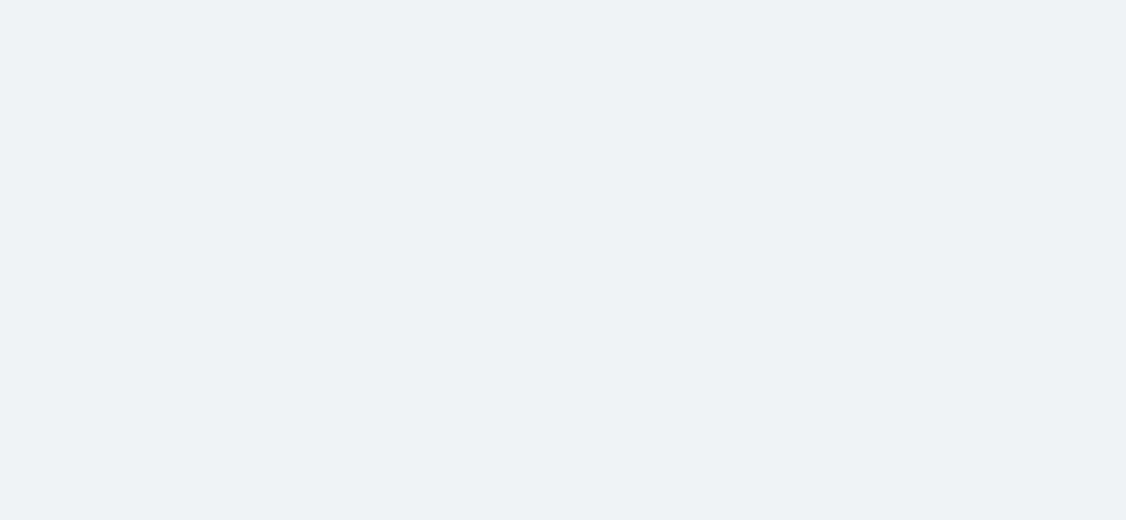 scroll, scrollTop: 0, scrollLeft: 0, axis: both 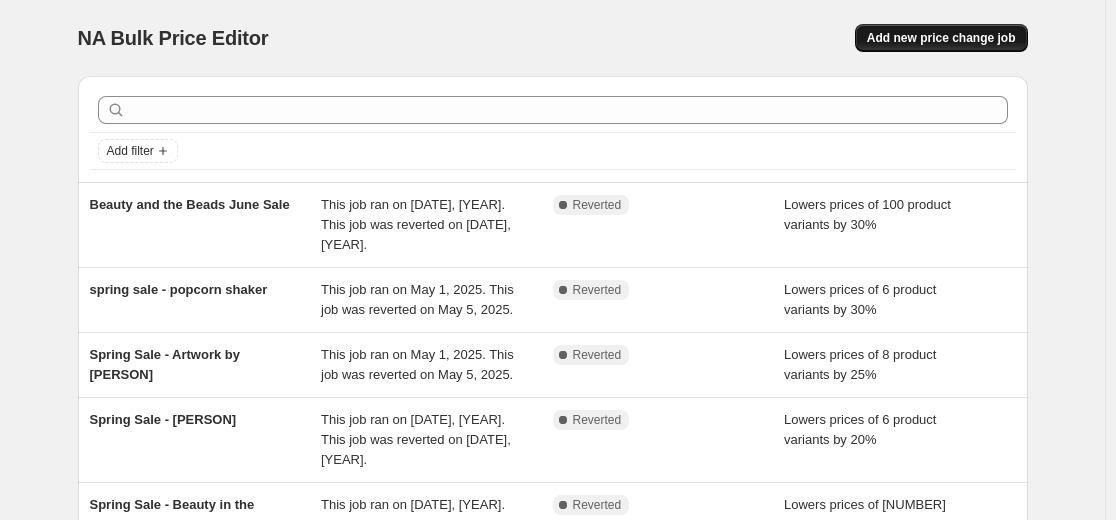click on "Add new price change job" at bounding box center (941, 38) 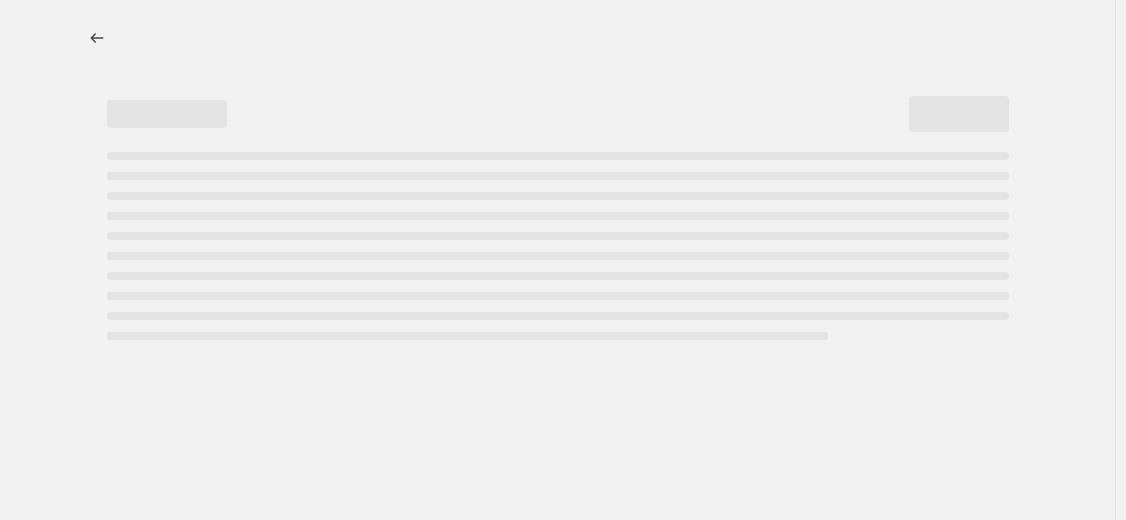 select on "percentage" 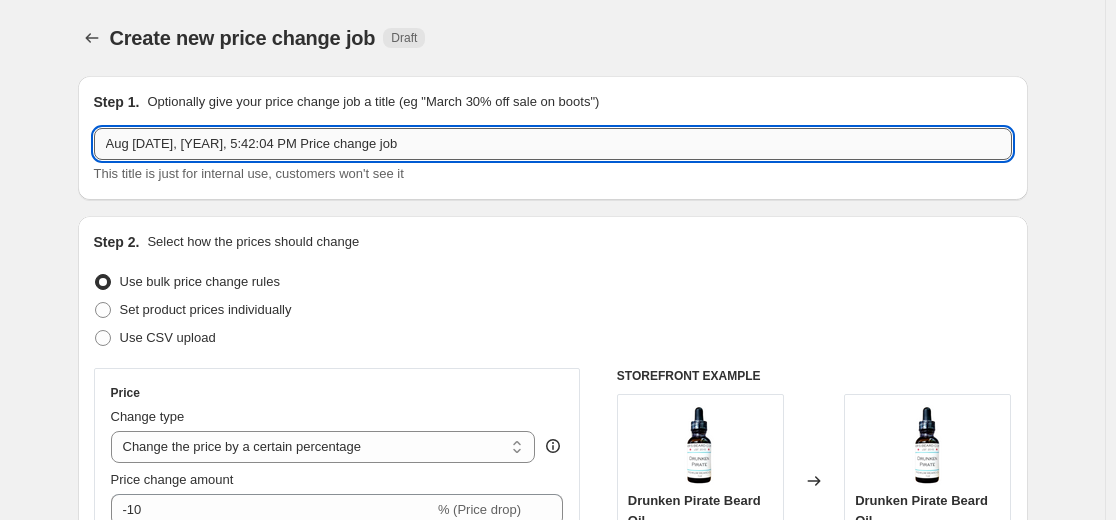 click on "Aug [DATE], [YEAR], 5:42:04 PM Price change job" at bounding box center [553, 144] 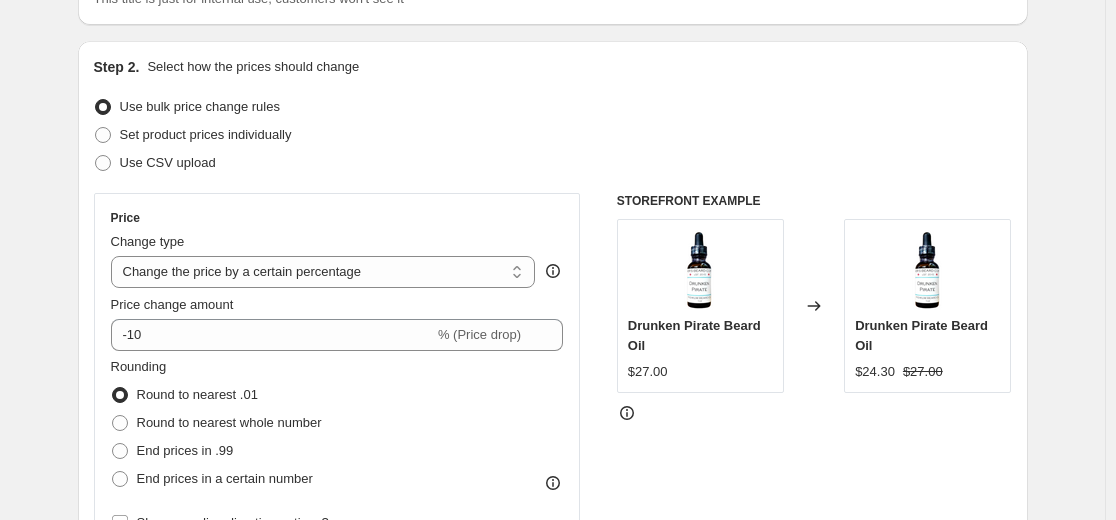 scroll, scrollTop: 200, scrollLeft: 0, axis: vertical 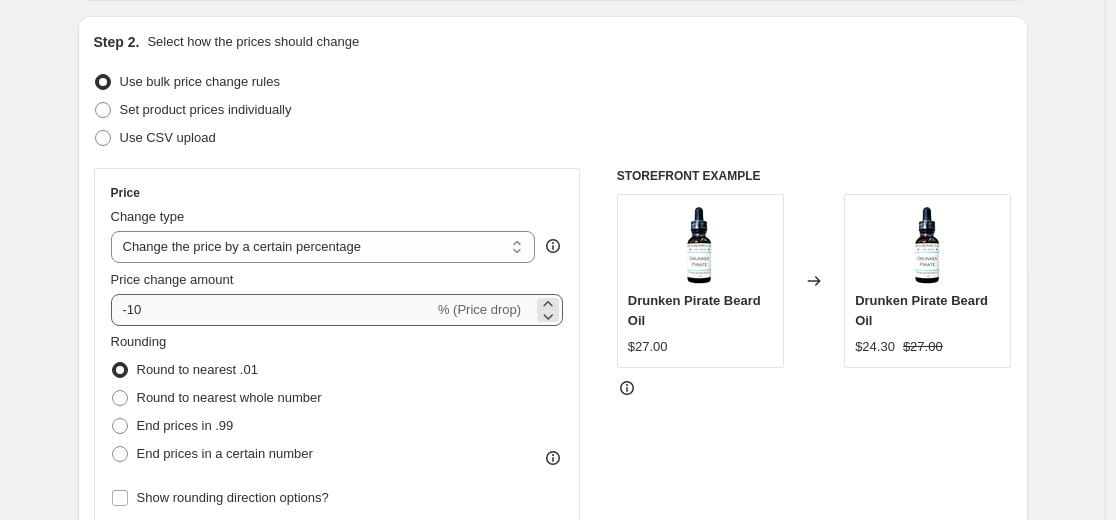 type on "Summer Sizzle Sale" 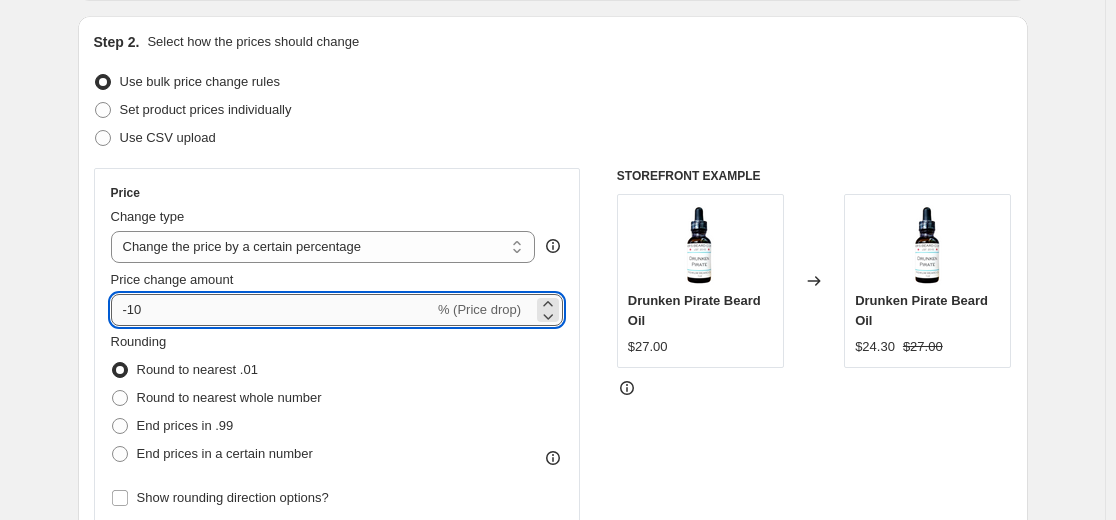 click on "-10" at bounding box center [272, 310] 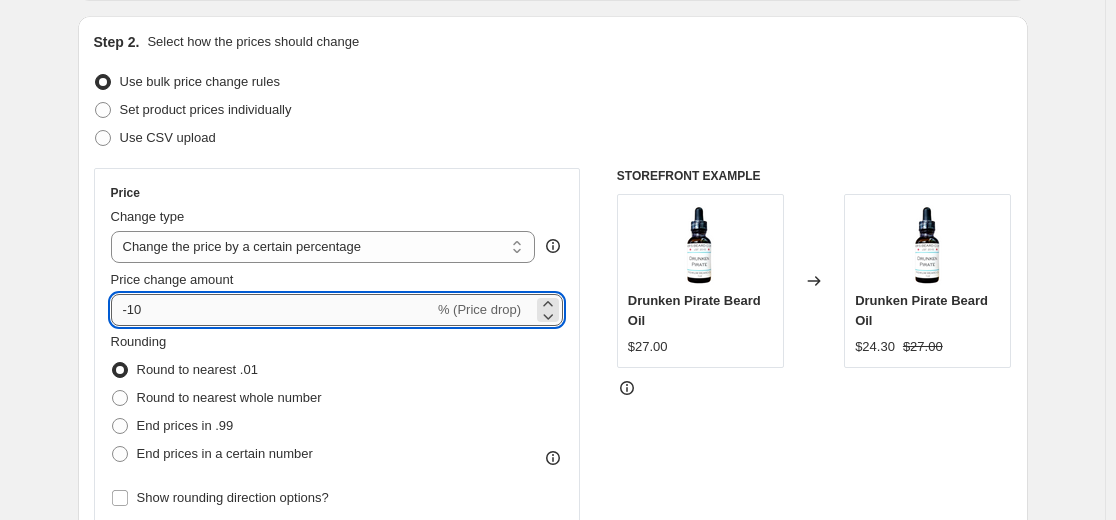 type on "-1" 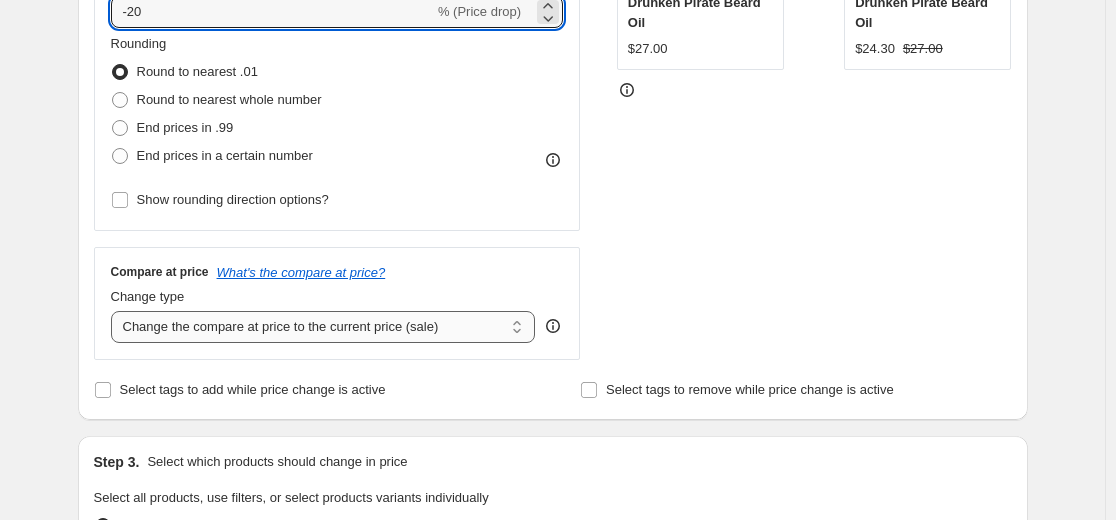 scroll, scrollTop: 500, scrollLeft: 0, axis: vertical 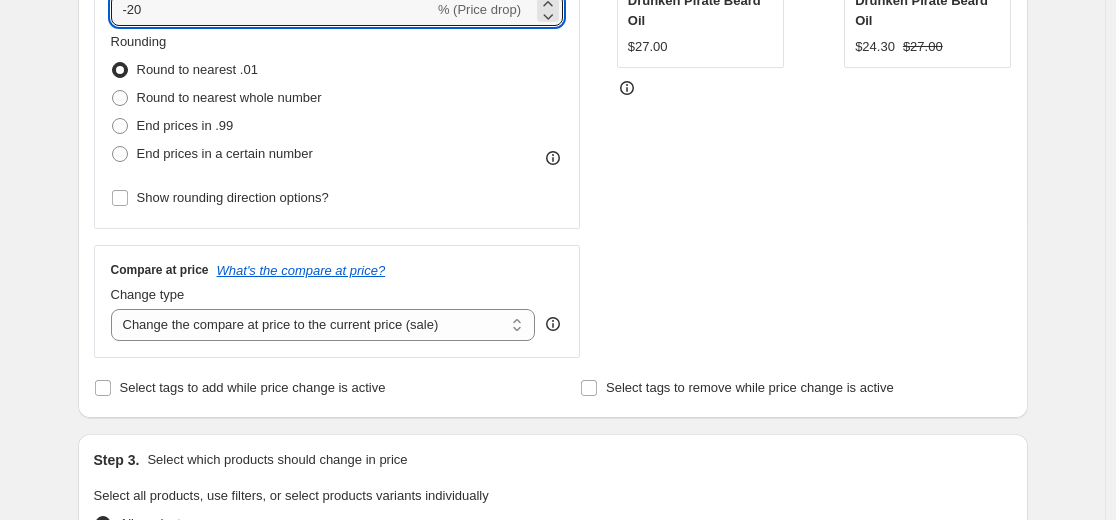 type on "-20" 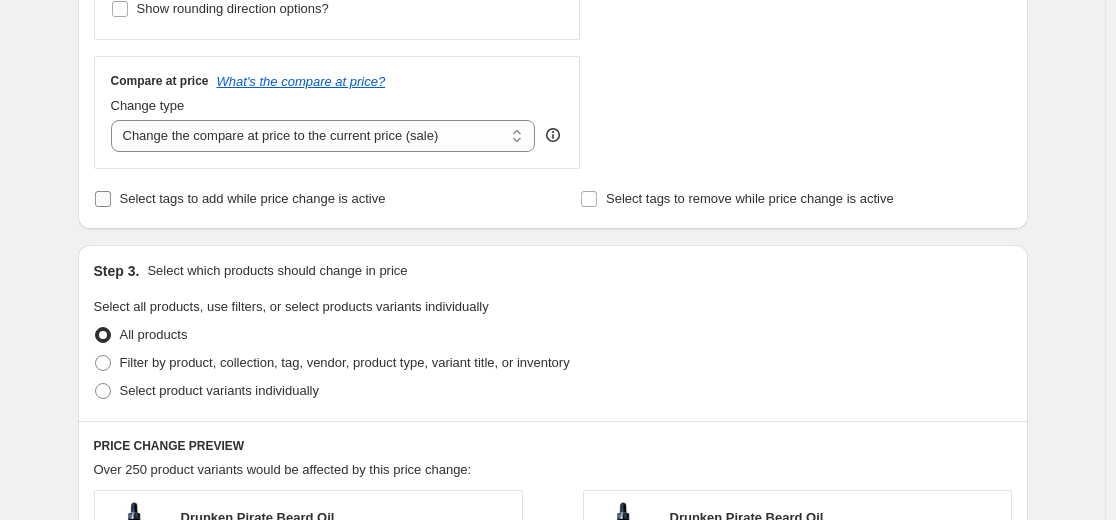 scroll, scrollTop: 700, scrollLeft: 0, axis: vertical 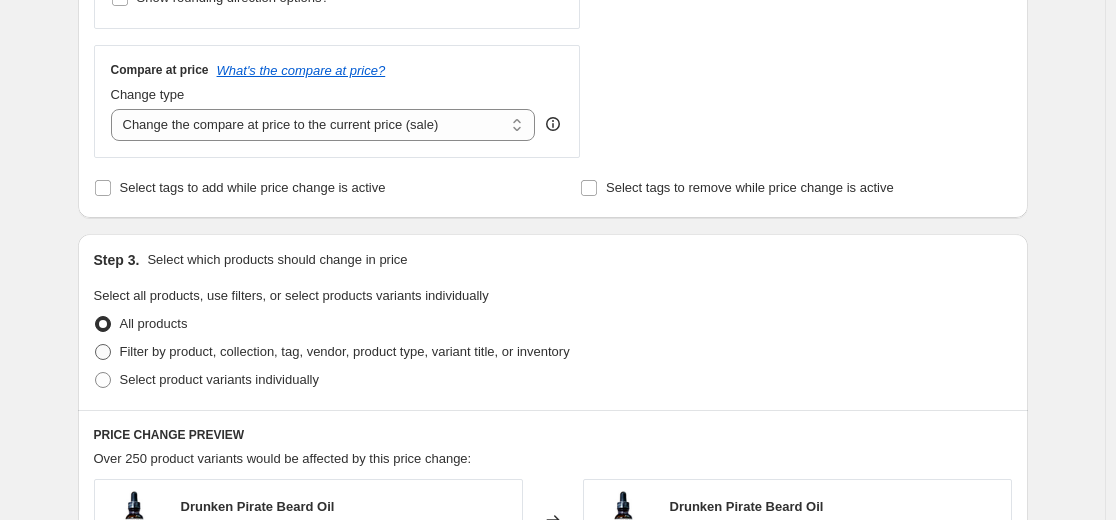 click on "Filter by product, collection, tag, vendor, product type, variant title, or inventory" at bounding box center [345, 351] 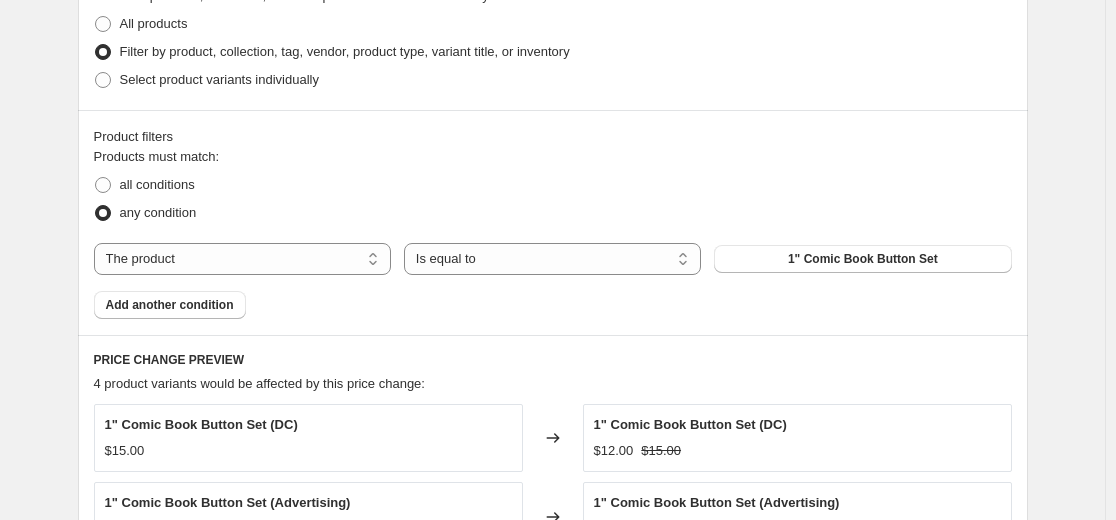 scroll, scrollTop: 900, scrollLeft: 0, axis: vertical 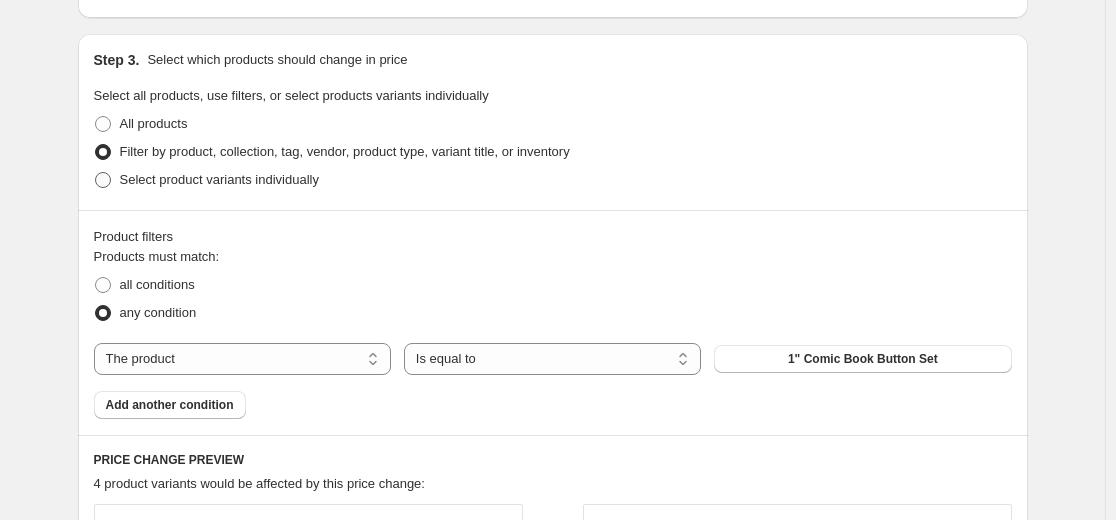 click on "Select product variants individually" at bounding box center (219, 180) 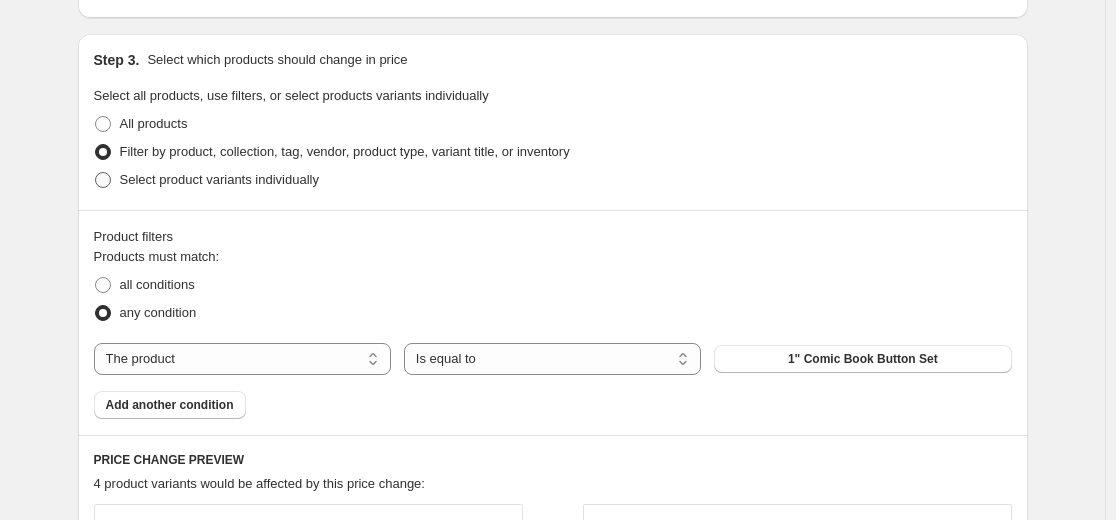 radio on "true" 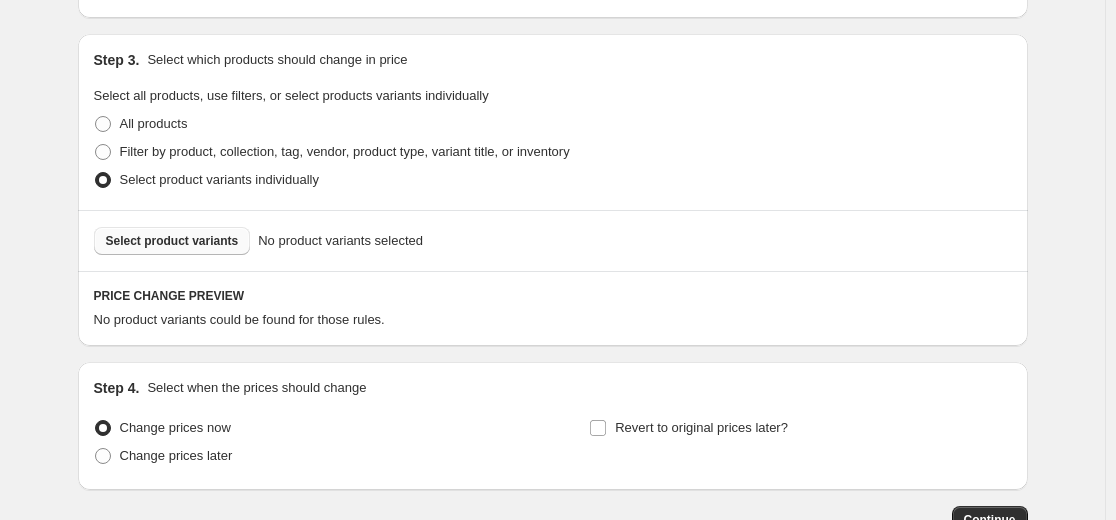 click on "Select product variants" at bounding box center (172, 241) 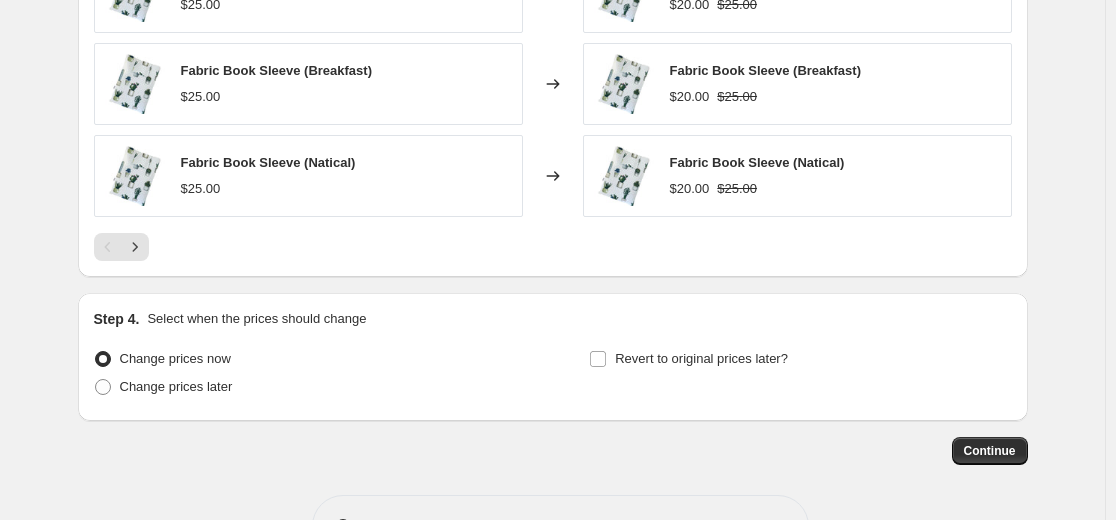 scroll, scrollTop: 1541, scrollLeft: 0, axis: vertical 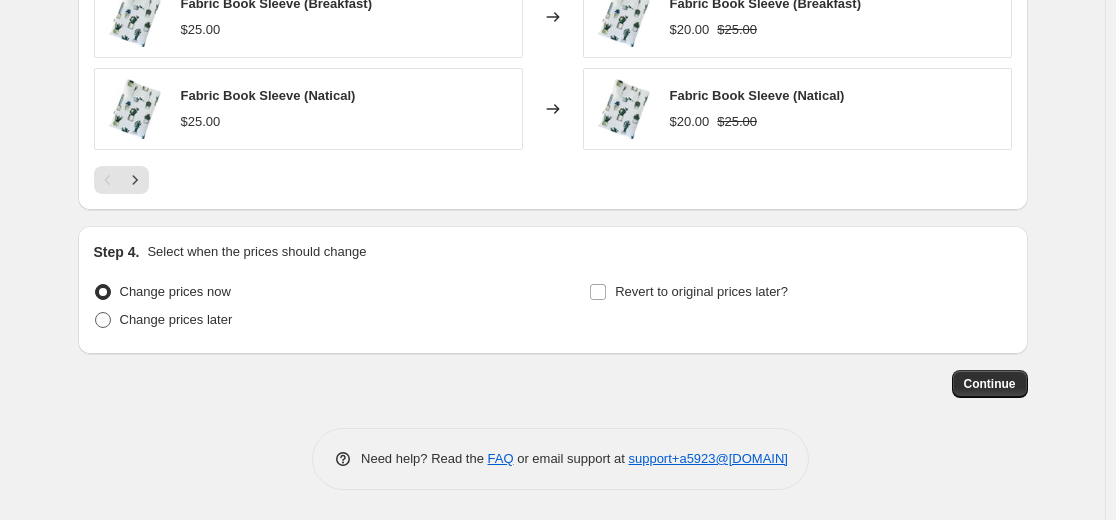 click on "Change prices later" at bounding box center [176, 319] 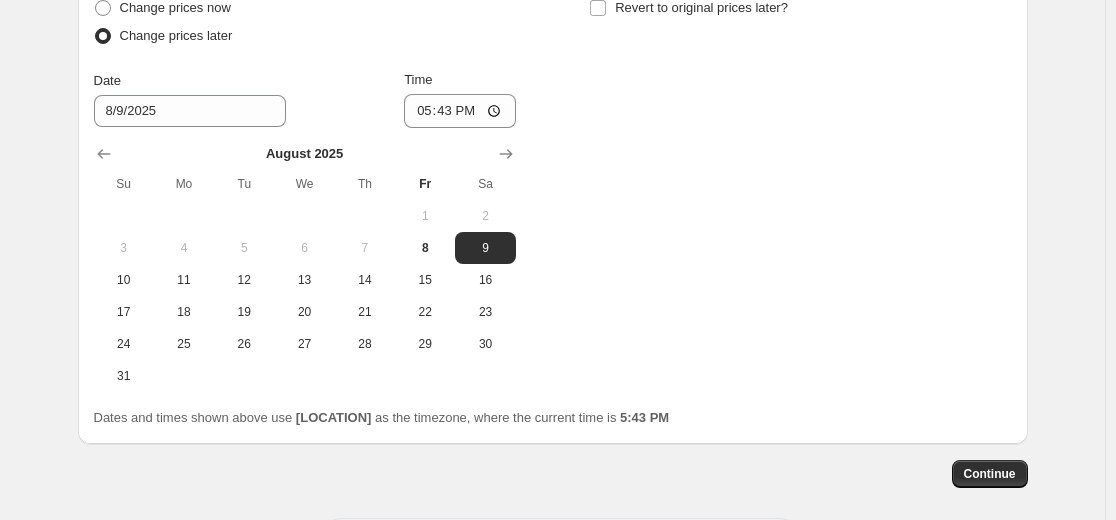 scroll, scrollTop: 1841, scrollLeft: 0, axis: vertical 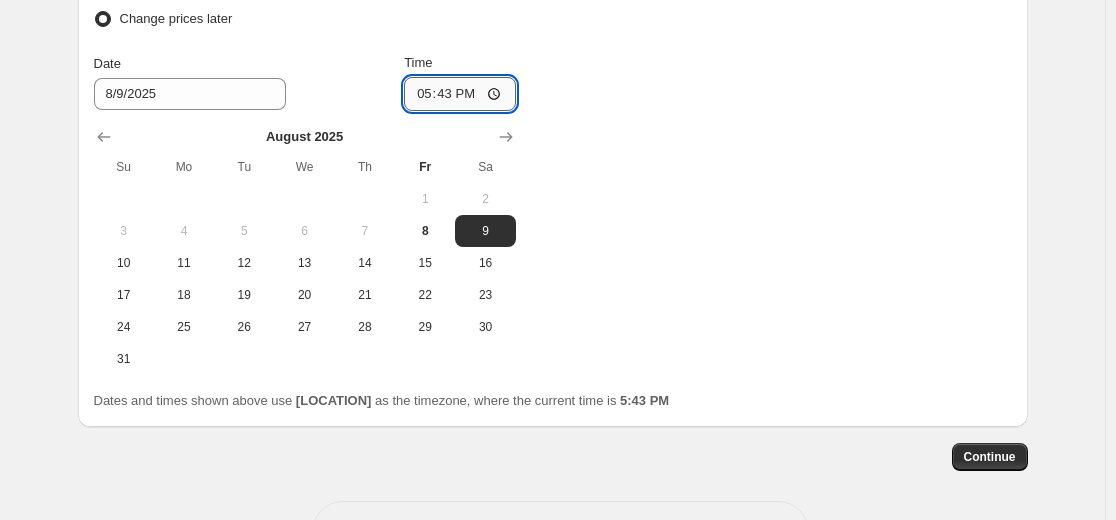 click on "17:43" at bounding box center [460, 94] 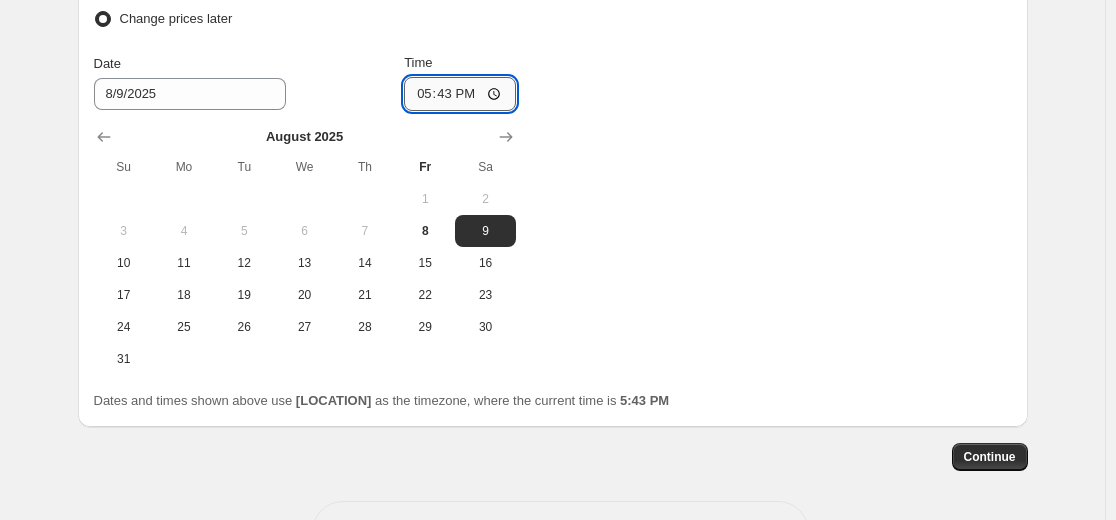 click on "17:43" at bounding box center [460, 94] 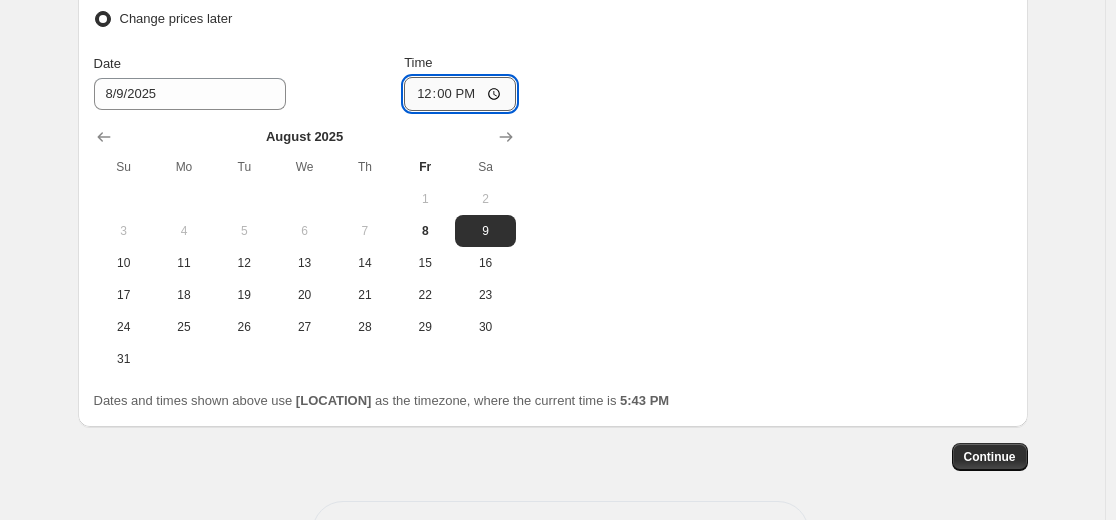 click on "12:00" at bounding box center (460, 94) 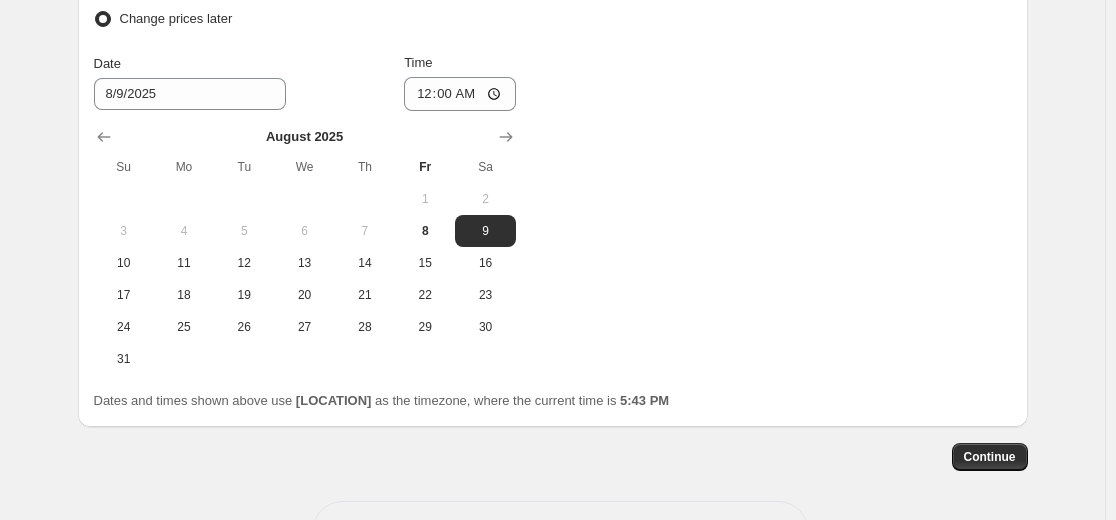 click on "Change prices now Change prices later Date [DATE]/[YEAR] Time 00:00 August   [YEAR] Su Mo Tu We Th Fr Sa 1 2 3 4 5 6 7 8 9 10 11 12 13 14 15 16 17 18 19 20 21 22 23 24 25 26 27 28 29 30 31 Revert to original prices later?" at bounding box center [553, 176] 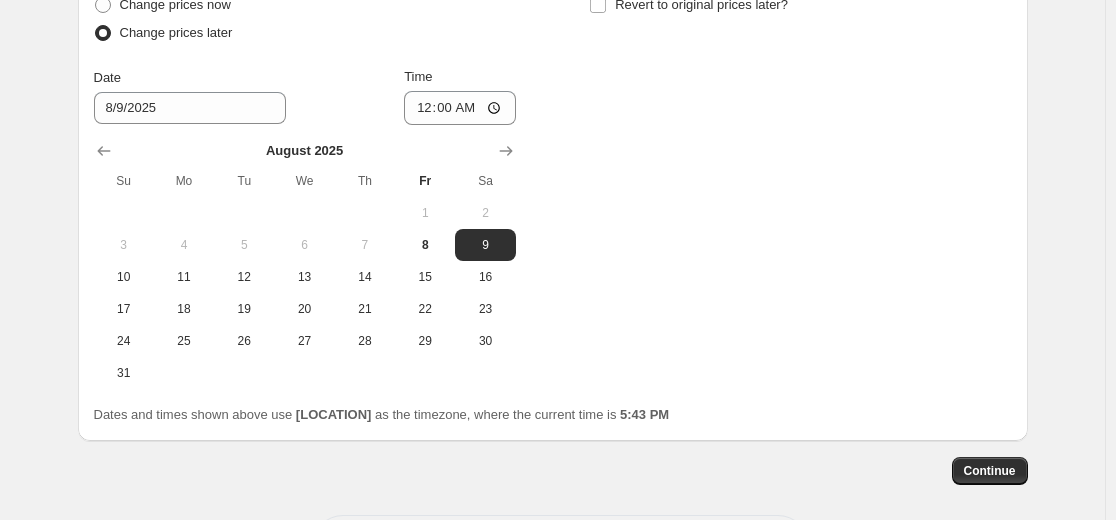 scroll, scrollTop: 1641, scrollLeft: 0, axis: vertical 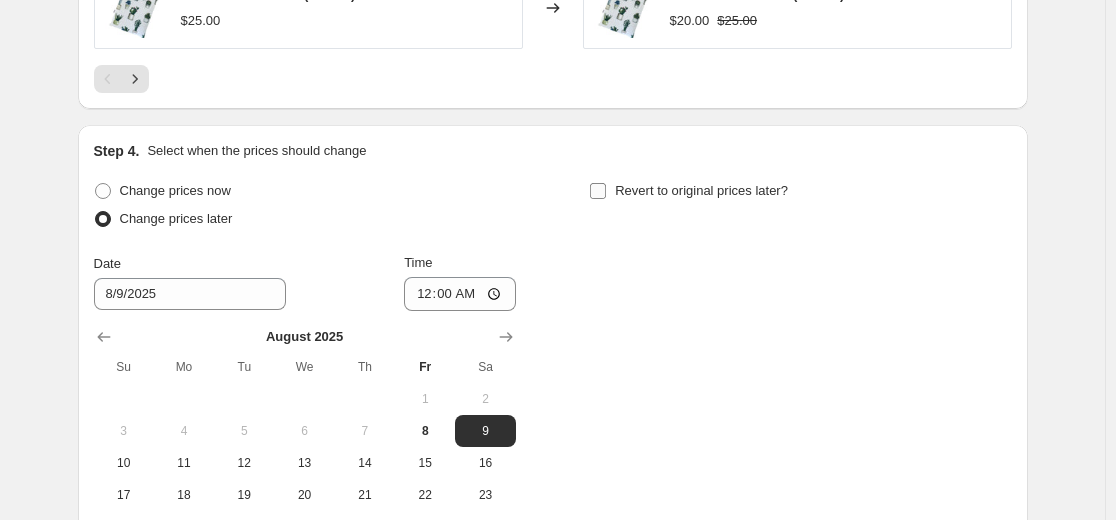 click on "Revert to original prices later?" at bounding box center [688, 191] 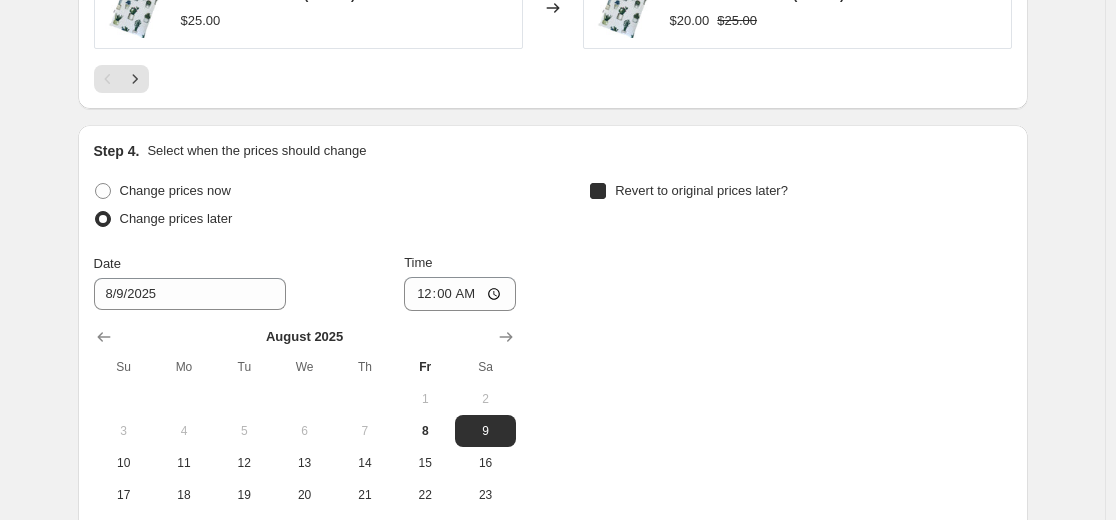 checkbox on "true" 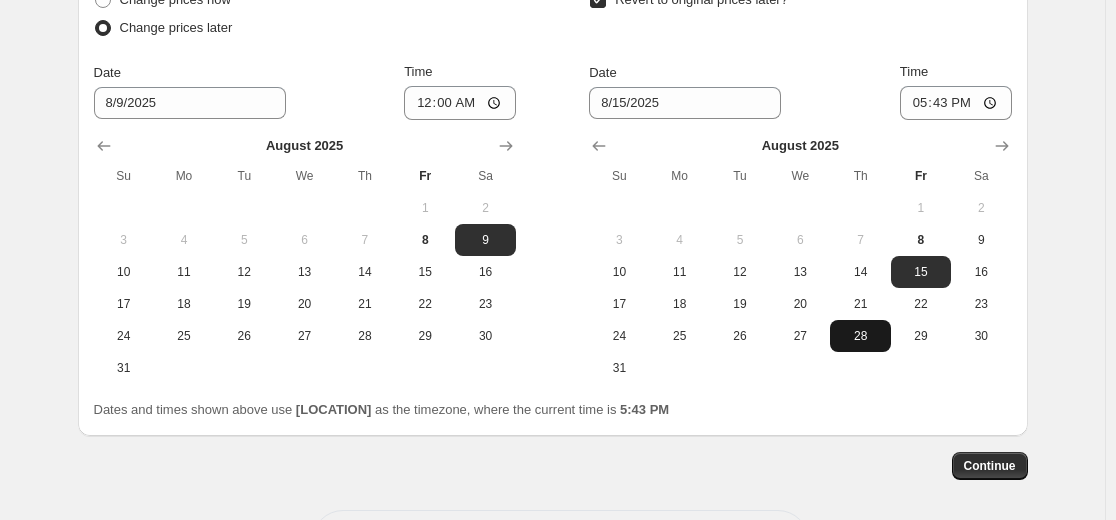 scroll, scrollTop: 1841, scrollLeft: 0, axis: vertical 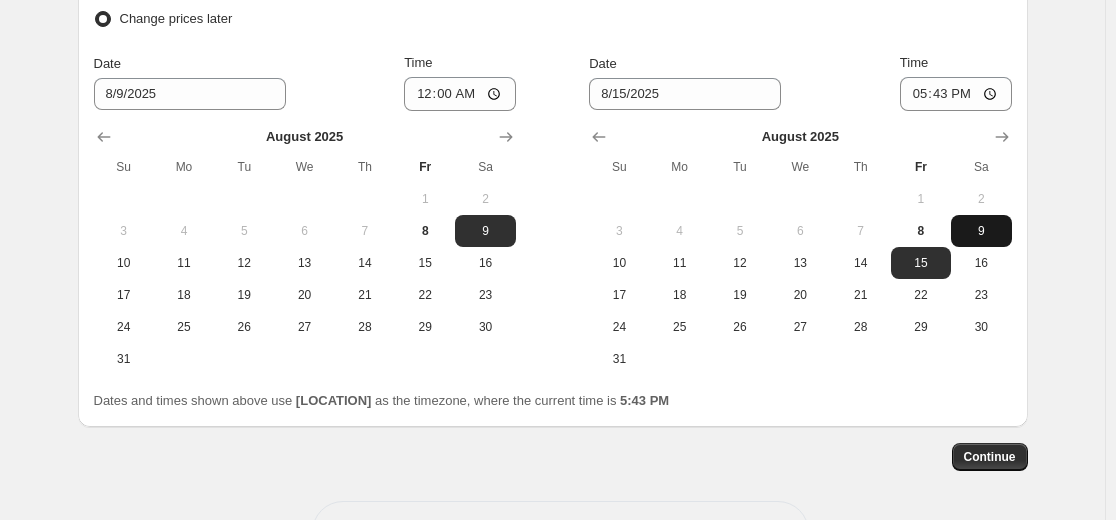 click on "9" at bounding box center [981, 231] 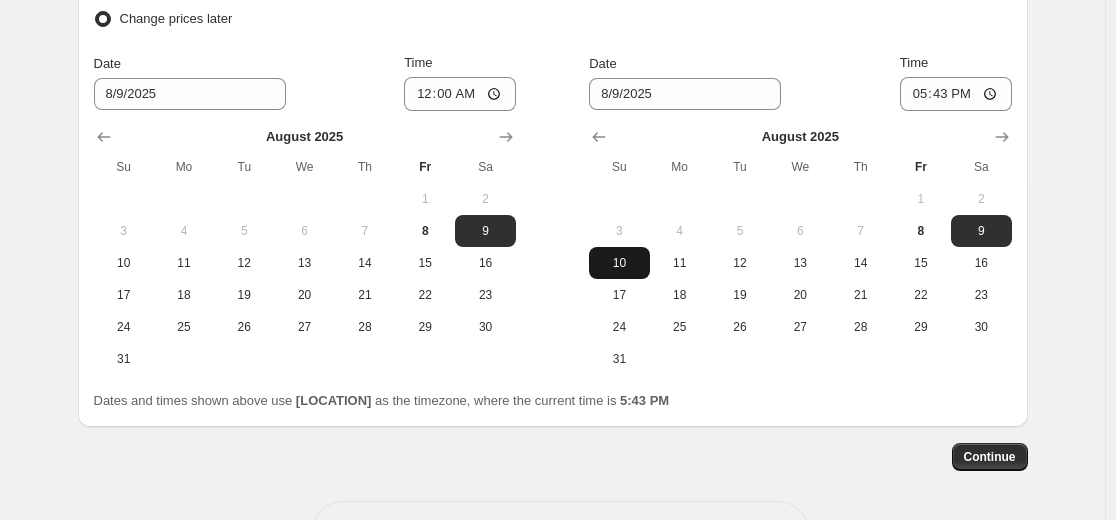 click on "10" at bounding box center [619, 263] 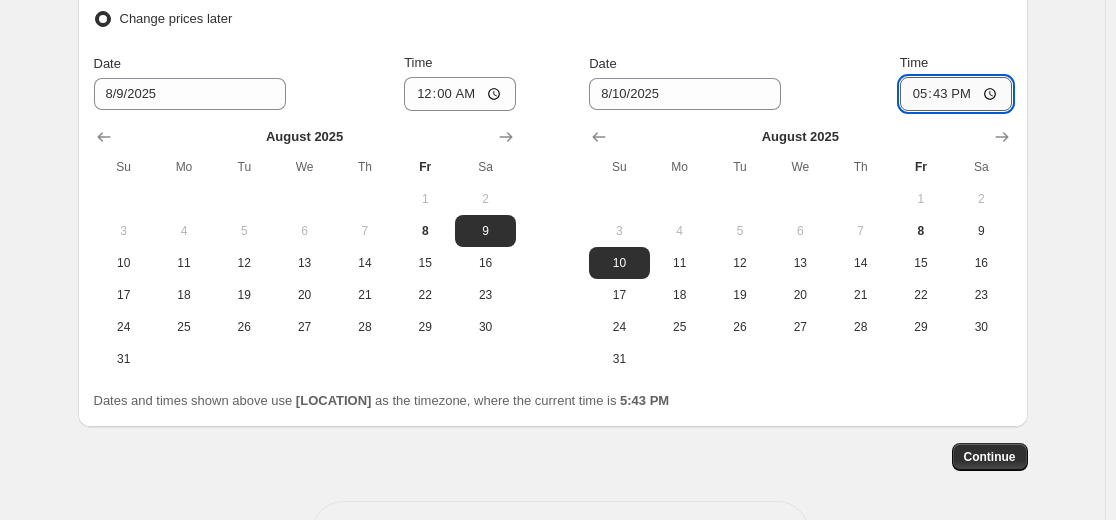 click on "17:43" at bounding box center [956, 94] 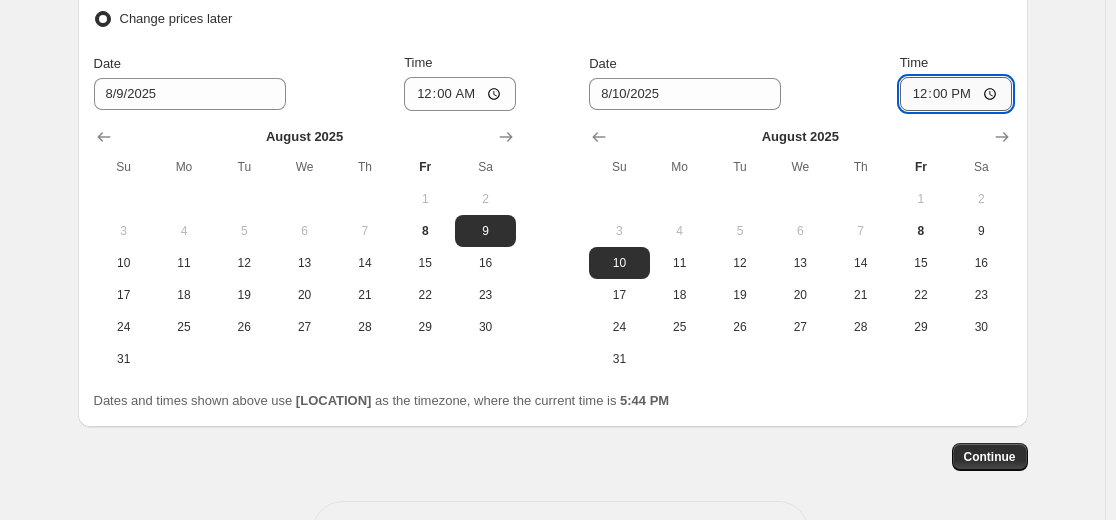 type on "00:00" 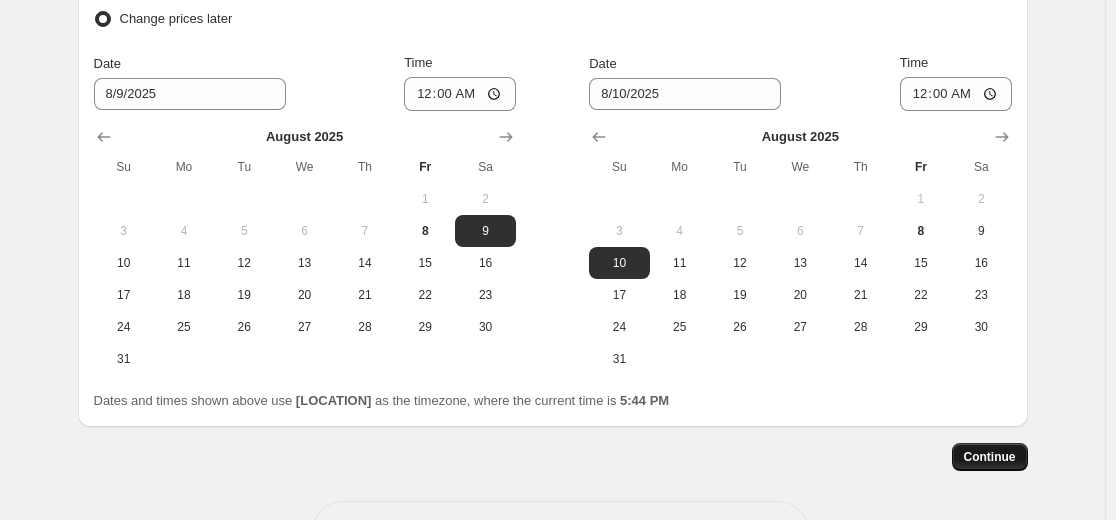 click on "Continue" at bounding box center [990, 457] 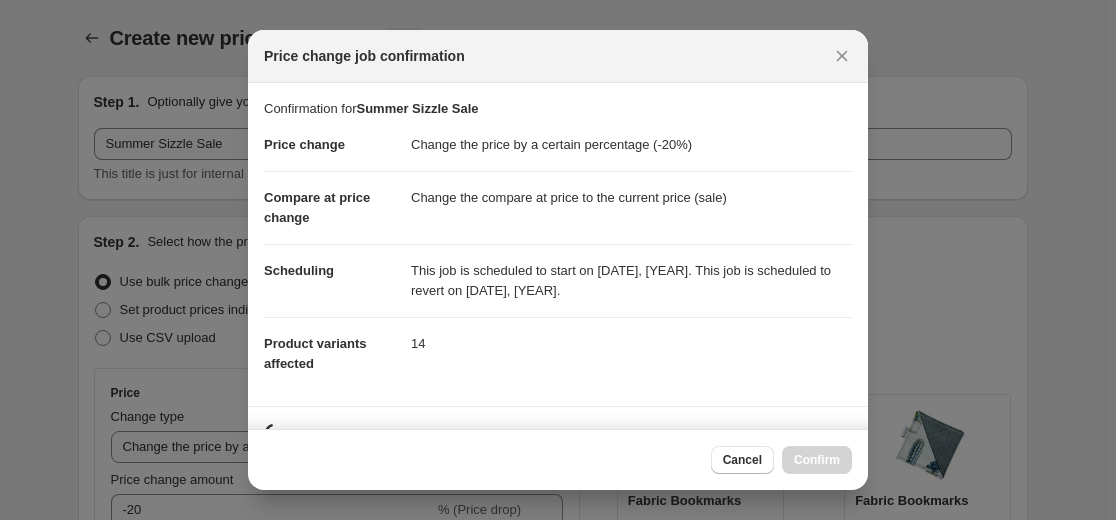 scroll, scrollTop: 1841, scrollLeft: 0, axis: vertical 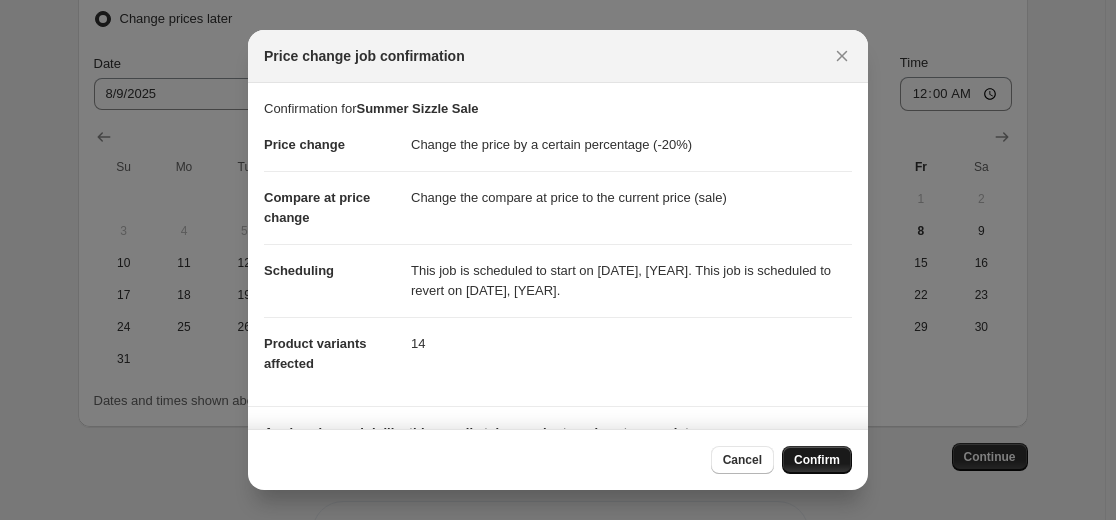 click on "Confirm" at bounding box center (817, 460) 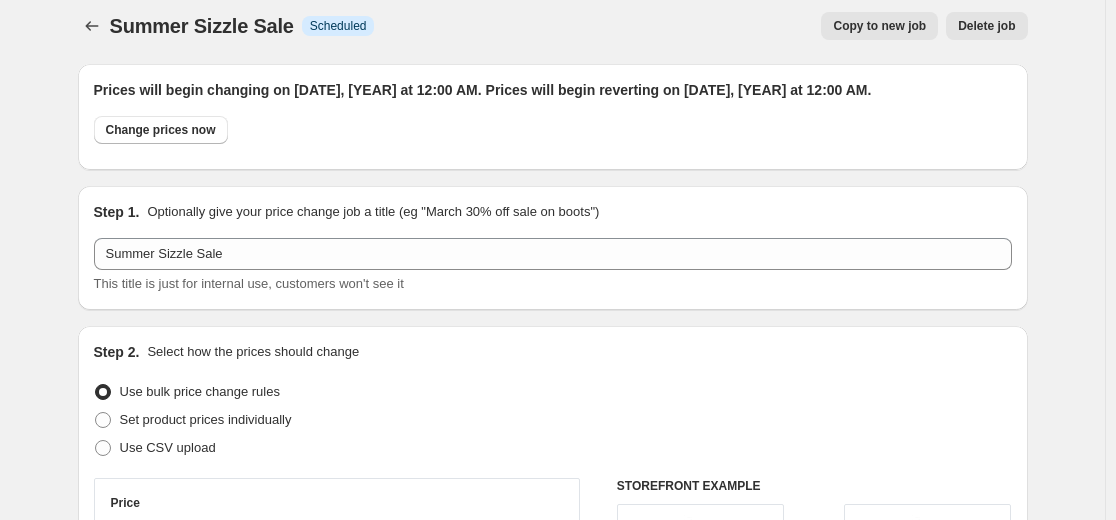 scroll, scrollTop: 0, scrollLeft: 0, axis: both 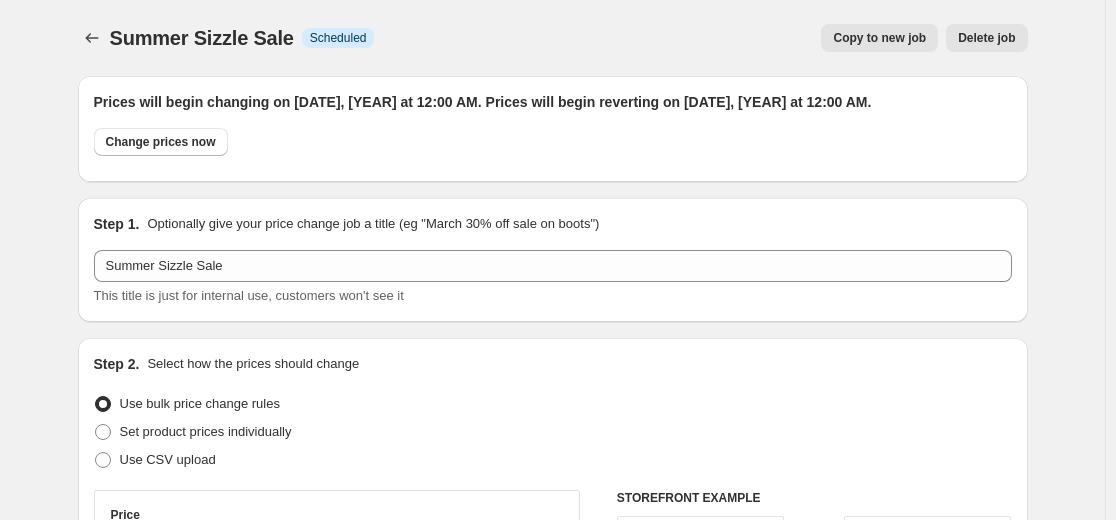 click on "Copy to new job" at bounding box center [879, 38] 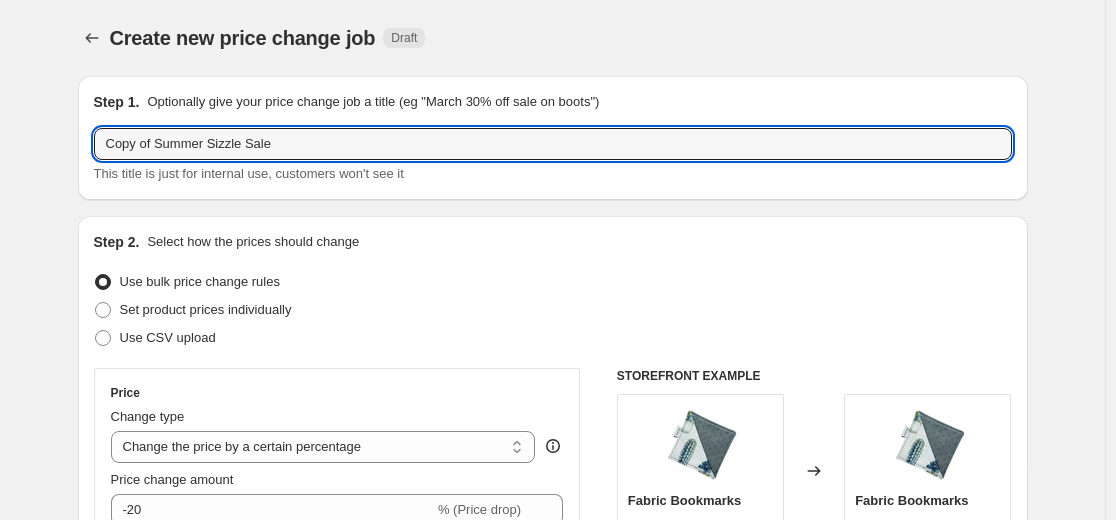 drag, startPoint x: 166, startPoint y: 150, endPoint x: 54, endPoint y: 119, distance: 116.21101 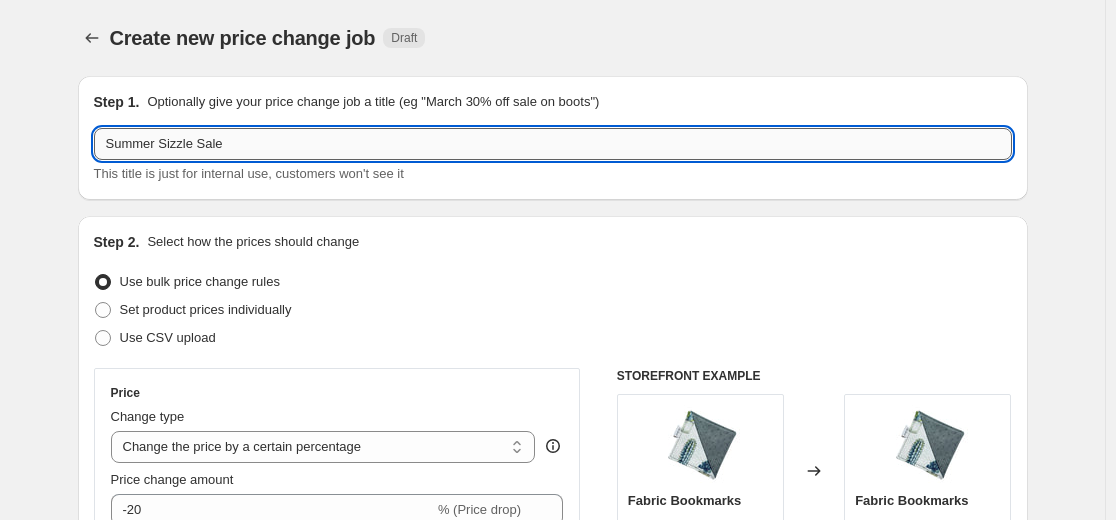 click on "Summer Sizzle Sale" at bounding box center (553, 144) 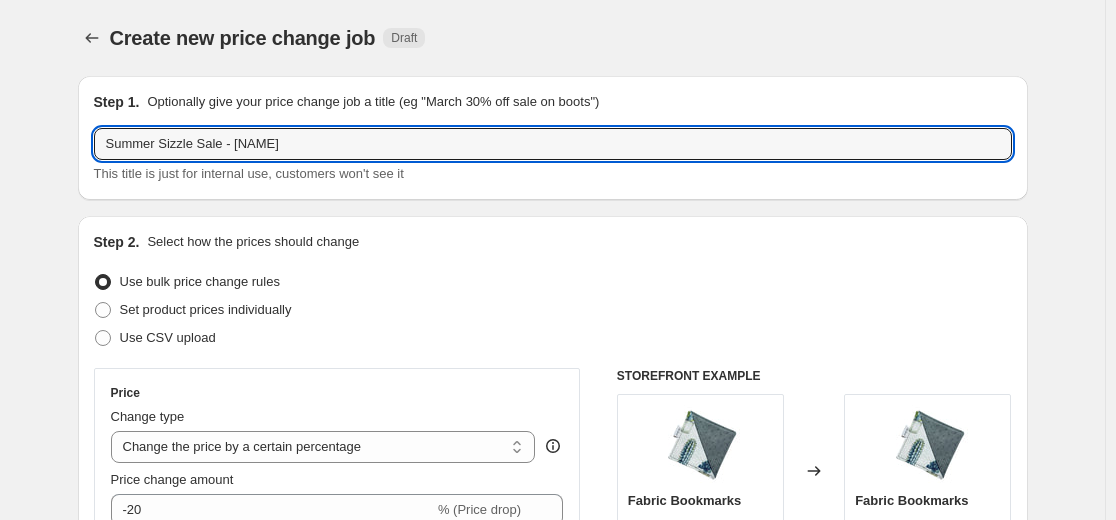 type on "Summer Sizzle Sale - [NAME]" 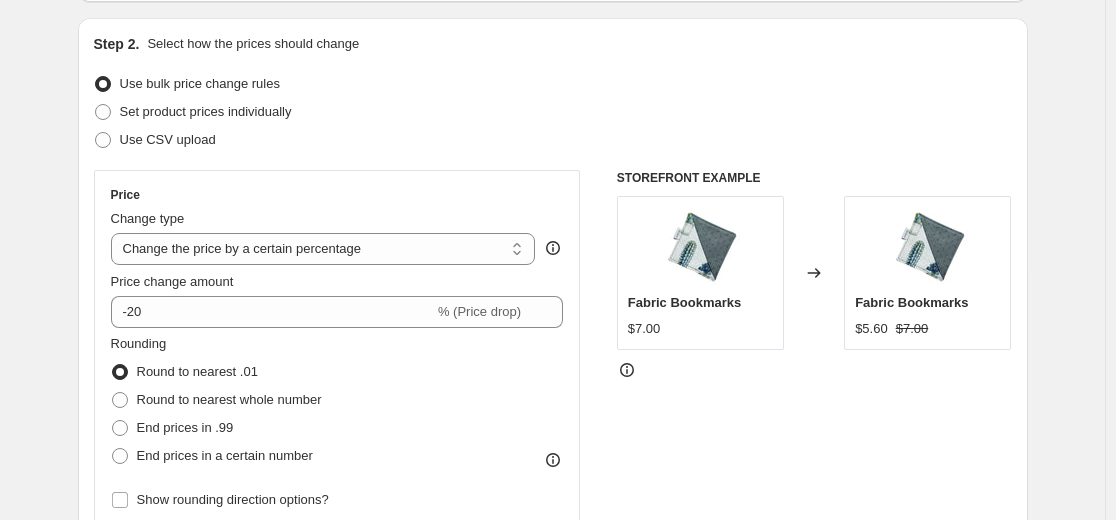 scroll, scrollTop: 200, scrollLeft: 0, axis: vertical 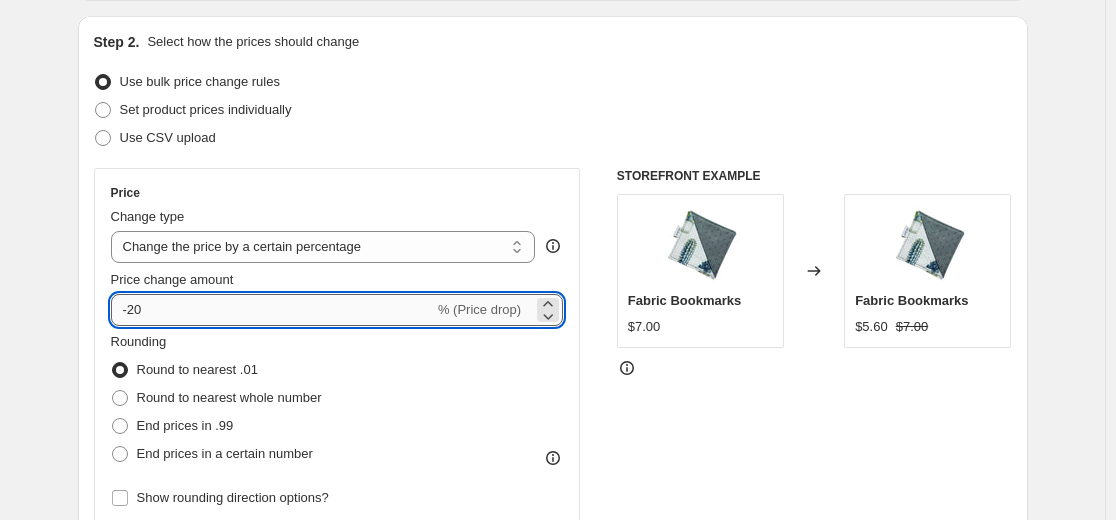 click on "-20" at bounding box center [272, 310] 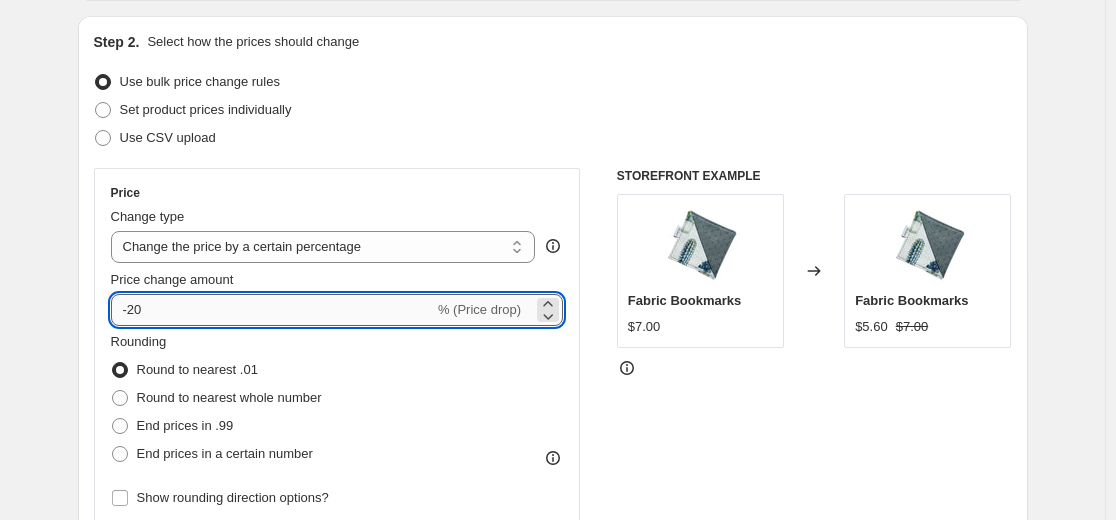 type on "-2" 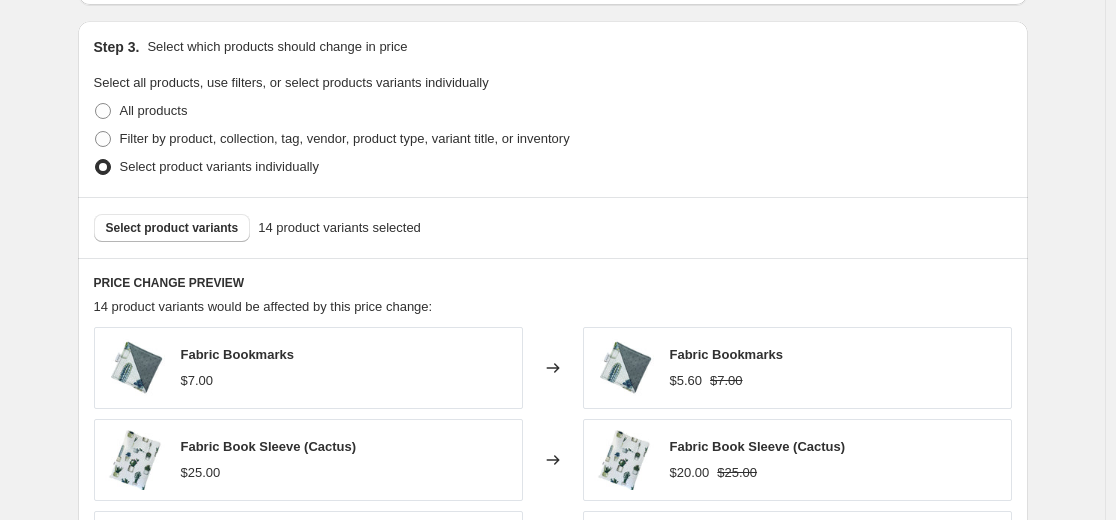 scroll, scrollTop: 1000, scrollLeft: 0, axis: vertical 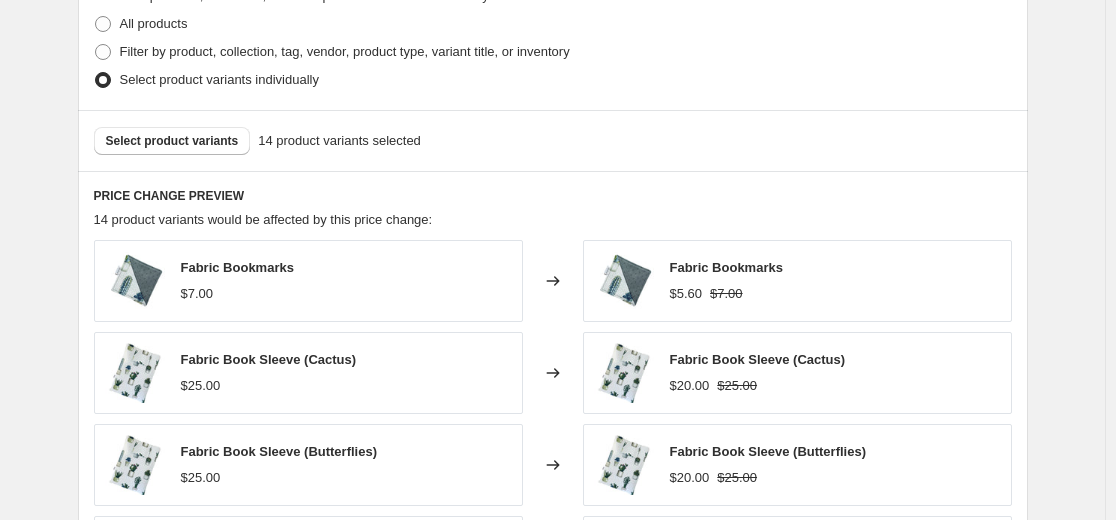 type on "-40" 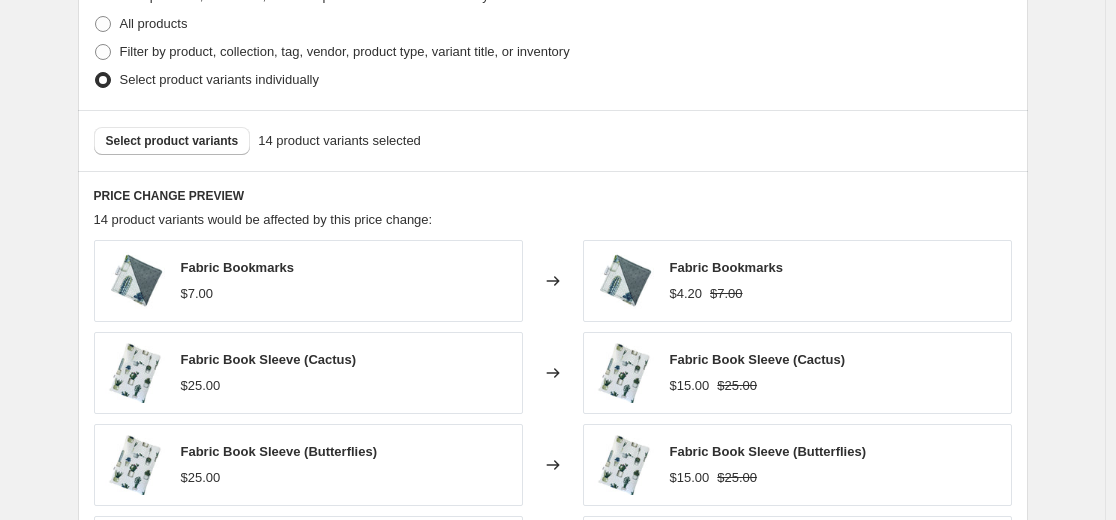 click on "Select product variants 14   product variants selected" at bounding box center [553, 140] 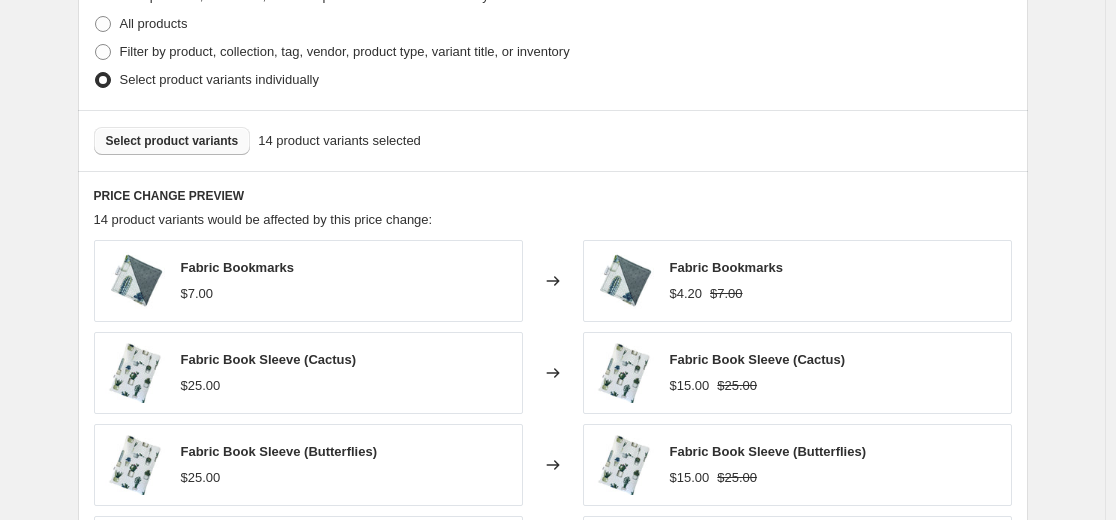click on "Select product variants" at bounding box center [172, 141] 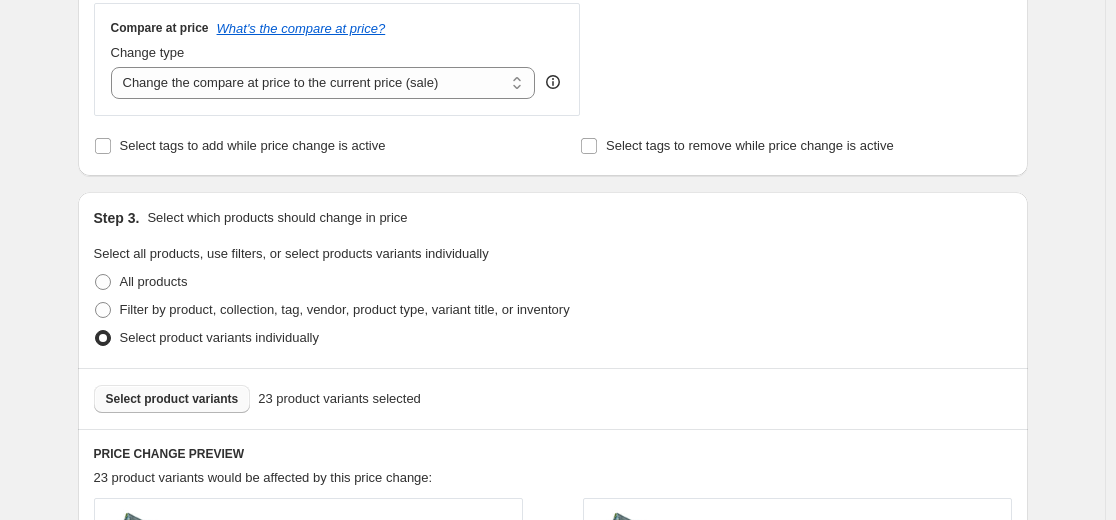 scroll, scrollTop: 741, scrollLeft: 0, axis: vertical 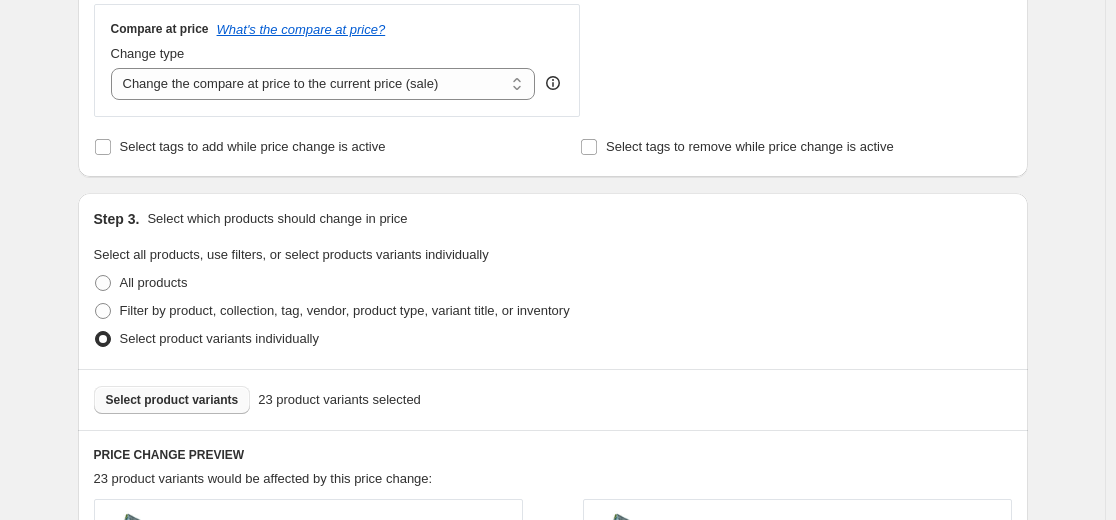 click on "Select product variants" at bounding box center (172, 400) 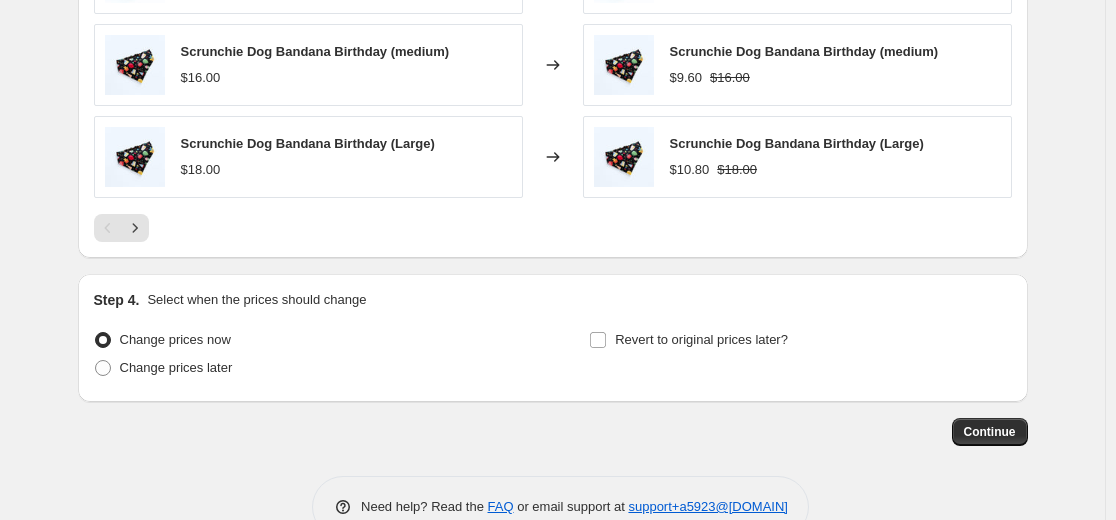 scroll, scrollTop: 1541, scrollLeft: 0, axis: vertical 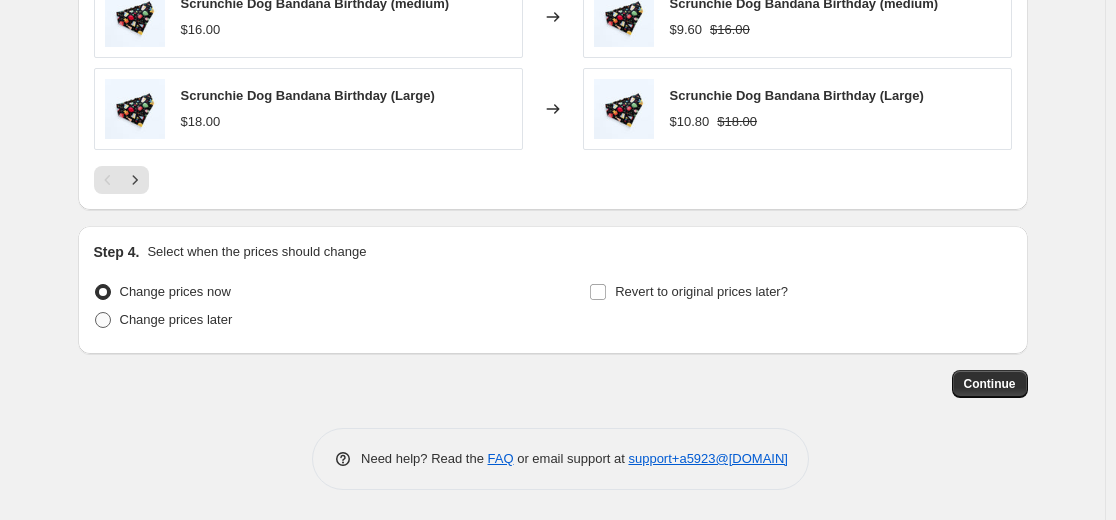 click on "Change prices later" at bounding box center [176, 319] 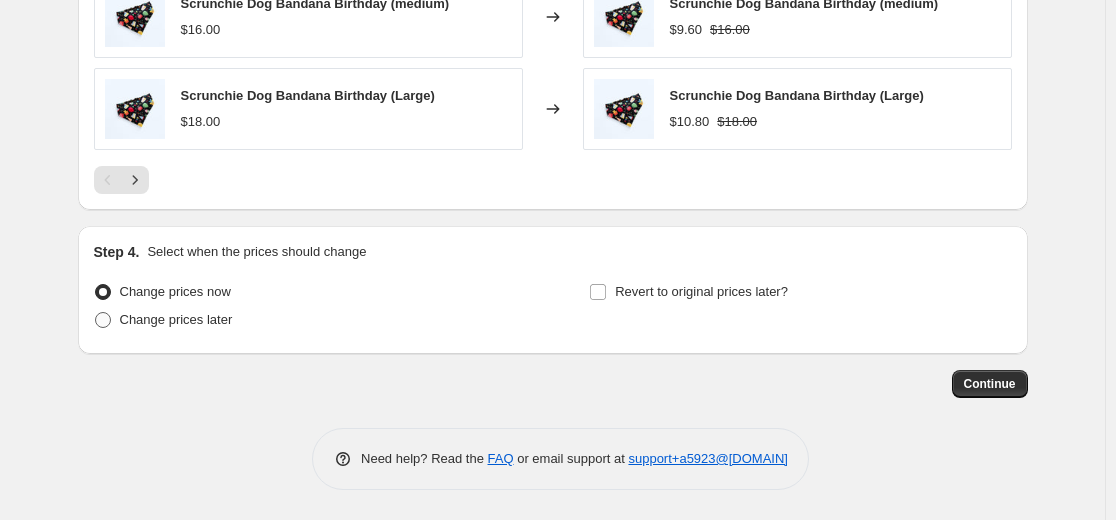 radio on "true" 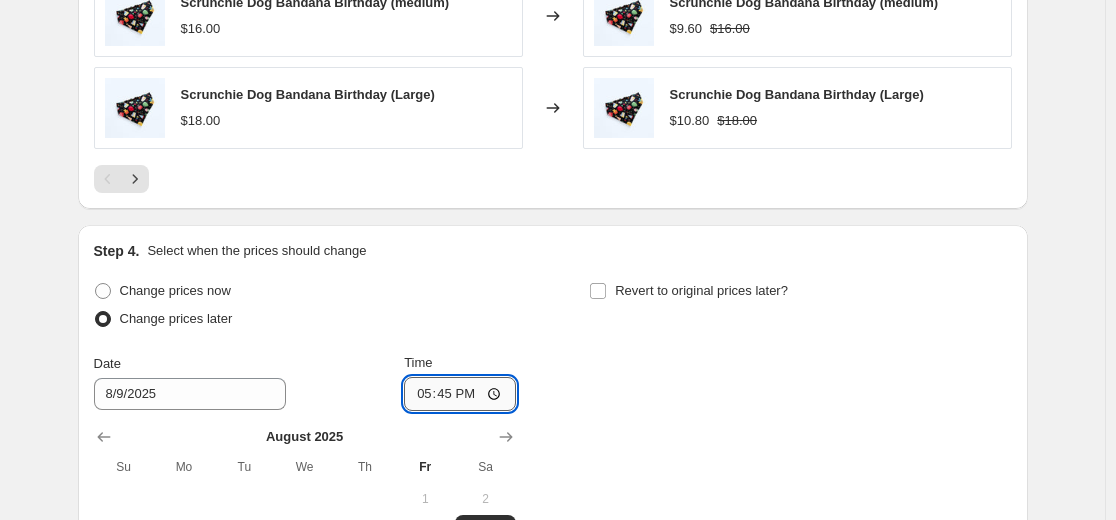 click on "17:45" at bounding box center (460, 394) 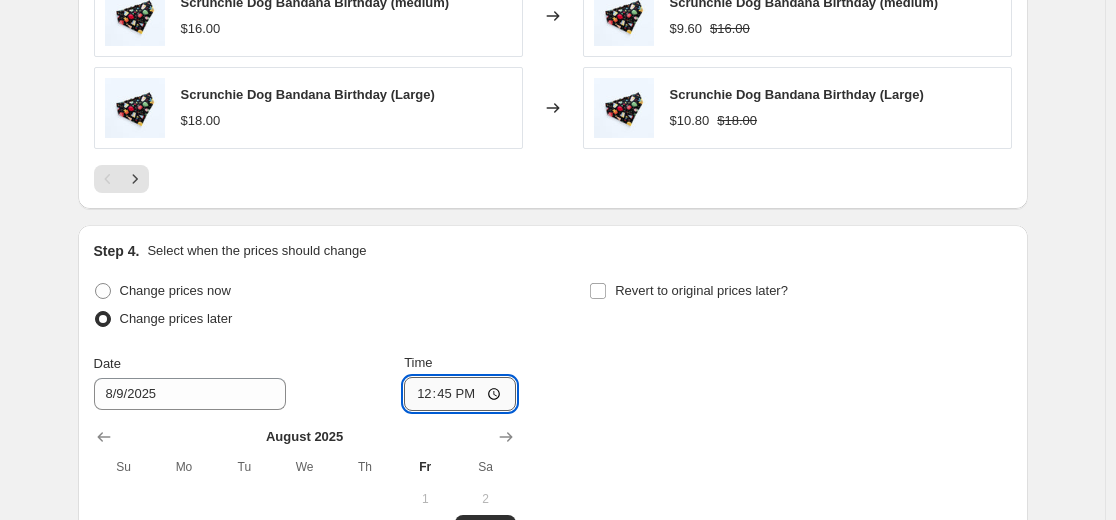 click on "12:45" at bounding box center (460, 394) 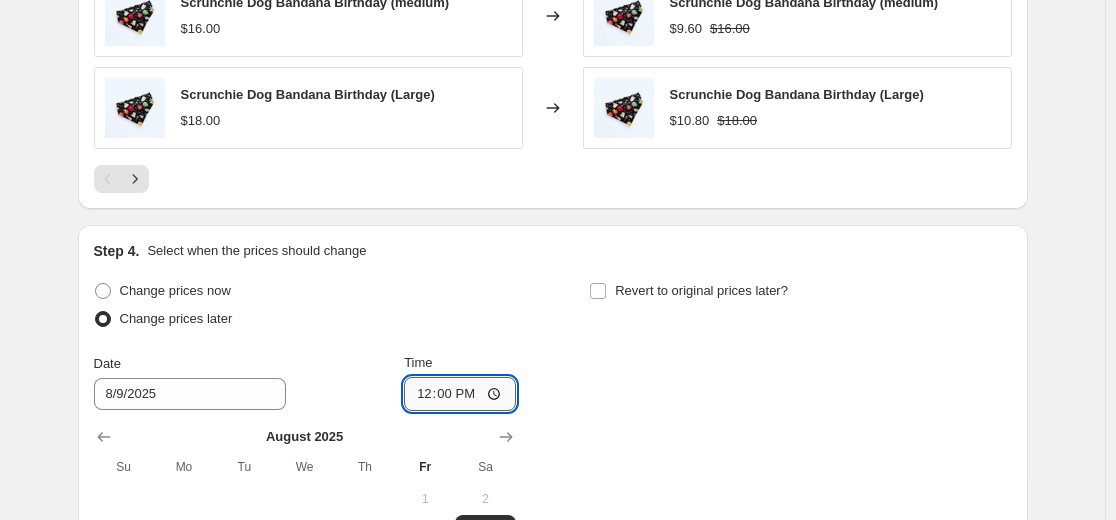 type on "00:00" 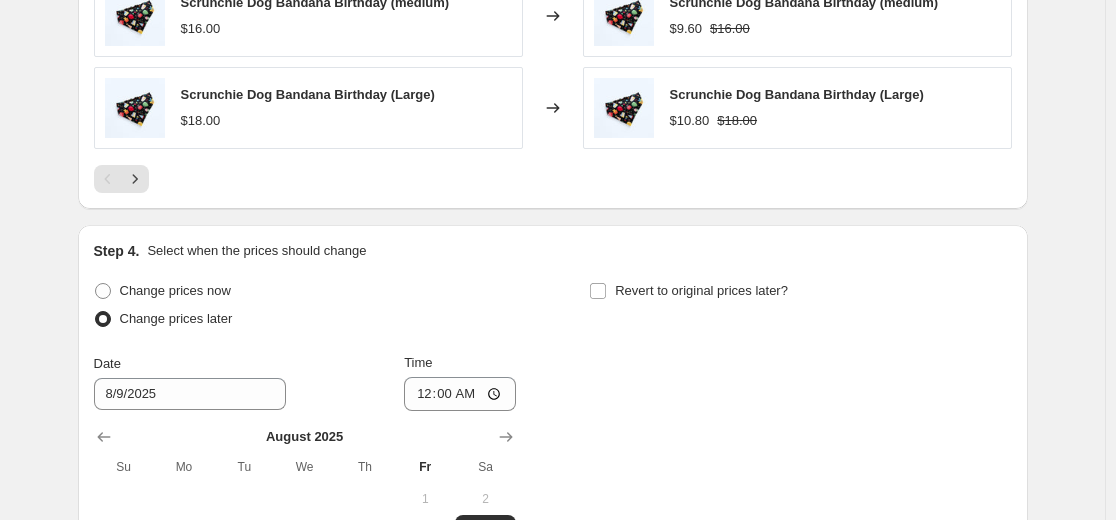 click on "Change prices now Change prices later Date [DATE]/[YEAR] Time 00:00 August   [YEAR] Su Mo Tu We Th Fr Sa 1 2 3 4 5 6 7 8 9 10 11 12 13 14 15 16 17 18 19 20 21 22 23 24 25 26 27 28 29 30 31 Revert to original prices later?" at bounding box center [553, 476] 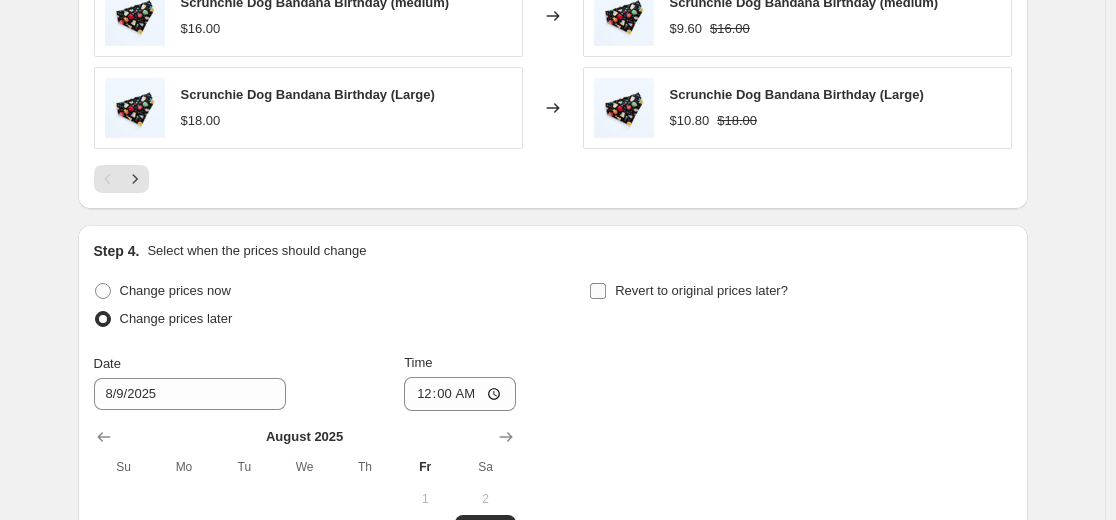 click on "Revert to original prices later?" at bounding box center [598, 291] 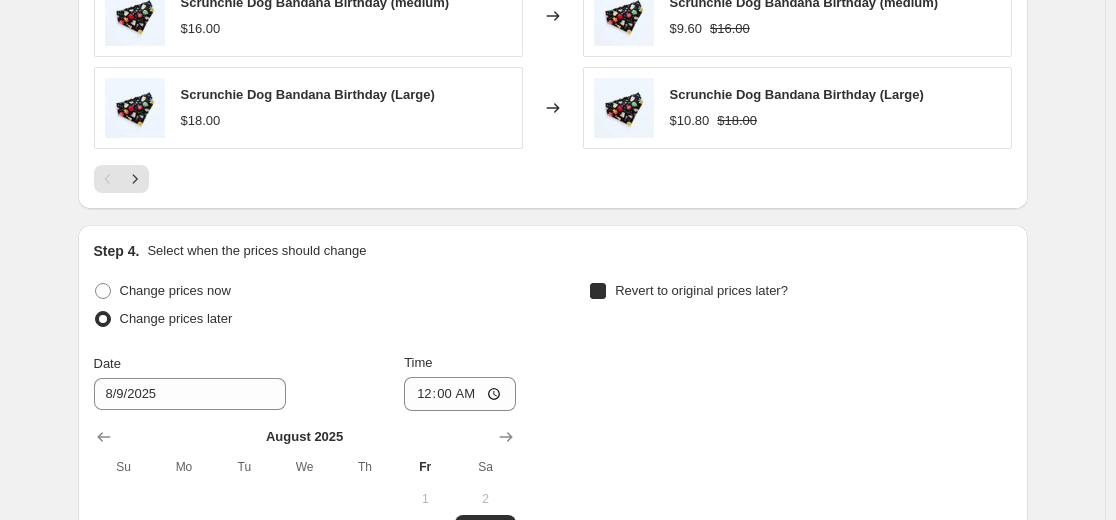 checkbox on "true" 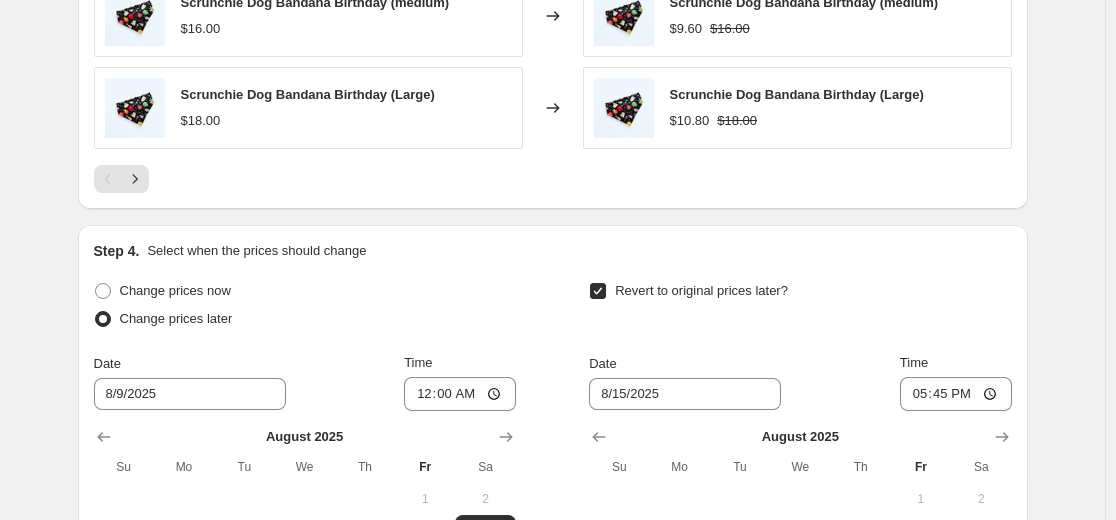 scroll, scrollTop: 1841, scrollLeft: 0, axis: vertical 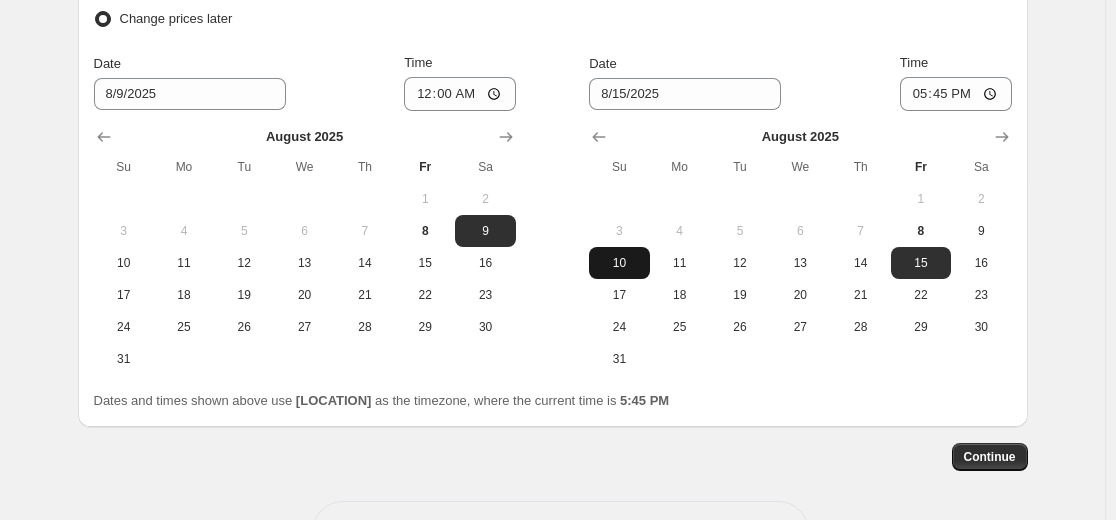 click on "10" at bounding box center [619, 263] 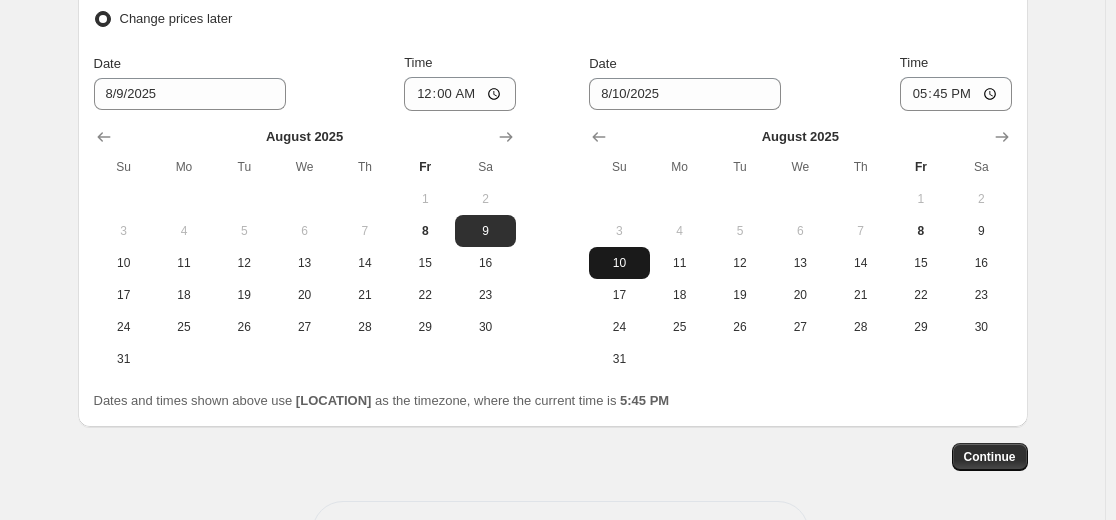 type on "8/10/2025" 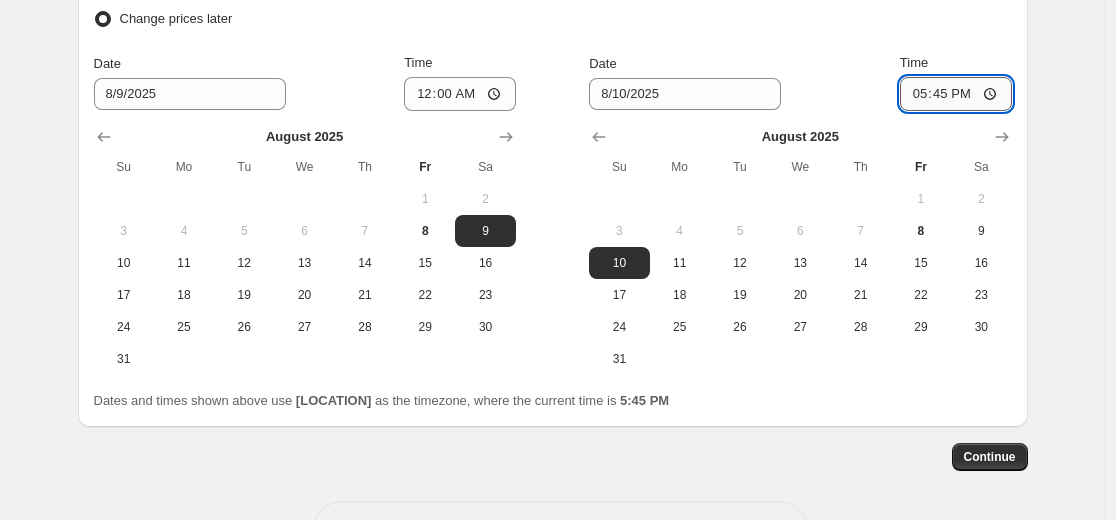 click on "17:45" at bounding box center [956, 94] 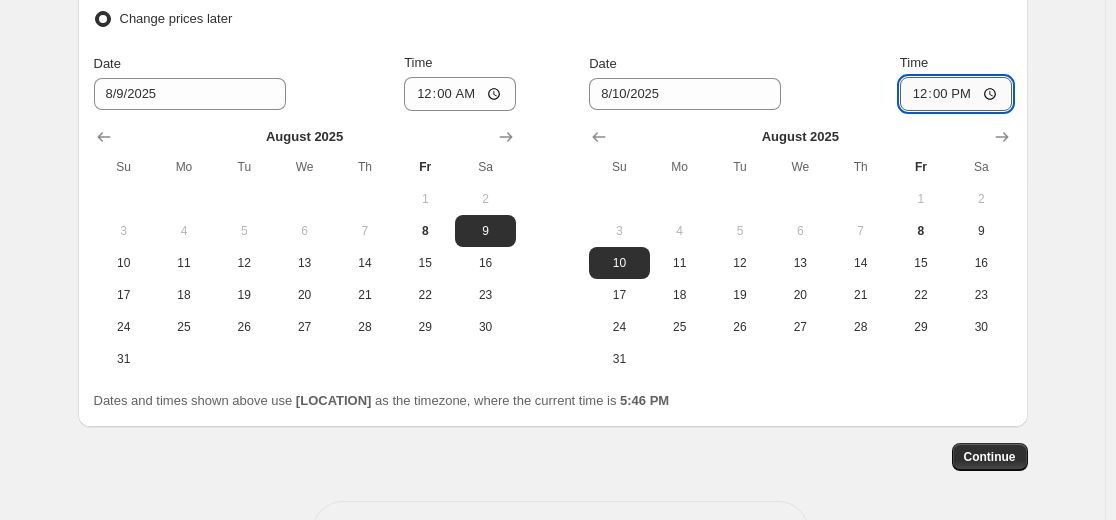 type on "00:00" 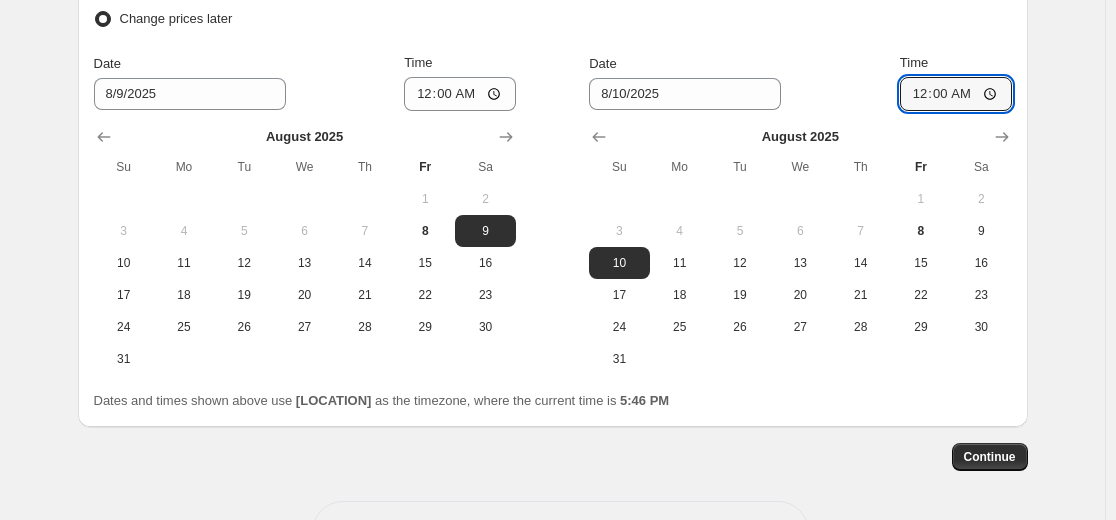 click on "Step 4. Select when the prices should change Change prices now Change prices later Date [DATE]/[YEAR] Time 00:00 August   [YEAR] Su Mo Tu We Th Fr Sa 1 2 3 4 5 6 7 8 9 10 11 12 13 14 15 16 17 18 19 20 21 22 23 24 25 26 27 28 29 30 31 Revert to original prices later? Date [DATE]/[YEAR] Time 00:00 August   [YEAR] Su Mo Tu We Th Fr Sa 1 2 3 4 5 6 7 8 9 10 11 12 13 14 15 16 17 18 19 20 21 22 23 24 25 26 27 28 29 30 31 Dates and times shown above use   [LOCATION]   as the timezone, where the current time is   5:46 PM" at bounding box center (553, 176) 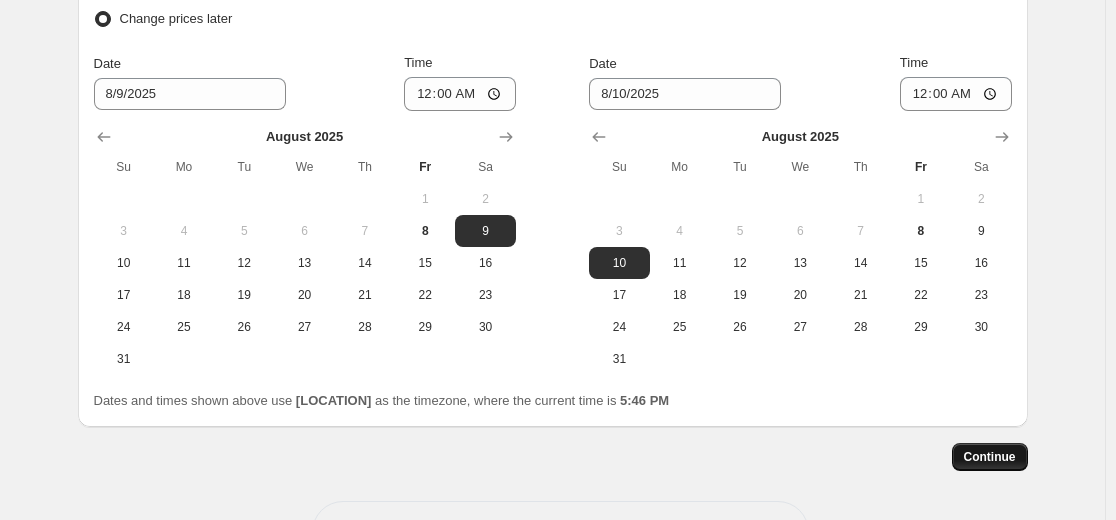 click on "Continue" at bounding box center (990, 457) 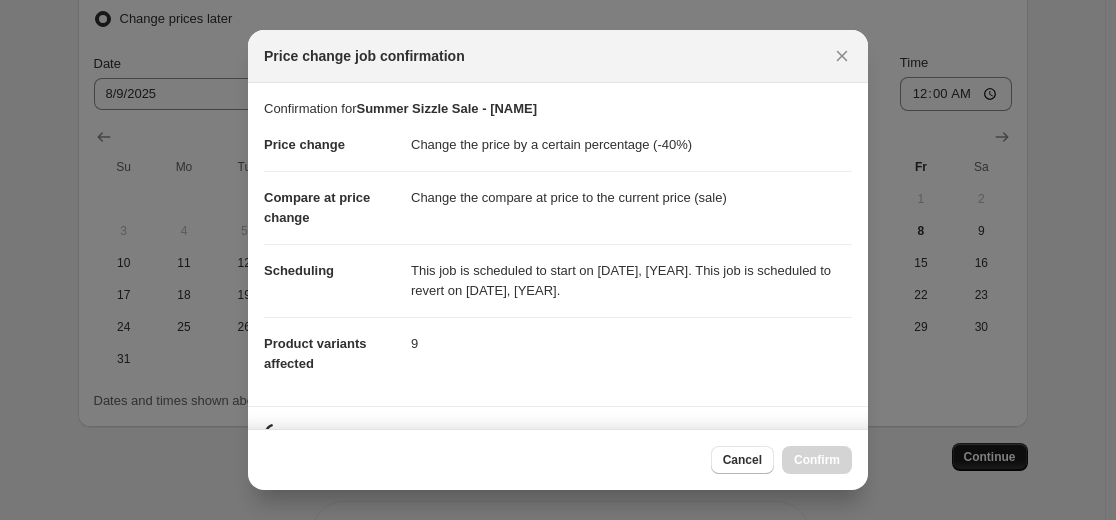 scroll, scrollTop: 0, scrollLeft: 0, axis: both 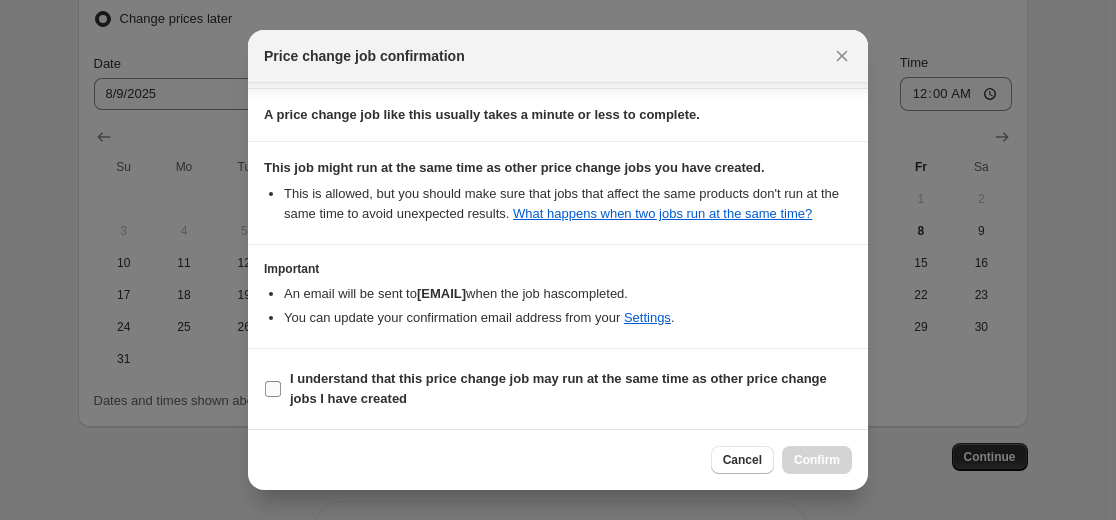 click on "I understand that this price change job may run at the same time as other price change jobs I have created" at bounding box center [558, 388] 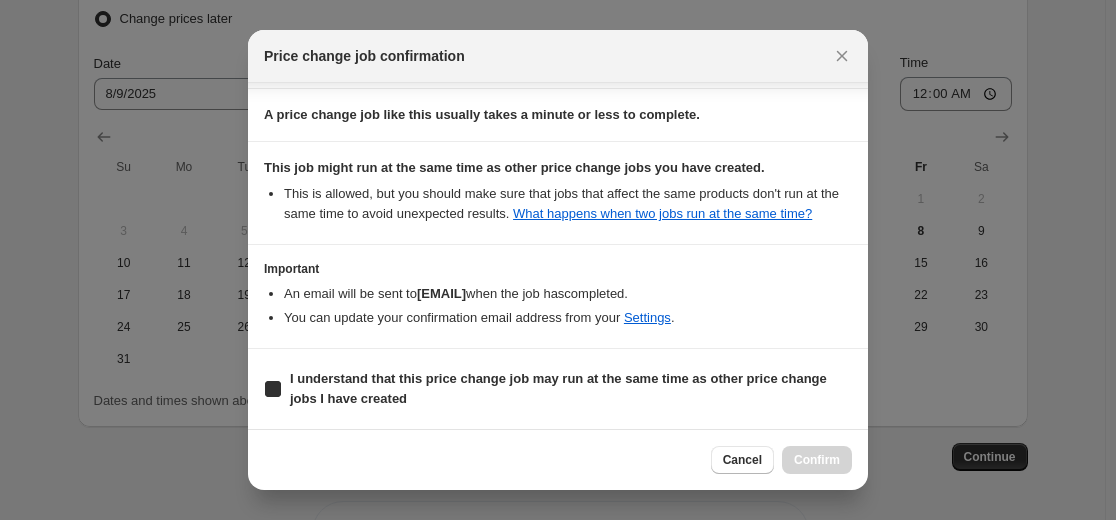 checkbox on "true" 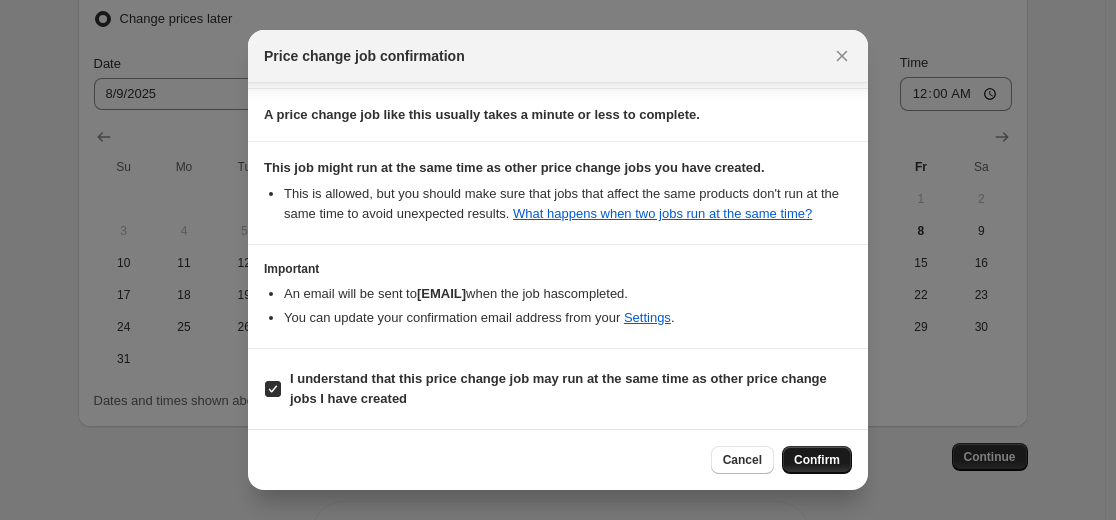 click on "Confirm" at bounding box center (817, 460) 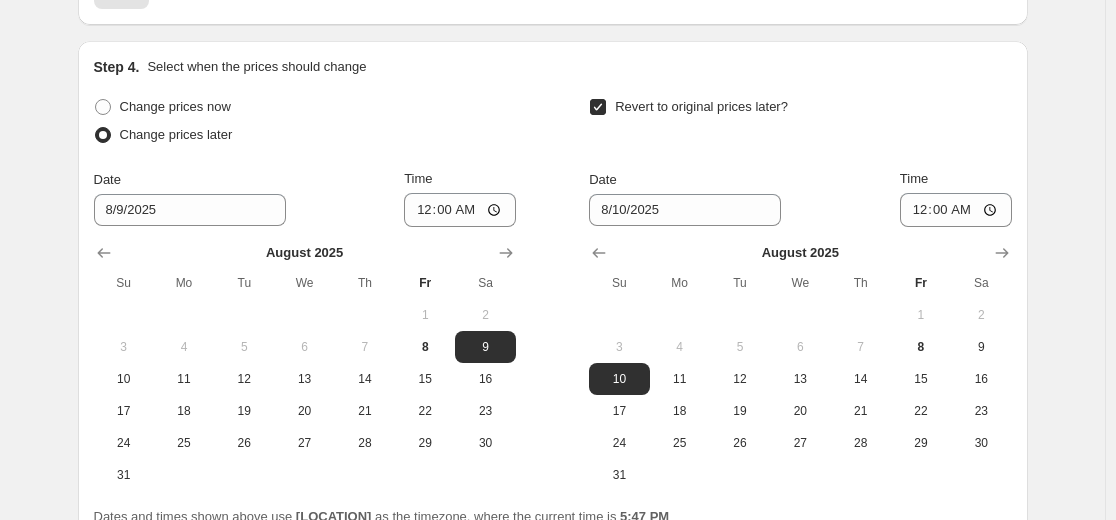 scroll, scrollTop: 2037, scrollLeft: 0, axis: vertical 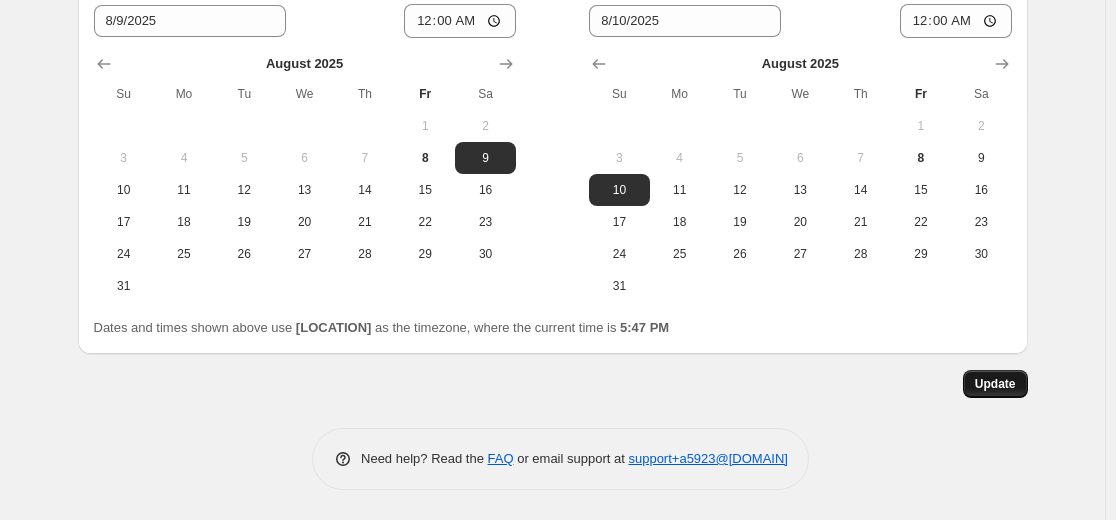 click on "Update" at bounding box center (995, 384) 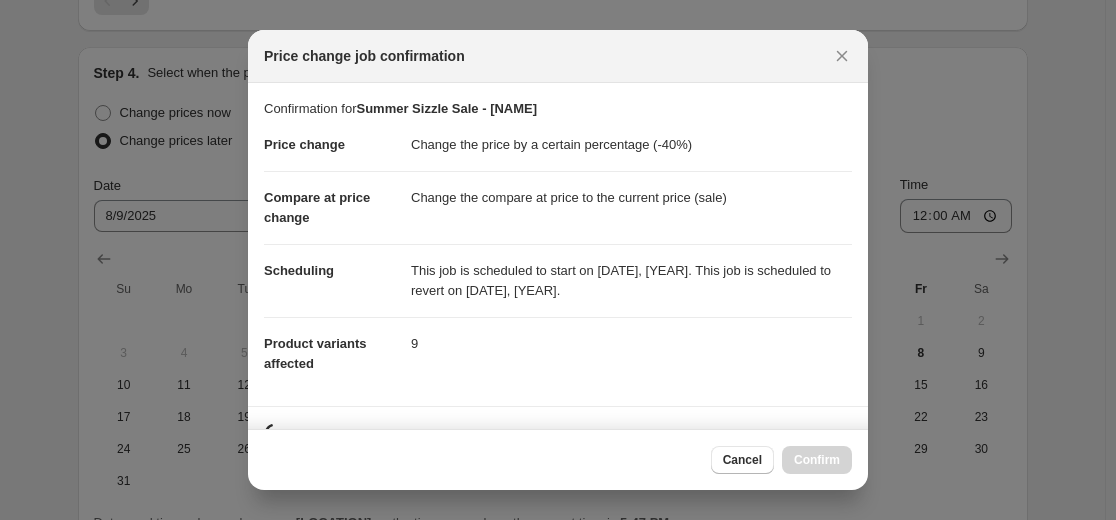 scroll, scrollTop: 2037, scrollLeft: 0, axis: vertical 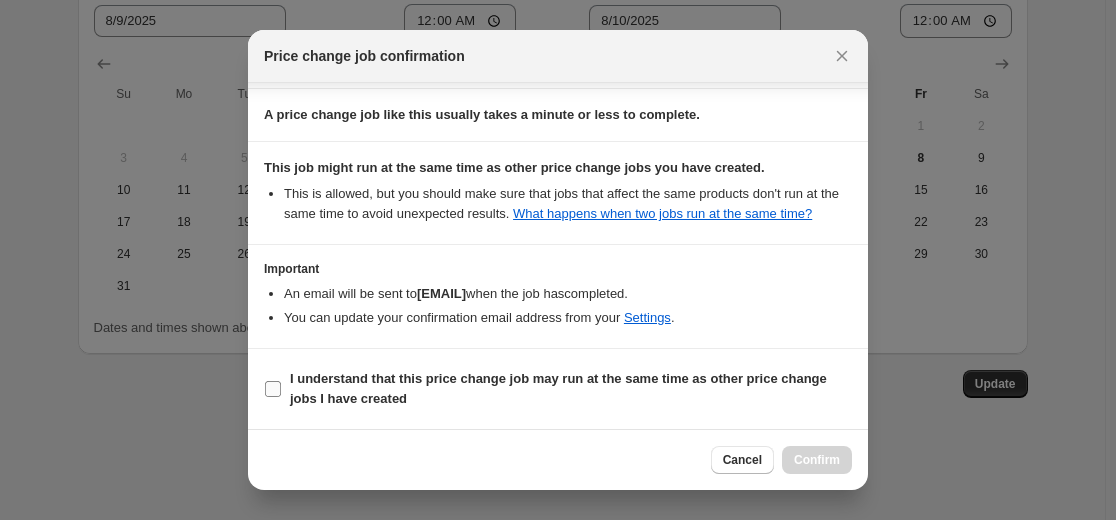 click on "I understand that this price change job may run at the same time as other price change jobs I have created" at bounding box center (558, 388) 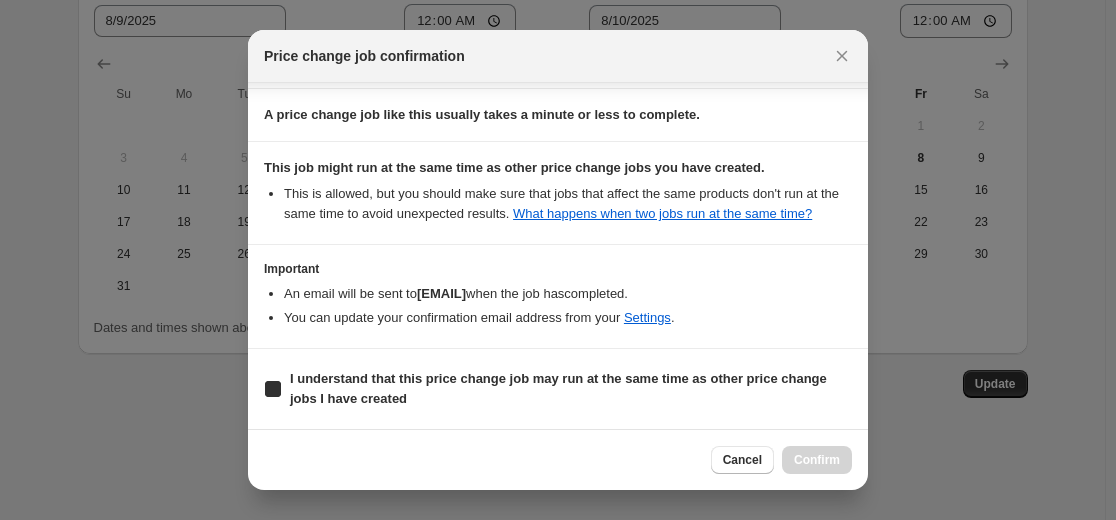 checkbox on "true" 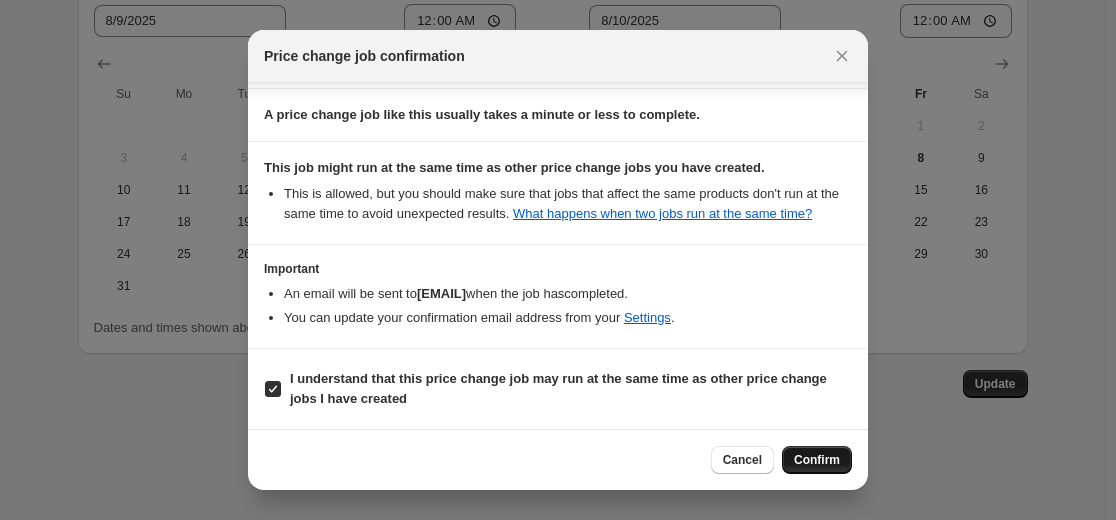 click on "Confirm" at bounding box center (817, 460) 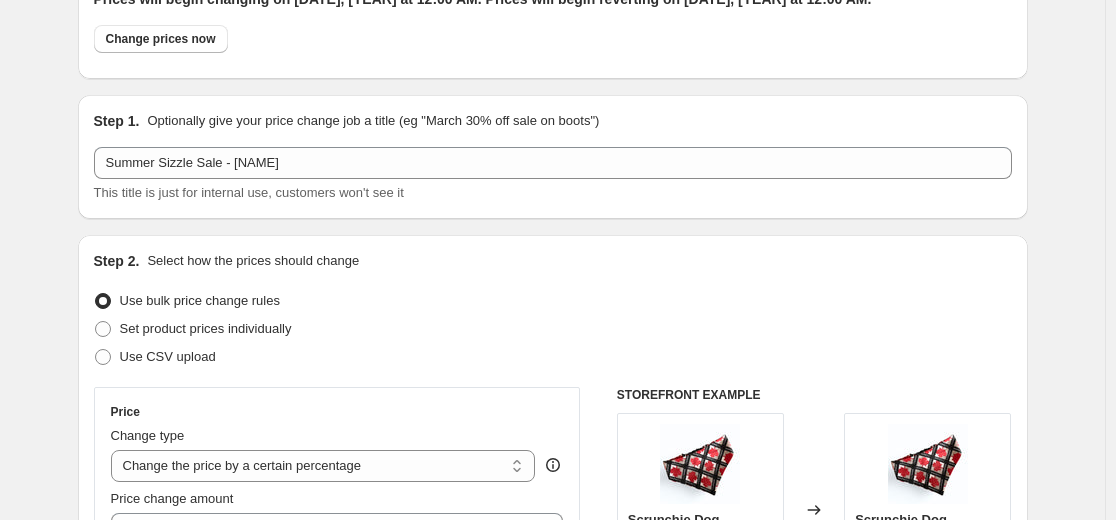 scroll, scrollTop: 0, scrollLeft: 0, axis: both 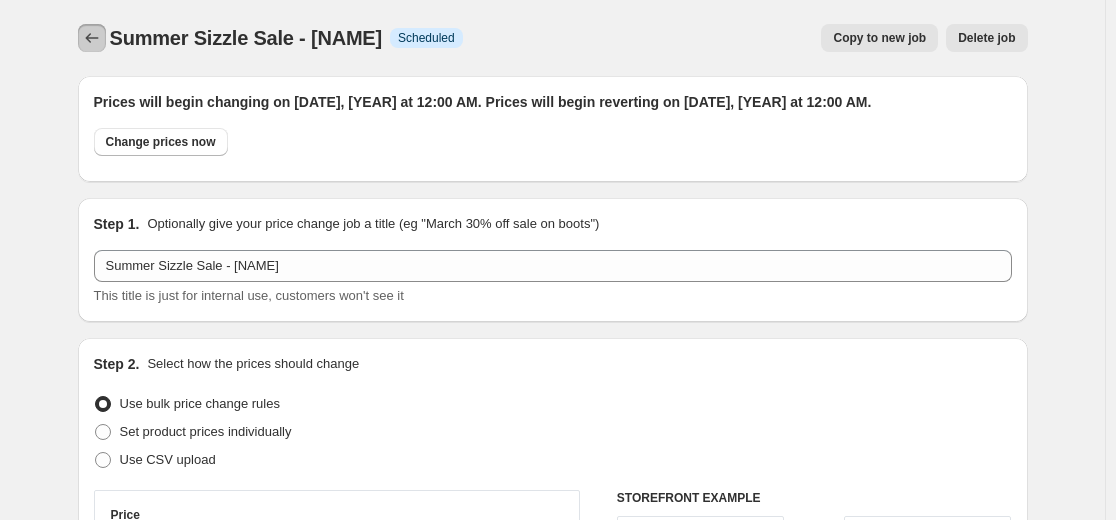 click 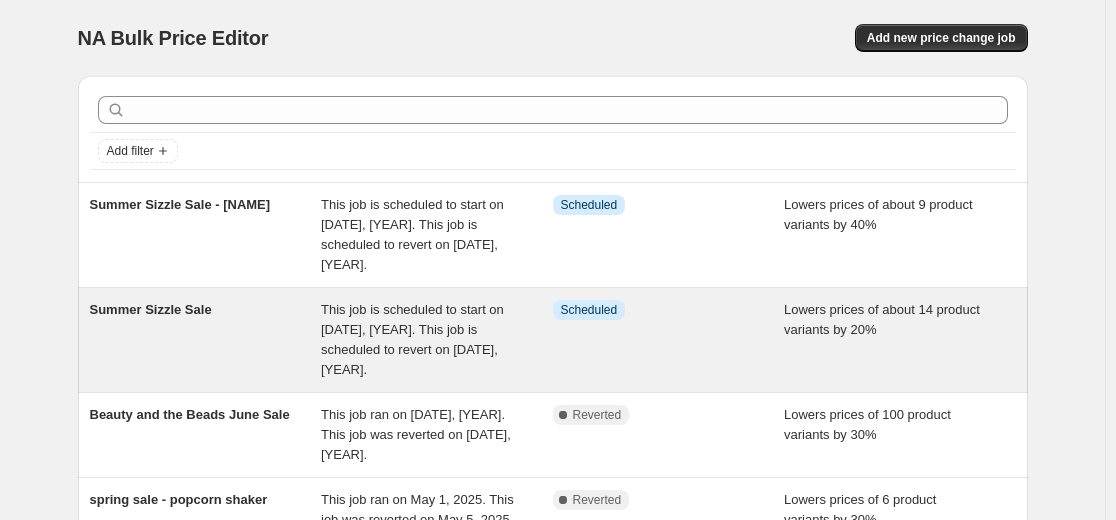 click on "Summer Sizzle Sale This job is scheduled to start on [DATE], [YEAR]. This job is scheduled to revert on [DATE], [YEAR]. Info Scheduled Lowers prices of about [NUMBER] product variants by [NUMBER]%" at bounding box center (553, 340) 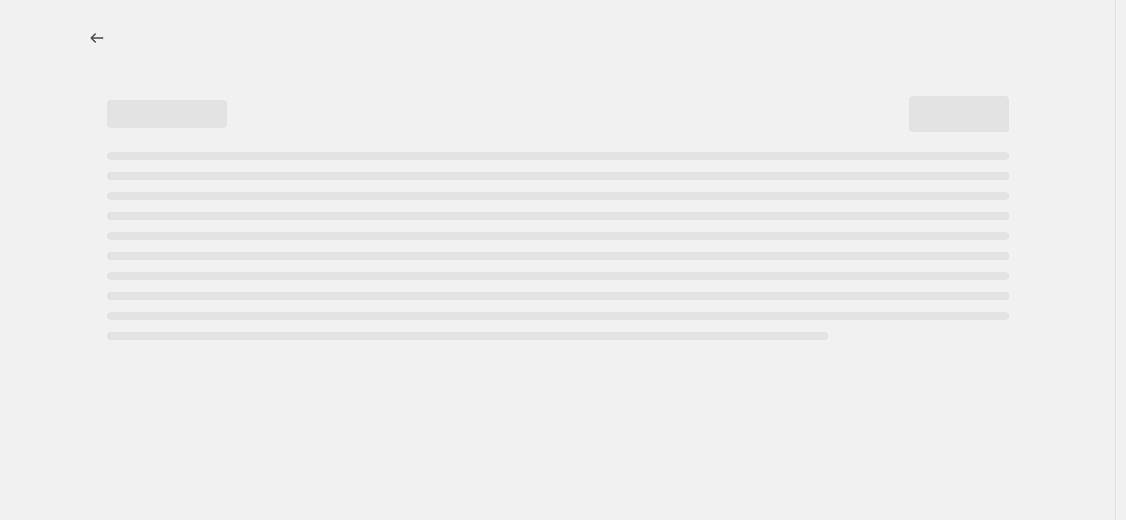 select on "percentage" 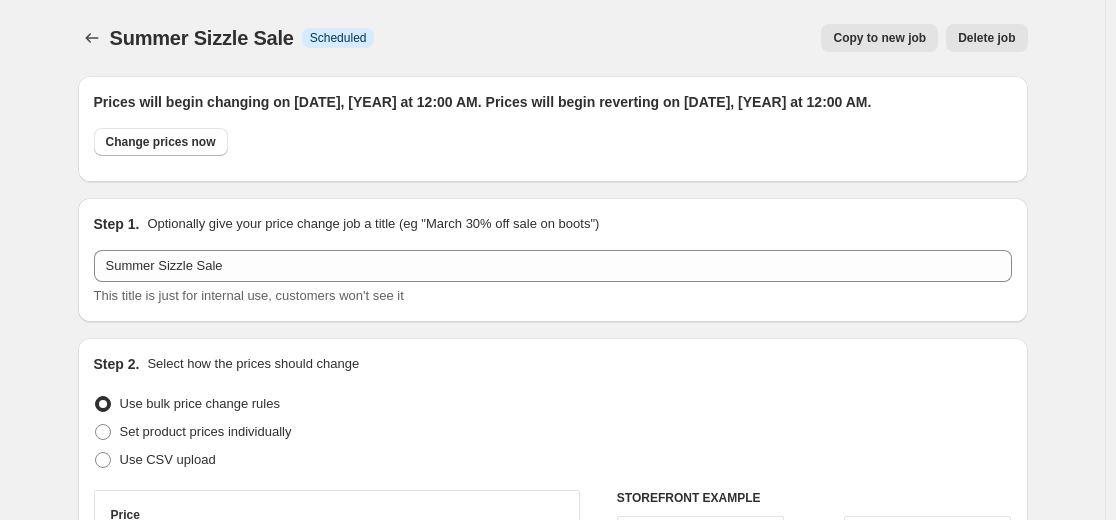 click on "Prices will begin changing on [DATE], [YEAR] at 12:00 AM. Prices will begin reverting on [DATE], [YEAR] at 12:00 AM. Change prices now Step 1. Optionally give your price change job a title (eg "March 30% off sale on boots") This title is just for internal use, customers won't see it Step 2. Select how the prices should change Use bulk price change rules Set product prices individually Use CSV upload Price Change type Change the price to a certain amount Change the price by a certain amount Change the price by a certain percentage Change the price to the current compare at price (price before sale) Change the price by a certain amount relative to the compare at price Change the price by a certain percentage relative to the compare at price Don't change the price Change the price by a certain percentage relative to the cost per item Change price to certain cost margin Change the price by a certain percentage Price change amount" at bounding box center (553, 1278) 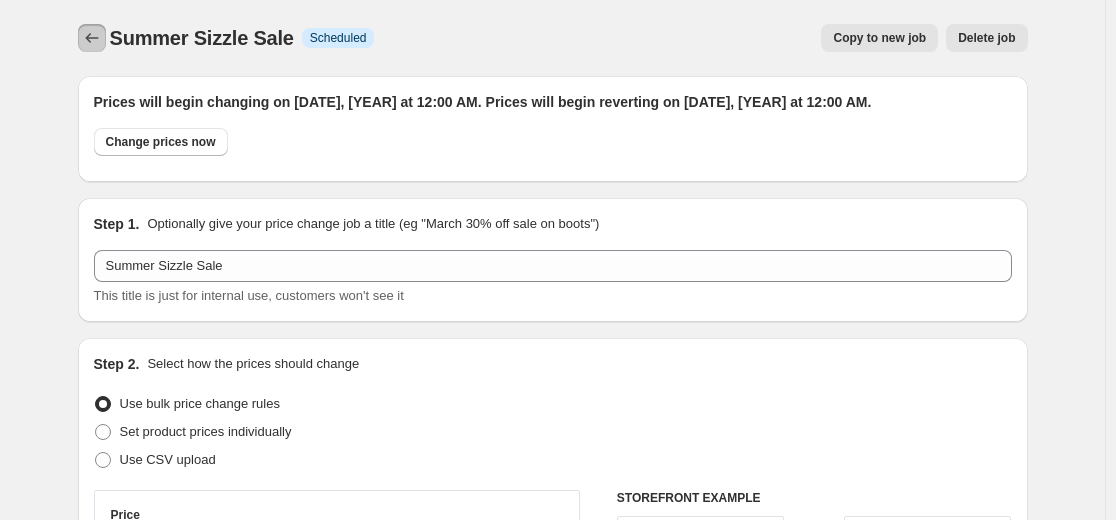 click 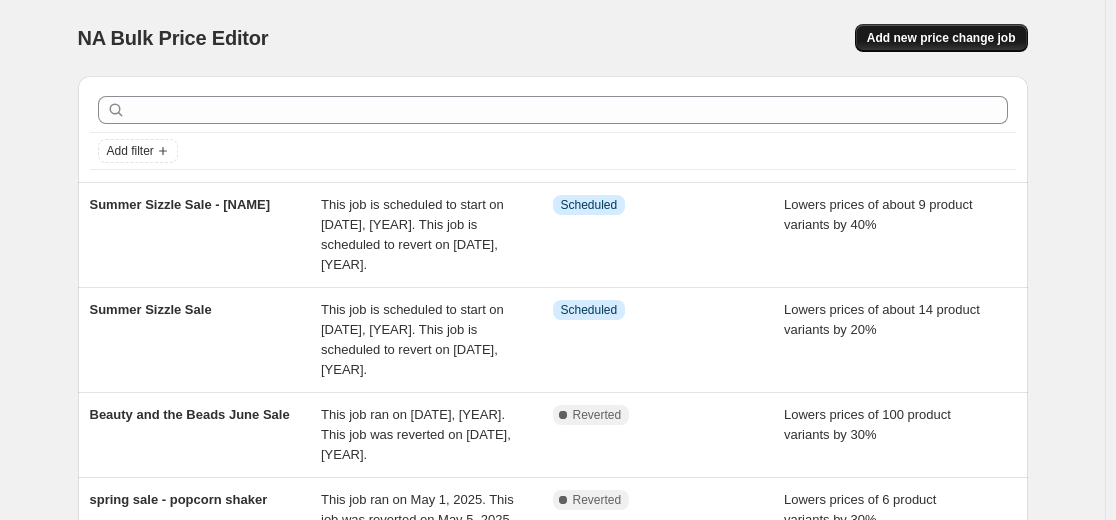 click on "Add new price change job" at bounding box center (941, 38) 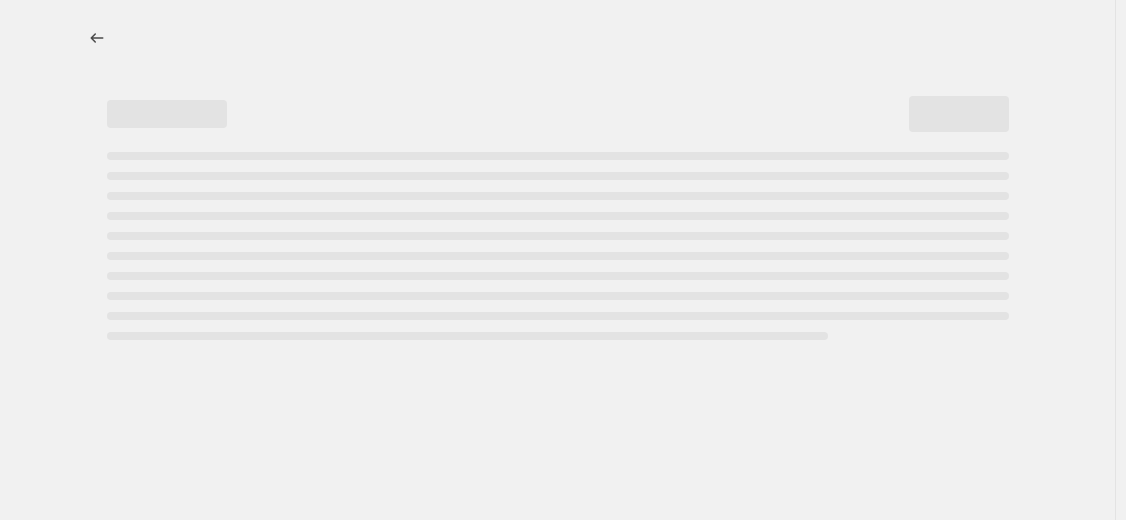 select on "percentage" 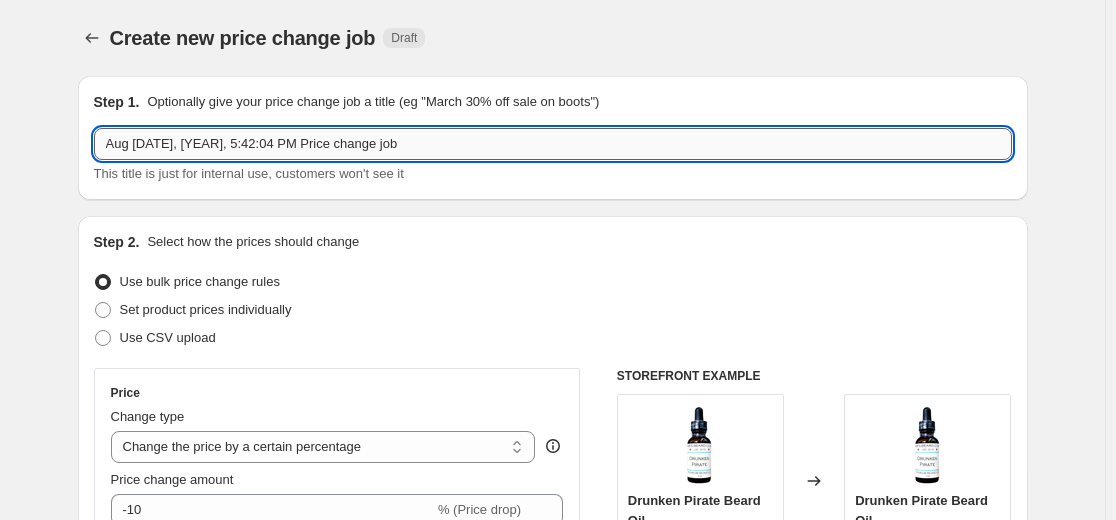 click on "Aug [DATE], [YEAR], 5:42:04 PM Price change job" at bounding box center (553, 144) 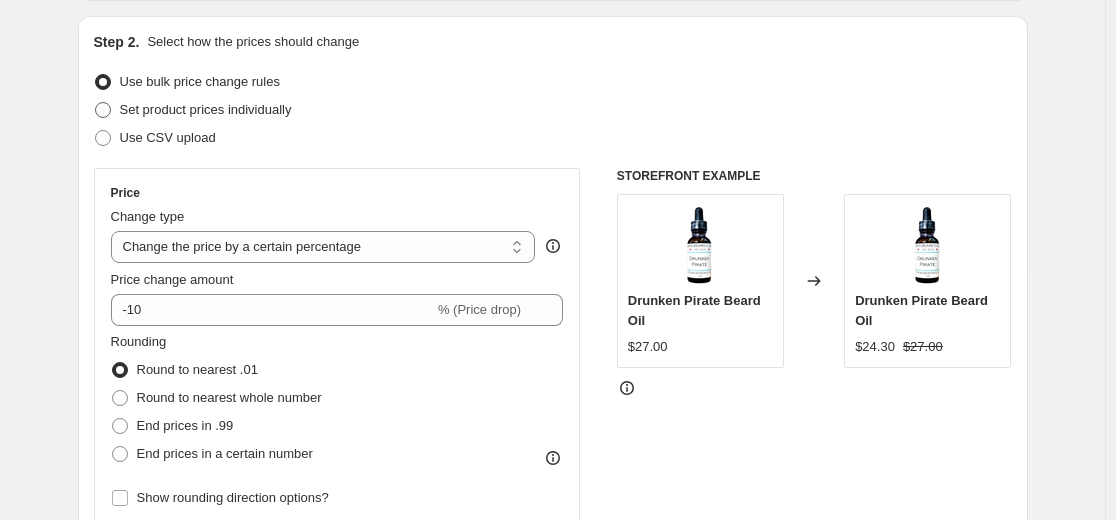 scroll, scrollTop: 0, scrollLeft: 0, axis: both 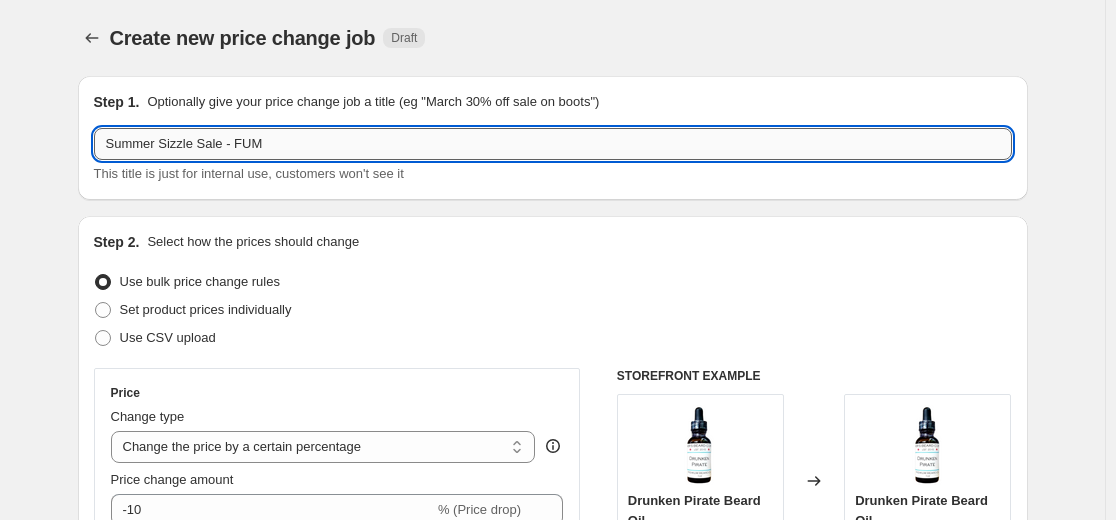 click on "Summer Sizzle Sale - FUM" at bounding box center (553, 144) 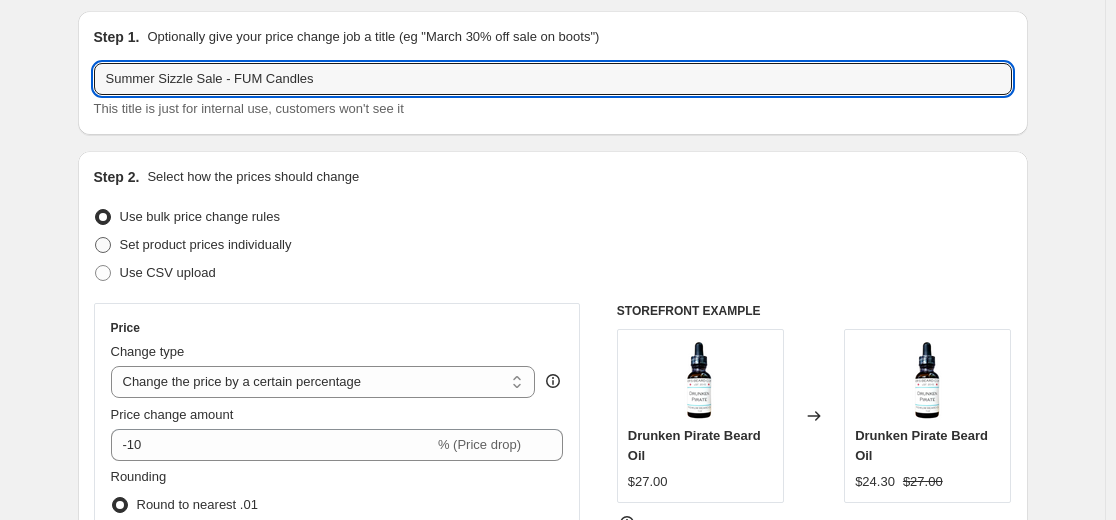 scroll, scrollTop: 100, scrollLeft: 0, axis: vertical 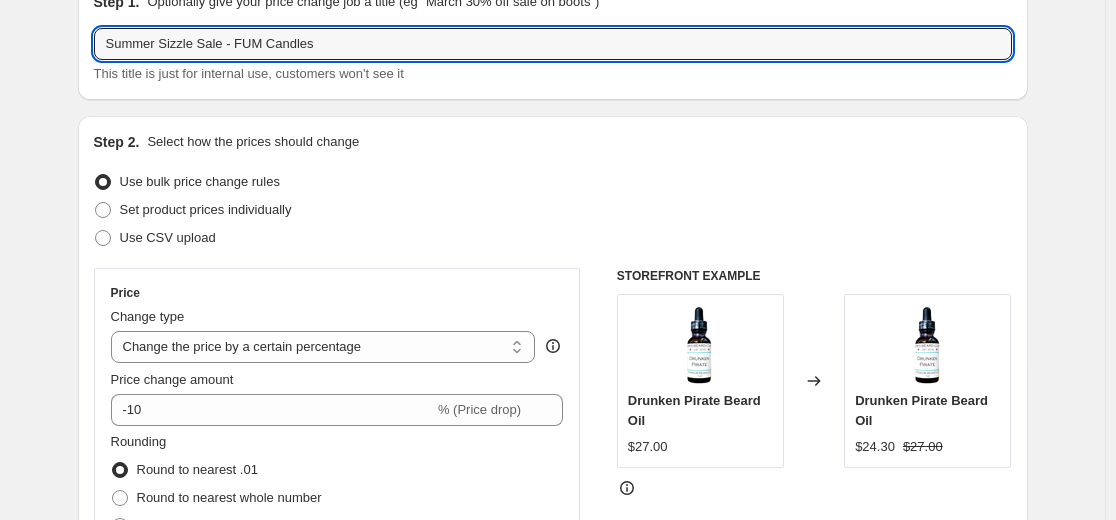 type on "Summer Sizzle Sale - FUM Candles" 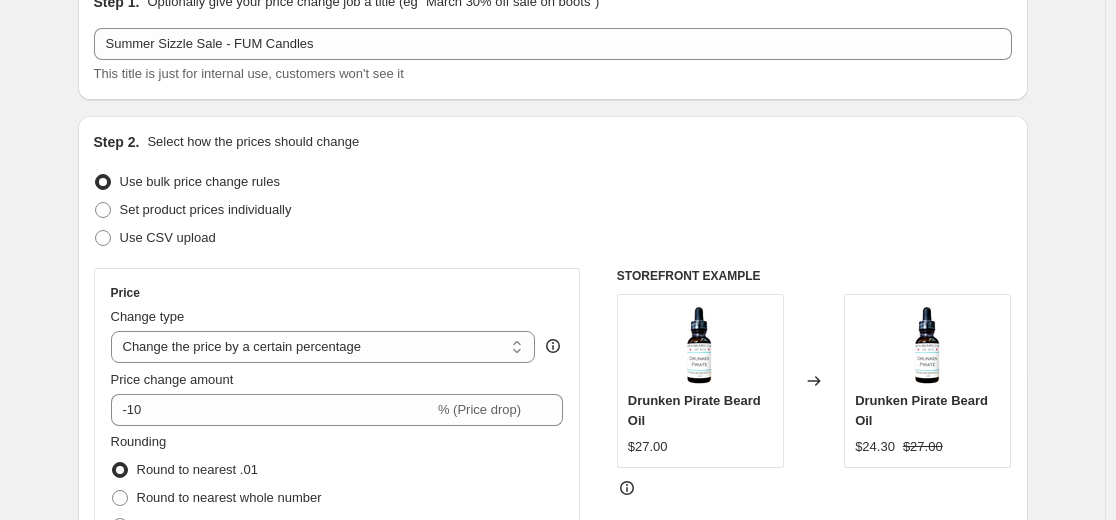 click on "Use CSV upload" at bounding box center [553, 238] 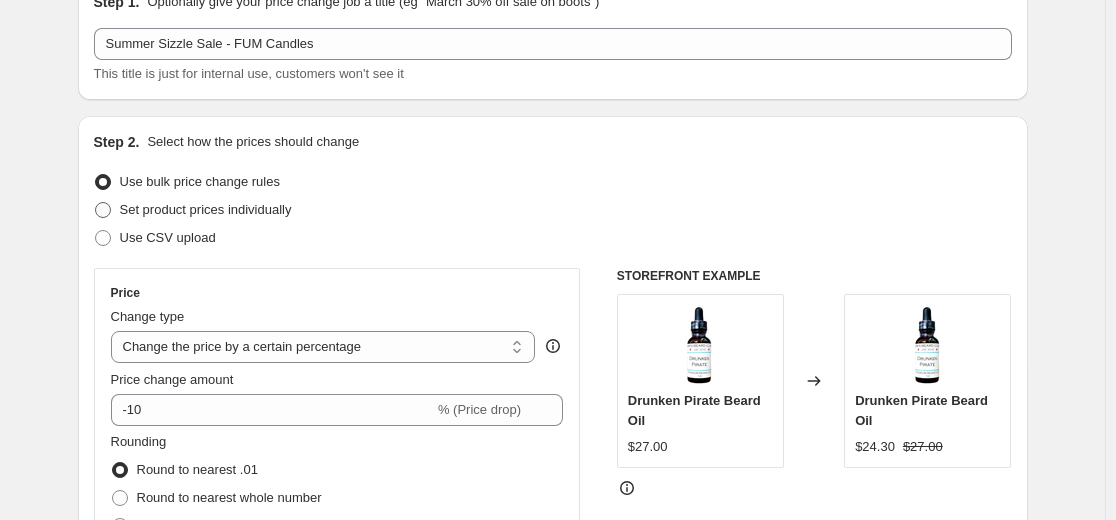 click on "Set product prices individually" at bounding box center (206, 209) 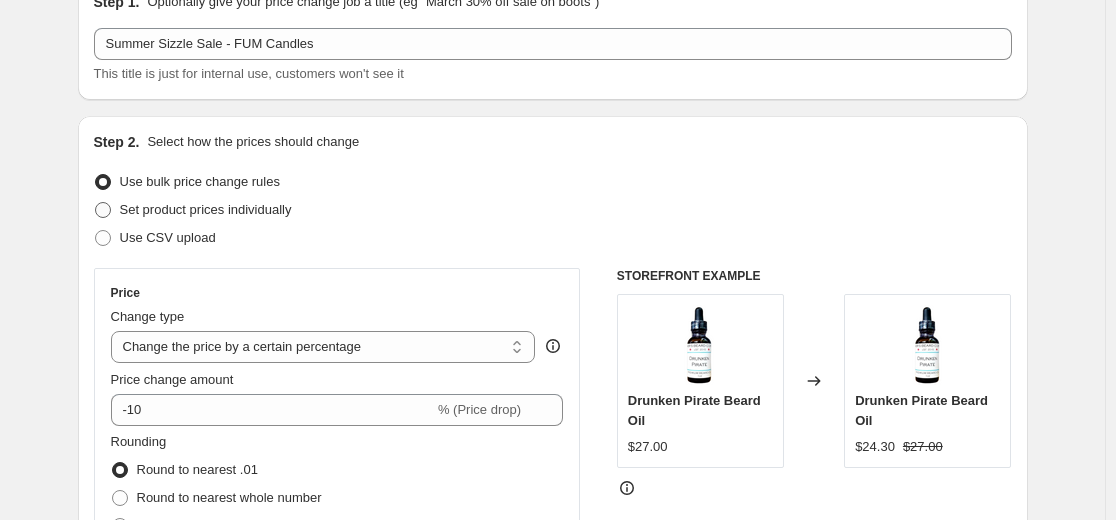radio on "true" 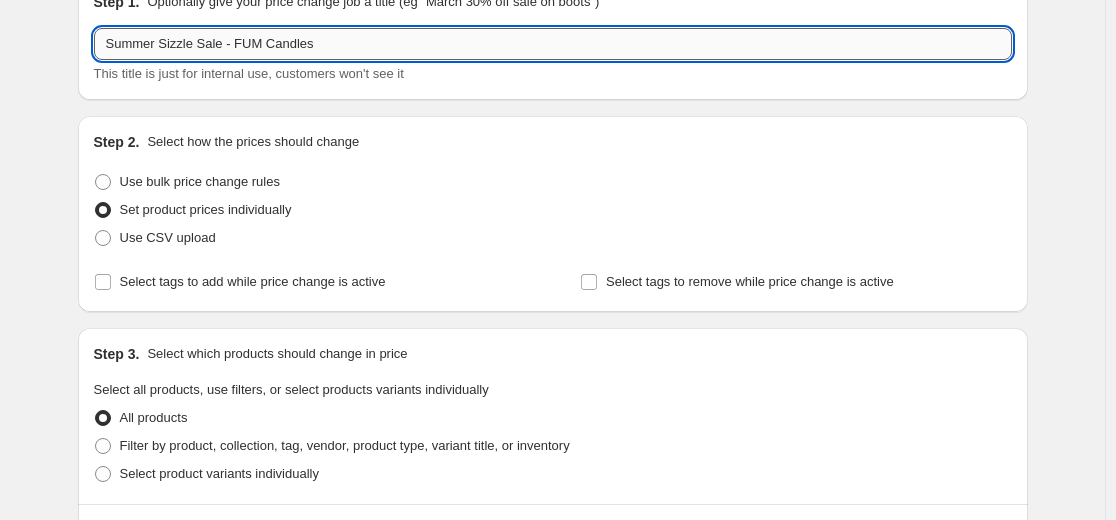 drag, startPoint x: 310, startPoint y: 46, endPoint x: 259, endPoint y: 37, distance: 51.78803 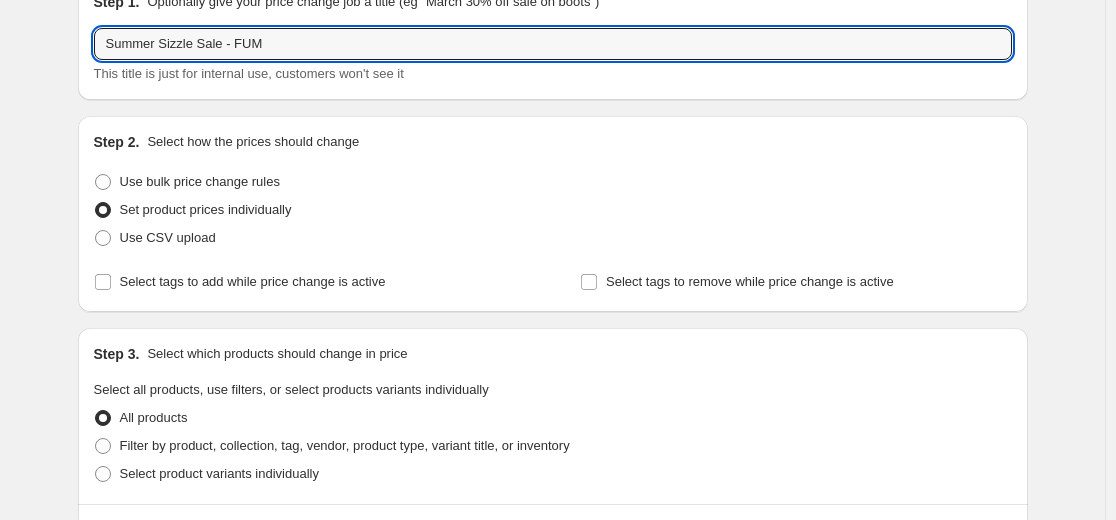 type on "Summer Sizzle Sale - FUM" 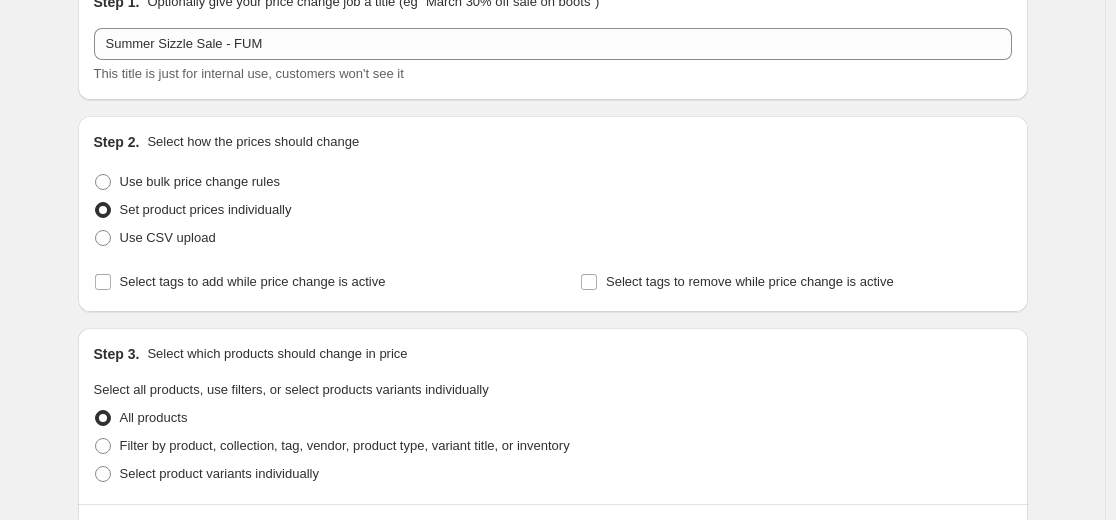 click on "Set product prices individually" at bounding box center [553, 210] 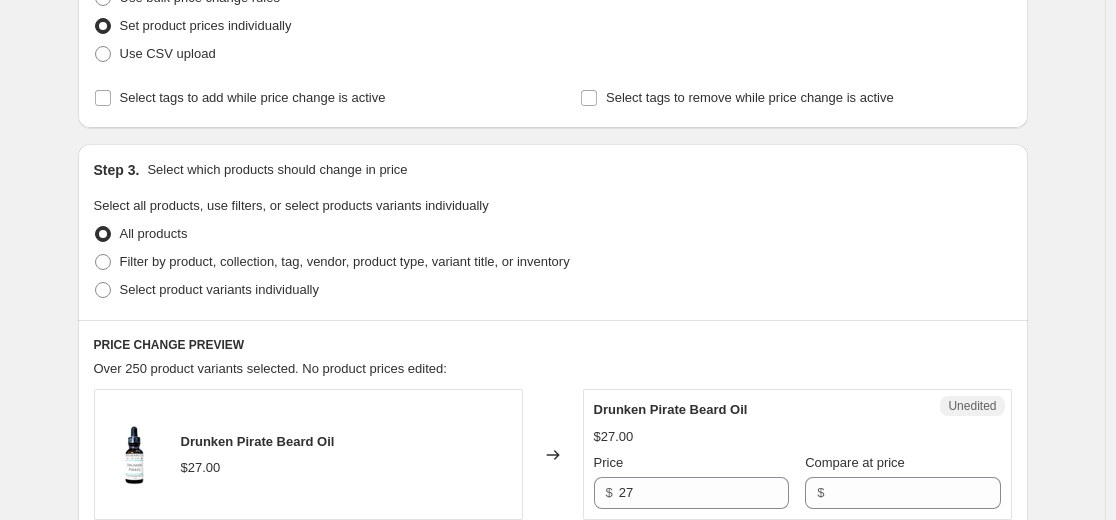 scroll, scrollTop: 300, scrollLeft: 0, axis: vertical 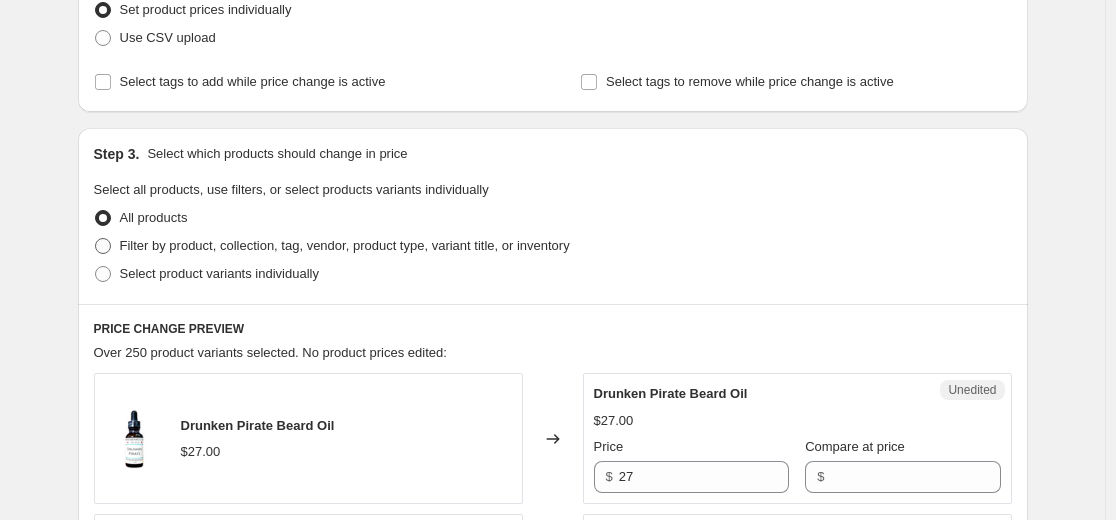 click on "Filter by product, collection, tag, vendor, product type, variant title, or inventory" at bounding box center [345, 245] 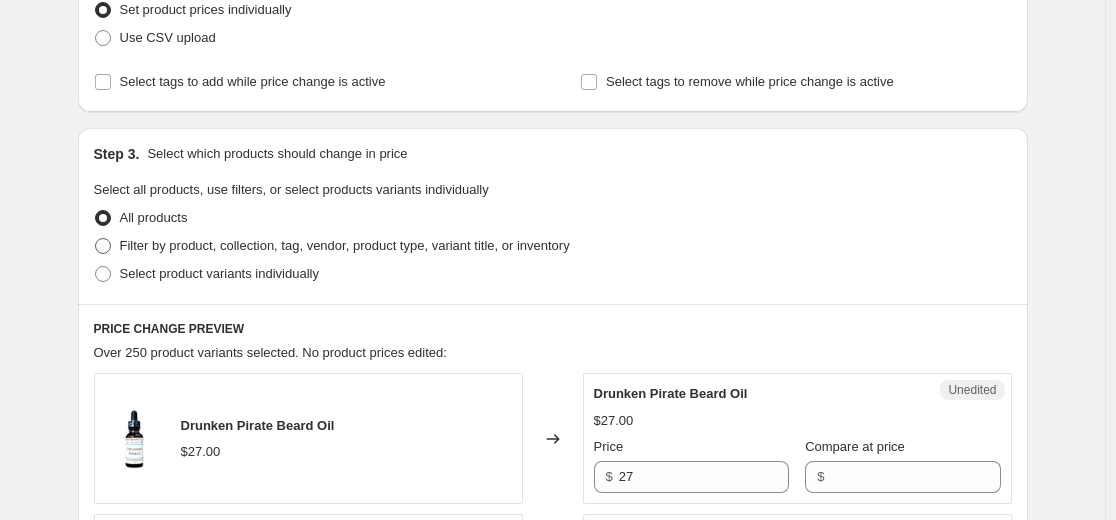 radio on "true" 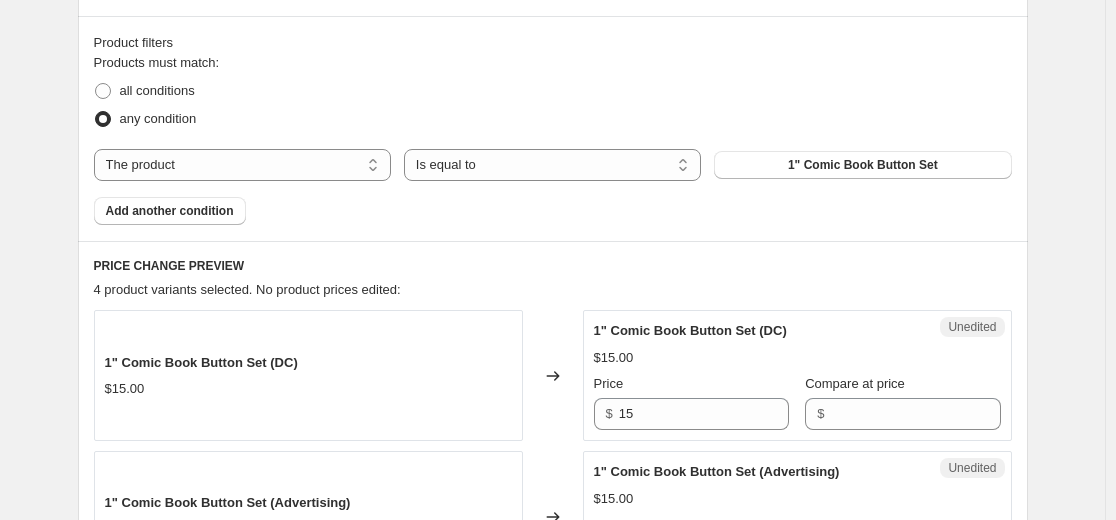 scroll, scrollTop: 600, scrollLeft: 0, axis: vertical 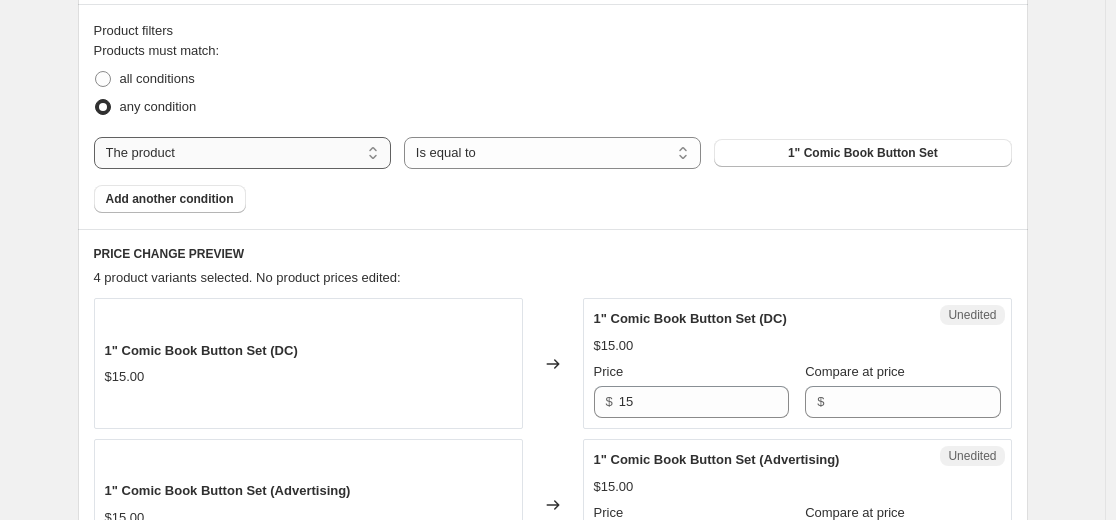 click on "The product The product's collection The product's tag The product's vendor The product's type The product's status The variant's title Inventory quantity" at bounding box center (242, 153) 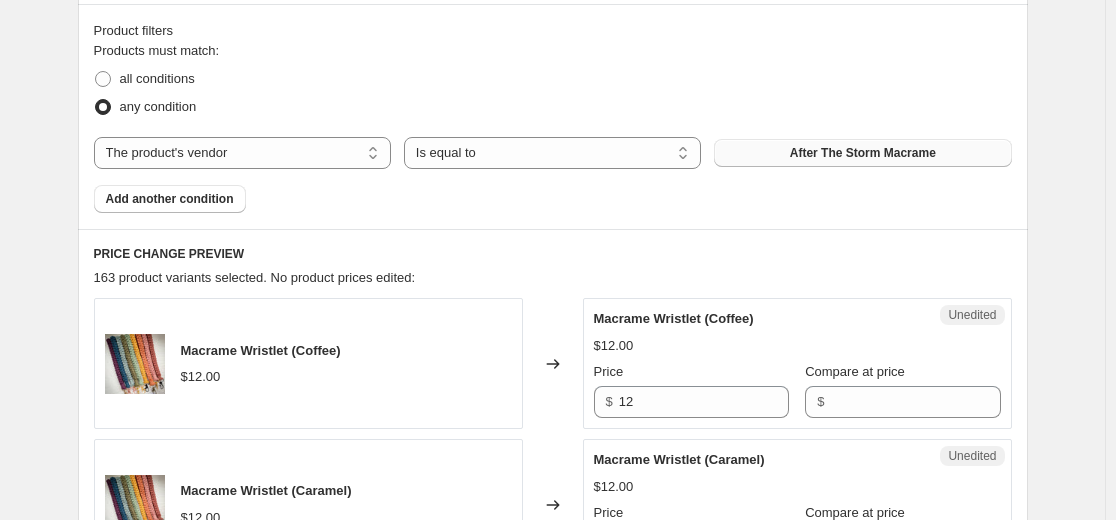 click on "After The Storm Macrame" at bounding box center (863, 153) 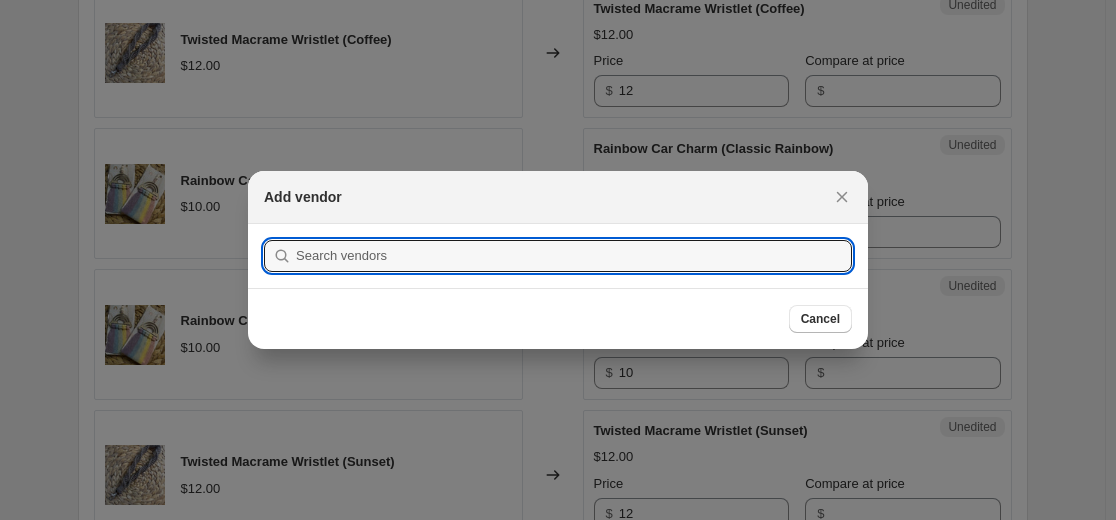 scroll, scrollTop: 0, scrollLeft: 0, axis: both 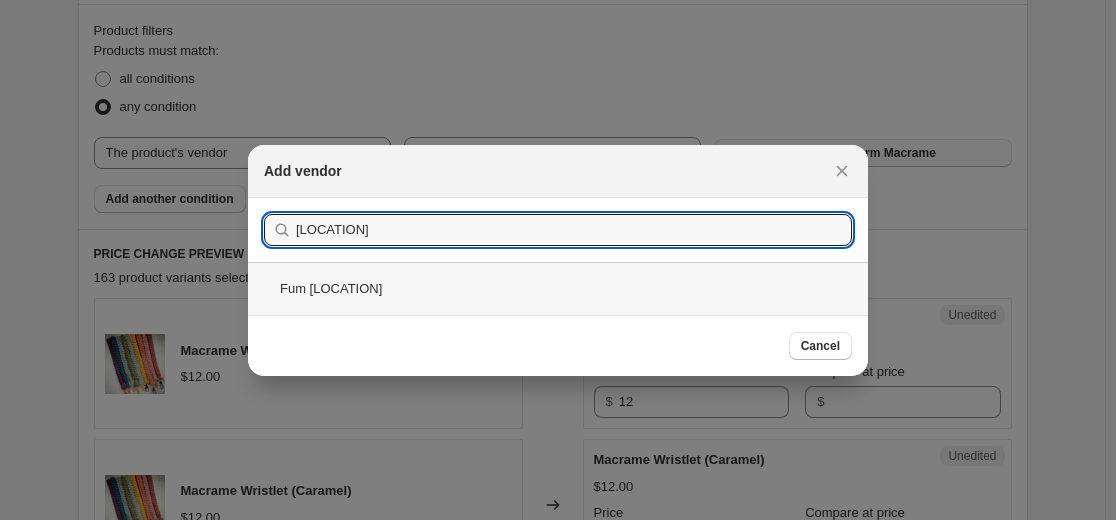 type on "[LOCATION]" 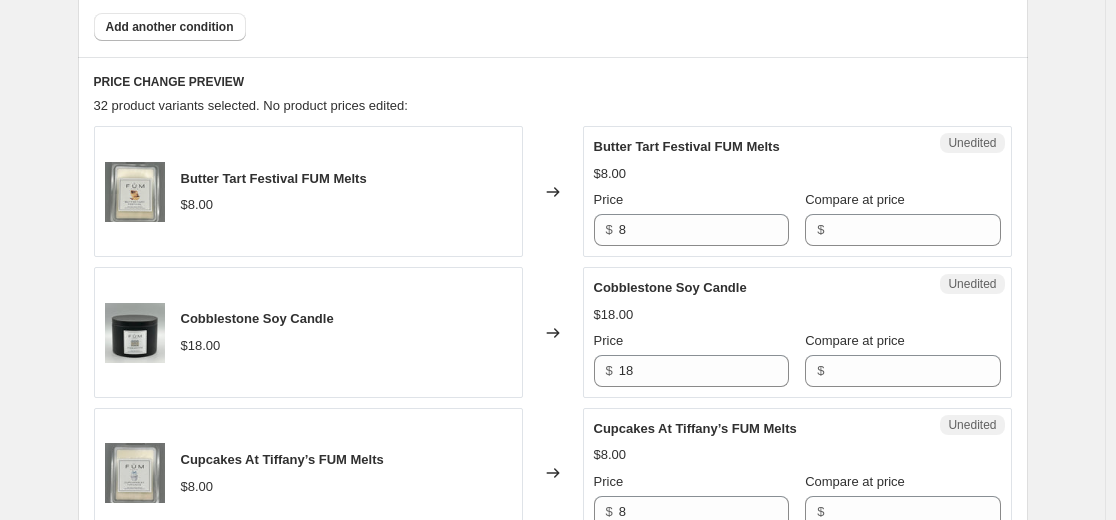 scroll, scrollTop: 800, scrollLeft: 0, axis: vertical 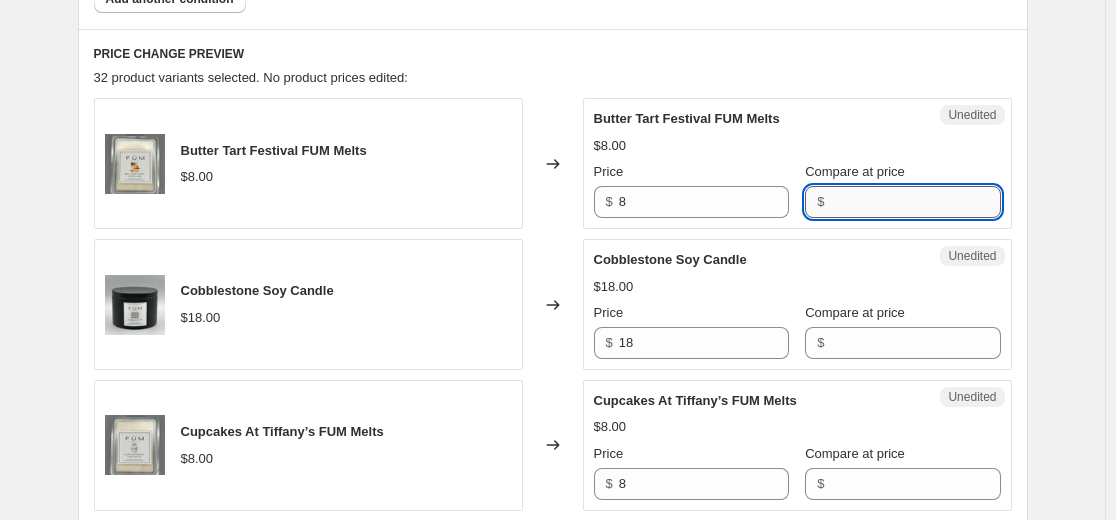 click on "Compare at price" at bounding box center [915, 202] 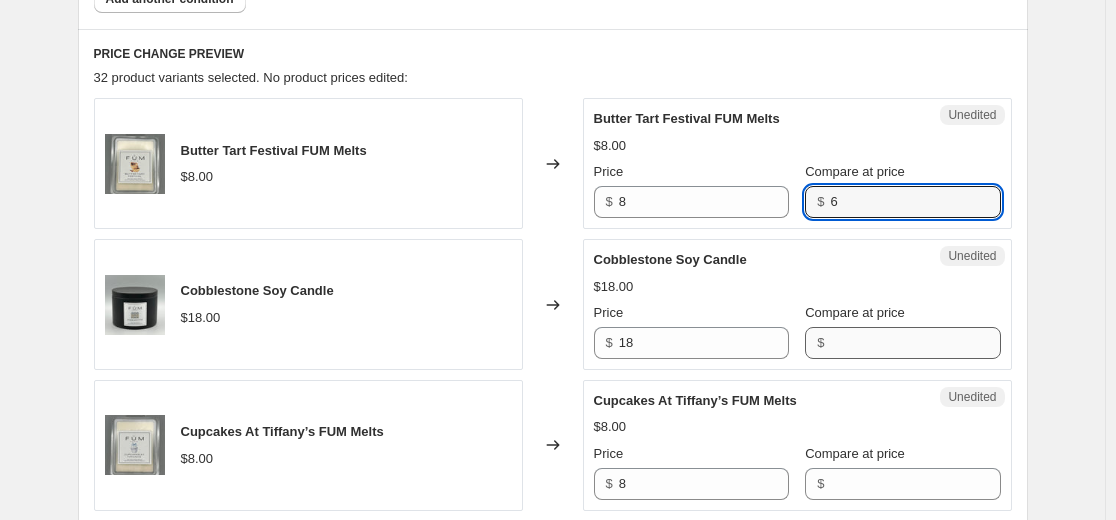type on "6" 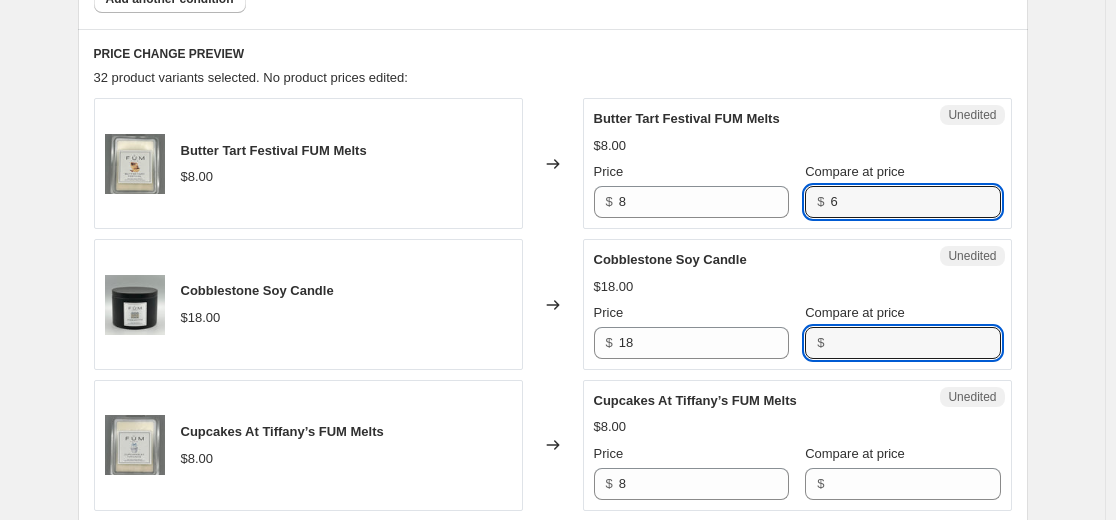 click on "Cobblestone Soy Candle $18.00 Price $ 18 Compare at price $" at bounding box center [797, 304] 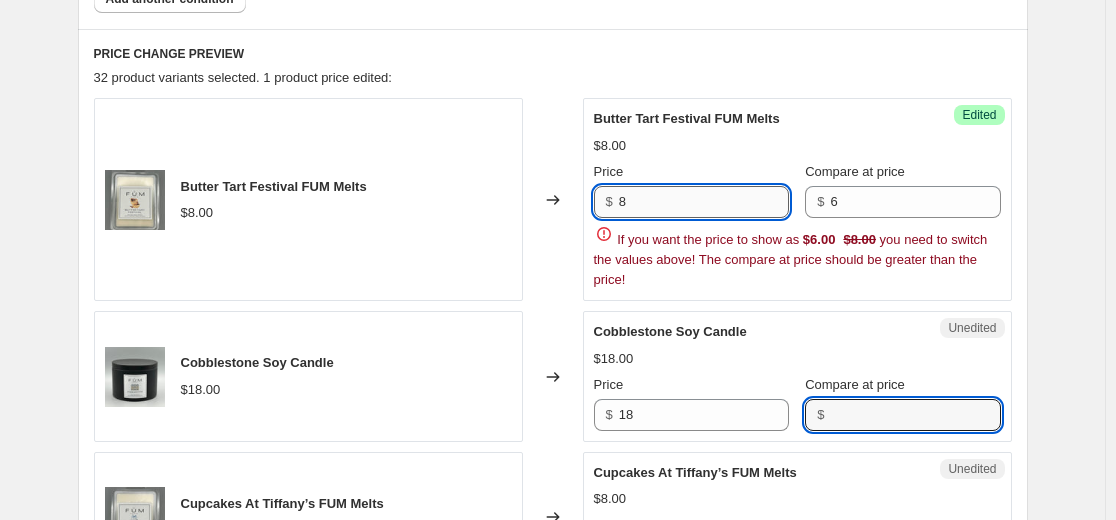 click on "8" at bounding box center (704, 202) 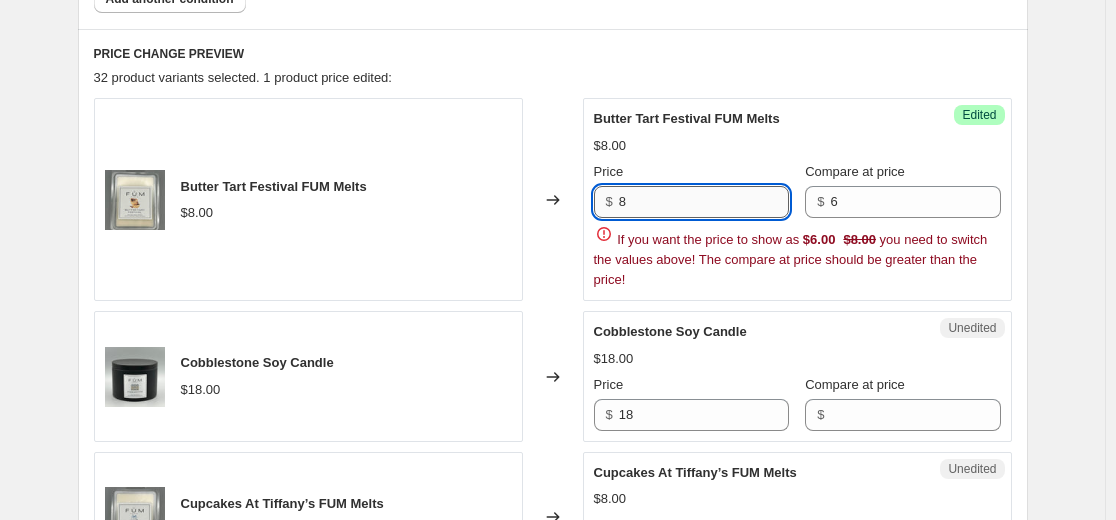 click on "8" at bounding box center [704, 202] 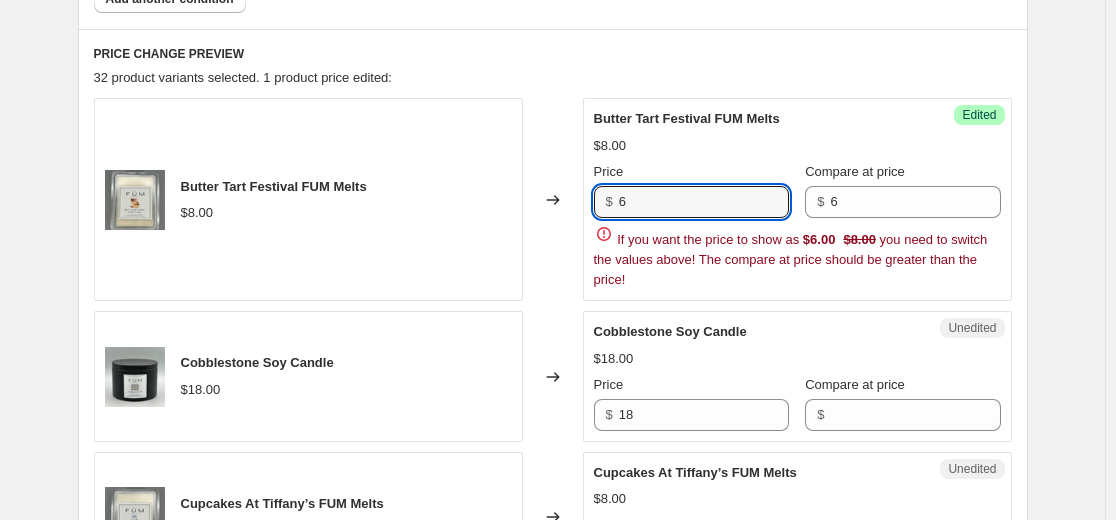 type on "6" 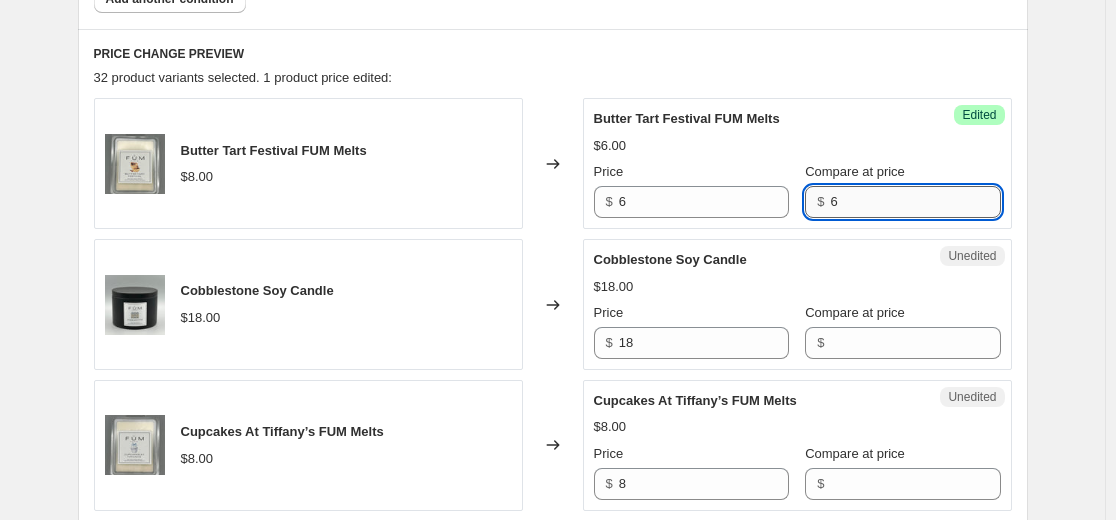 click on "6" at bounding box center [915, 202] 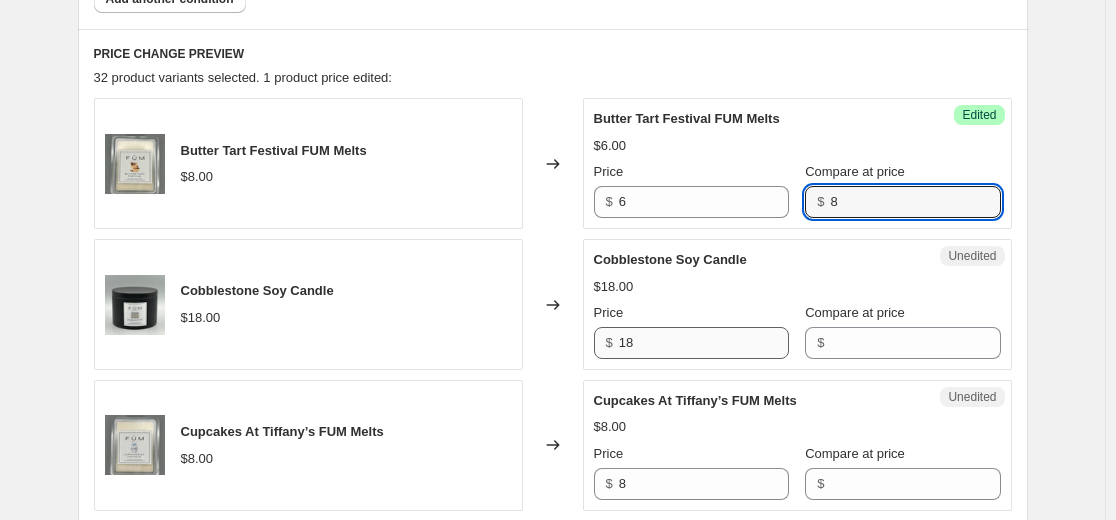 type on "8" 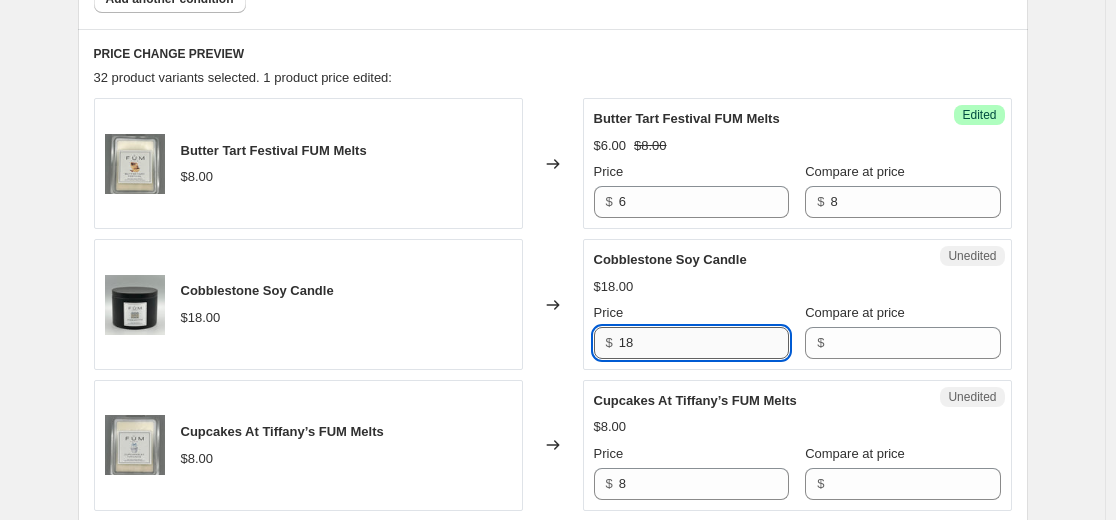 click on "18" at bounding box center (704, 343) 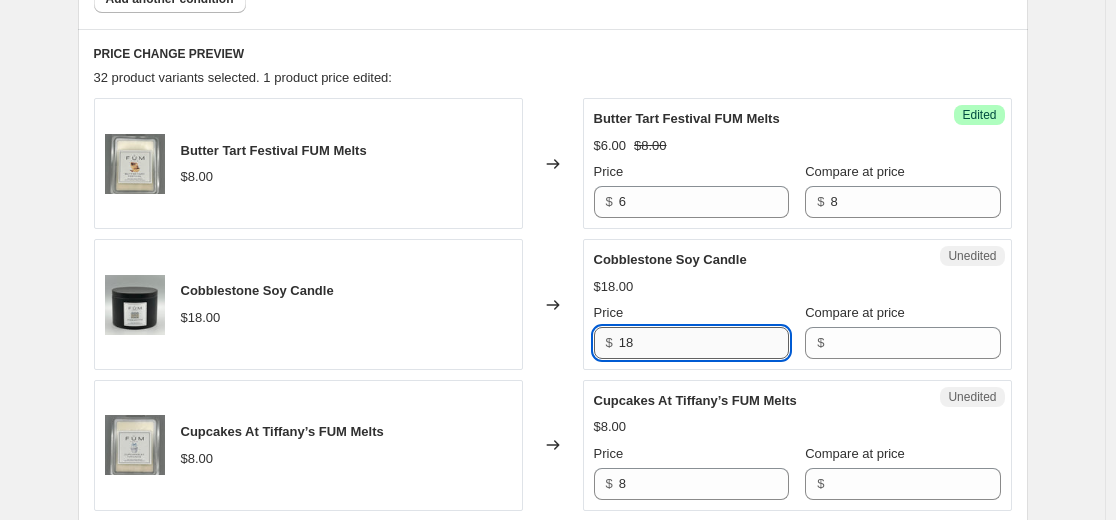 click on "18" at bounding box center [704, 343] 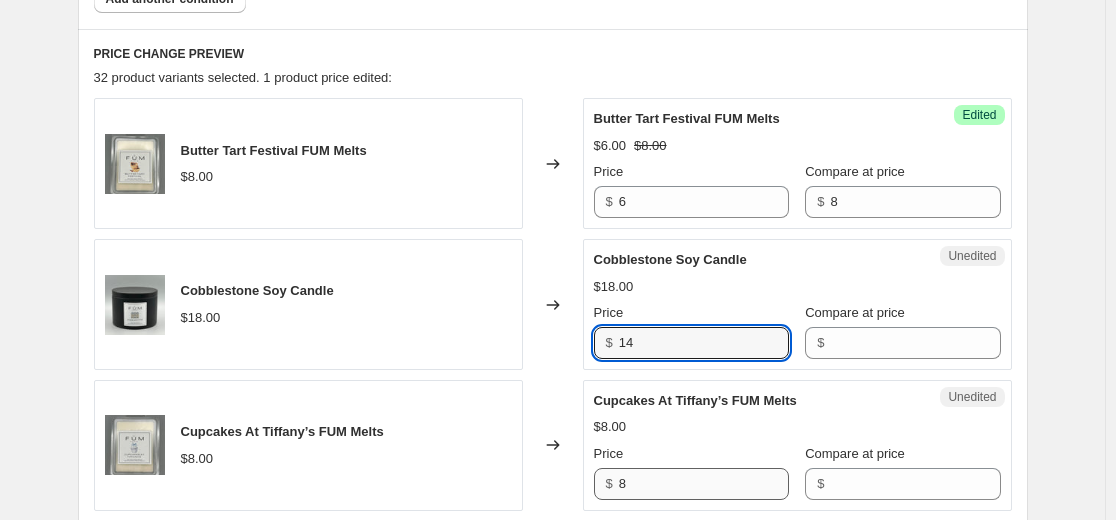 type on "14" 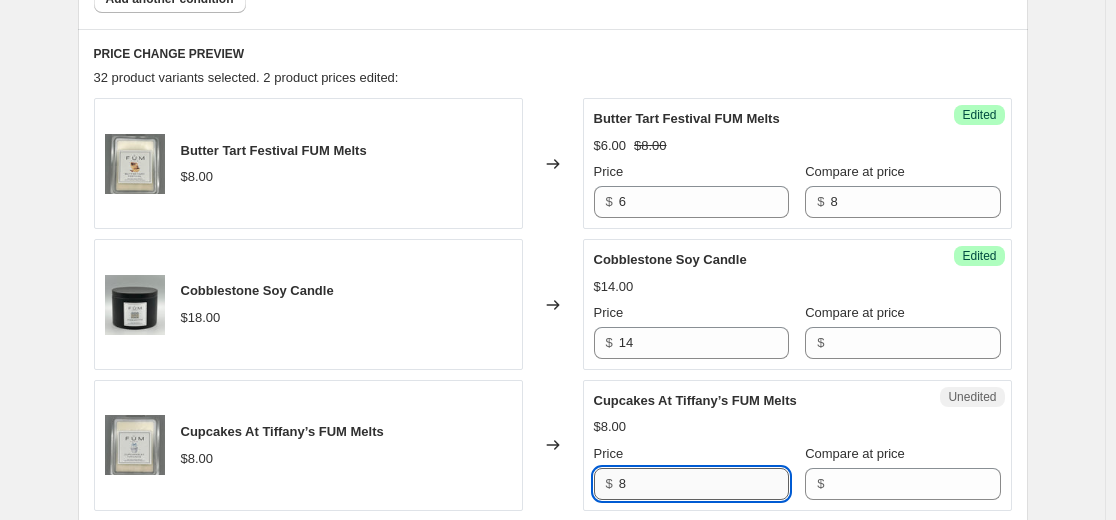 click on "8" at bounding box center (704, 484) 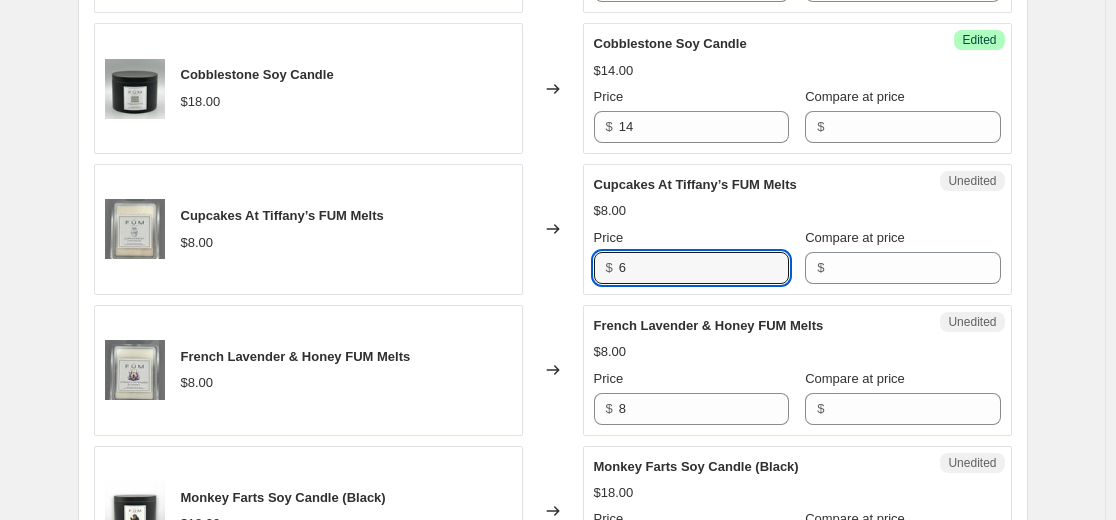 scroll, scrollTop: 1100, scrollLeft: 0, axis: vertical 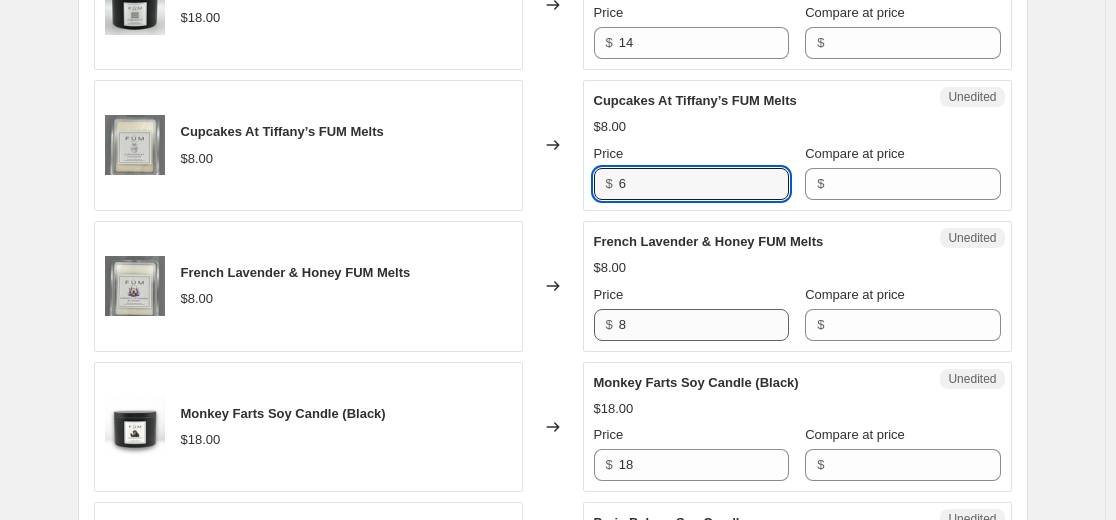 type on "6" 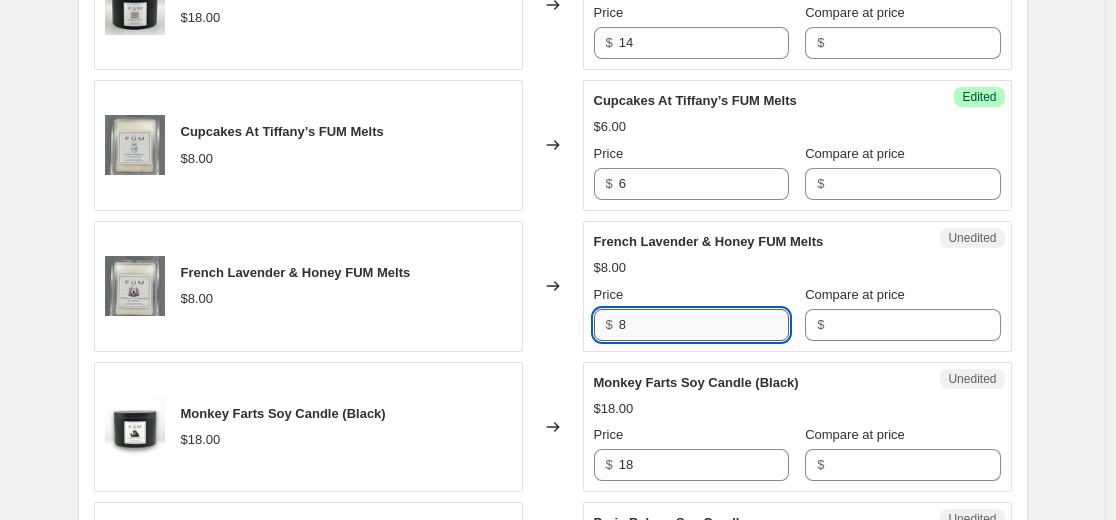 click on "8" at bounding box center (704, 325) 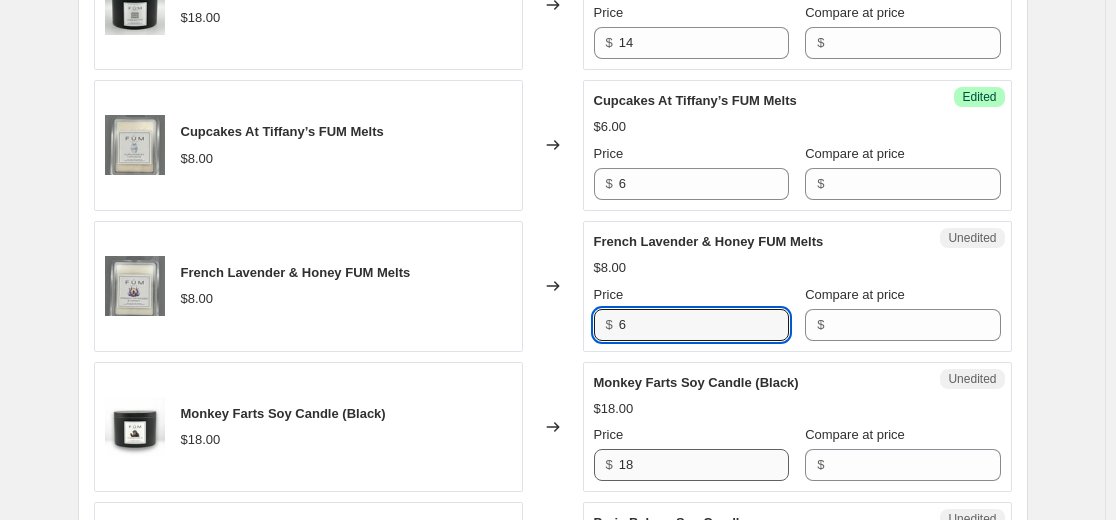 type on "6" 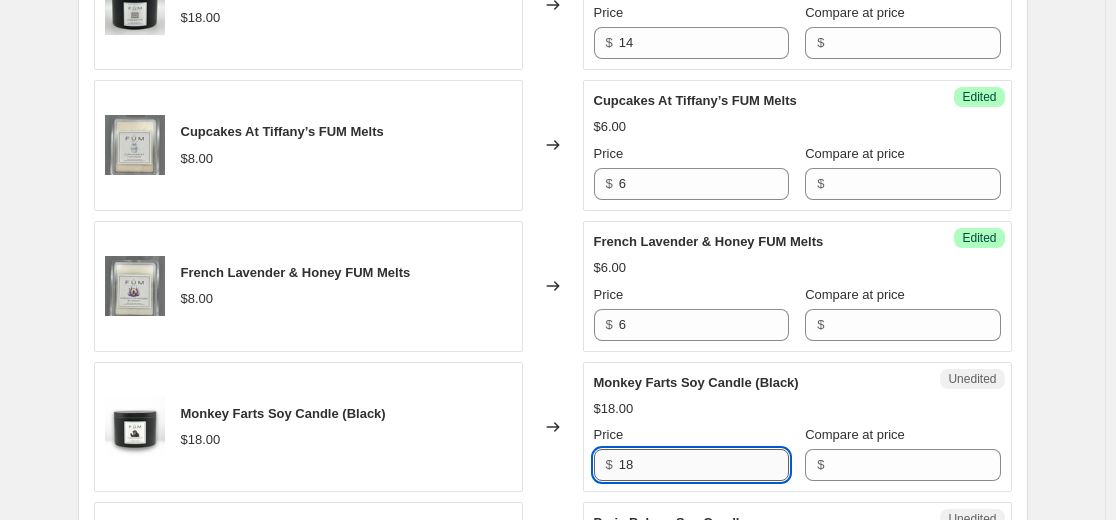 click on "18" at bounding box center (704, 465) 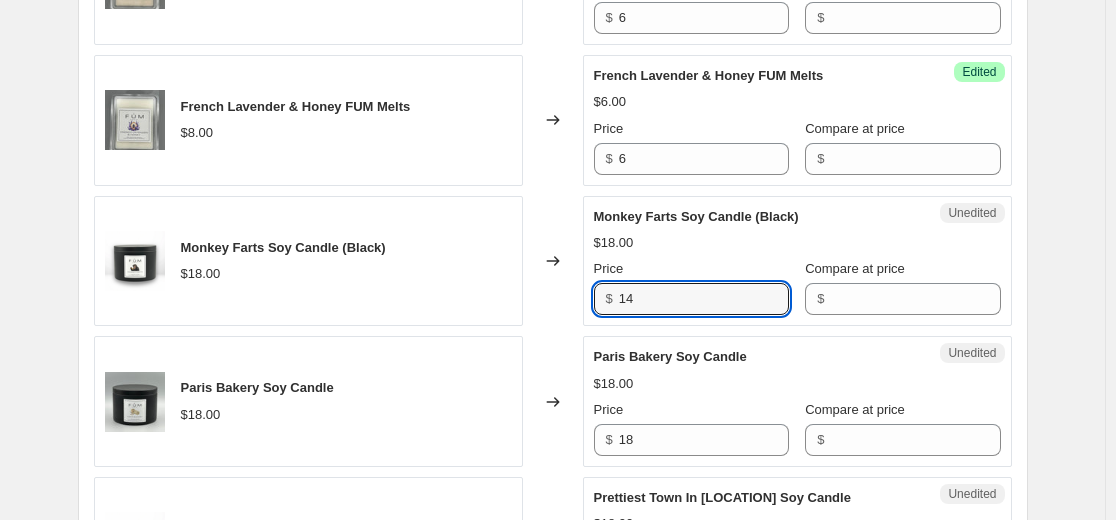 scroll, scrollTop: 1300, scrollLeft: 0, axis: vertical 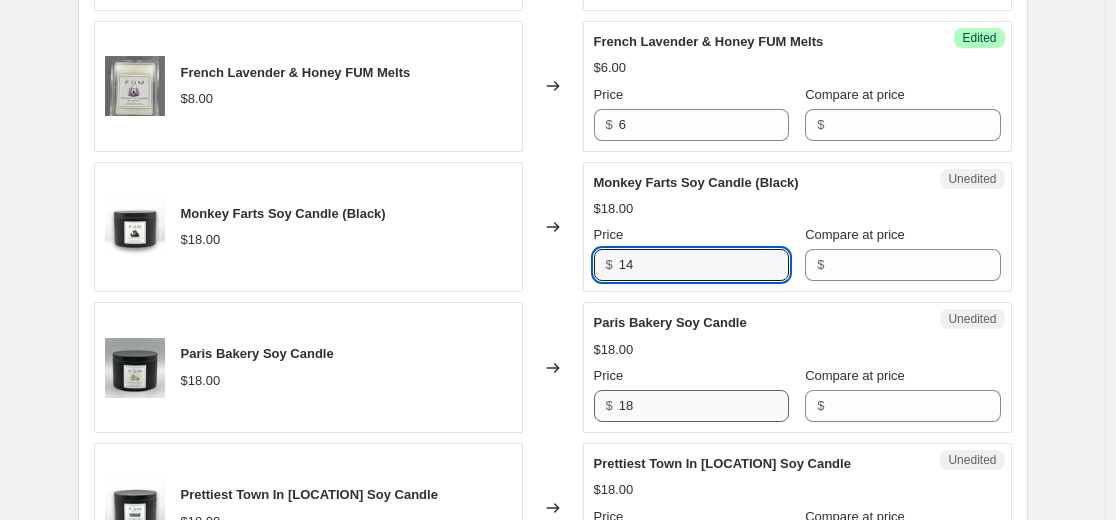 type on "14" 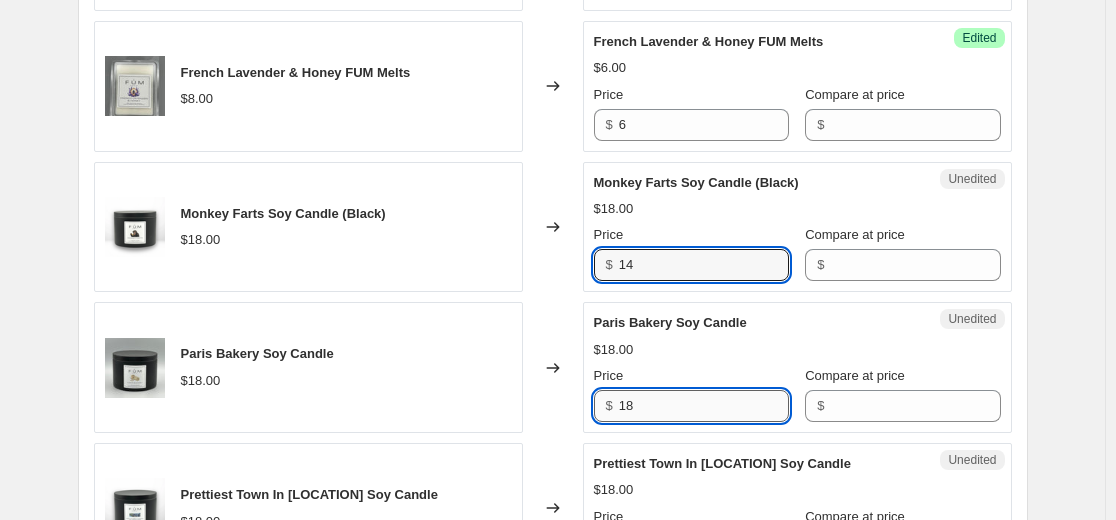 drag, startPoint x: 683, startPoint y: 400, endPoint x: 688, endPoint y: 414, distance: 14.866069 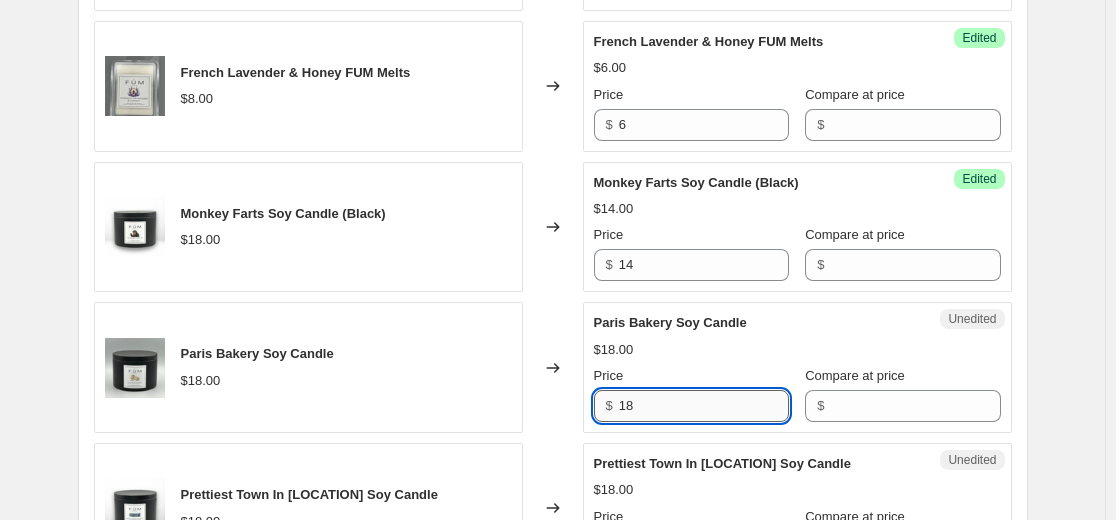 click on "18" at bounding box center [704, 406] 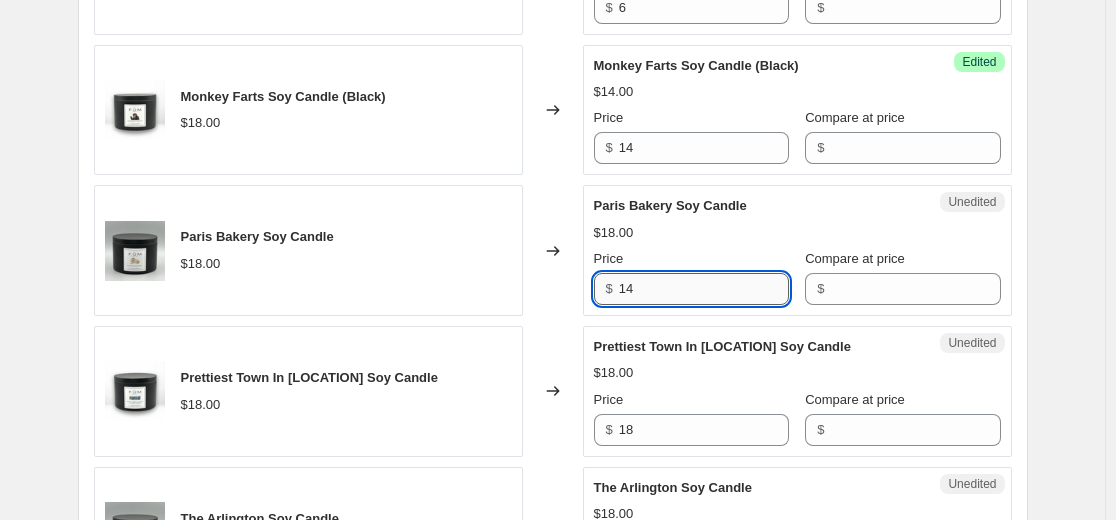 scroll, scrollTop: 1500, scrollLeft: 0, axis: vertical 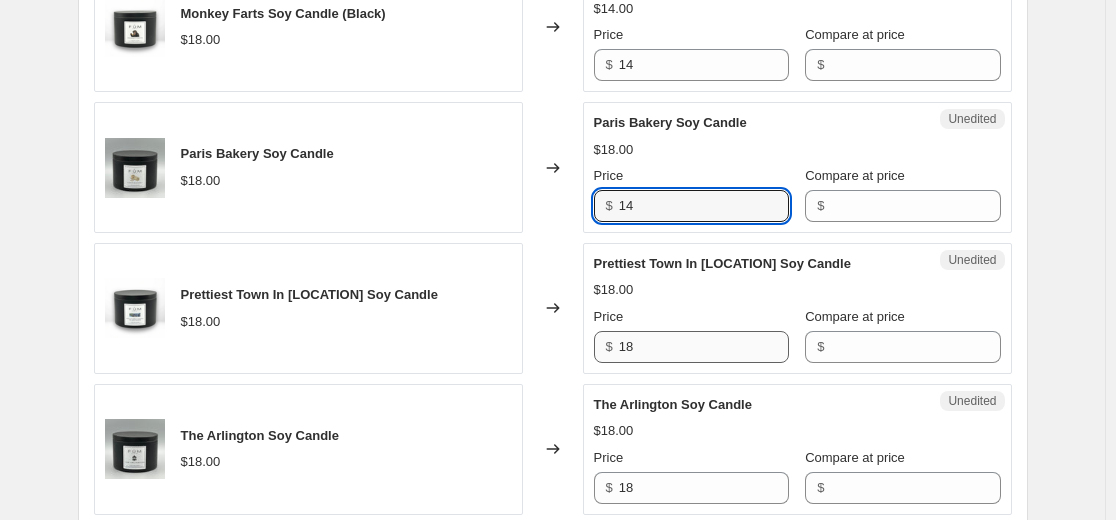 type on "14" 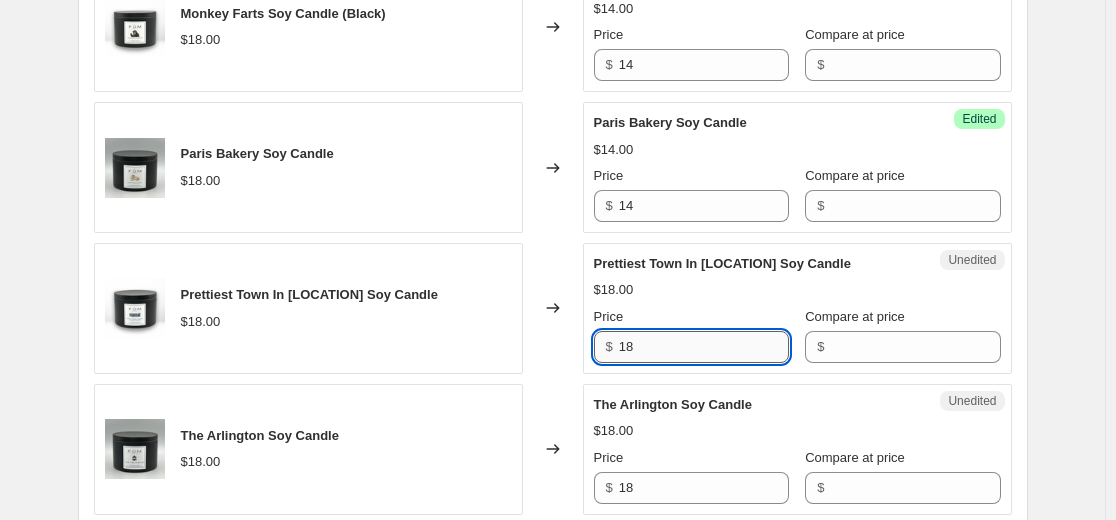 click on "18" at bounding box center [704, 347] 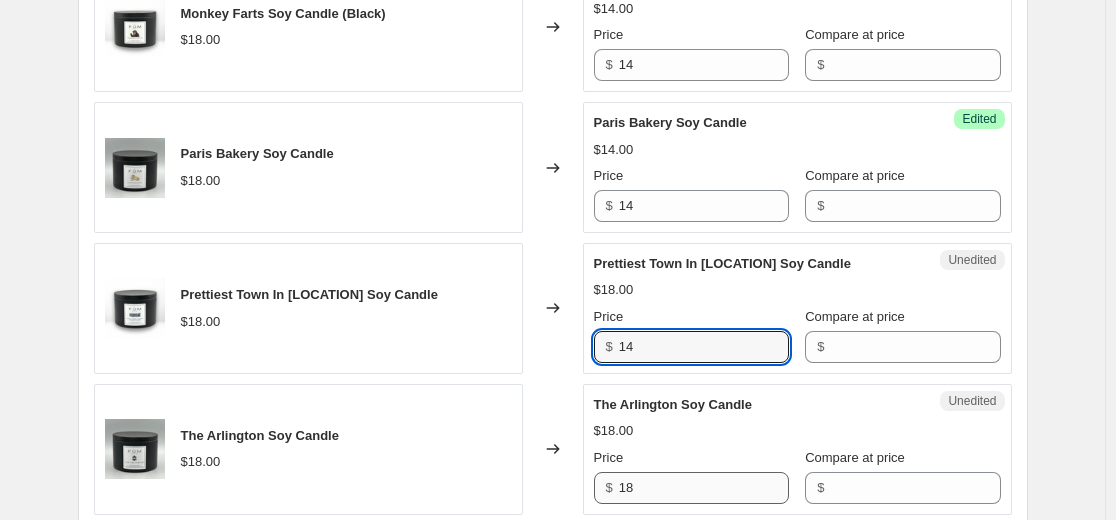 type on "14" 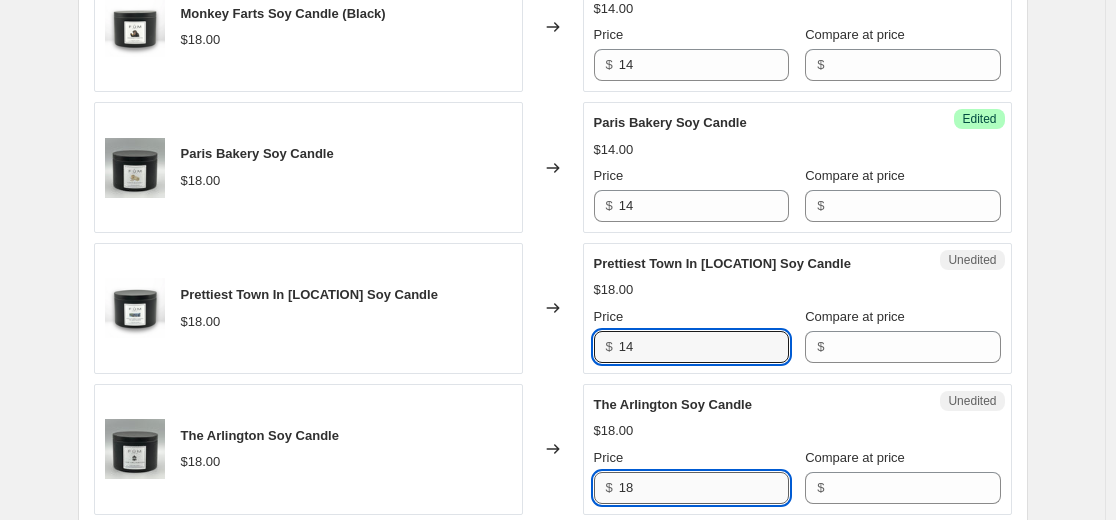 click on "18" at bounding box center (704, 488) 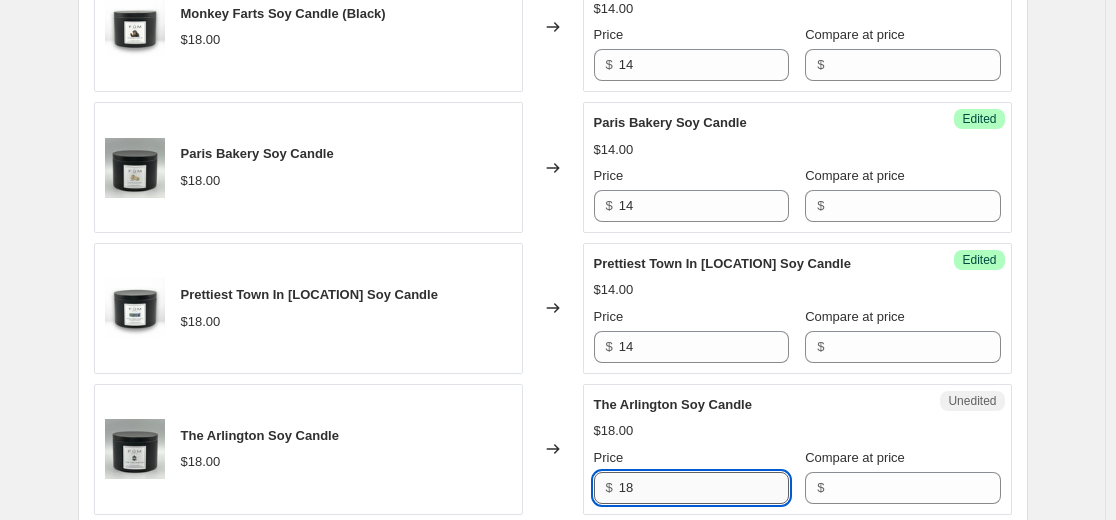 click on "18" at bounding box center [704, 488] 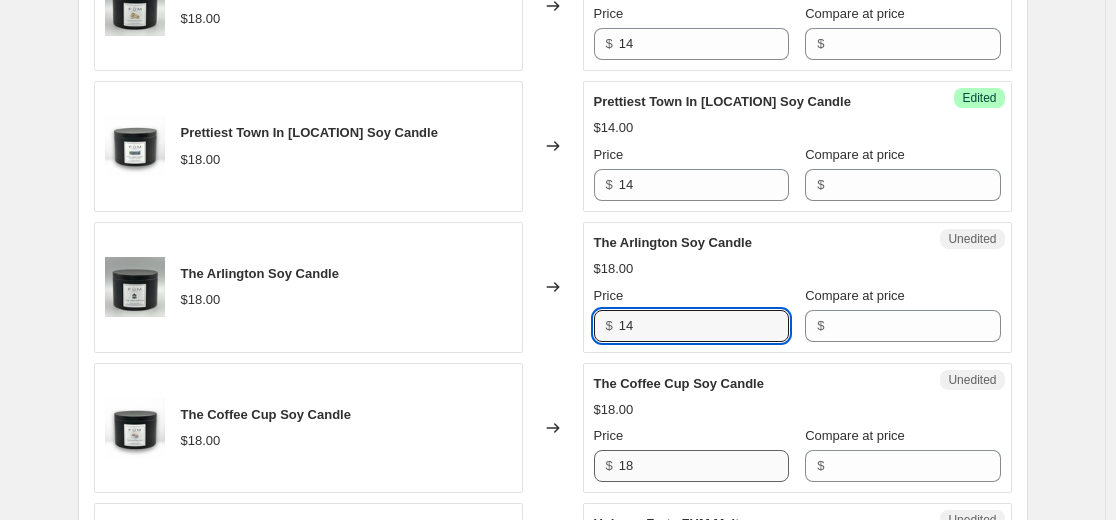 scroll, scrollTop: 1700, scrollLeft: 0, axis: vertical 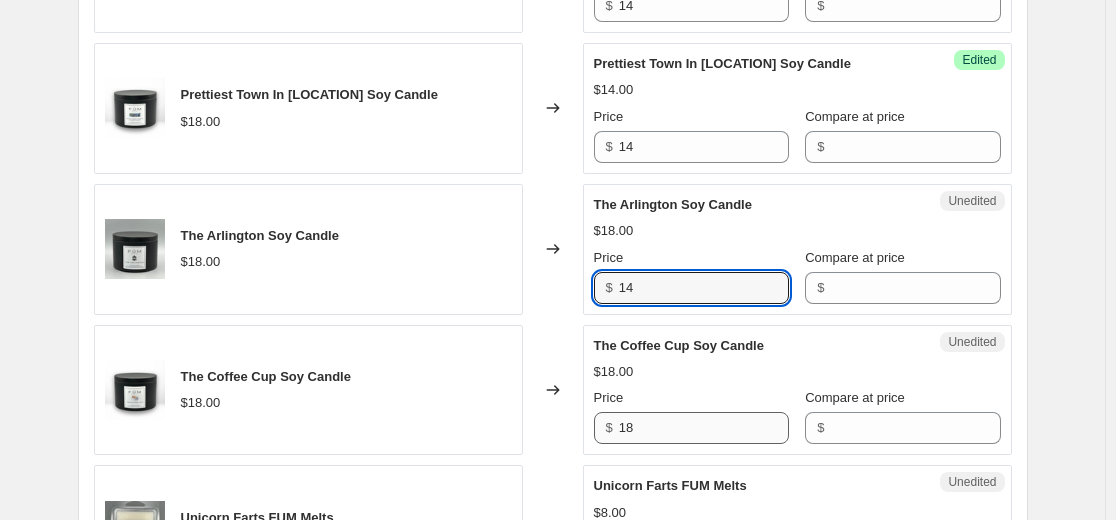 type on "14" 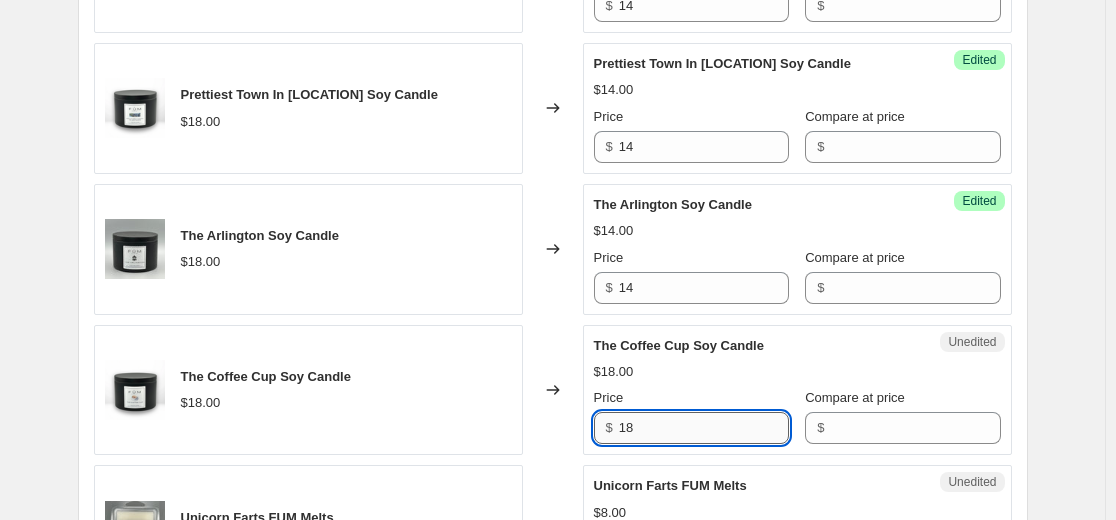 click on "18" at bounding box center (704, 428) 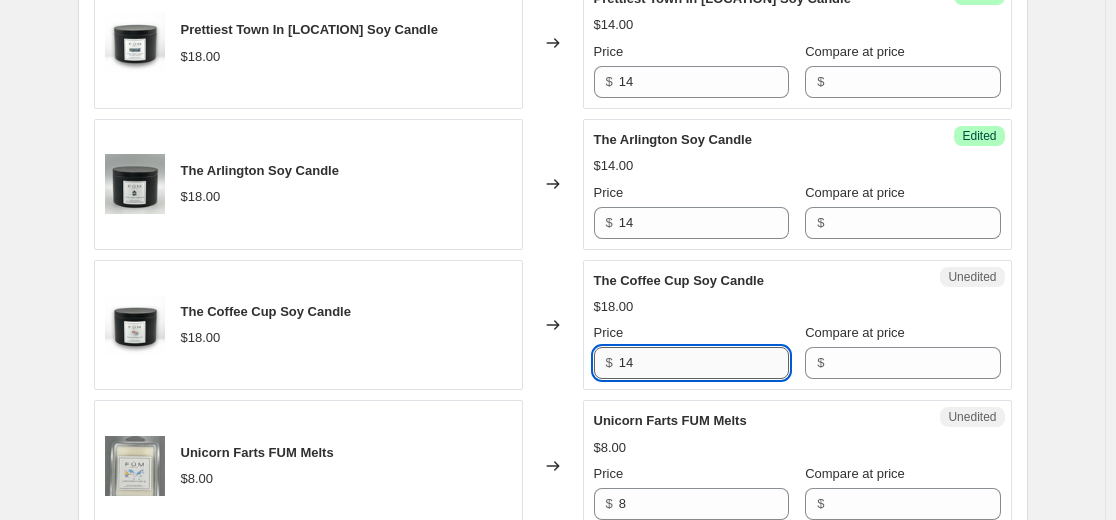 scroll, scrollTop: 1800, scrollLeft: 0, axis: vertical 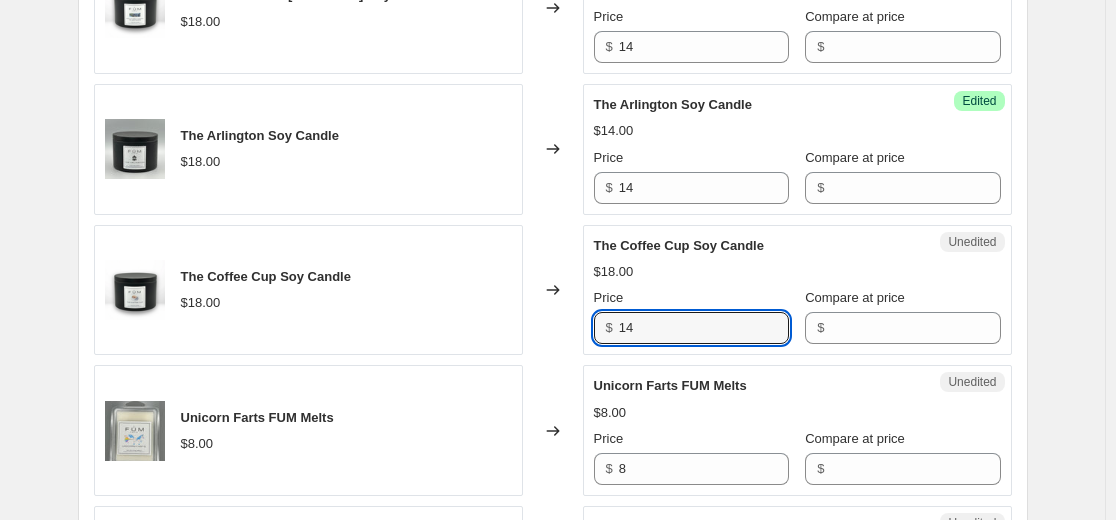 type on "14" 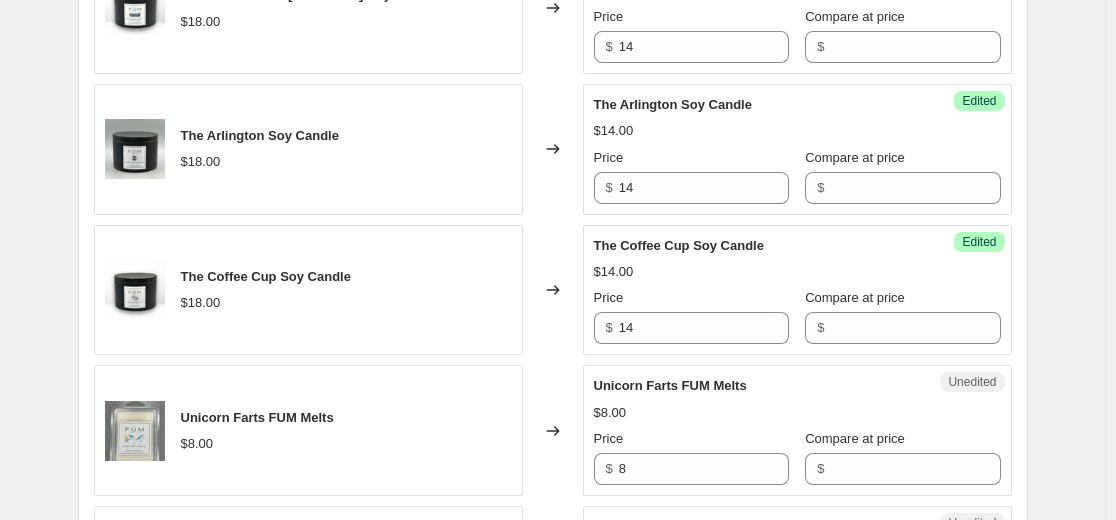 click on "Price" at bounding box center (691, 439) 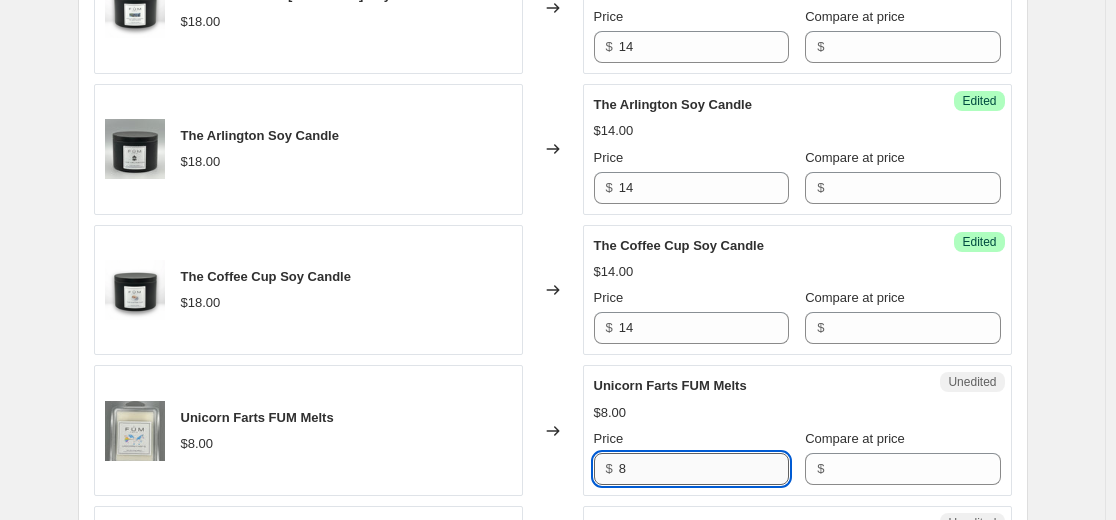 click on "8" at bounding box center [704, 469] 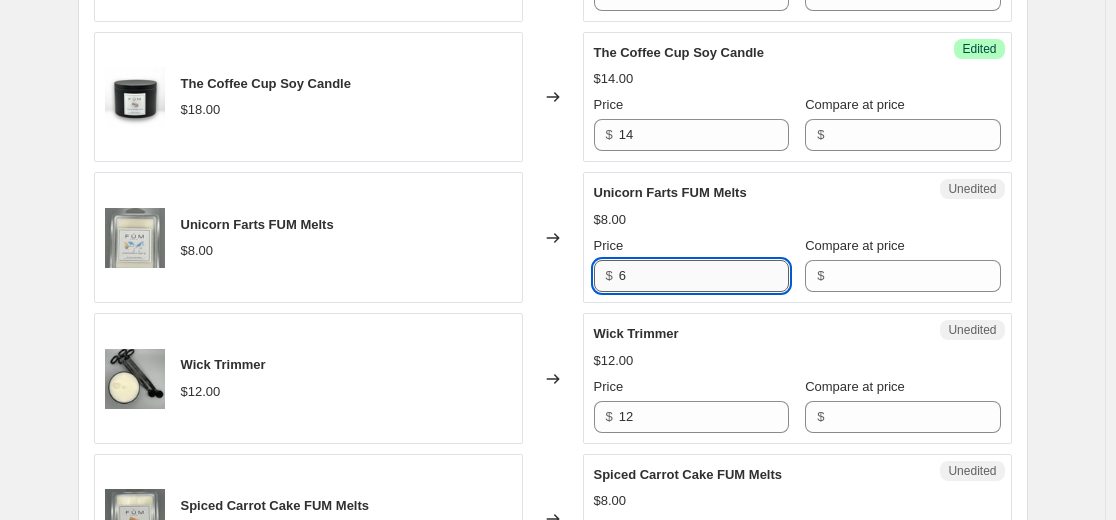 scroll, scrollTop: 2000, scrollLeft: 0, axis: vertical 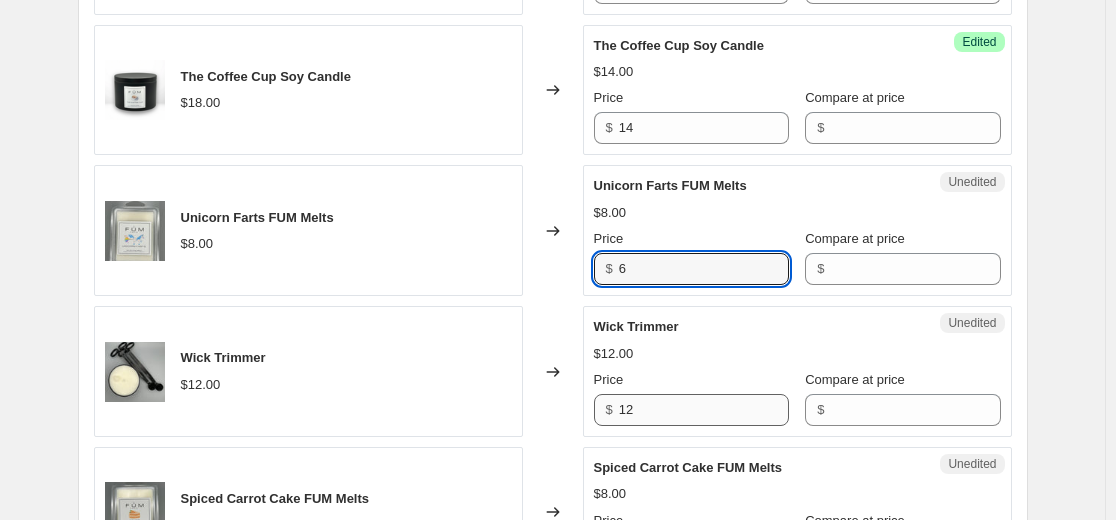 type on "6" 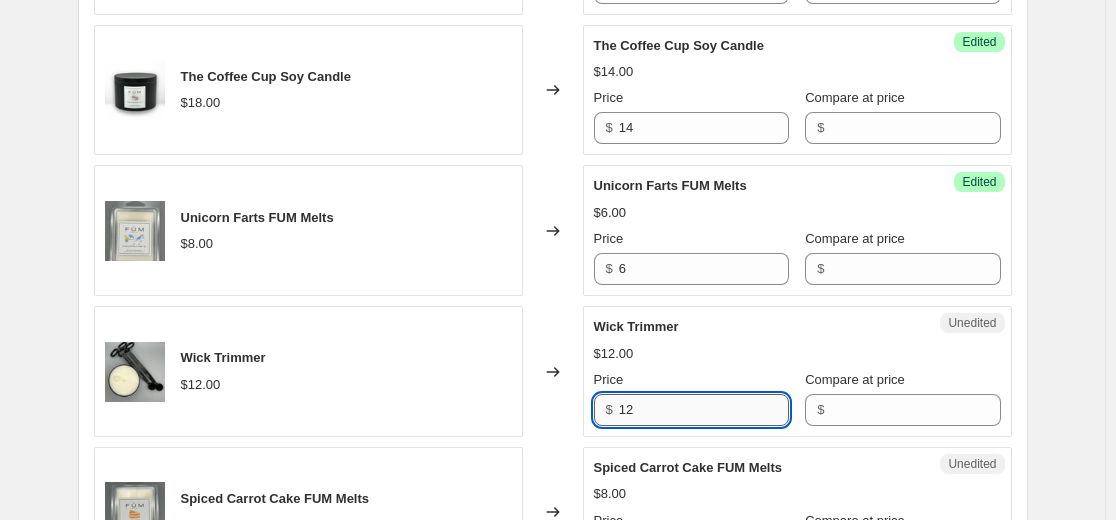 click on "12" at bounding box center (704, 410) 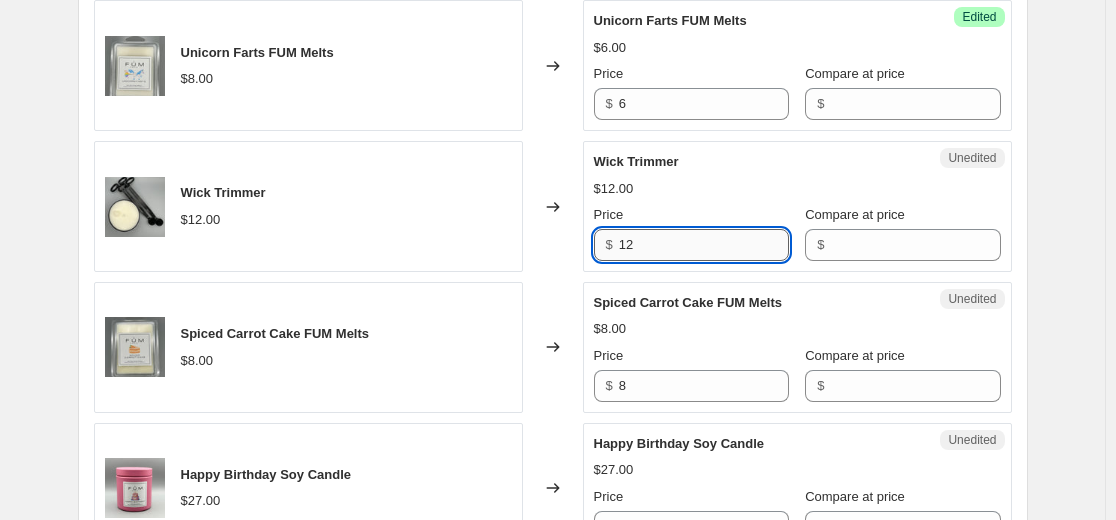 scroll, scrollTop: 2200, scrollLeft: 0, axis: vertical 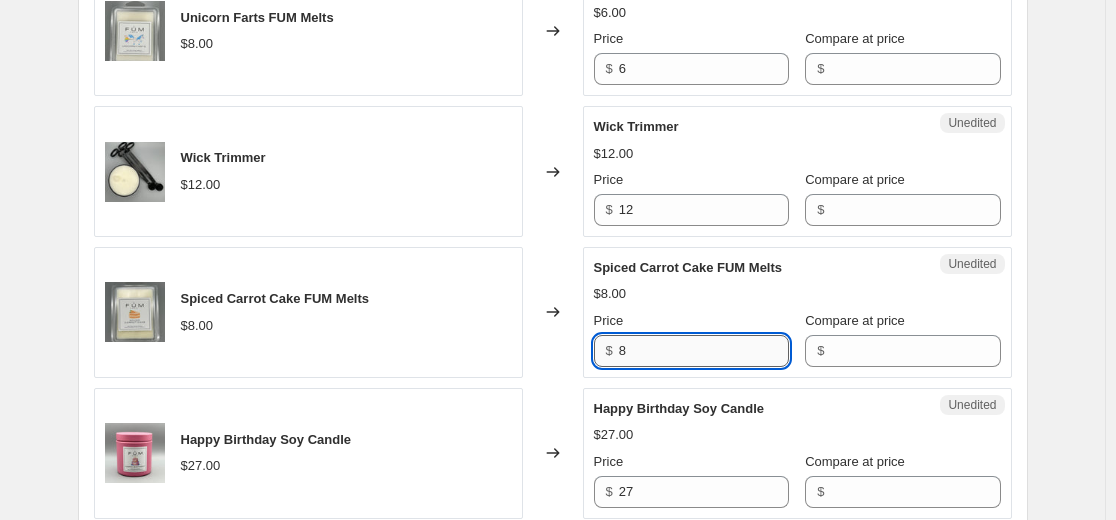click on "8" at bounding box center (704, 351) 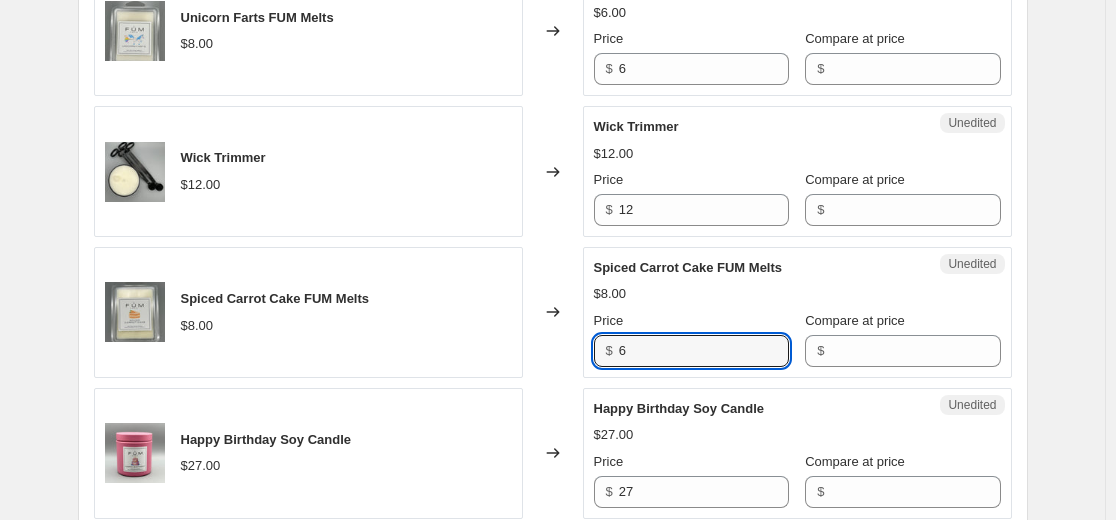 scroll, scrollTop: 2300, scrollLeft: 0, axis: vertical 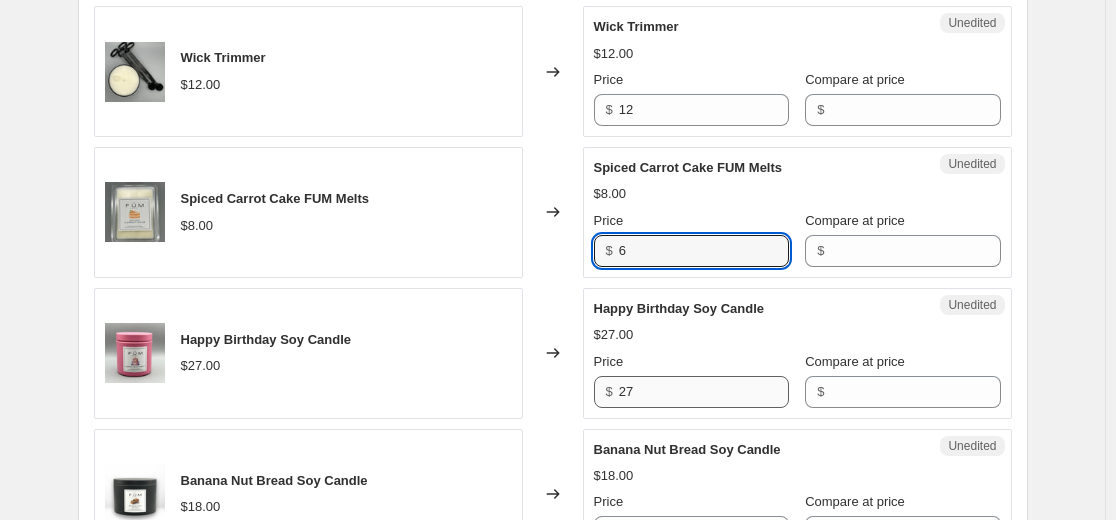 type on "6" 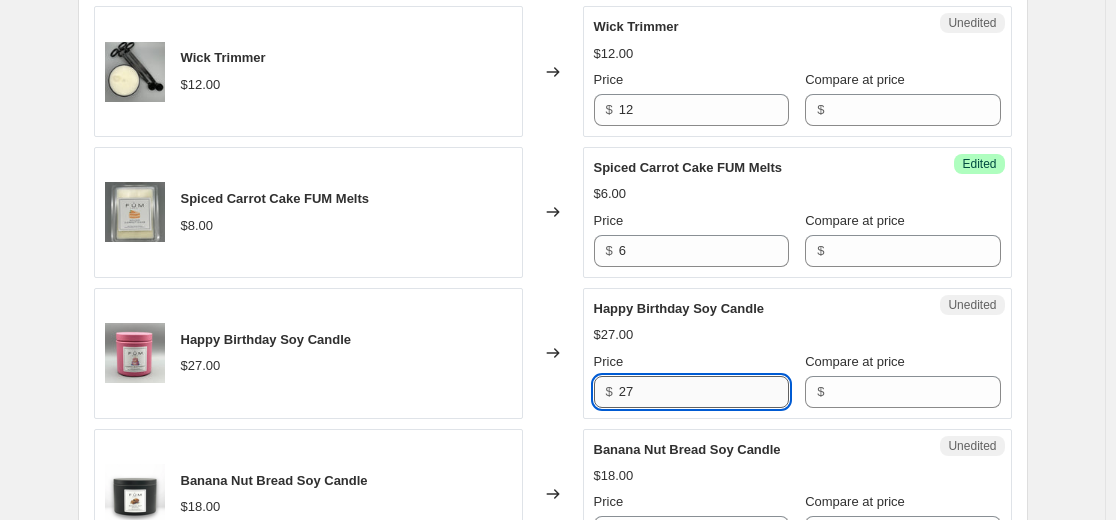 click on "27" at bounding box center (704, 392) 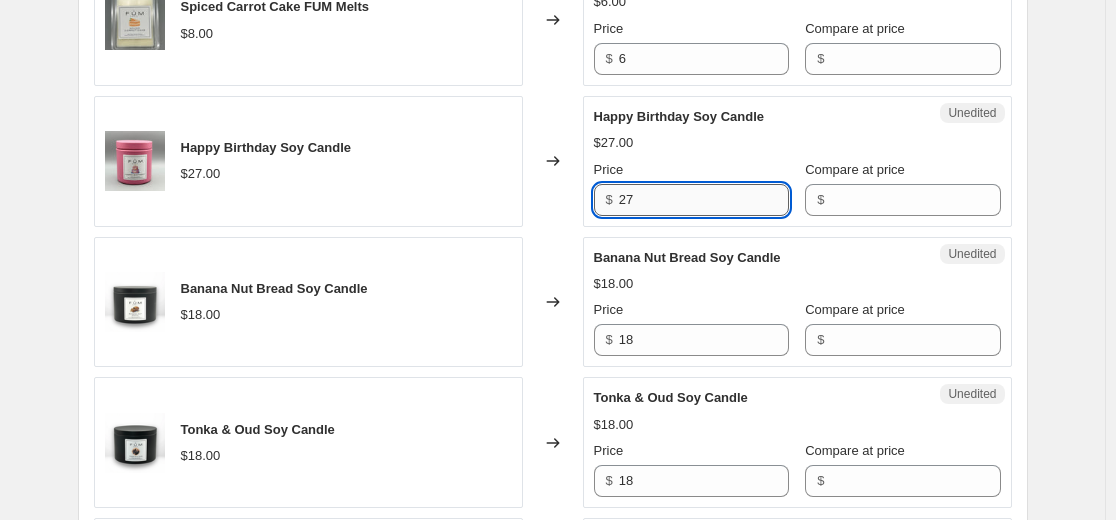 scroll, scrollTop: 2500, scrollLeft: 0, axis: vertical 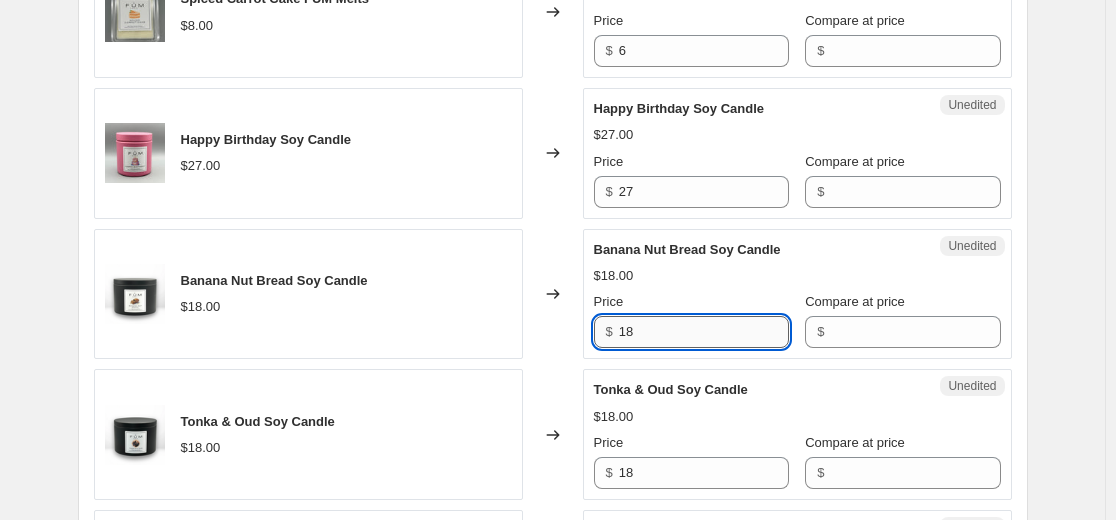 click on "18" at bounding box center [704, 332] 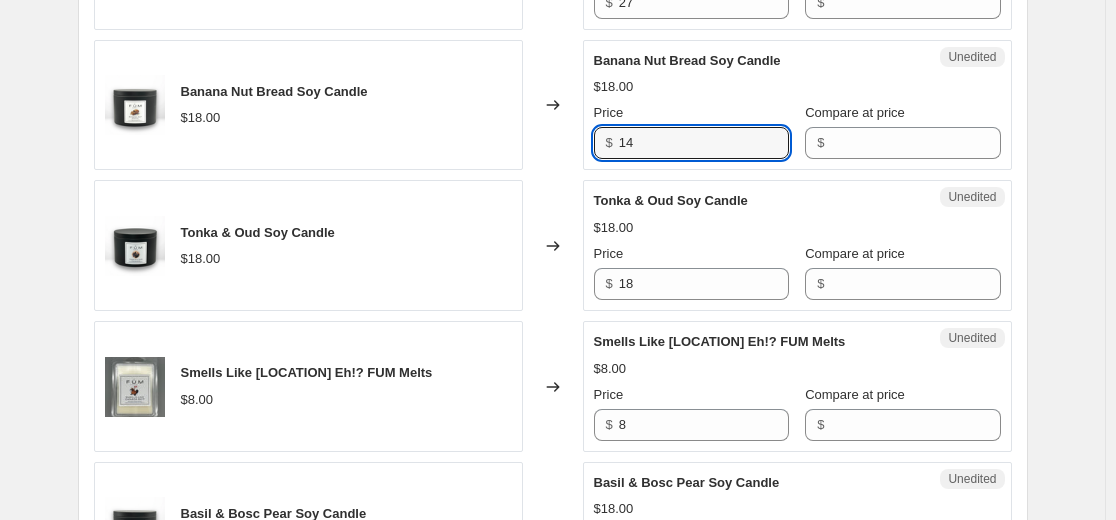 scroll, scrollTop: 2700, scrollLeft: 0, axis: vertical 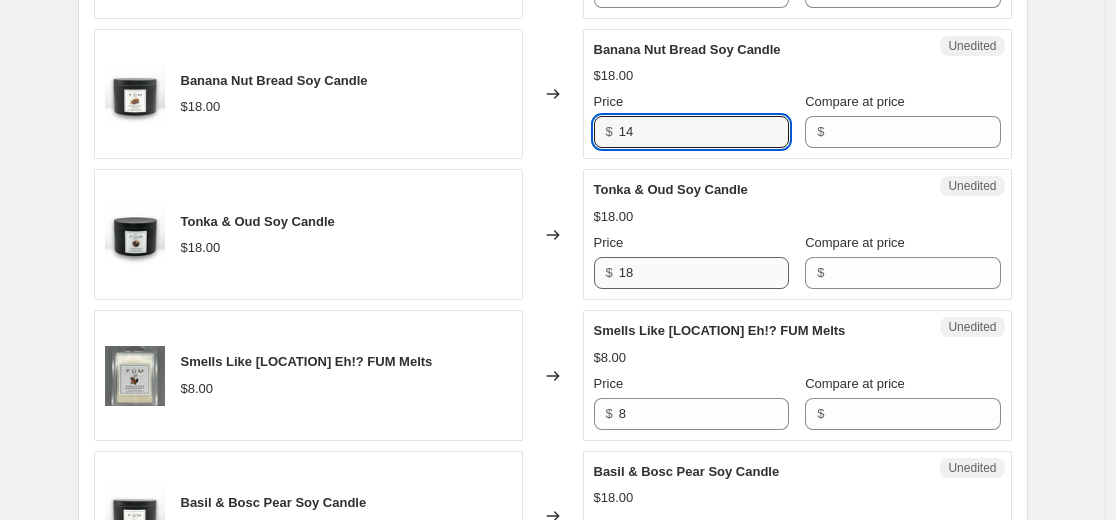 type on "14" 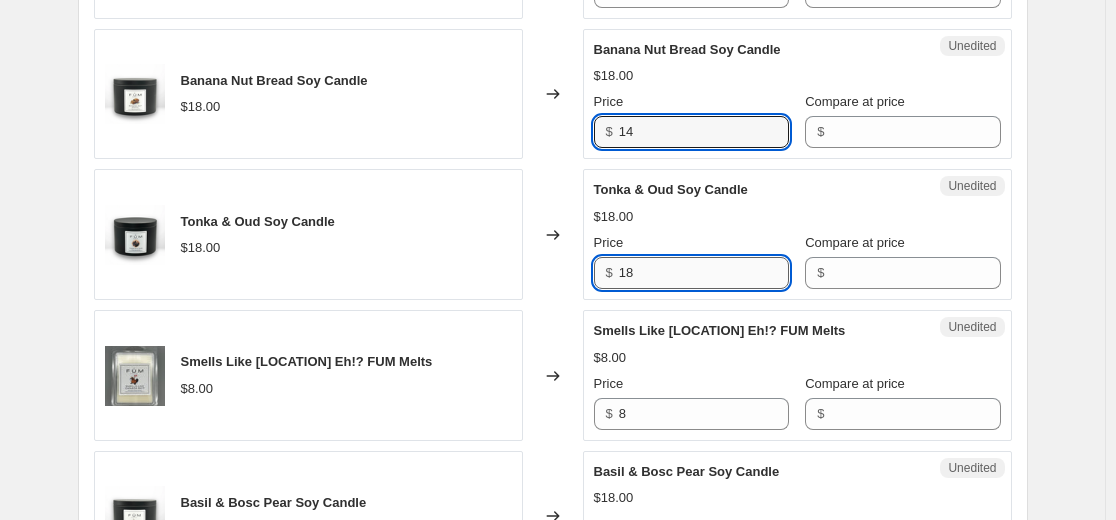 click on "18" at bounding box center [704, 273] 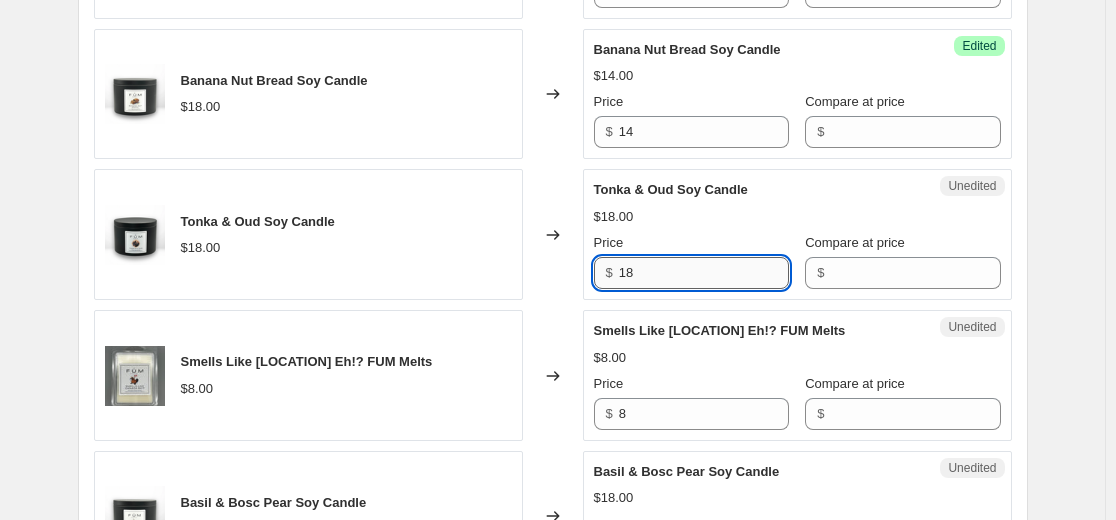 click on "18" at bounding box center (704, 273) 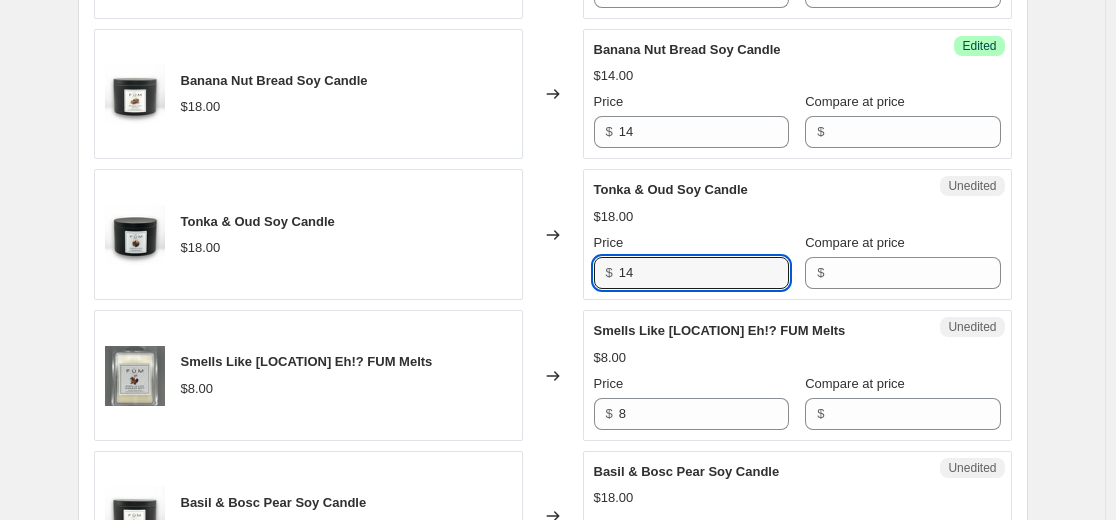 type on "14" 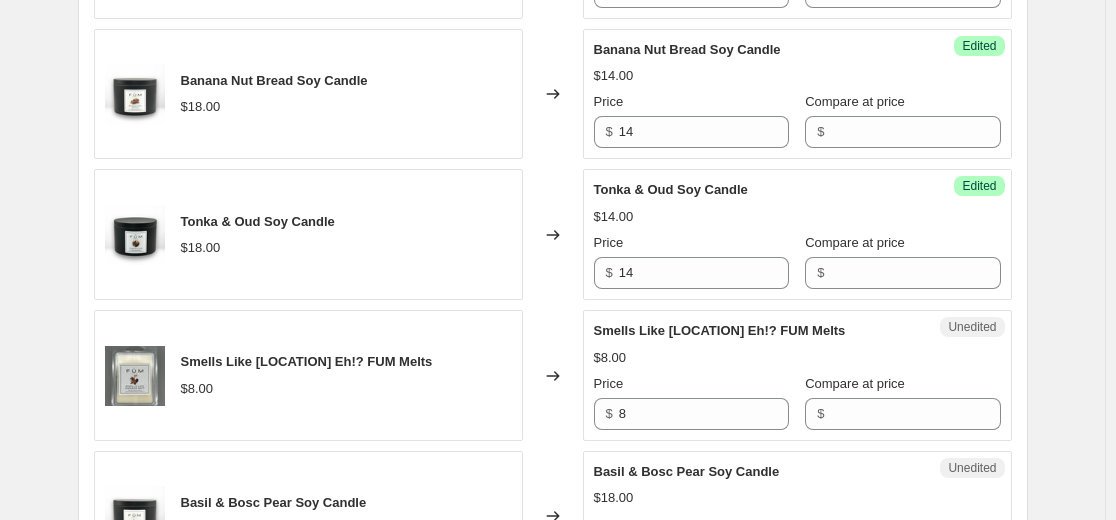 click on "Unedited Smells Like [LOCATION] Eh!? FUM Melts $8.00 Price $ 8 Compare at price $" at bounding box center [797, 375] 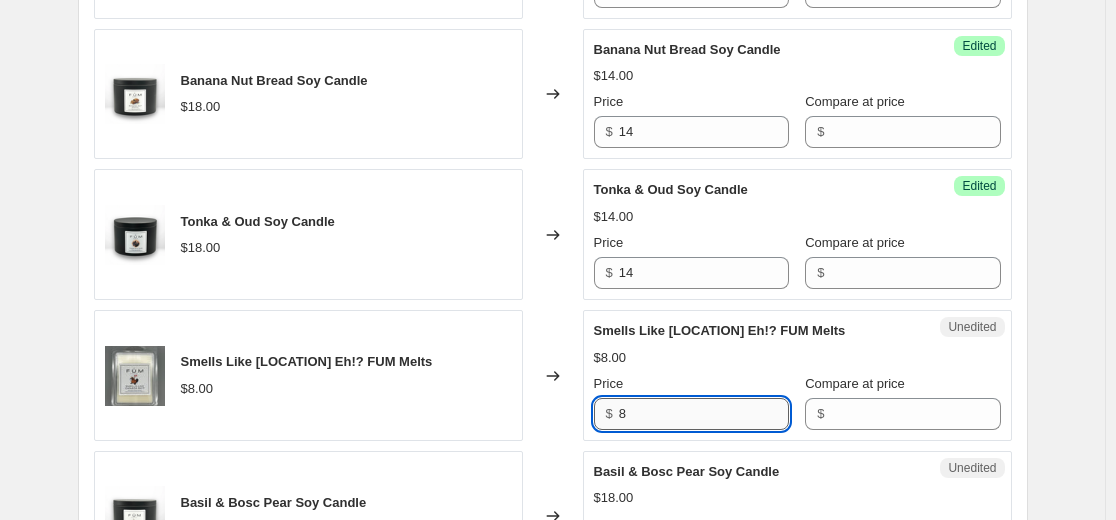 click on "8" at bounding box center (704, 414) 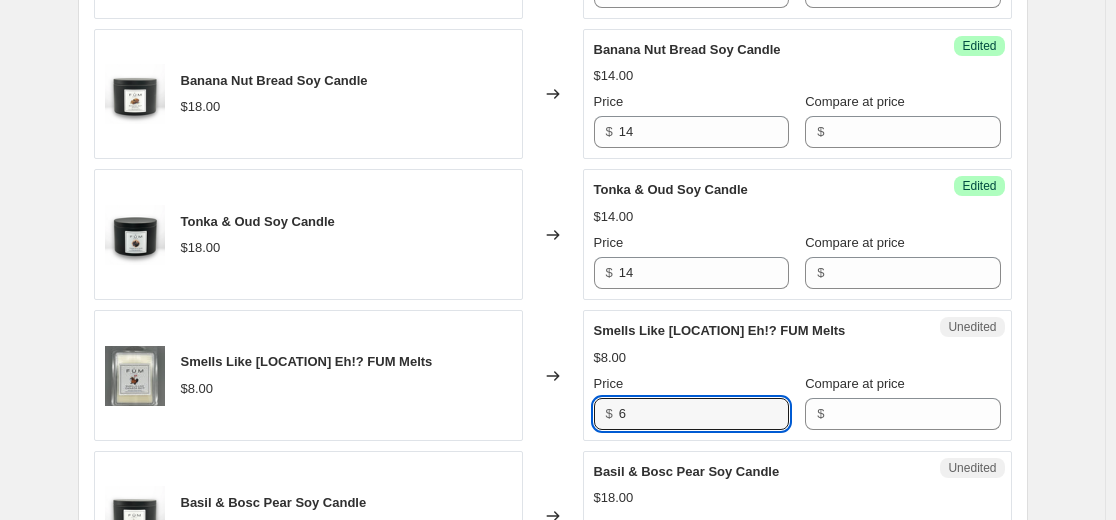 scroll, scrollTop: 2800, scrollLeft: 0, axis: vertical 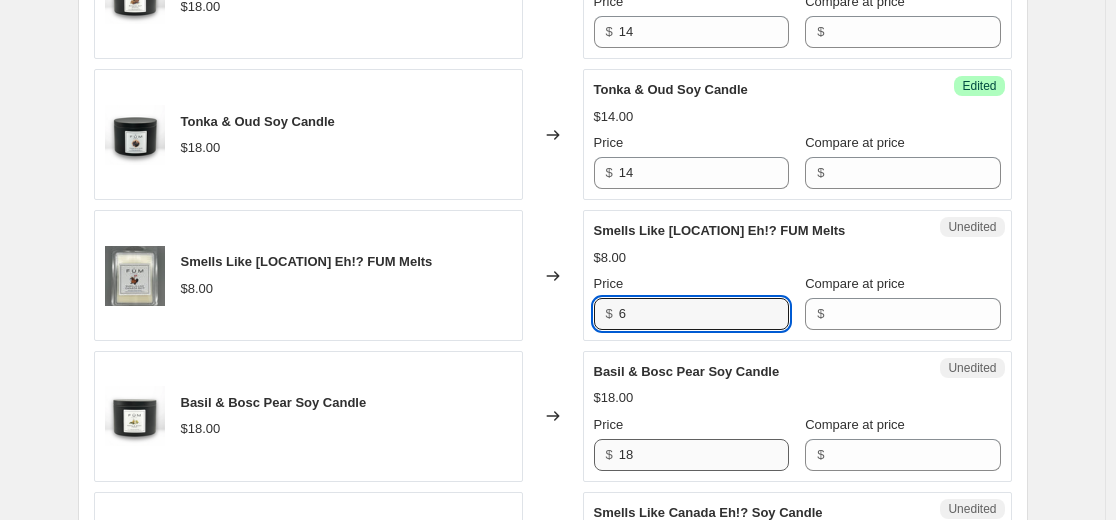 type on "6" 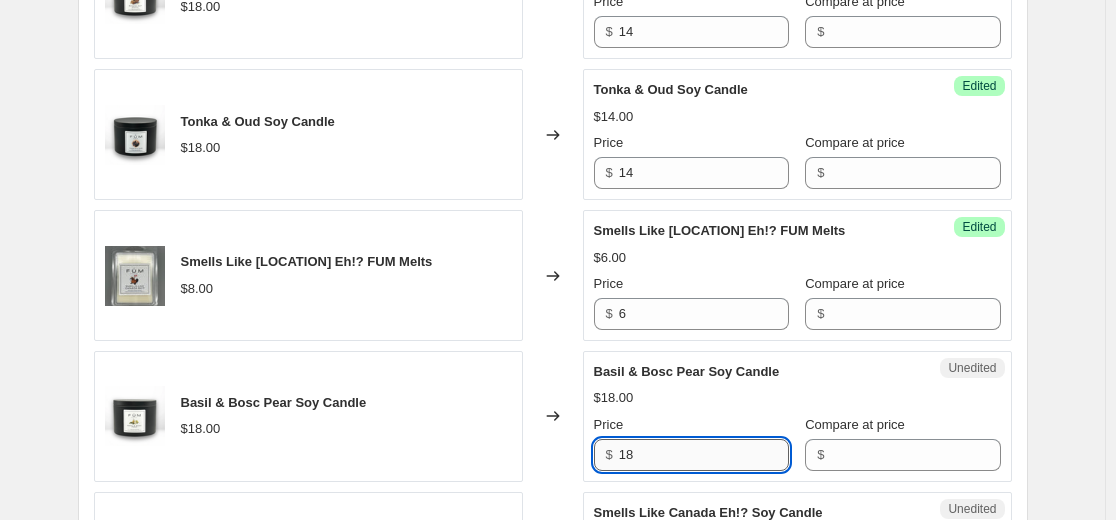 click on "18" at bounding box center [704, 455] 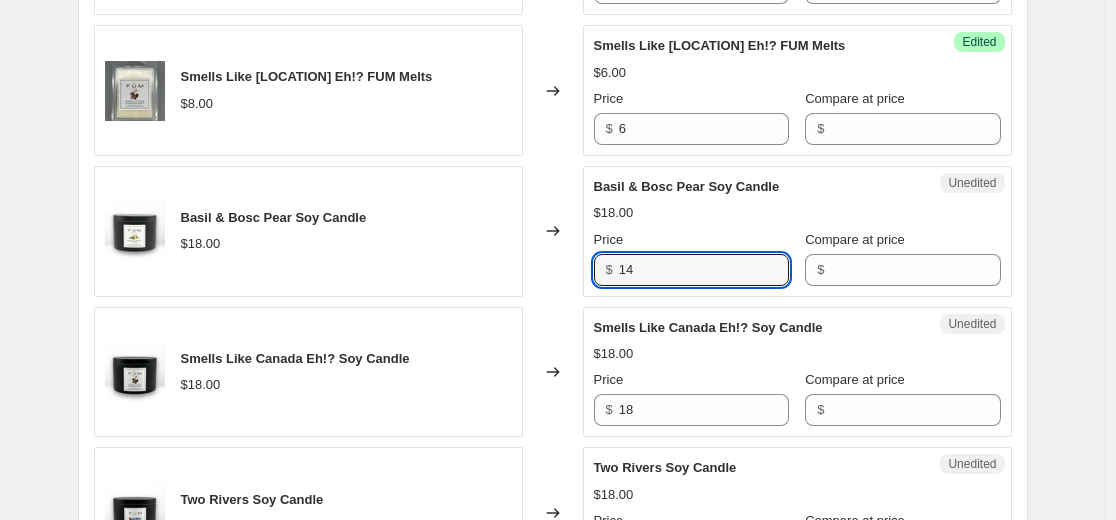 scroll, scrollTop: 3000, scrollLeft: 0, axis: vertical 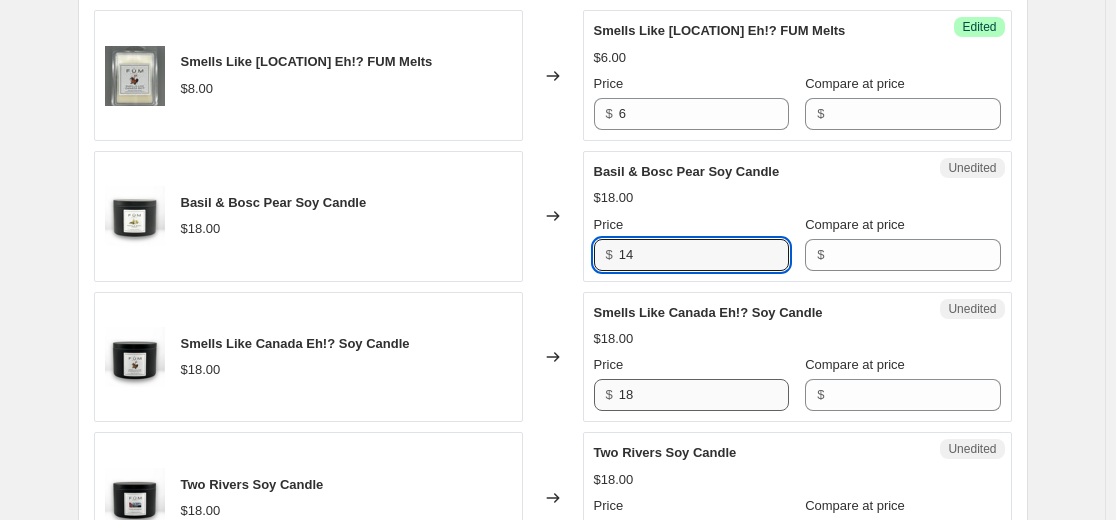 type on "14" 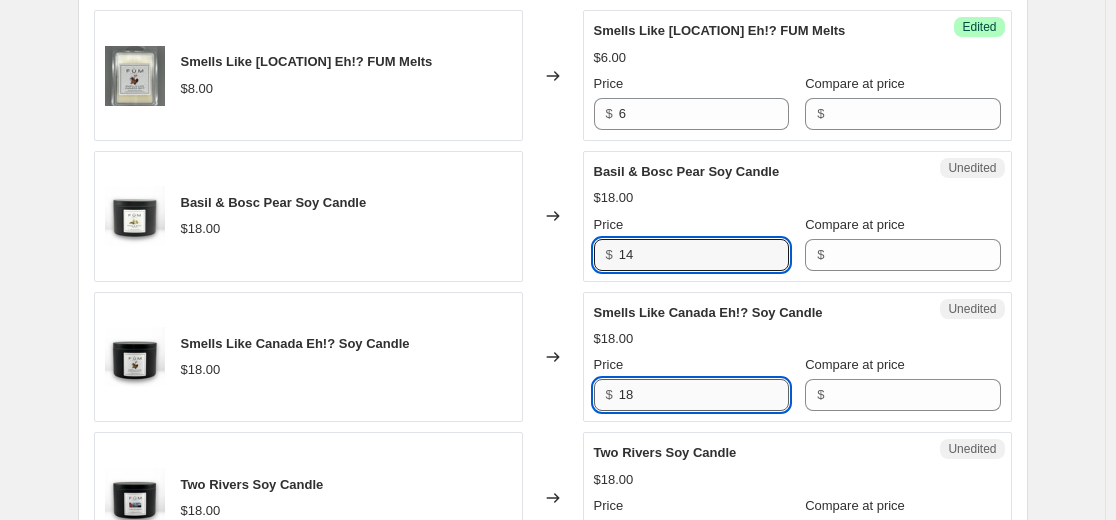 click on "18" at bounding box center (704, 395) 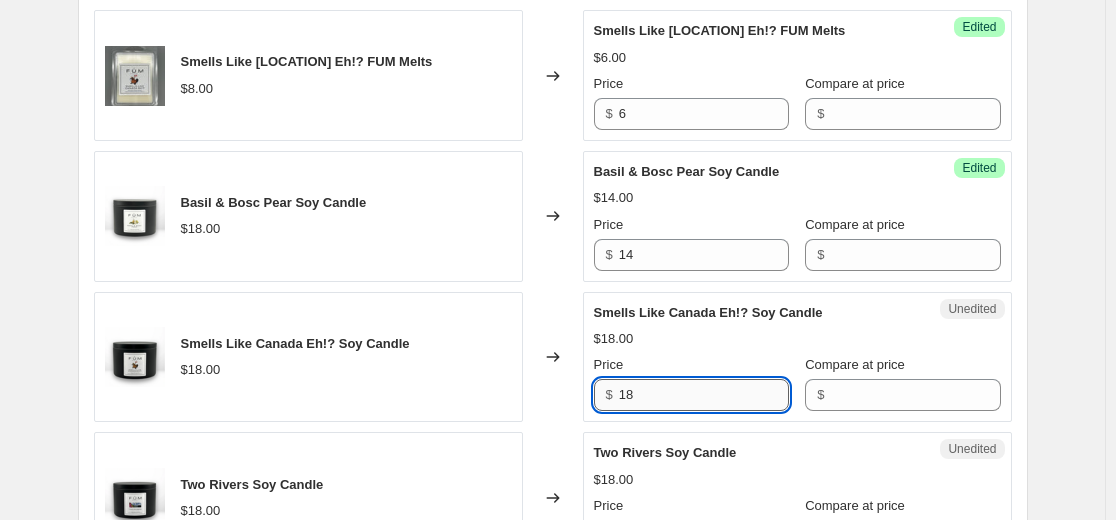 click on "18" at bounding box center (704, 395) 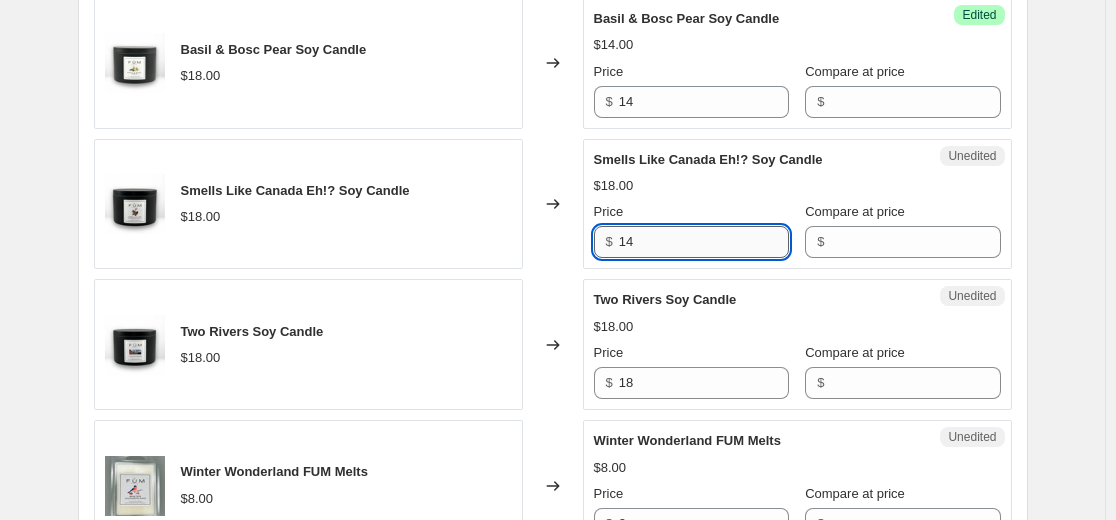 scroll, scrollTop: 3200, scrollLeft: 0, axis: vertical 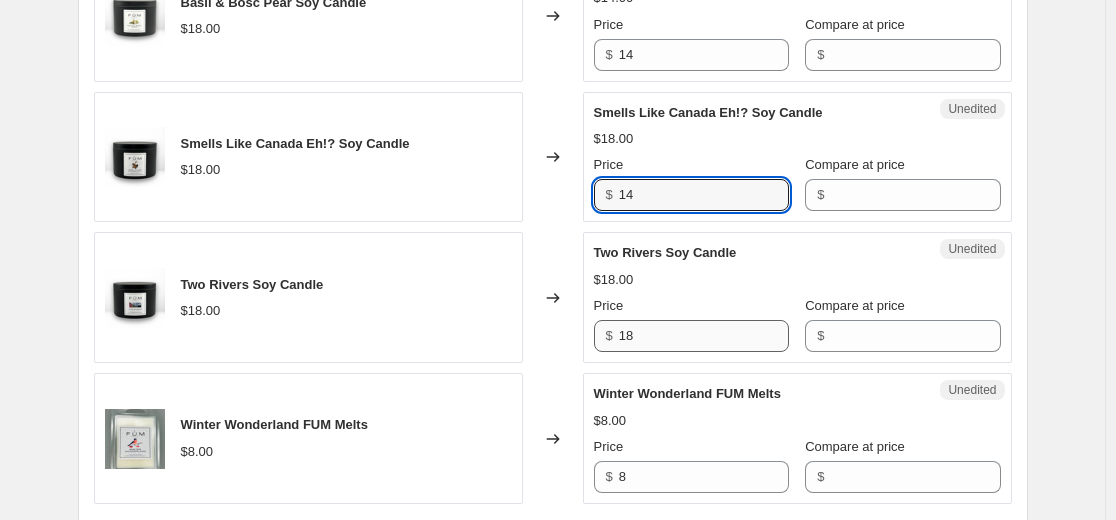 type on "14" 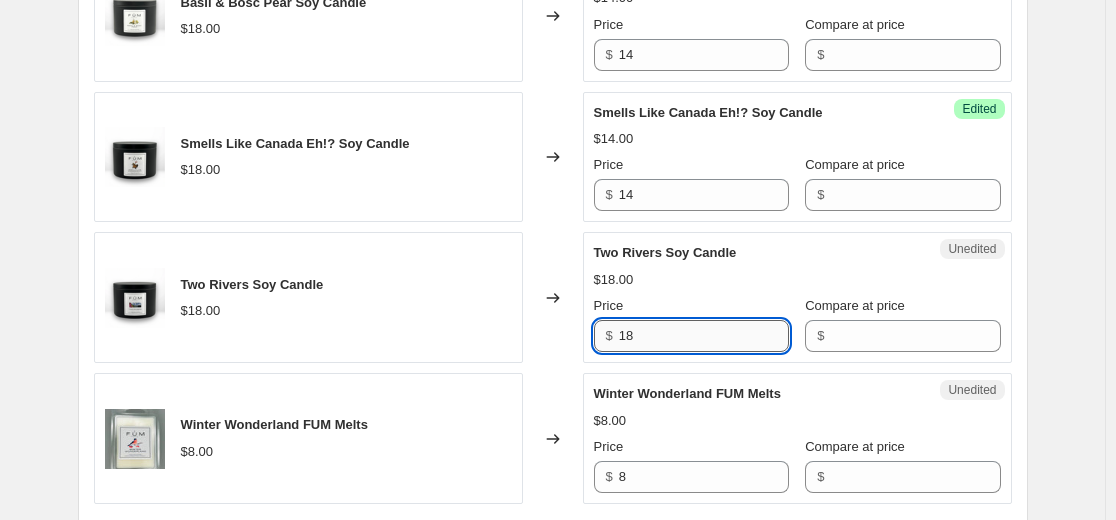 click on "18" at bounding box center (704, 336) 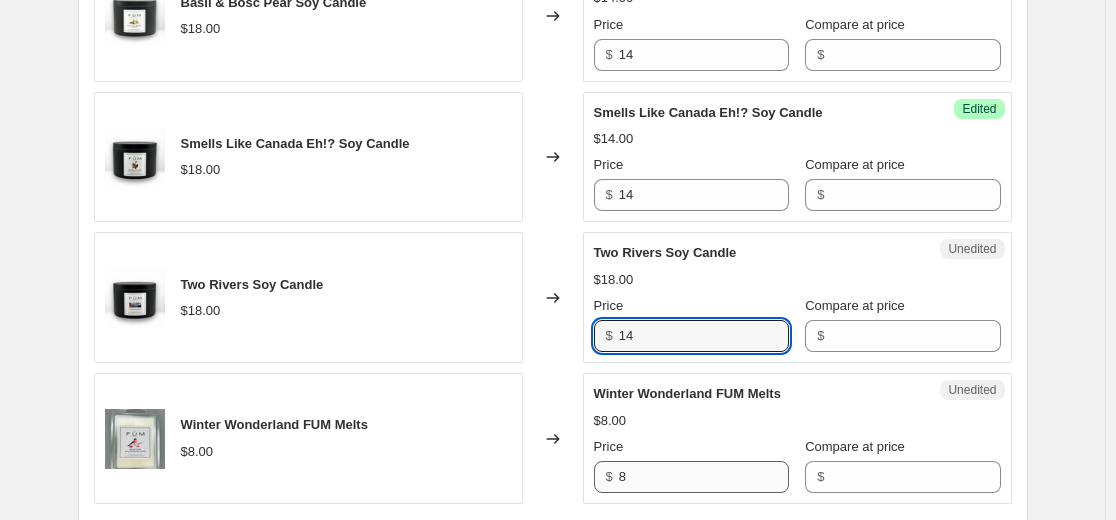 type on "14" 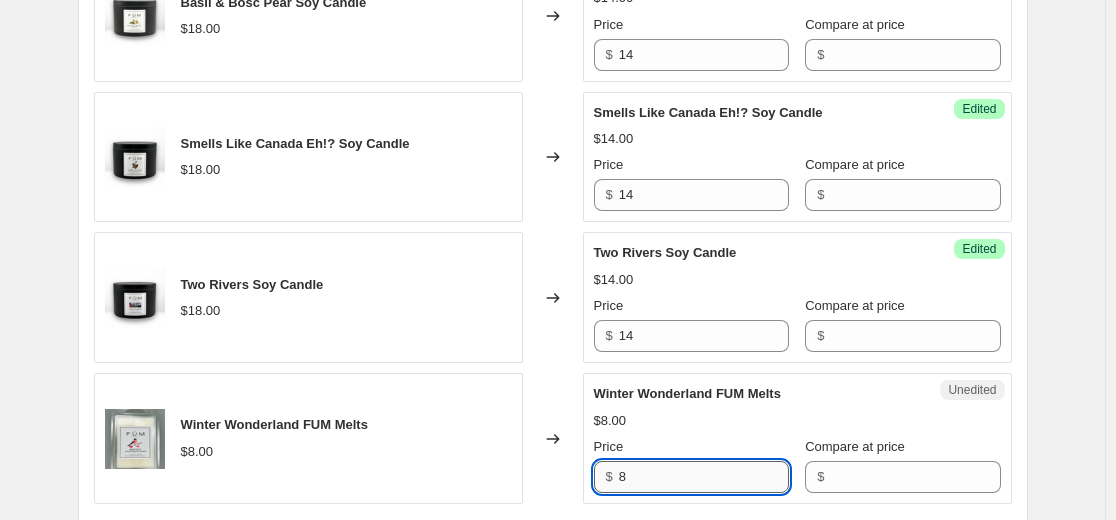 click on "8" at bounding box center [704, 477] 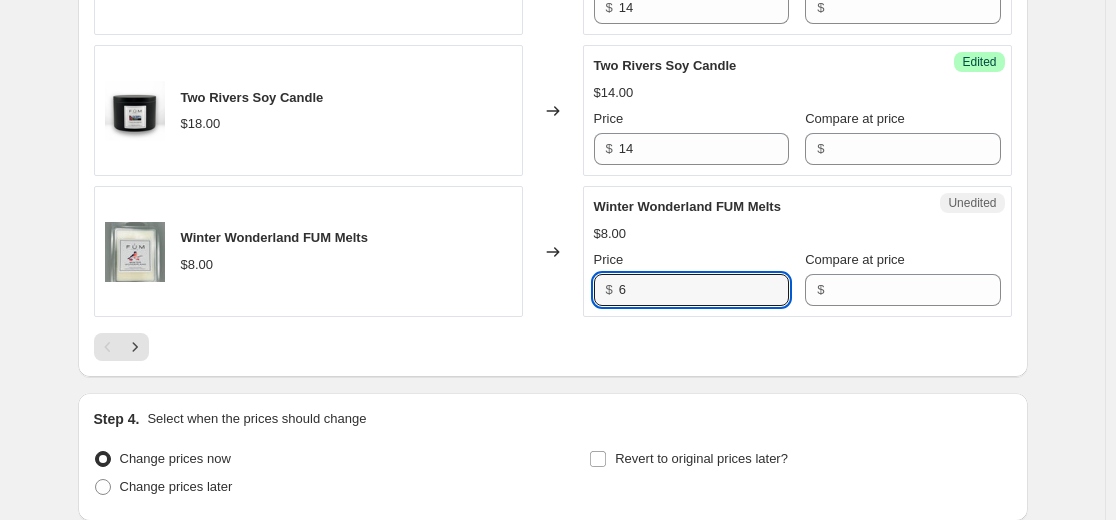 scroll, scrollTop: 3500, scrollLeft: 0, axis: vertical 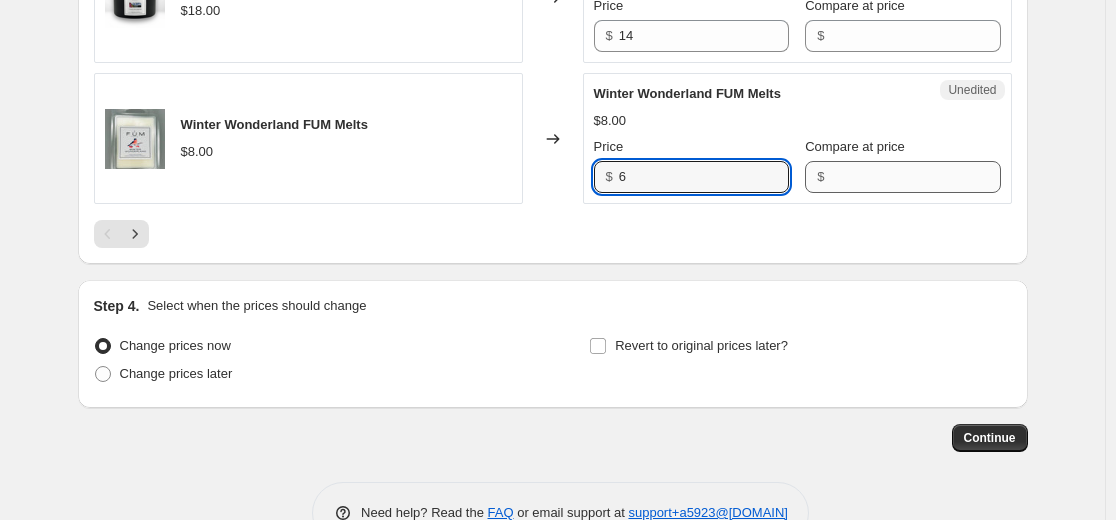 type on "6" 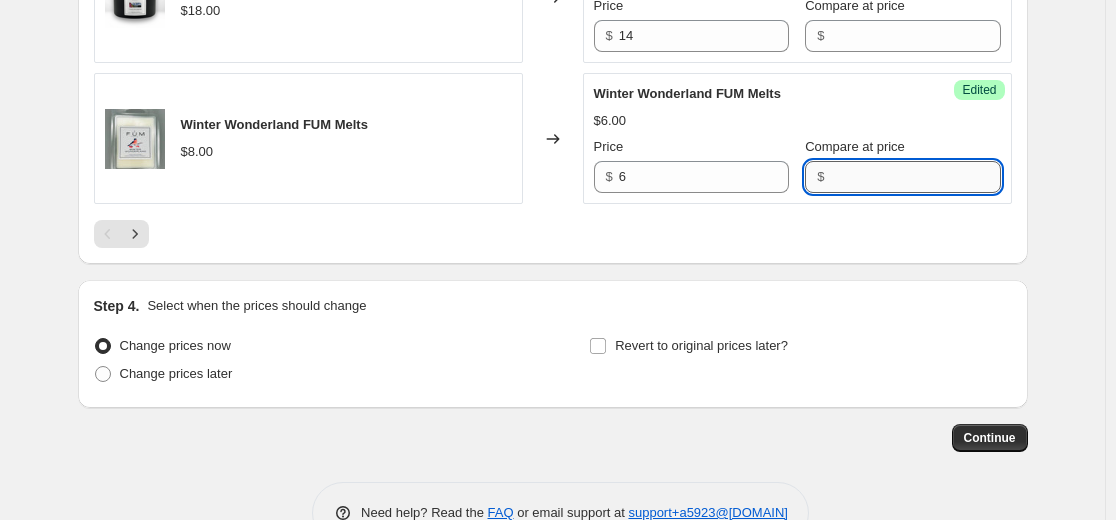 click on "Compare at price" at bounding box center (915, 177) 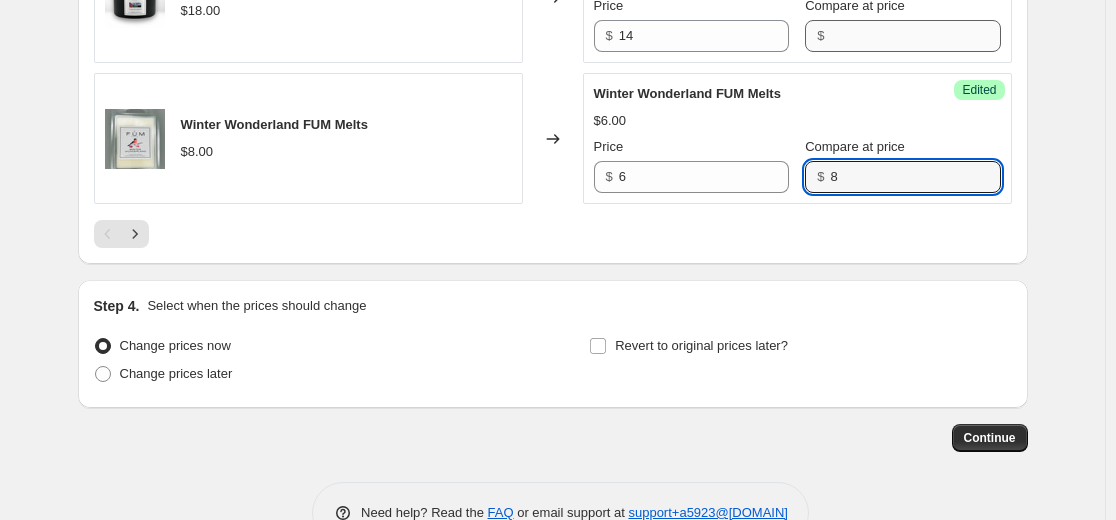 type on "8" 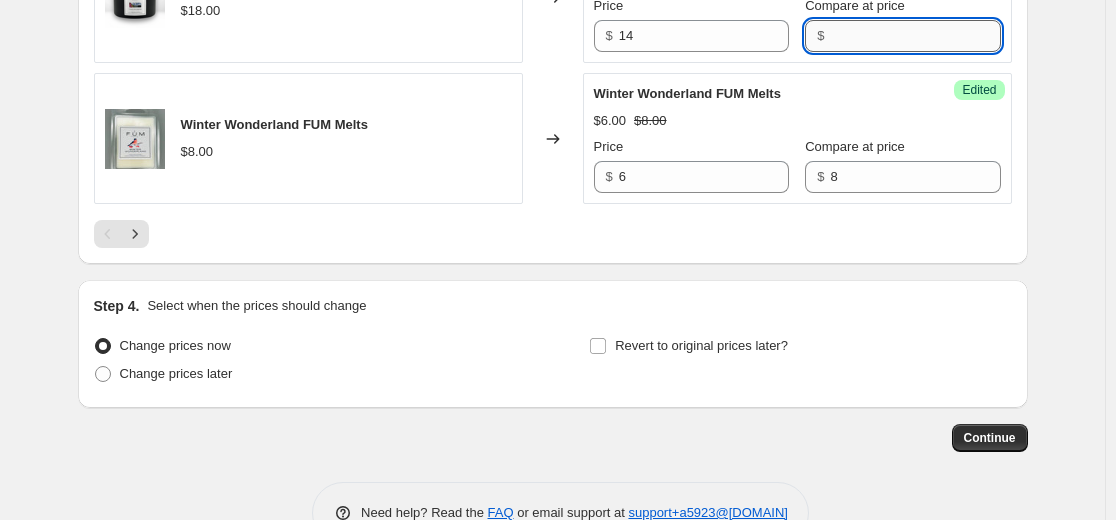 click on "Compare at price" at bounding box center [915, 36] 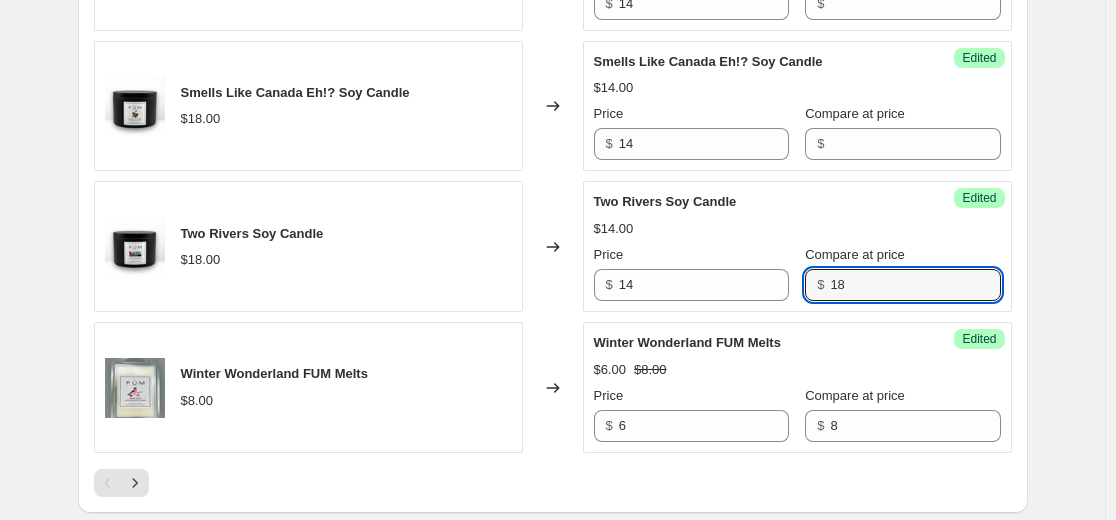 scroll, scrollTop: 3200, scrollLeft: 0, axis: vertical 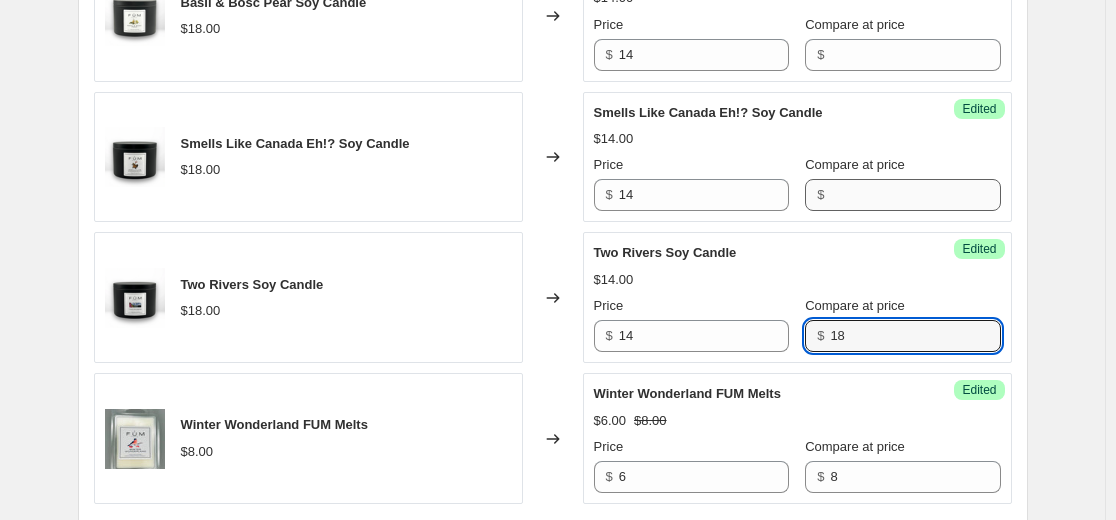 type on "18" 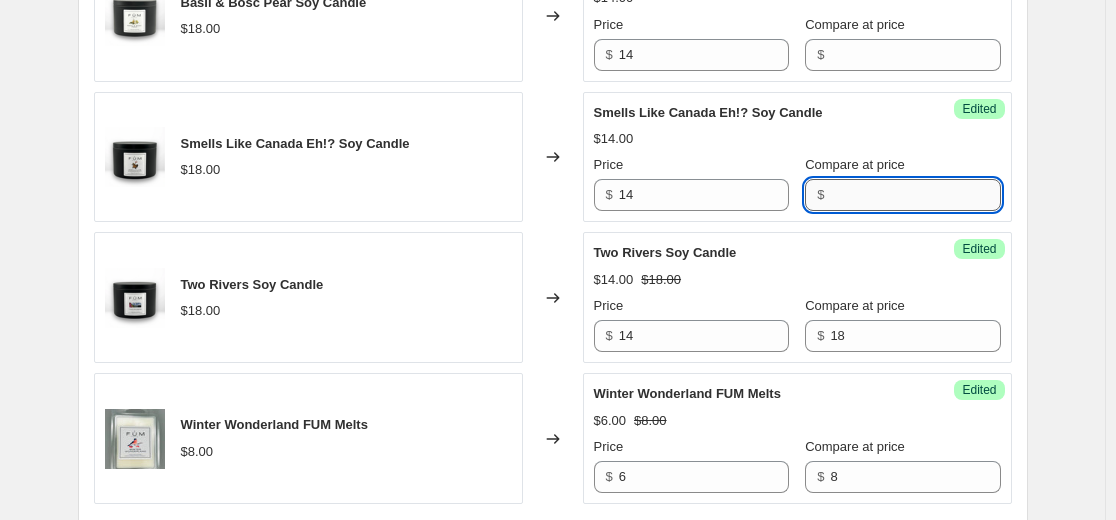 click on "Compare at price" at bounding box center [915, 195] 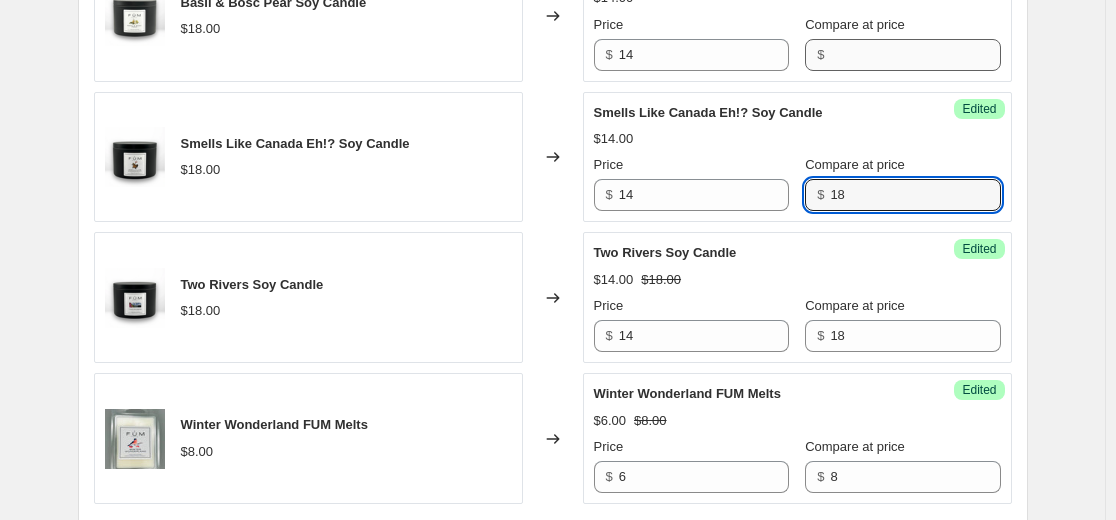 type on "18" 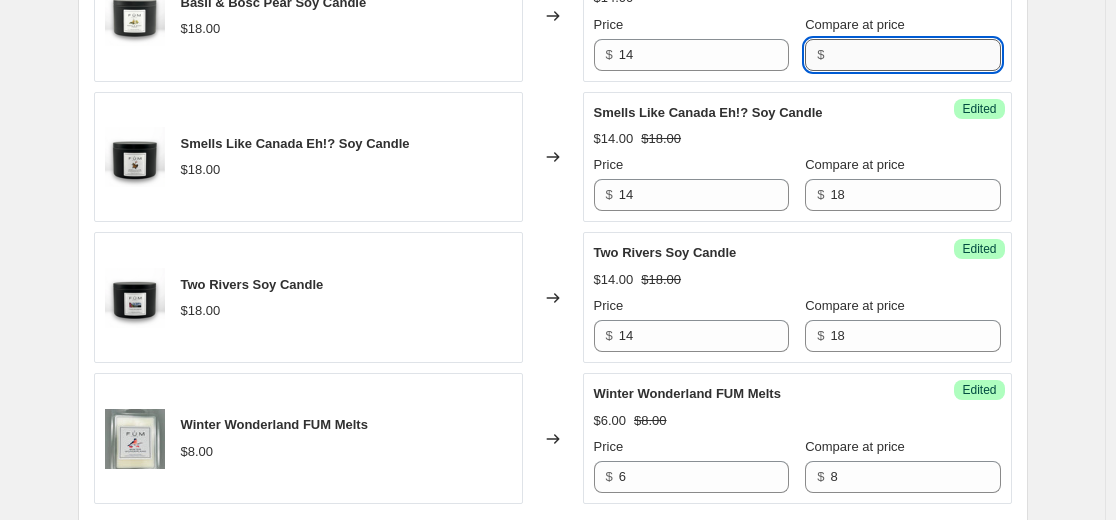 click on "Compare at price" at bounding box center [915, 55] 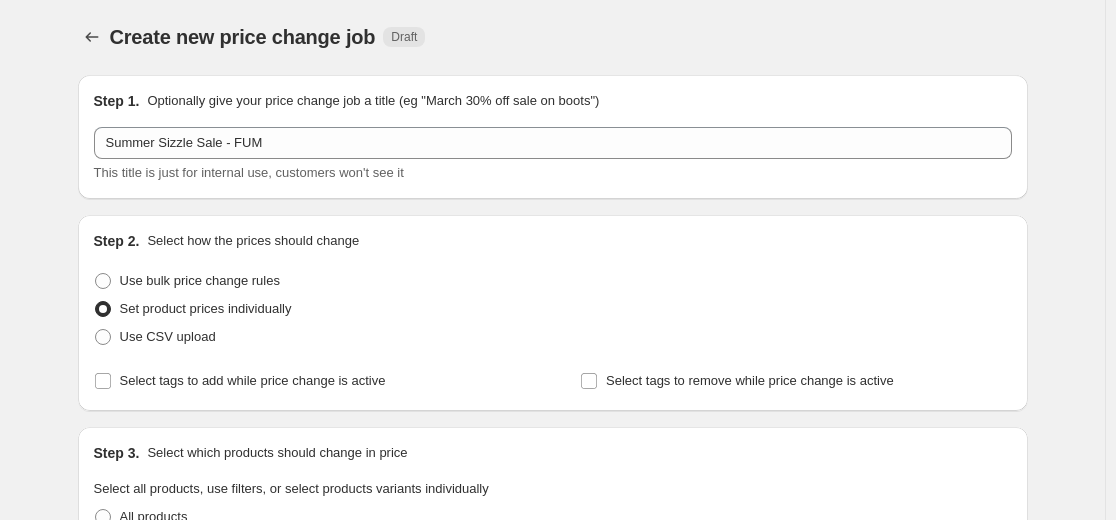 scroll, scrollTop: 0, scrollLeft: 0, axis: both 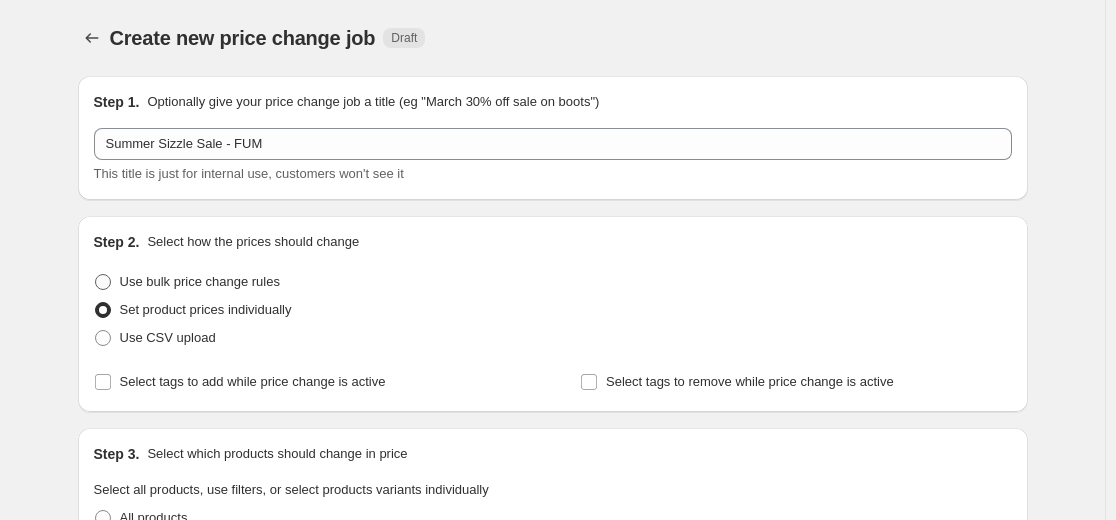 type on "18" 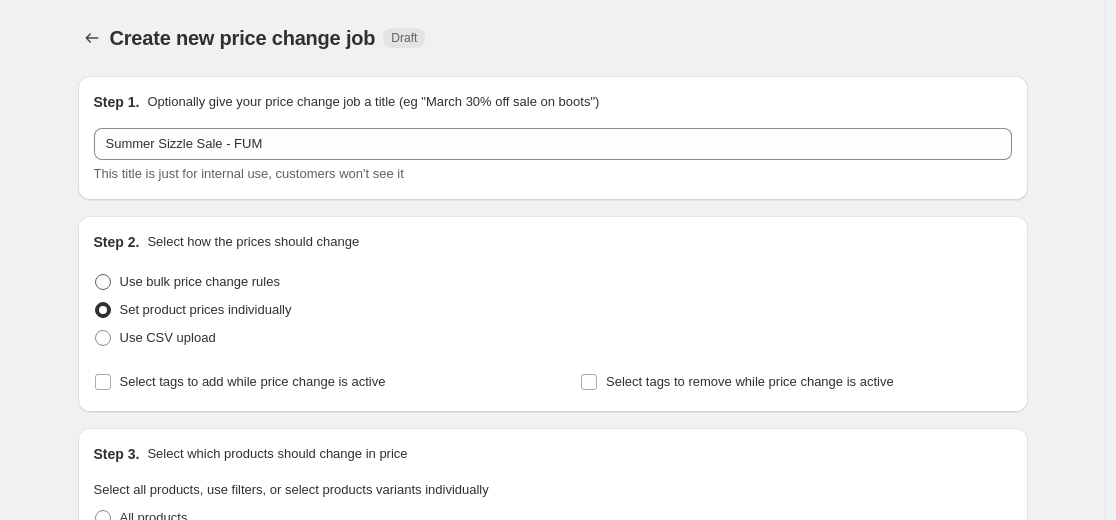 radio on "true" 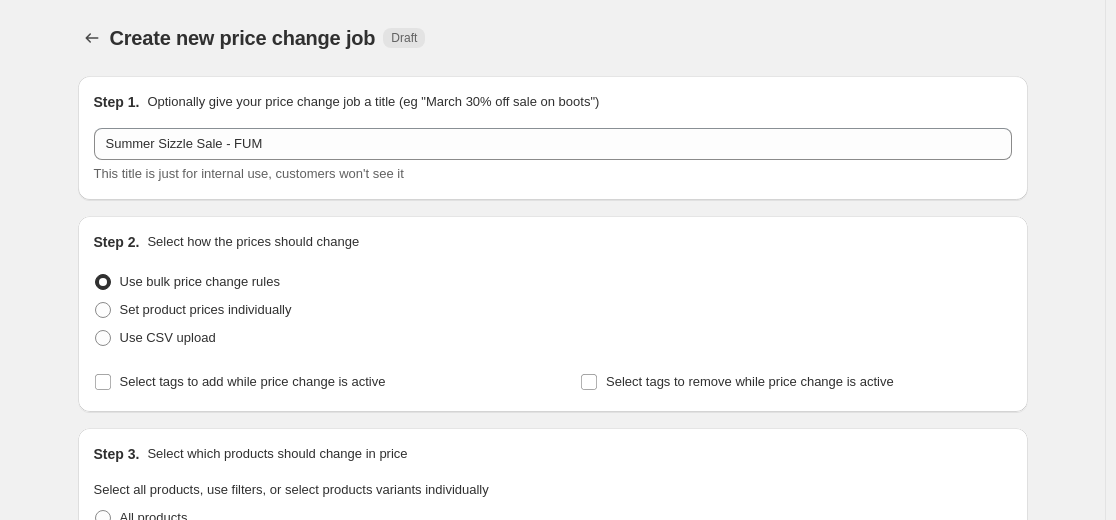 select on "percentage" 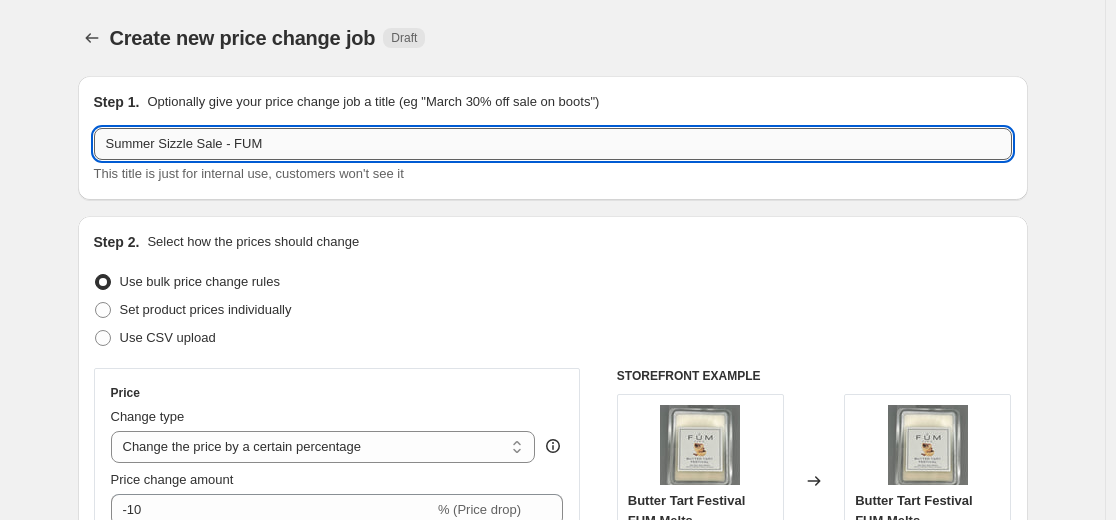 click on "Summer Sizzle Sale - FUM" at bounding box center (553, 144) 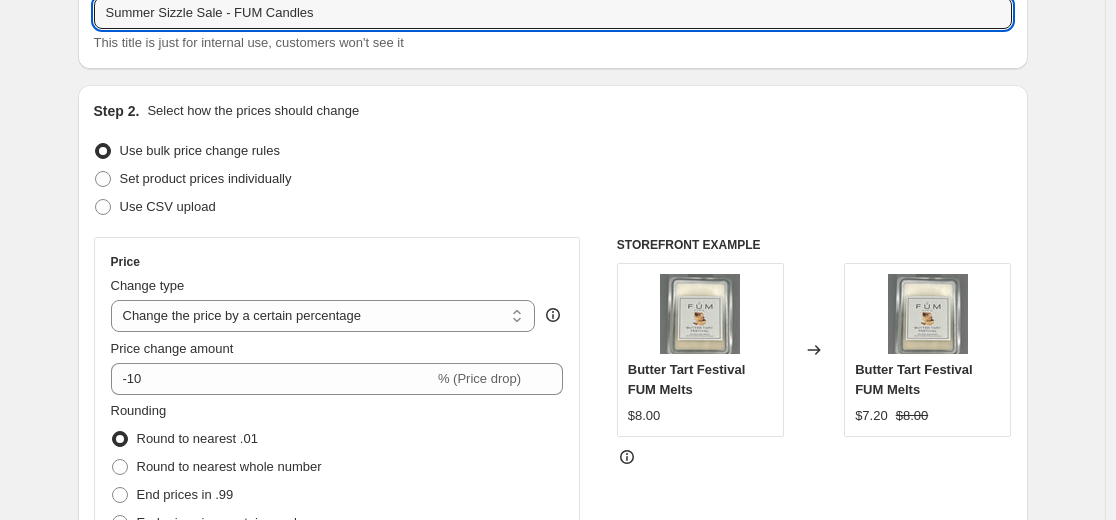 scroll, scrollTop: 300, scrollLeft: 0, axis: vertical 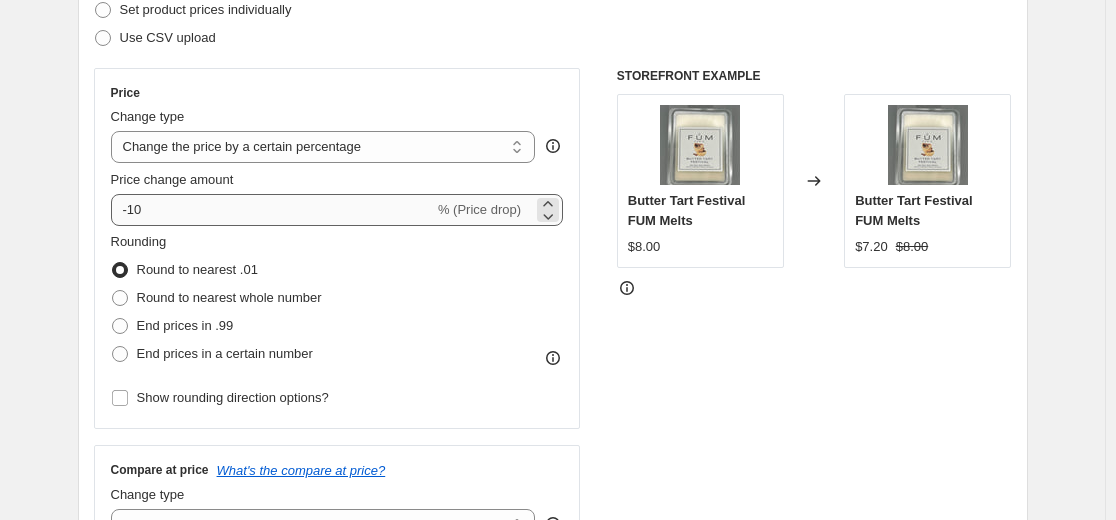 type on "Summer Sizzle Sale - FUM Candles" 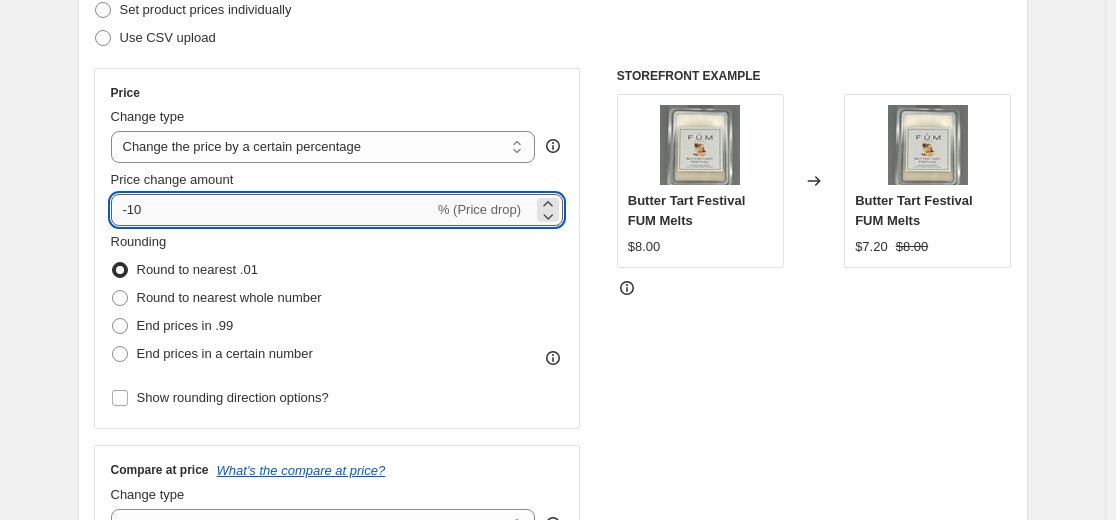click on "-10" at bounding box center [272, 210] 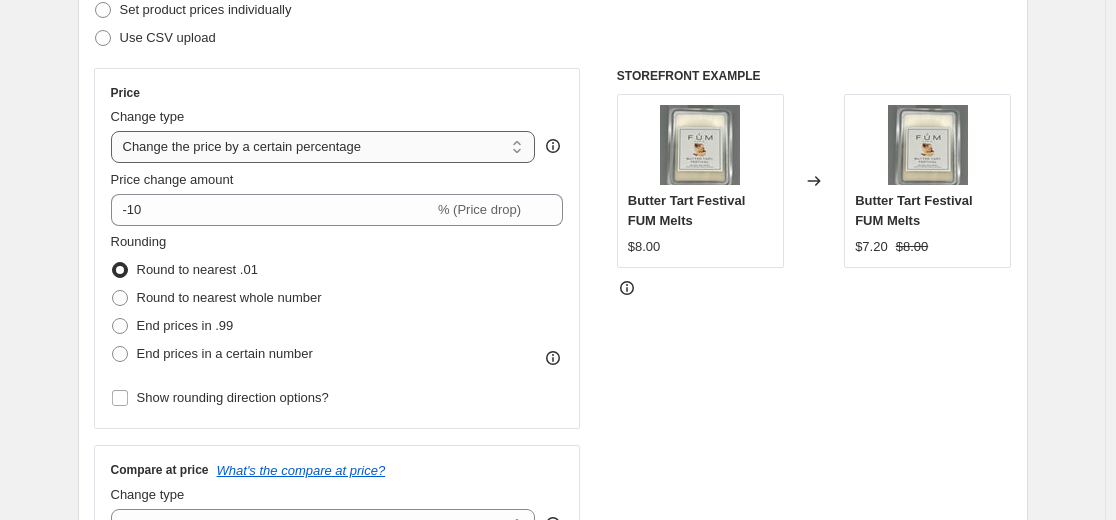 click on "Change the price to a certain amount Change the price by a certain amount Change the price by a certain percentage Change the price to the current compare at price (price before sale) Change the price by a certain amount relative to the compare at price Change the price by a certain percentage relative to the compare at price Don't change the price Change the price by a certain percentage relative to the cost per item Change price to certain cost margin" at bounding box center (323, 147) 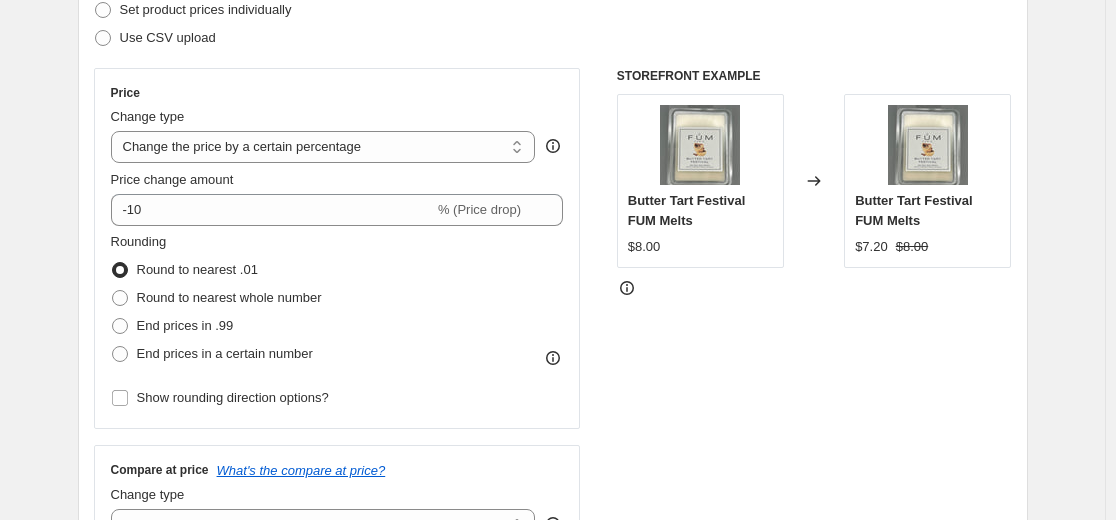 type on "80.00" 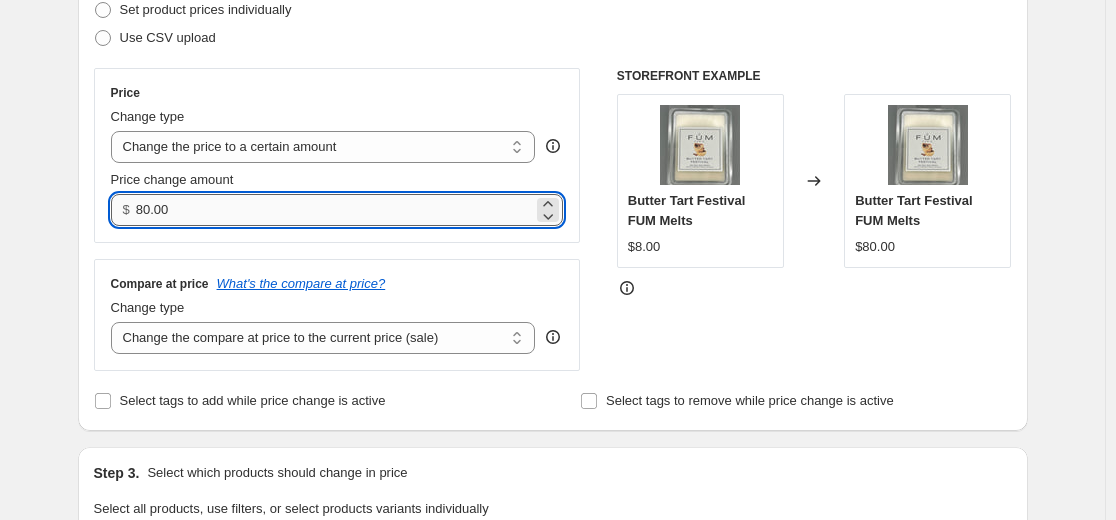 click on "80.00" at bounding box center (334, 210) 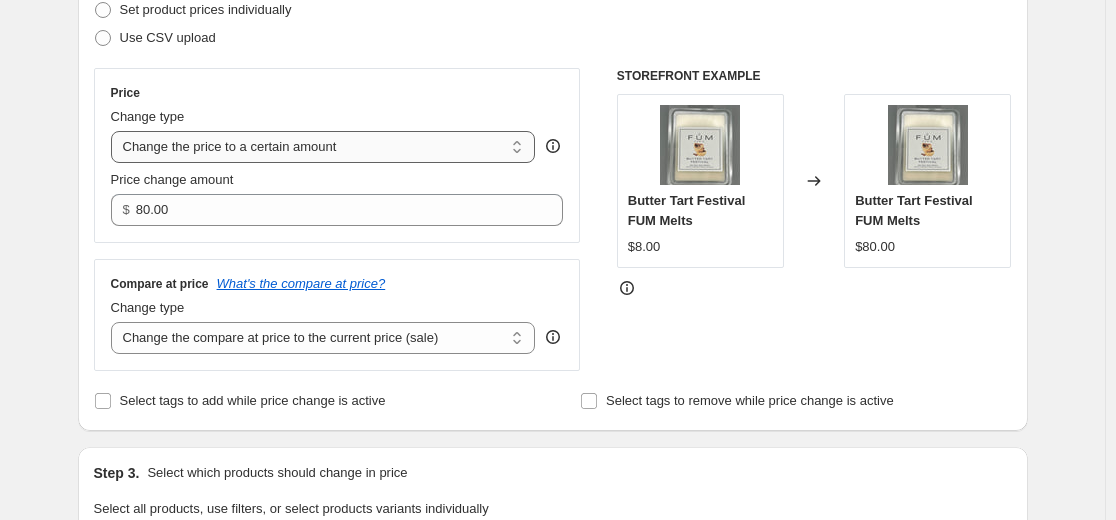 click on "Change the price to a certain amount Change the price by a certain amount Change the price by a certain percentage Change the price to the current compare at price (price before sale) Change the price by a certain amount relative to the compare at price Change the price by a certain percentage relative to the compare at price Don't change the price Change the price by a certain percentage relative to the cost per item Change price to certain cost margin" at bounding box center (323, 147) 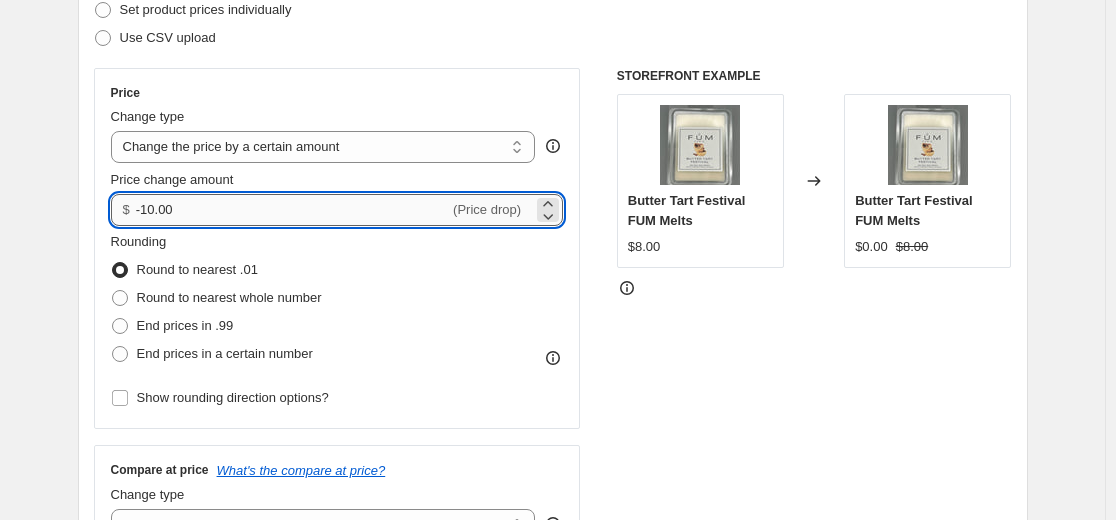 click on "-10.00" at bounding box center (292, 210) 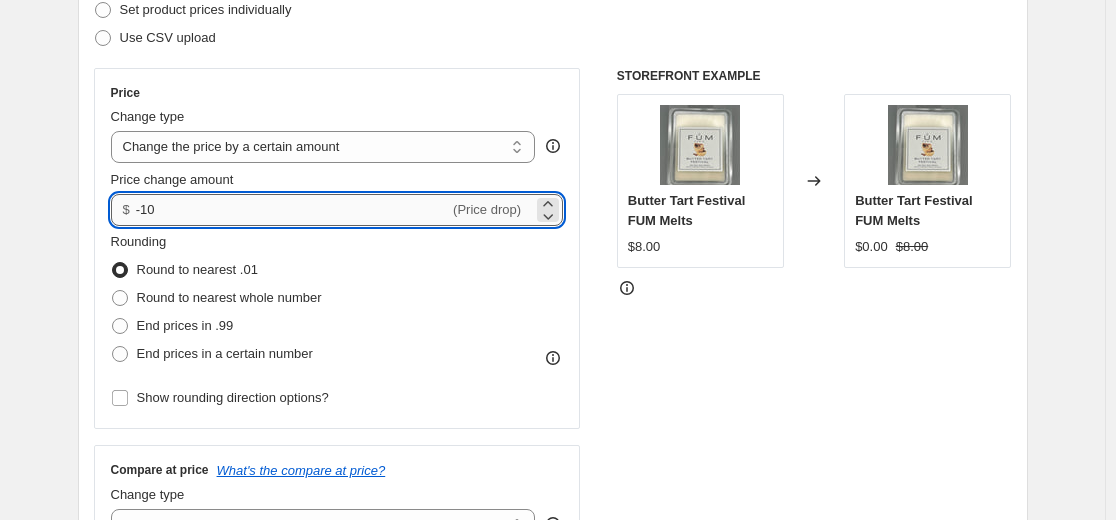 type on "-1" 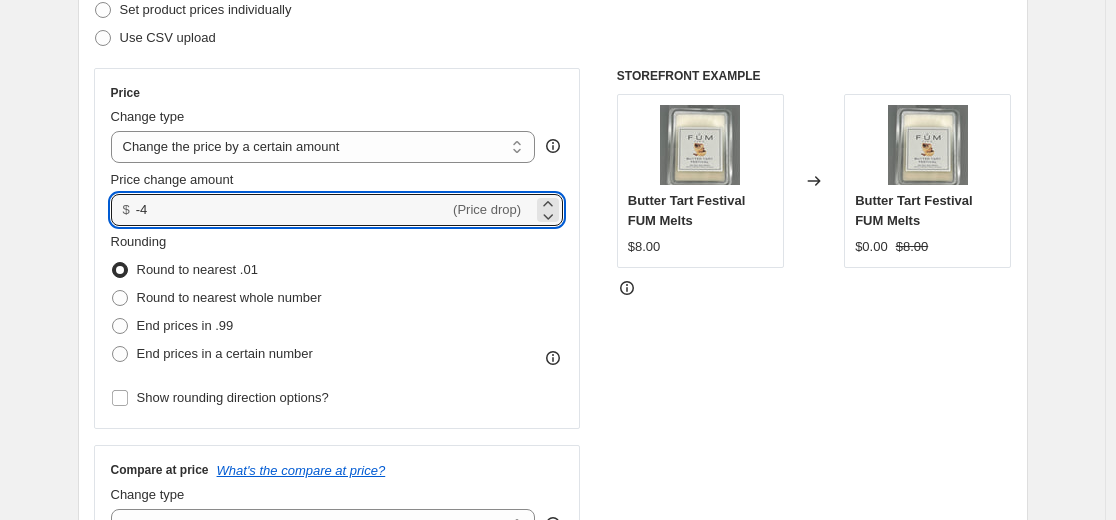 type on "-4.00" 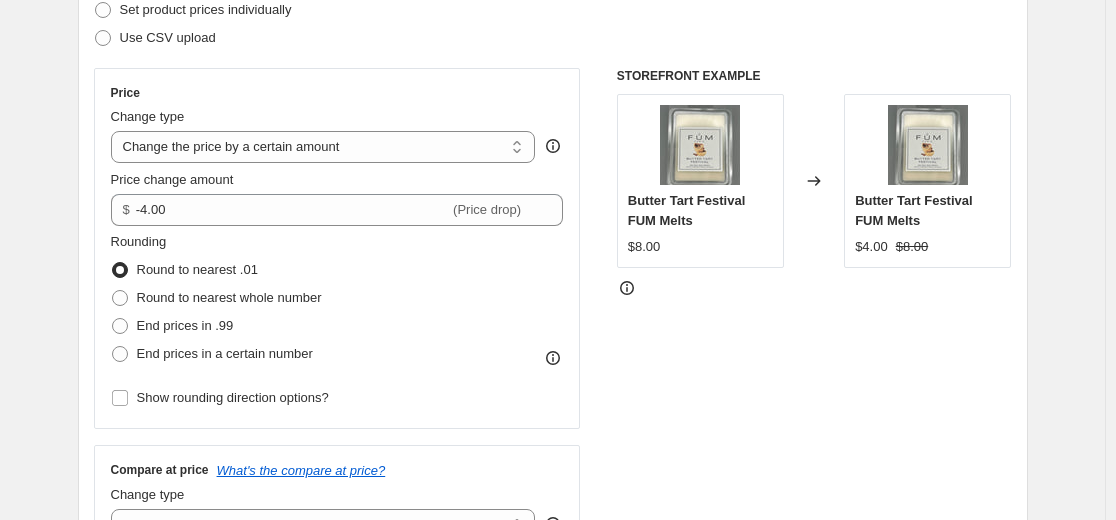 click on "Rounding Round to nearest .01 Round to nearest whole number End prices in .99 End prices in a certain number" at bounding box center (337, 300) 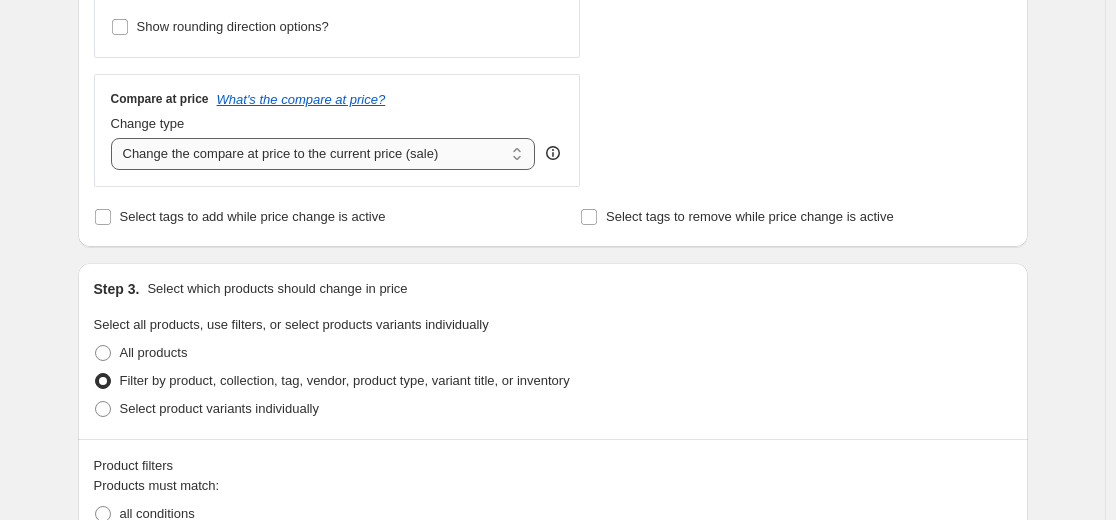 scroll, scrollTop: 800, scrollLeft: 0, axis: vertical 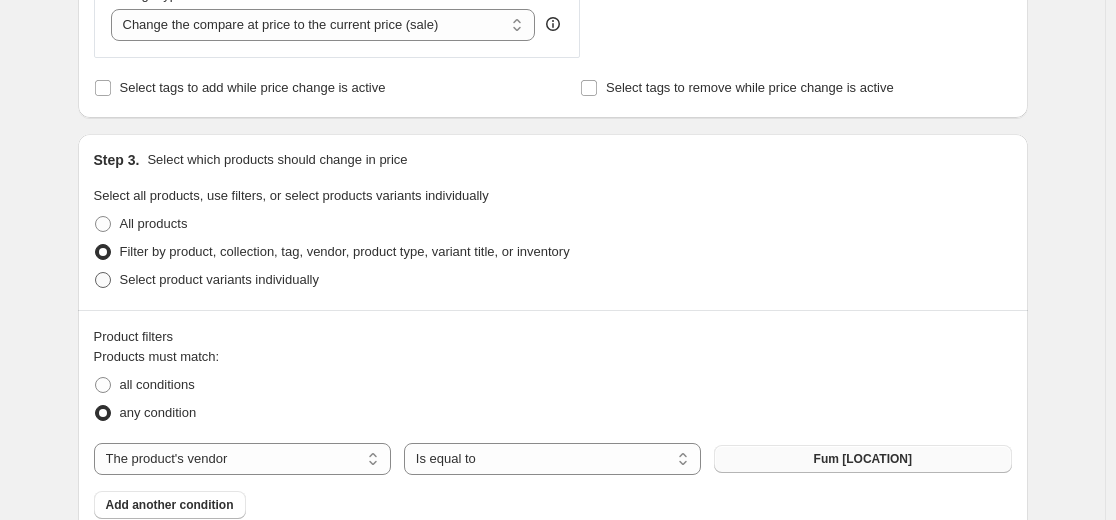 click on "Select product variants individually" at bounding box center [219, 279] 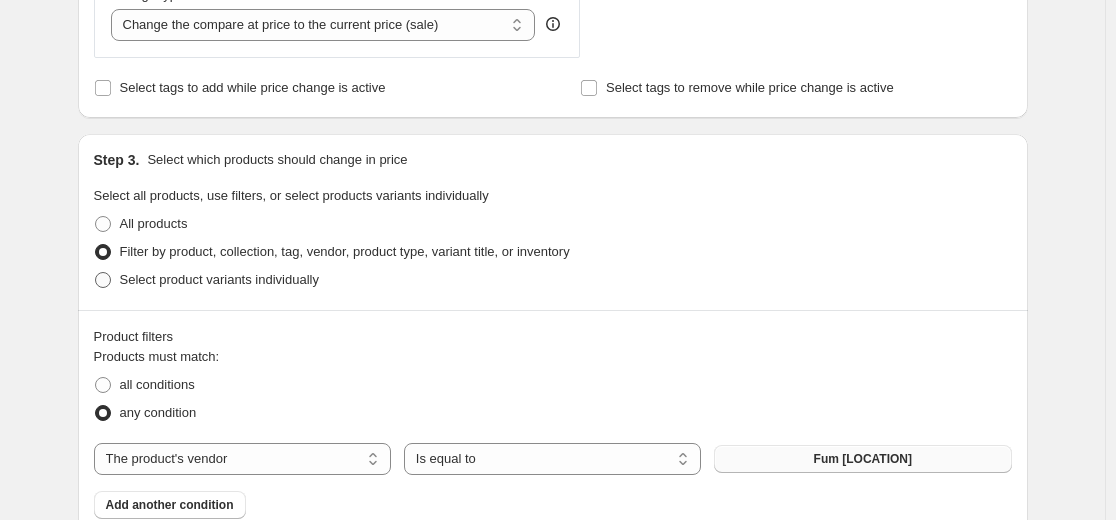 radio on "true" 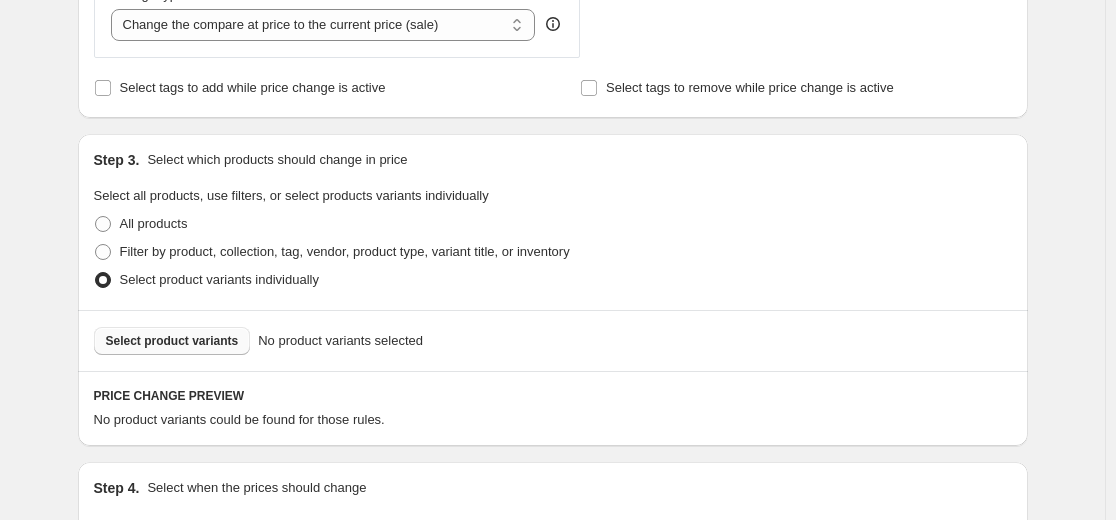 click on "Select product variants" at bounding box center [172, 341] 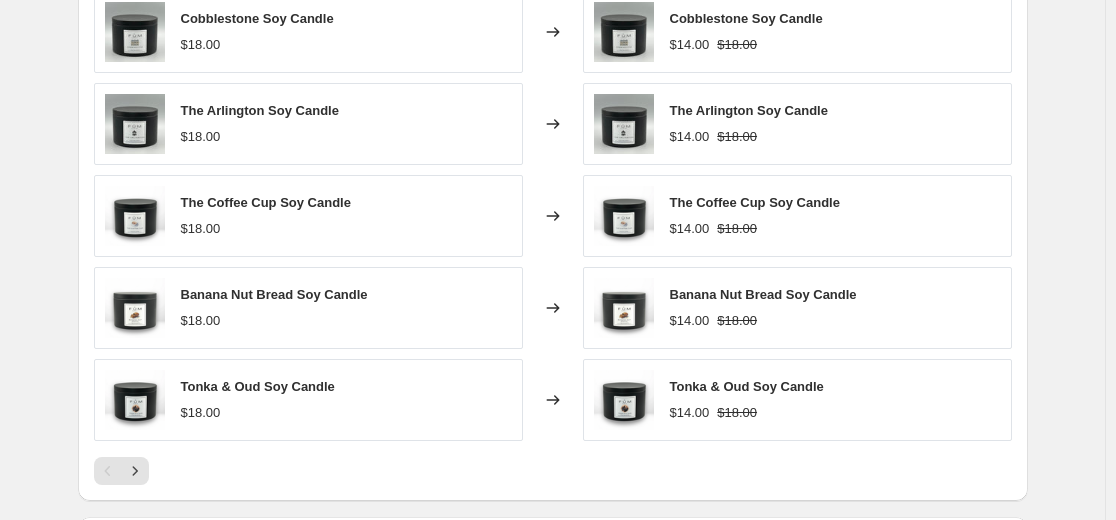scroll, scrollTop: 1500, scrollLeft: 0, axis: vertical 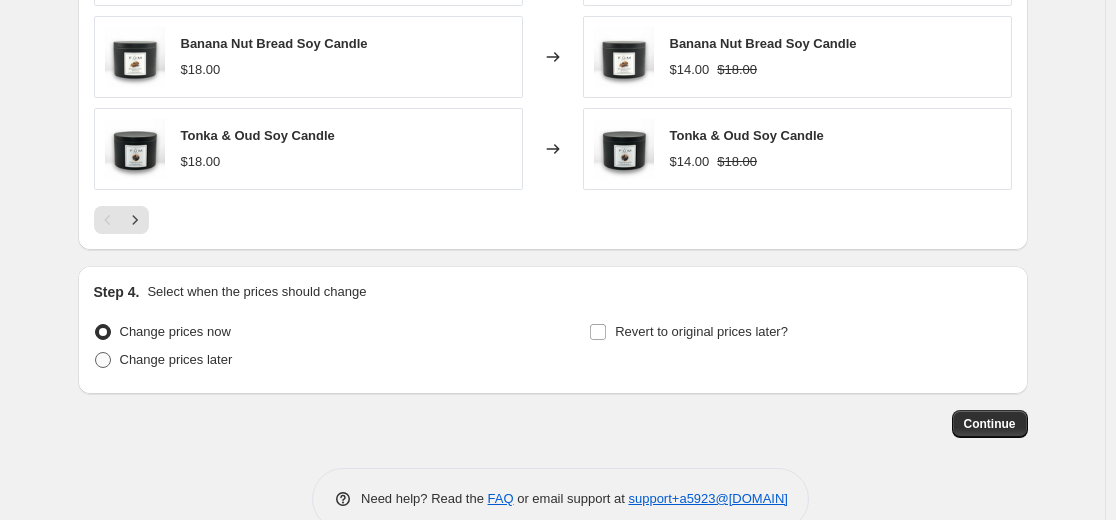 click on "Change prices later" at bounding box center (176, 359) 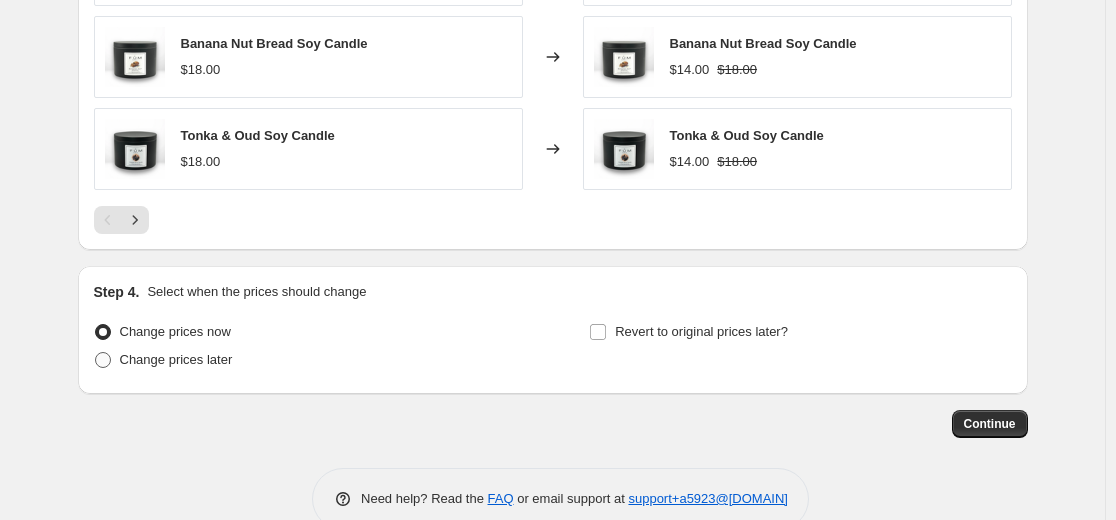radio on "true" 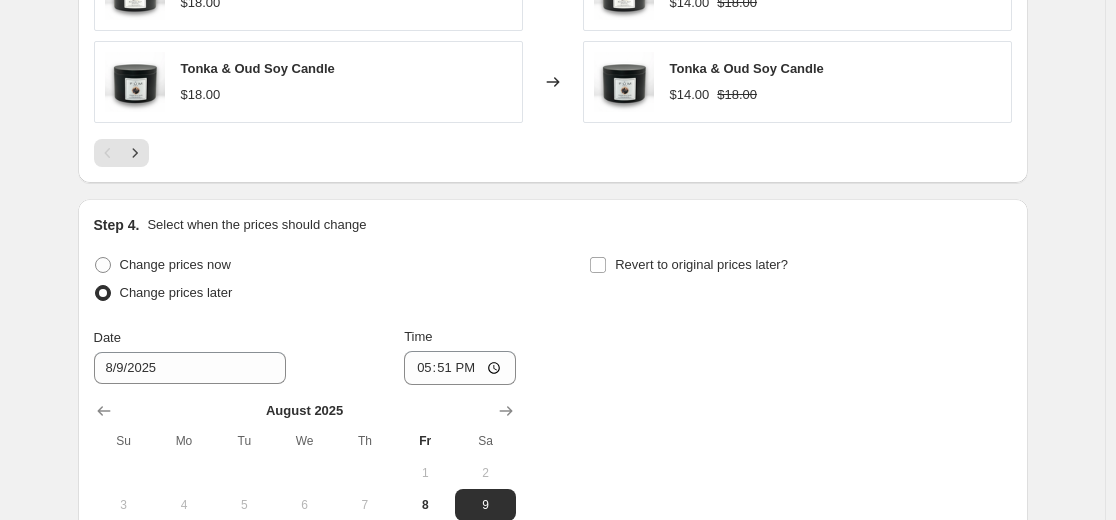 scroll, scrollTop: 1600, scrollLeft: 0, axis: vertical 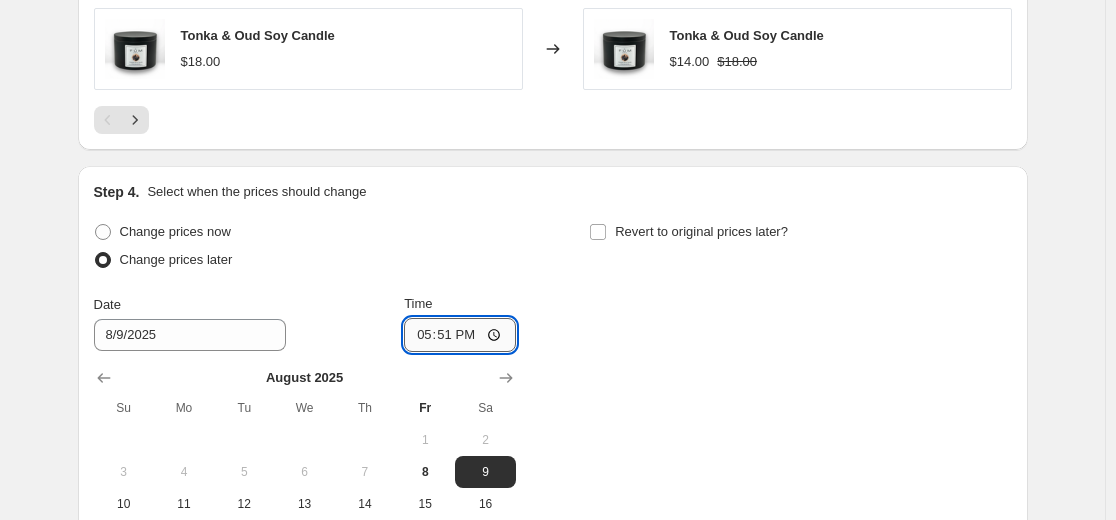 click on "17:51" at bounding box center [460, 335] 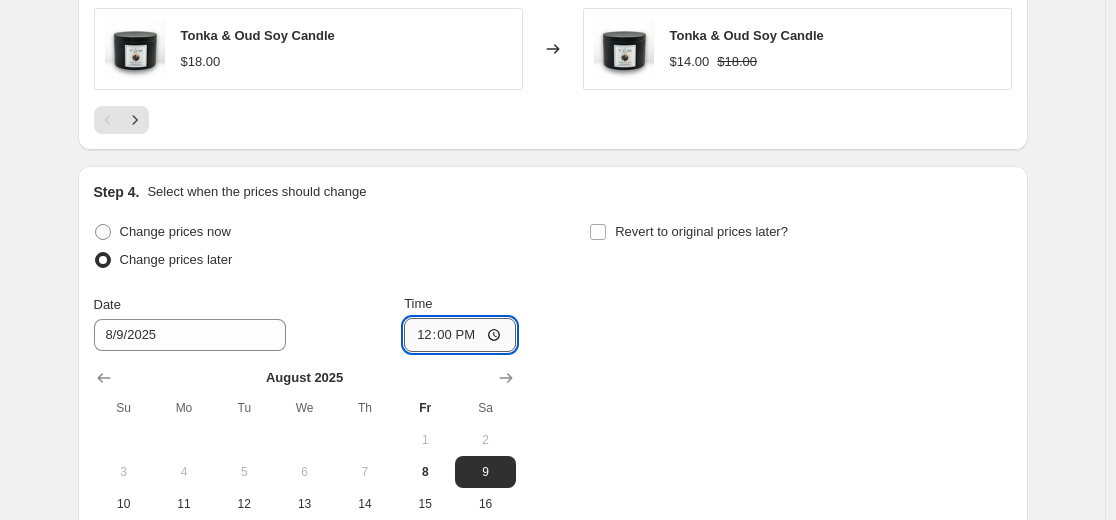 click on "12:00" at bounding box center (460, 335) 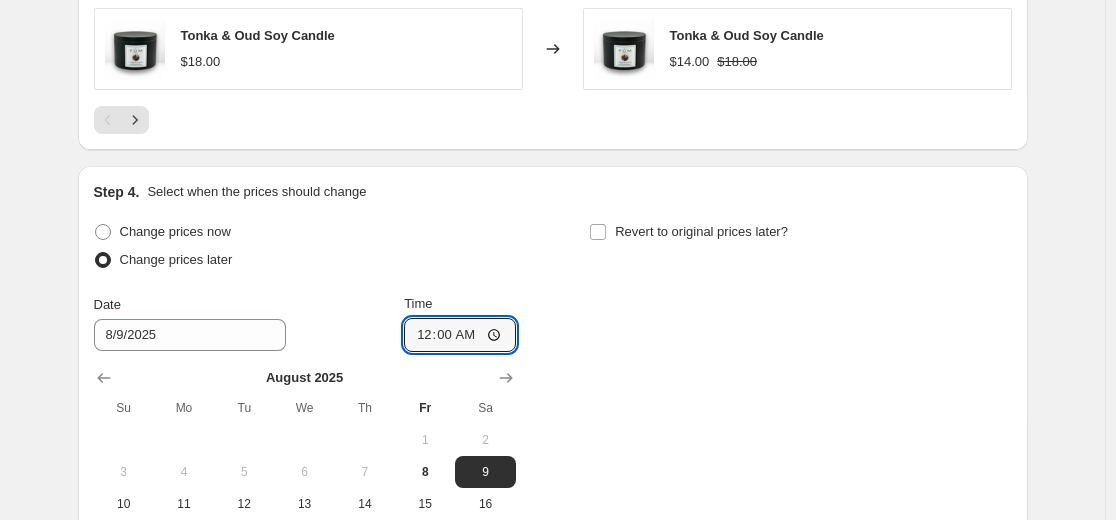 click on "Change prices now Change prices later Date [DATE]/[YEAR] Time 00:00 August   [YEAR] Su Mo Tu We Th Fr Sa 1 2 3 4 5 6 7 8 9 10 11 12 13 14 15 16 17 18 19 20 21 22 23 24 25 26 27 28 29 30 31 Revert to original prices later?" at bounding box center [553, 417] 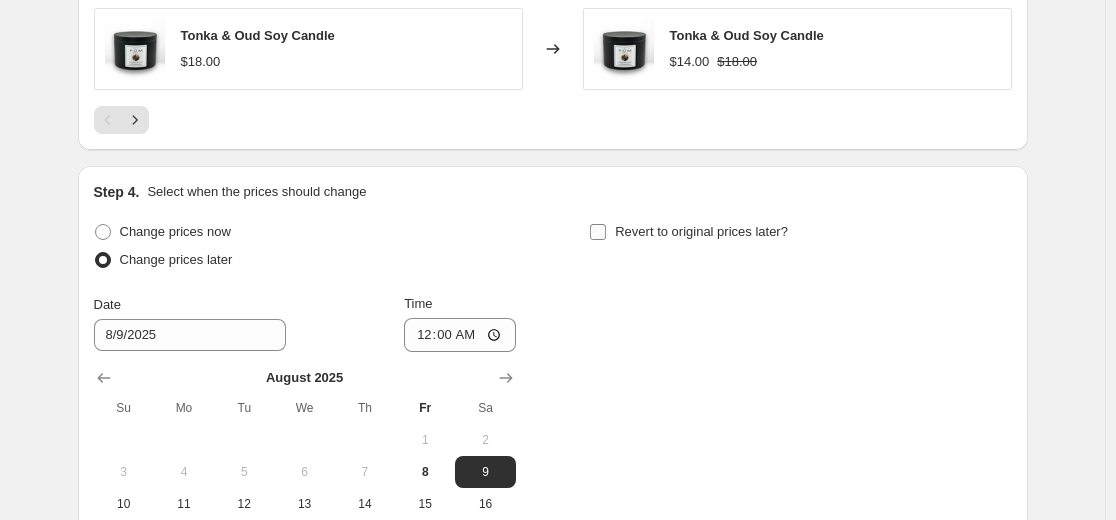 click on "Revert to original prices later?" at bounding box center (701, 231) 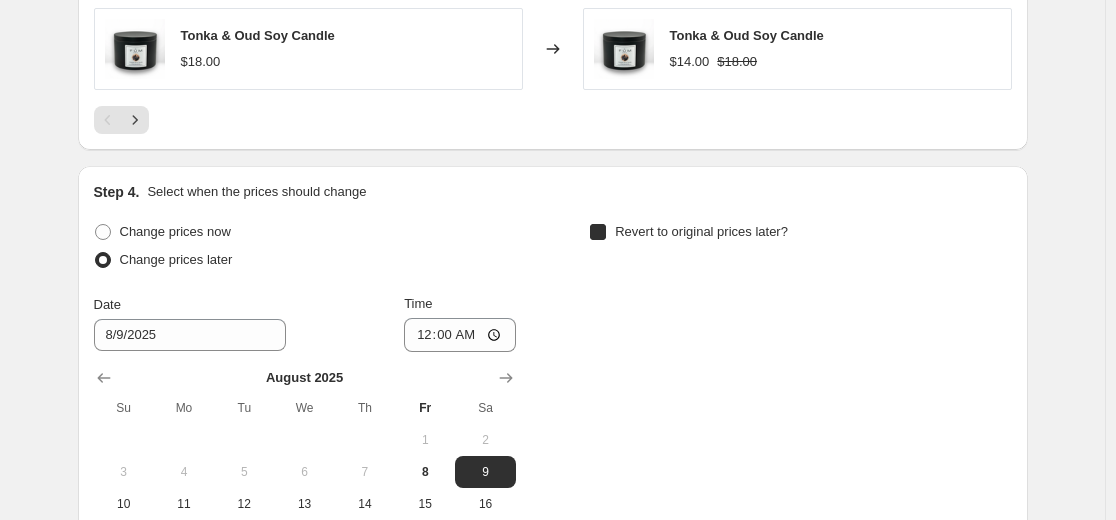 checkbox on "true" 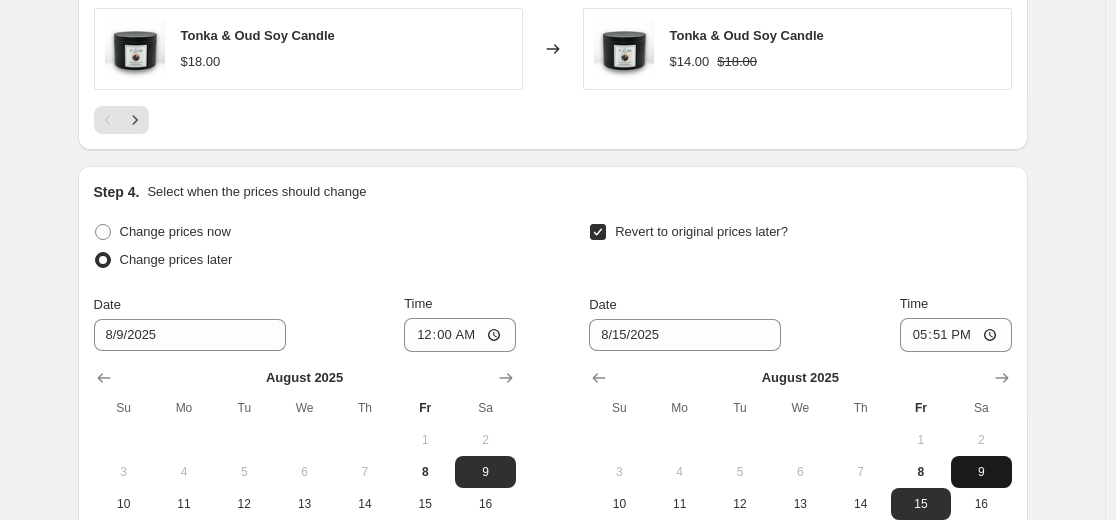 click on "9" at bounding box center [981, 472] 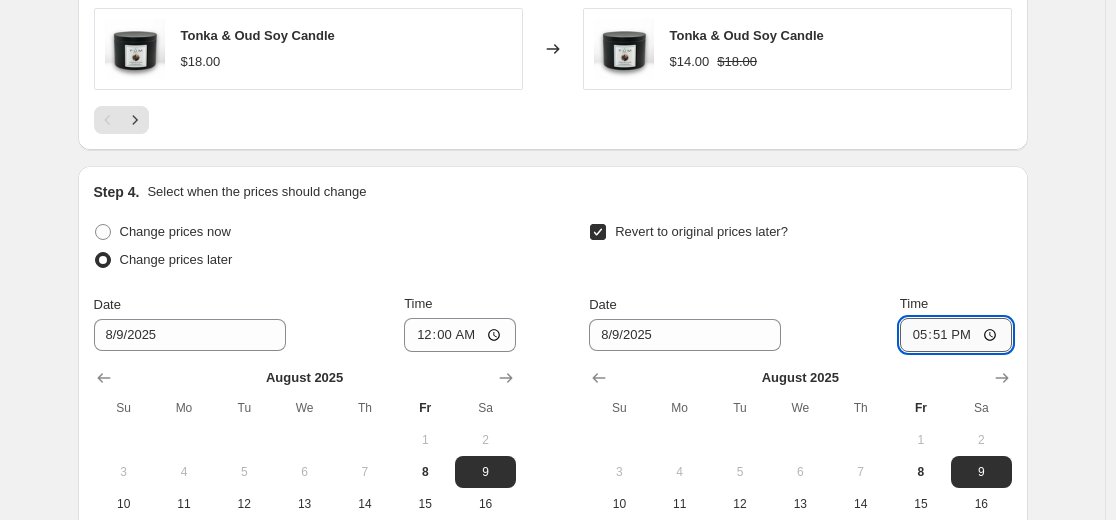 click on "17:51" at bounding box center [956, 335] 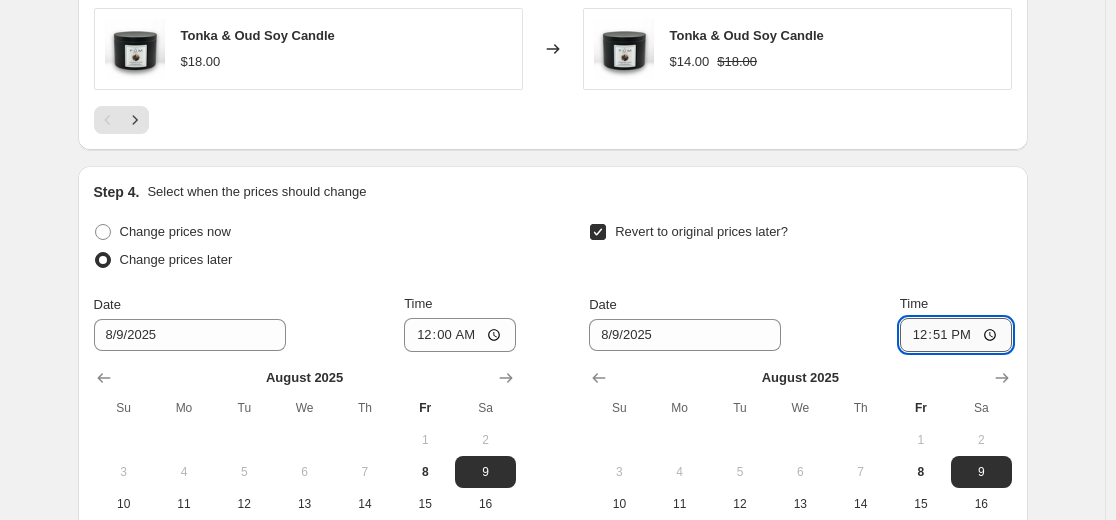 type on "12:00" 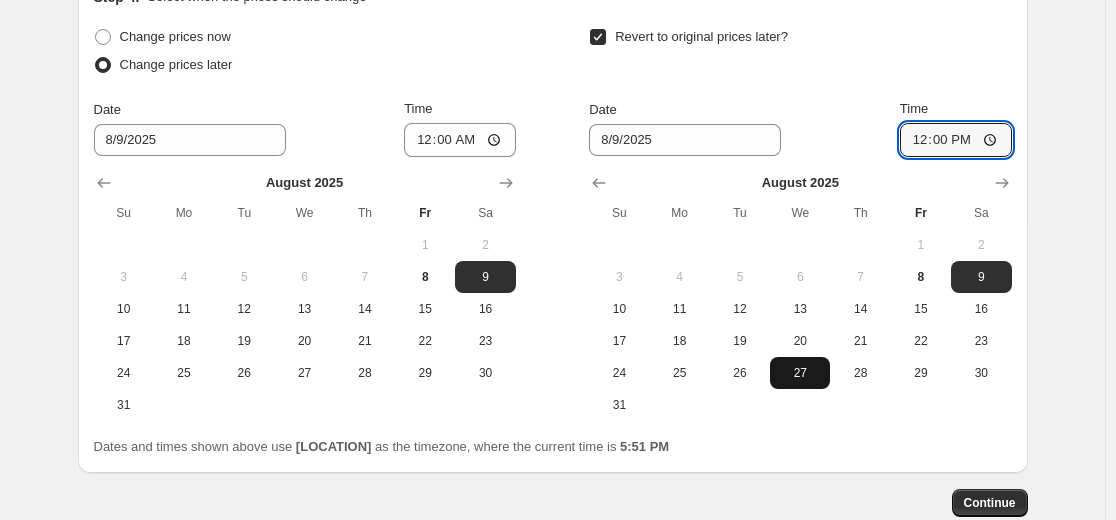 scroll, scrollTop: 1800, scrollLeft: 0, axis: vertical 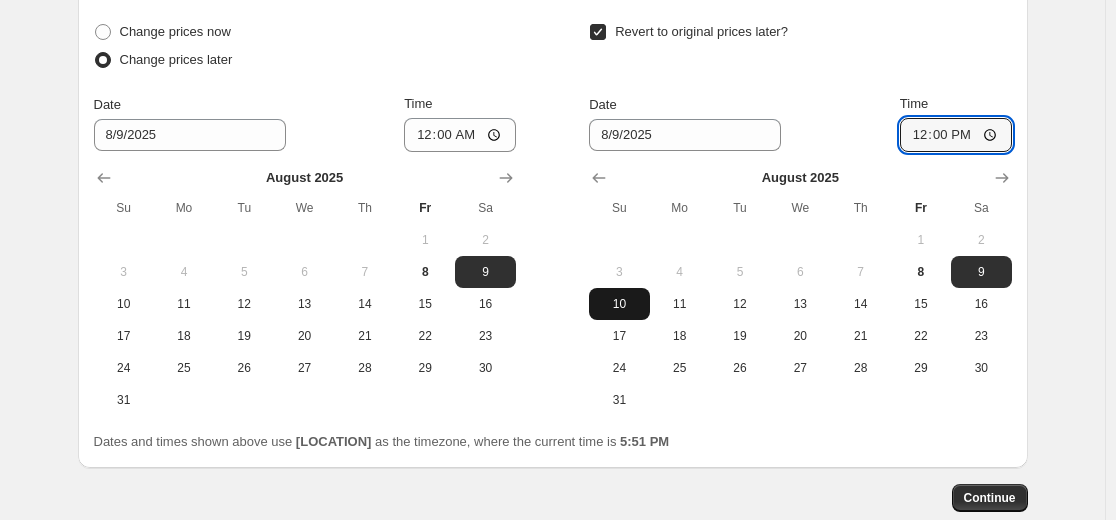 click on "10" at bounding box center (619, 304) 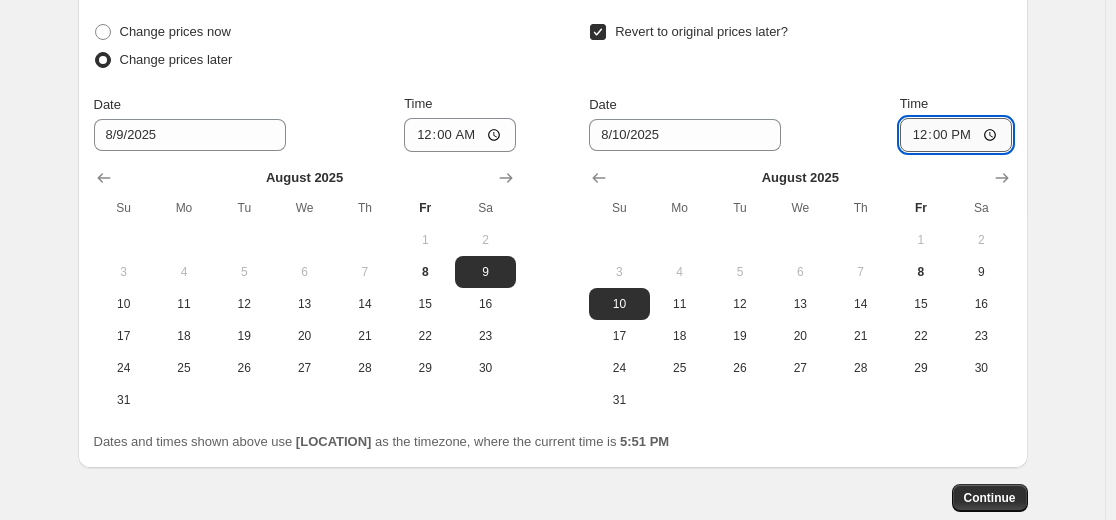 click on "12:00" at bounding box center (956, 135) 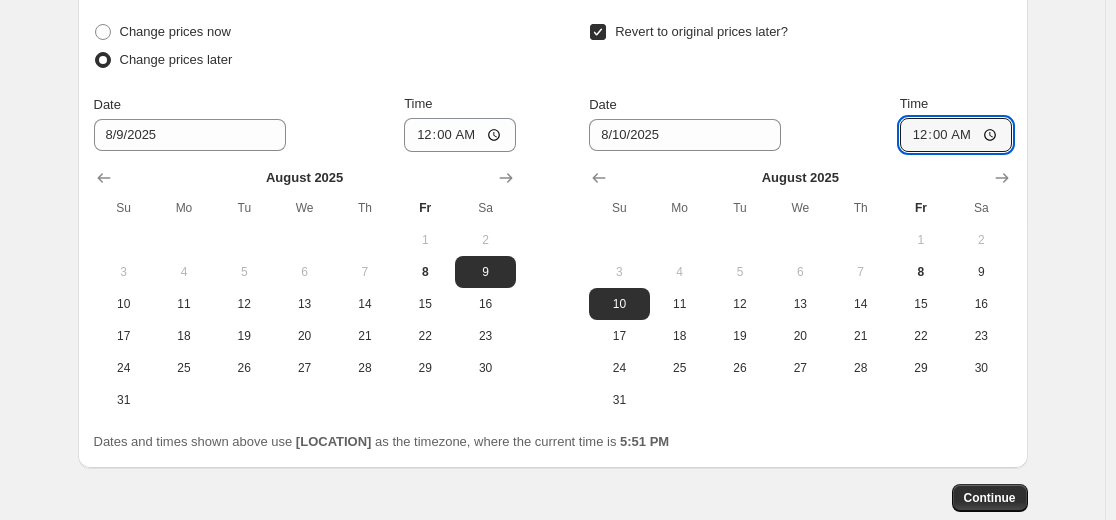 click on "Create new price change job. This page is ready Create new price change job Draft Step 1. Optionally give your price change job a title (eg "March 30% off sale on boots") This title is just for internal use, customers won't see it Step 2. Select how the prices should change Use bulk price change rules Set product prices individually Use CSV upload Price Change type Change the price to a certain amount Change the price by a certain amount Change the price by a certain percentage Change the price to the current compare at price (price before sale) Change the price by a certain amount relative to the compare at price Change the price by a certain percentage relative to the compare at price Don't change the price Change the price by a certain percentage relative to the cost per item Change price to certain cost margin Change the price by a certain amount Price change amount $ -[NUMBER].00  (Price drop) Rounding Round to nearest .01 Round to nearest whole number End prices in .99 $18.00" at bounding box center (552, -583) 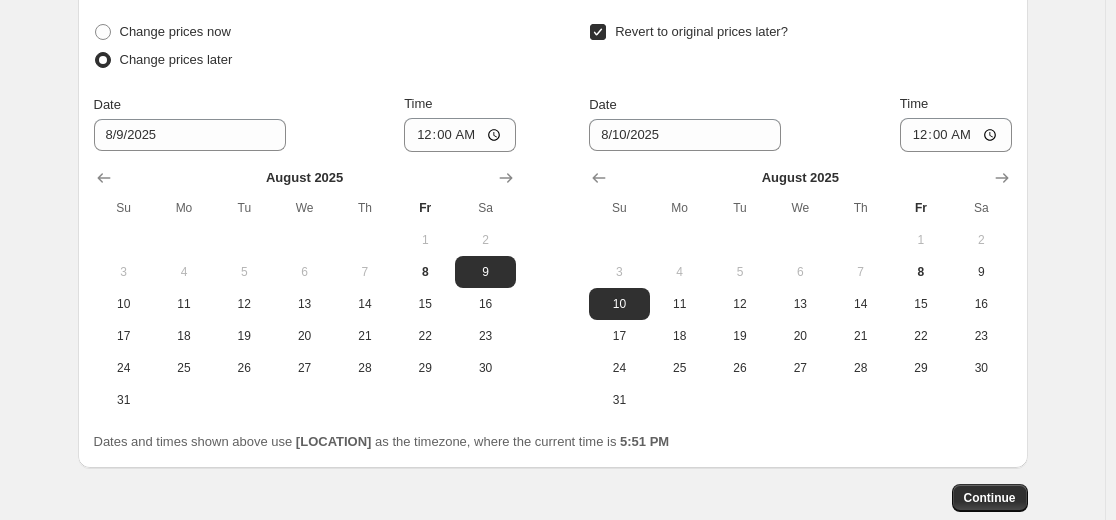 click on "Step 1. Optionally give your price change job a title (eg "March 30% off sale on boots") Summer Sizzle Sale - FUM Candles This title is just for internal use, customers won't see it Step 2. Select how the prices should change Use bulk price change rules Set product prices individually Use CSV upload Price Change type Change the price to a certain amount Change the price by a certain amount Change the price by a certain percentage Change the price to the current compare at price (price before sale) Change the price by a certain amount relative to the compare at price Change the price by a certain percentage relative to the compare at price Don't change the price Change the price by a certain percentage relative to the cost per item Change price to certain cost margin Change the price by a certain amount Price change amount $ -4.00  (Price drop) Rounding Round to nearest .01 Round to nearest whole number End prices in .99 End prices in a certain number Show rounding direction options? Compare at price $18.00 14" at bounding box center (553, -568) 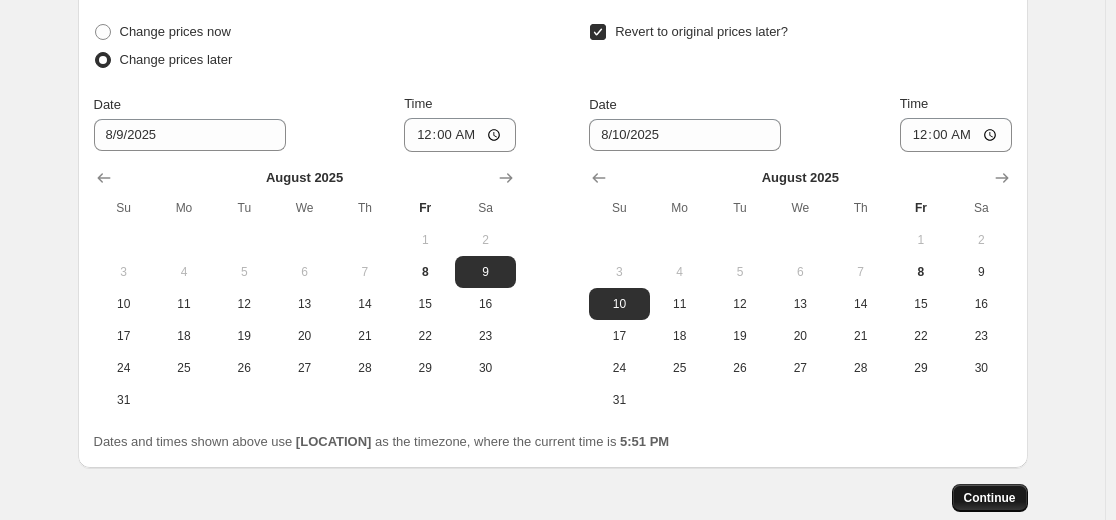 click on "Continue" at bounding box center (990, 498) 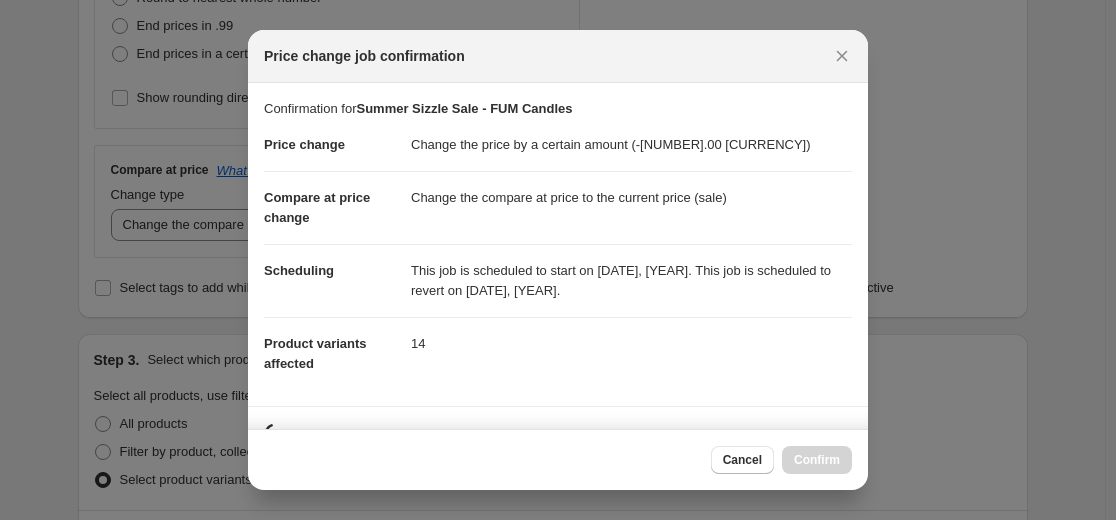 scroll, scrollTop: 0, scrollLeft: 0, axis: both 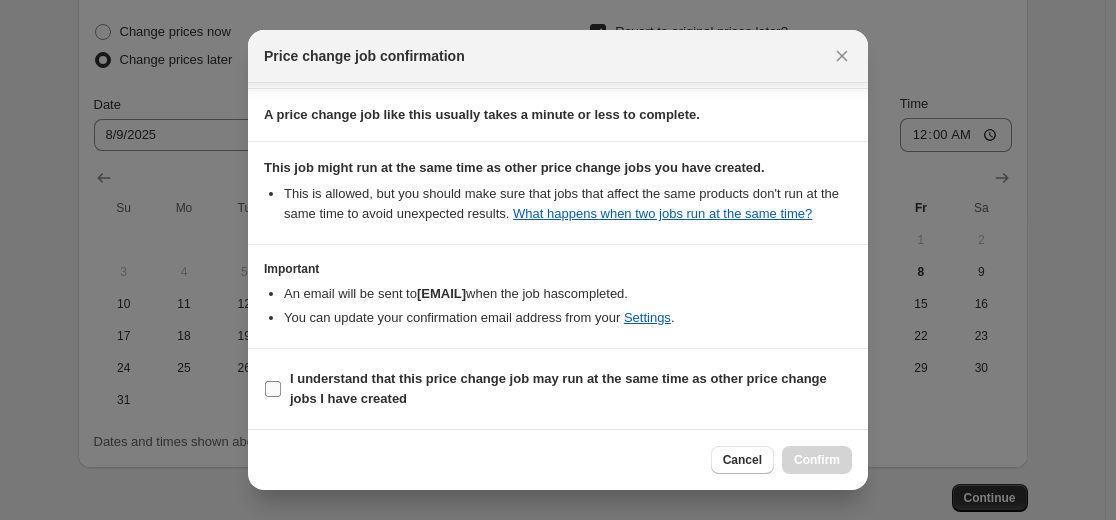 click on "I understand that this price change job may run at the same time as other price change jobs I have created" at bounding box center (558, 389) 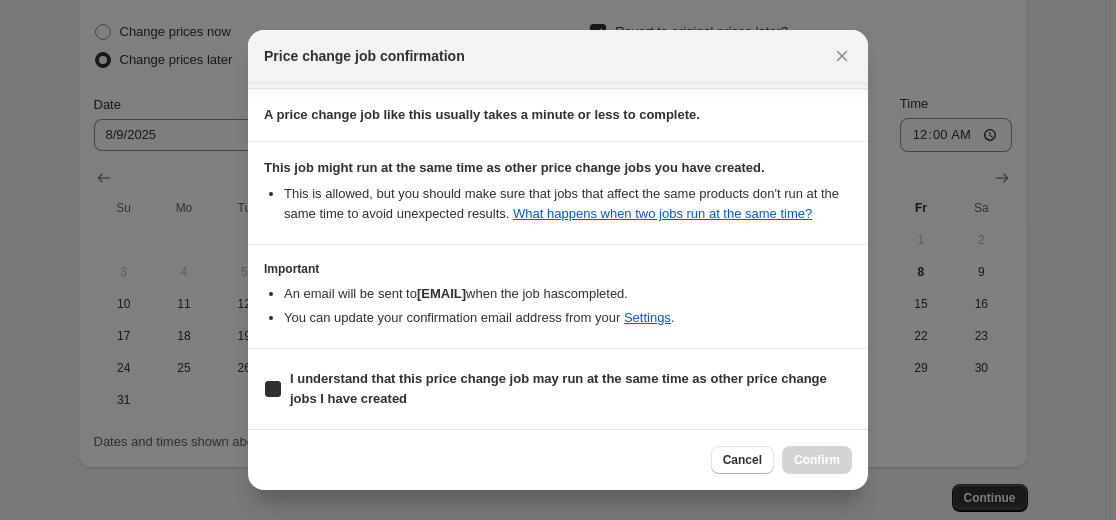 checkbox on "true" 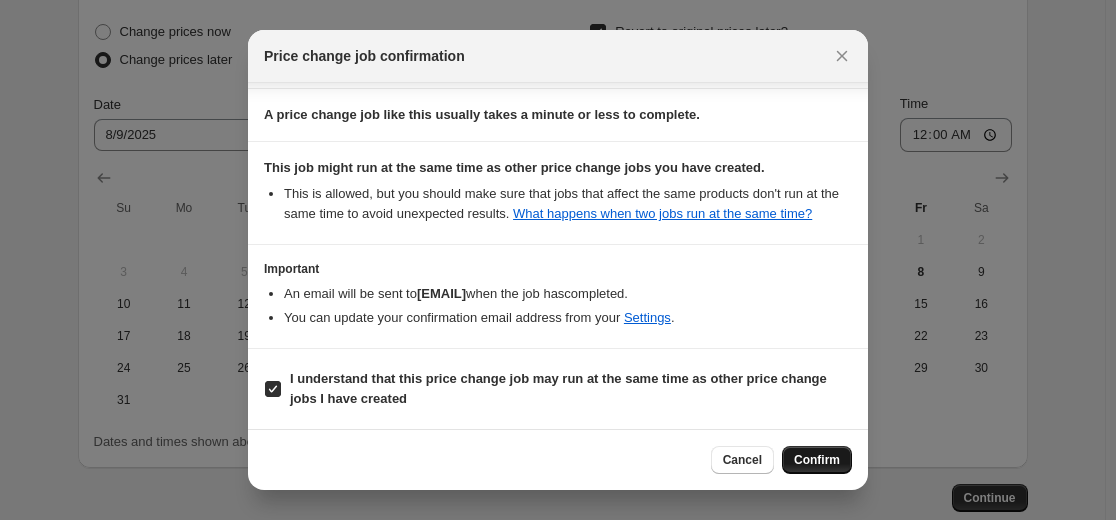 click on "Confirm" at bounding box center [817, 460] 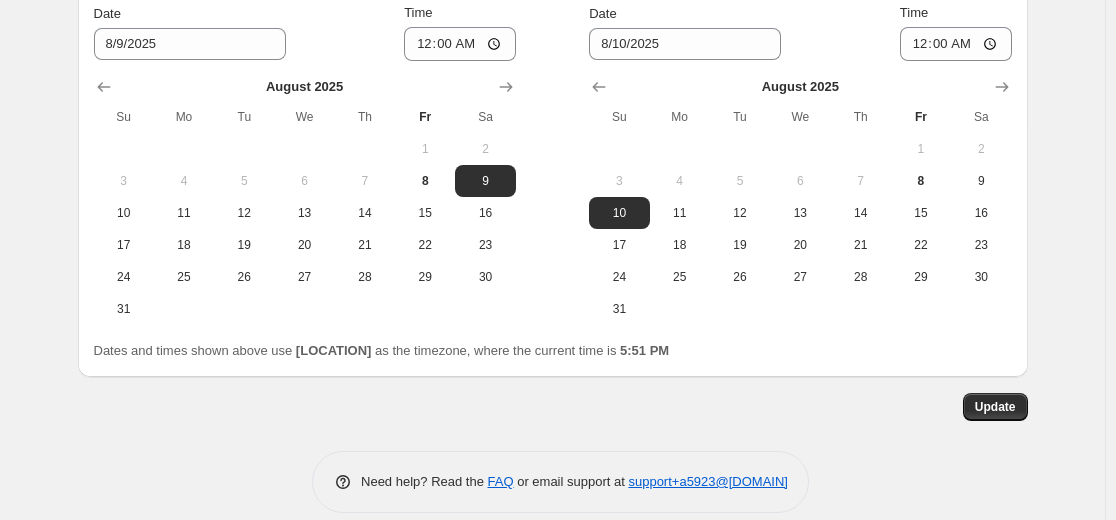 scroll, scrollTop: 2037, scrollLeft: 0, axis: vertical 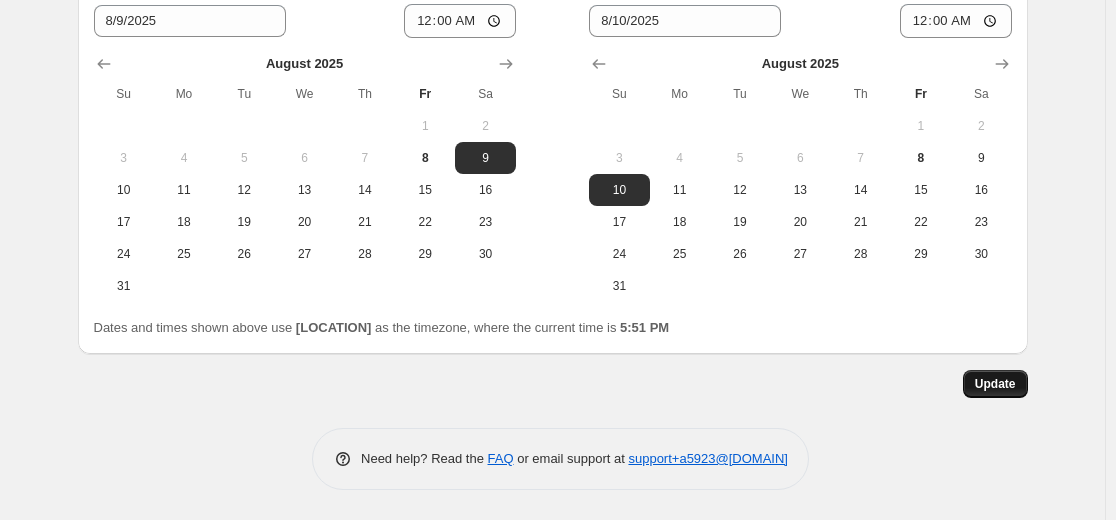 click on "Update" at bounding box center [995, 384] 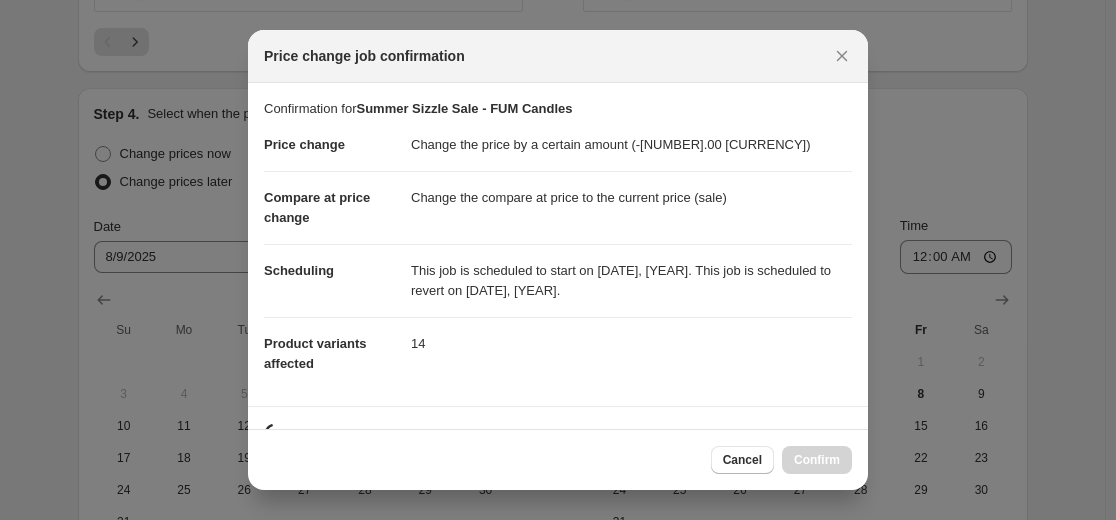 scroll, scrollTop: 2037, scrollLeft: 0, axis: vertical 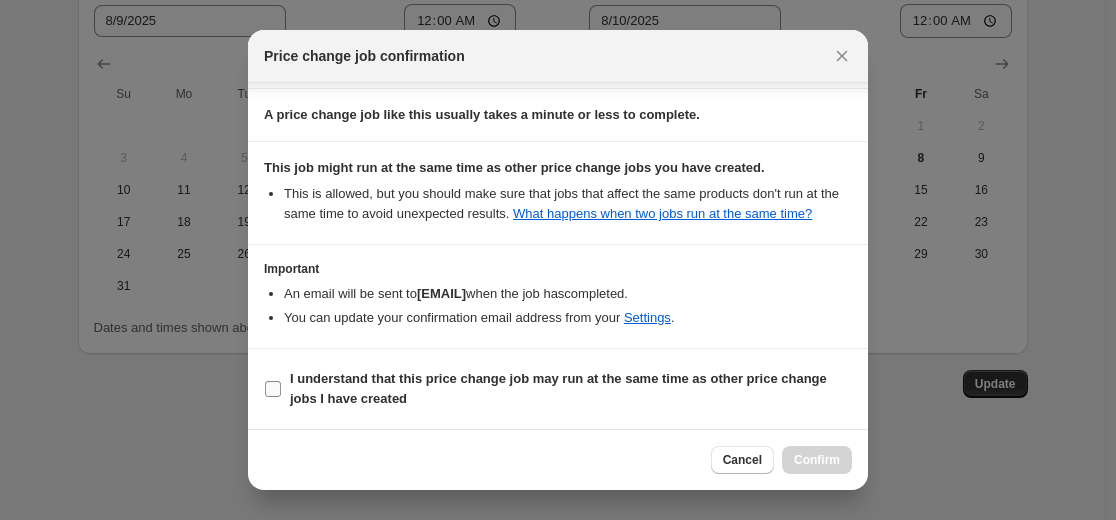 click on "I understand that this price change job may run at the same time as other price change jobs I have created" at bounding box center (558, 388) 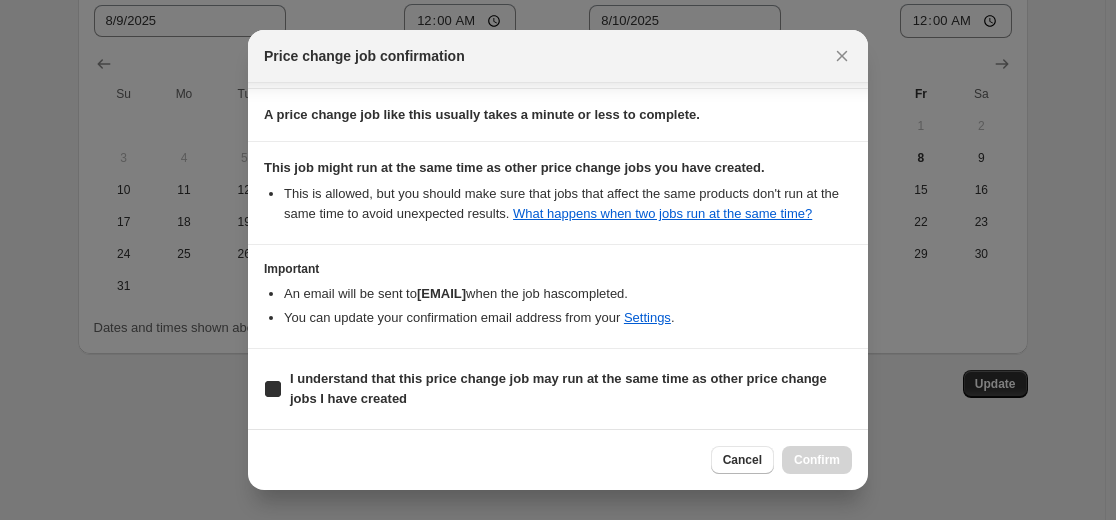 checkbox on "true" 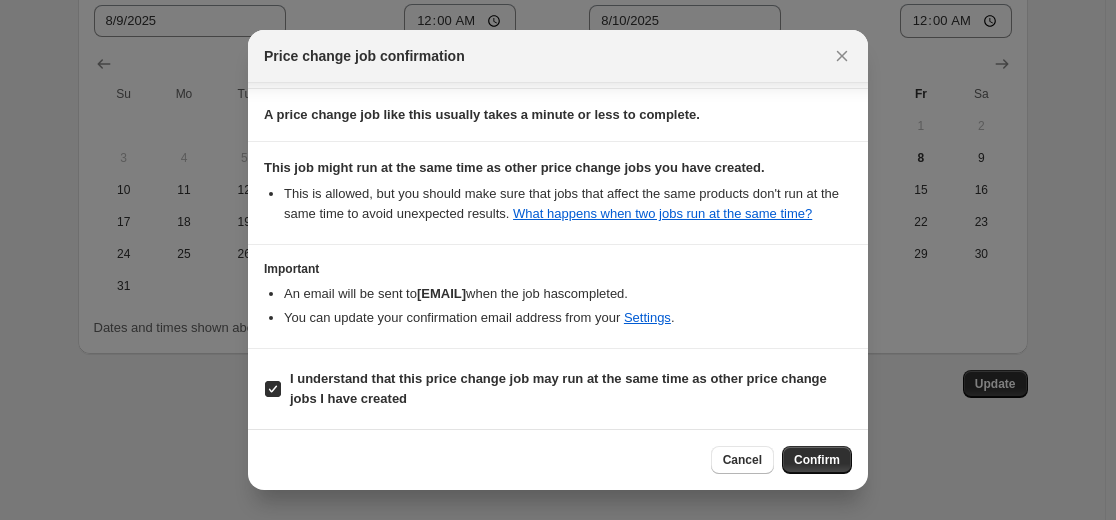 click on "Confirm" at bounding box center [817, 460] 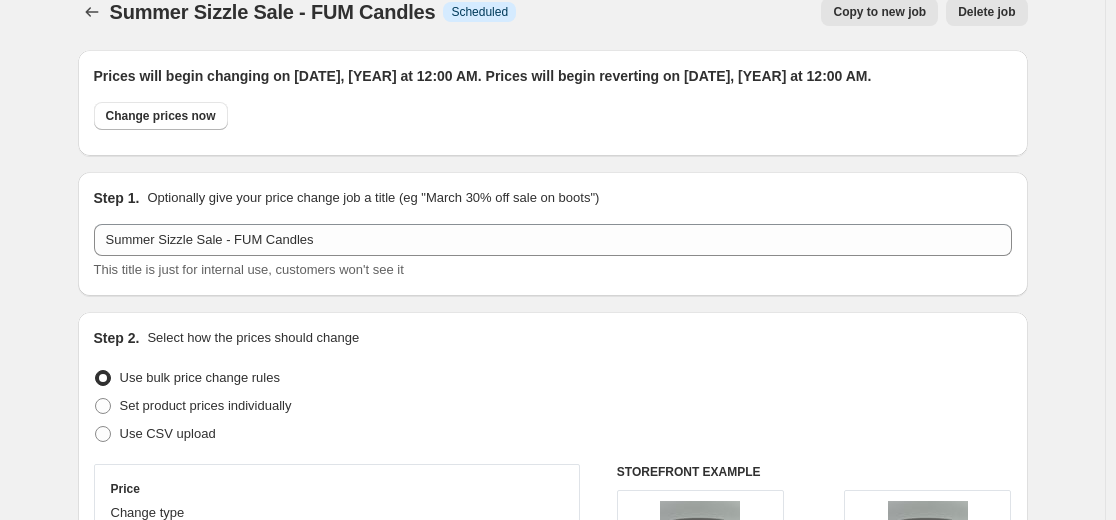 scroll, scrollTop: 0, scrollLeft: 0, axis: both 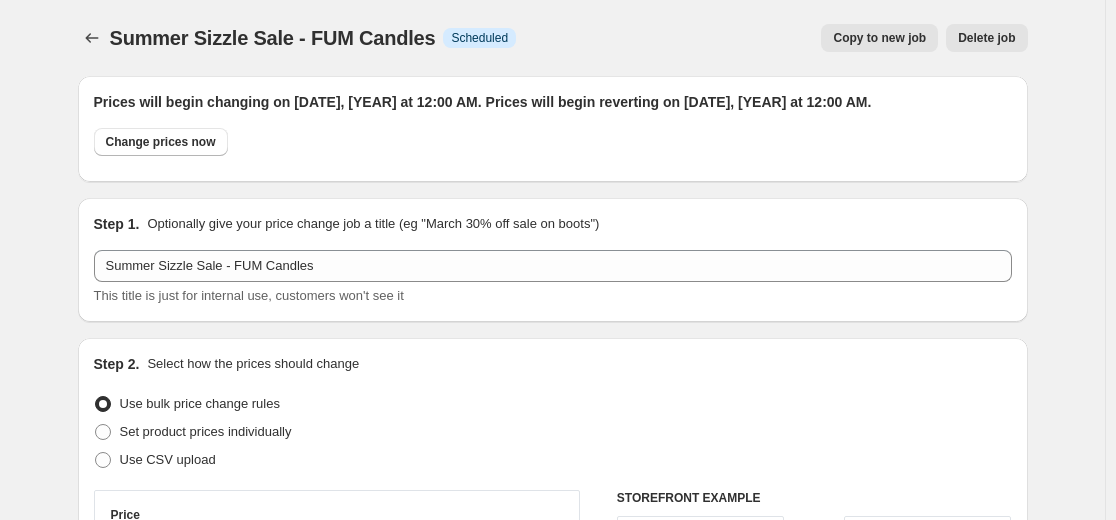 click on "Copy to new job" at bounding box center (879, 38) 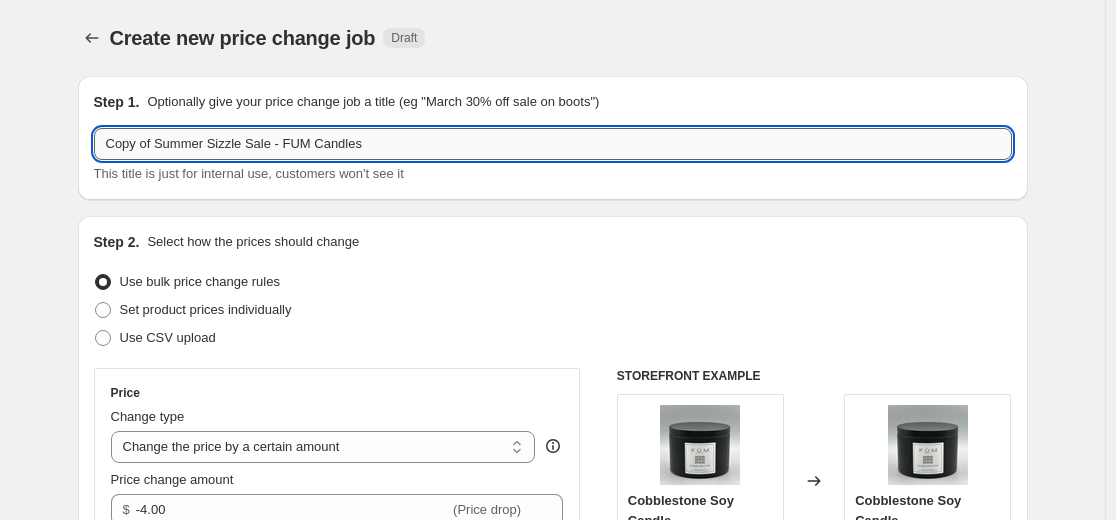 drag, startPoint x: 385, startPoint y: 151, endPoint x: 316, endPoint y: 155, distance: 69.115845 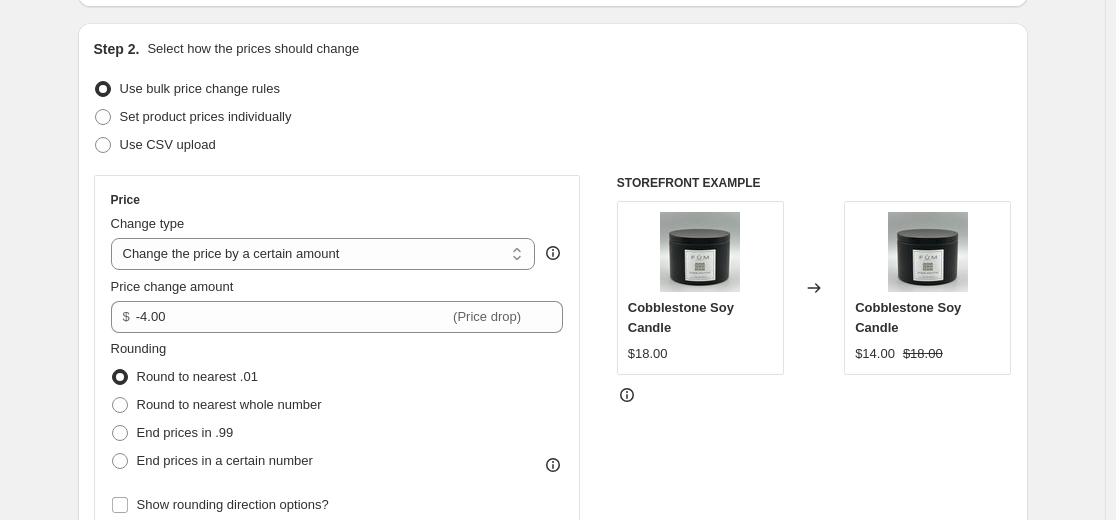 scroll, scrollTop: 200, scrollLeft: 0, axis: vertical 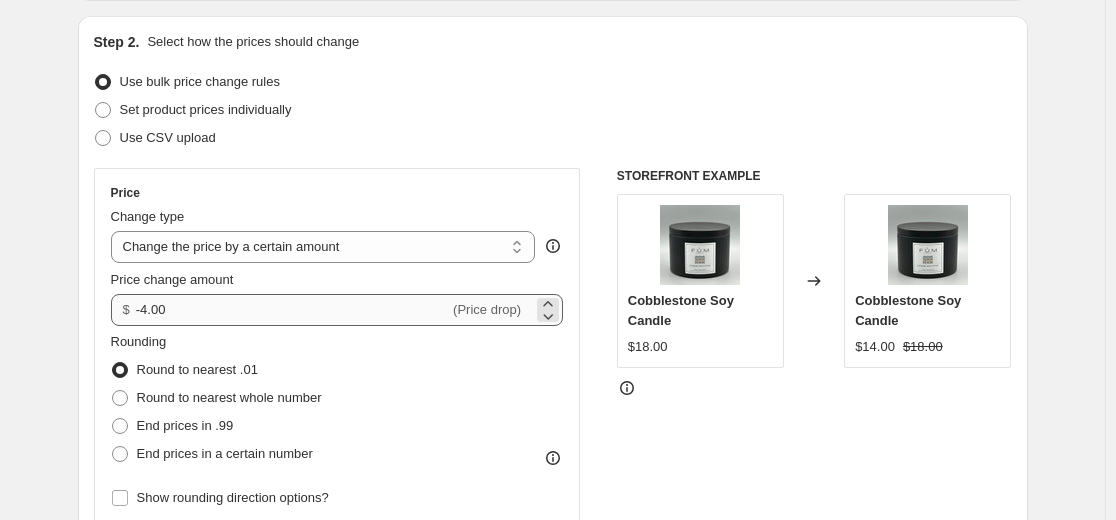 type on "Copy of Summer Sizzle Sale - FUM Wax Melts" 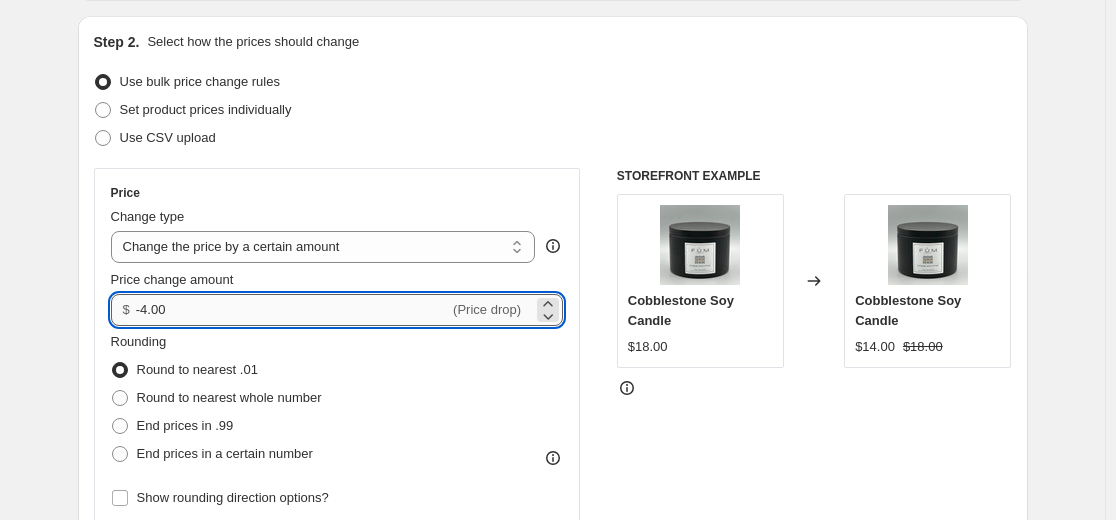 click on "-4.00" at bounding box center (292, 310) 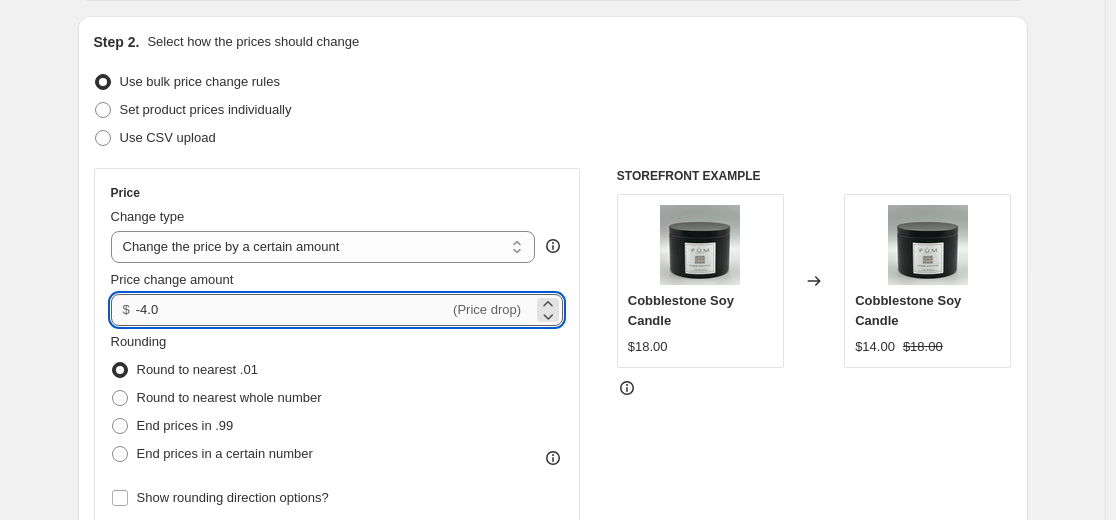 type on "-4" 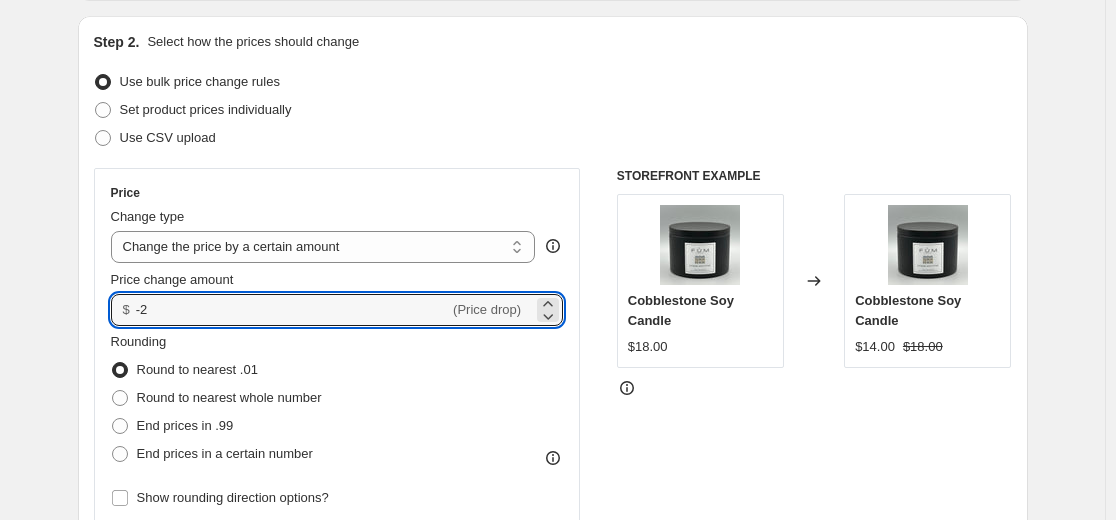 type on "-2.00" 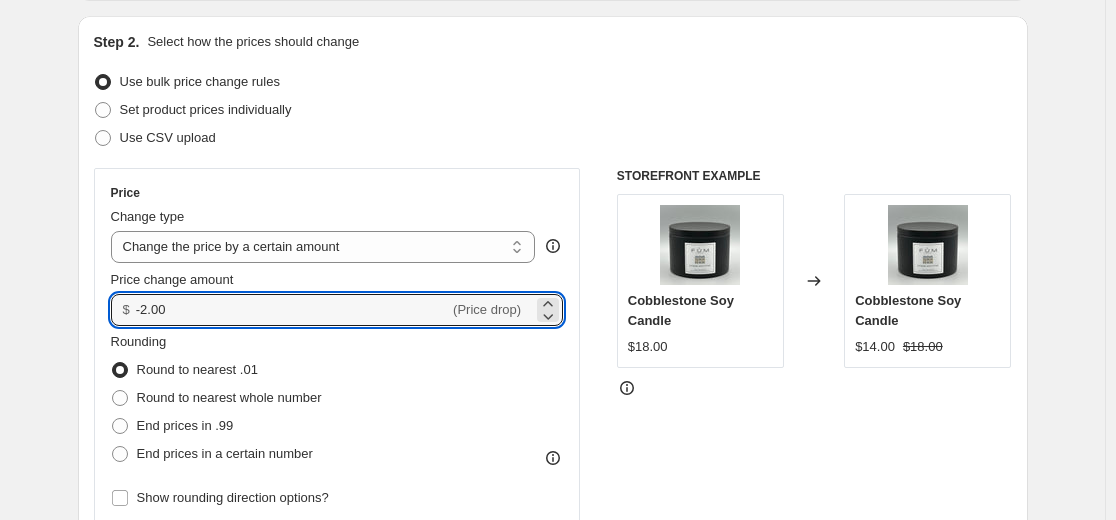 click on "Rounding Round to nearest .01 Round to nearest whole number End prices in .99 End prices in a certain number" at bounding box center [337, 400] 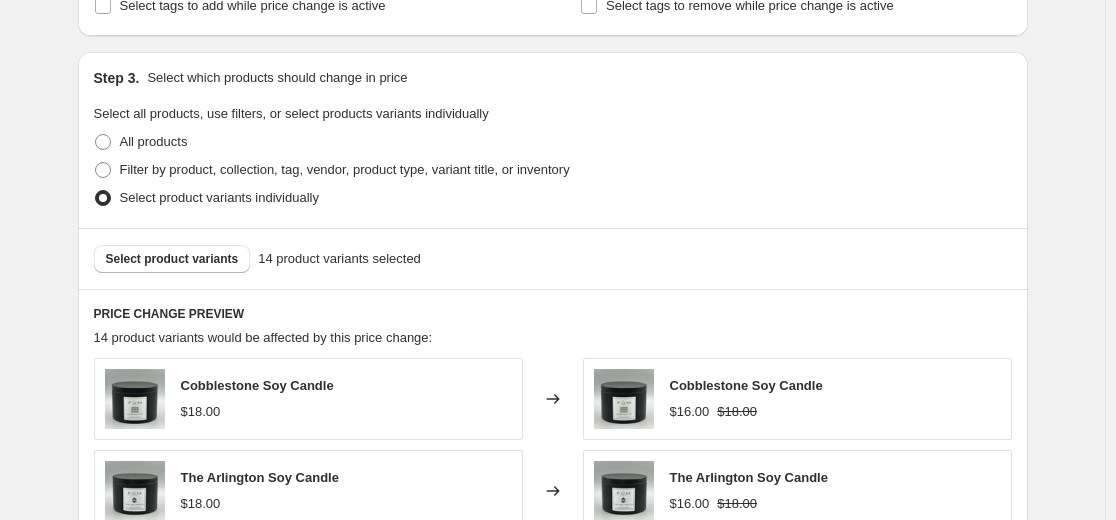 scroll, scrollTop: 900, scrollLeft: 0, axis: vertical 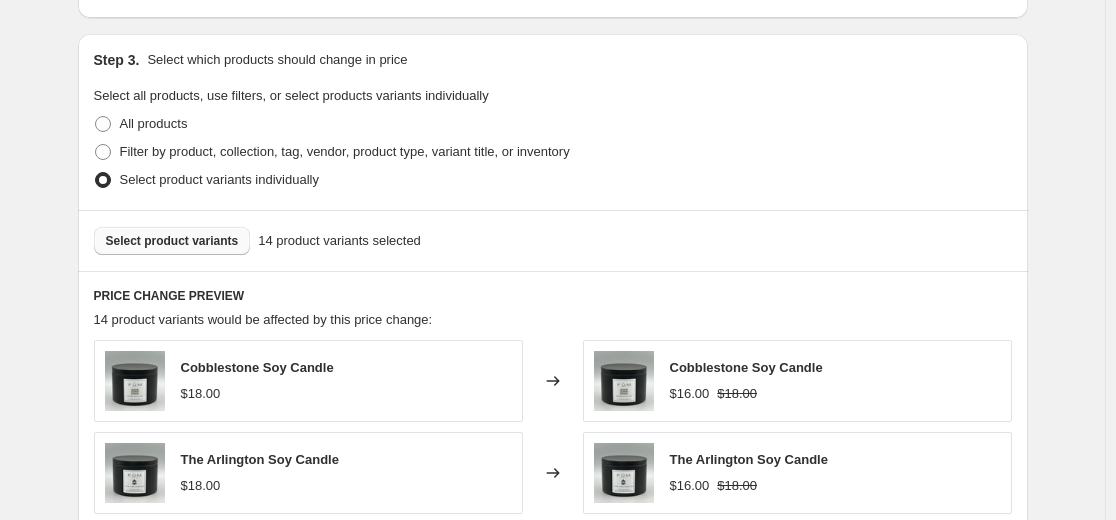 click on "Select product variants" at bounding box center (172, 241) 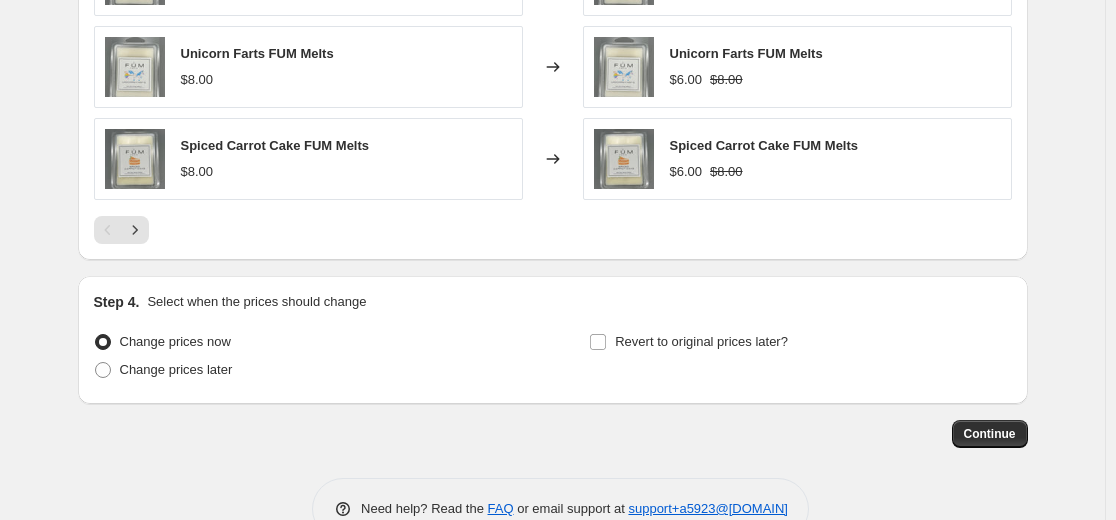 scroll, scrollTop: 1500, scrollLeft: 0, axis: vertical 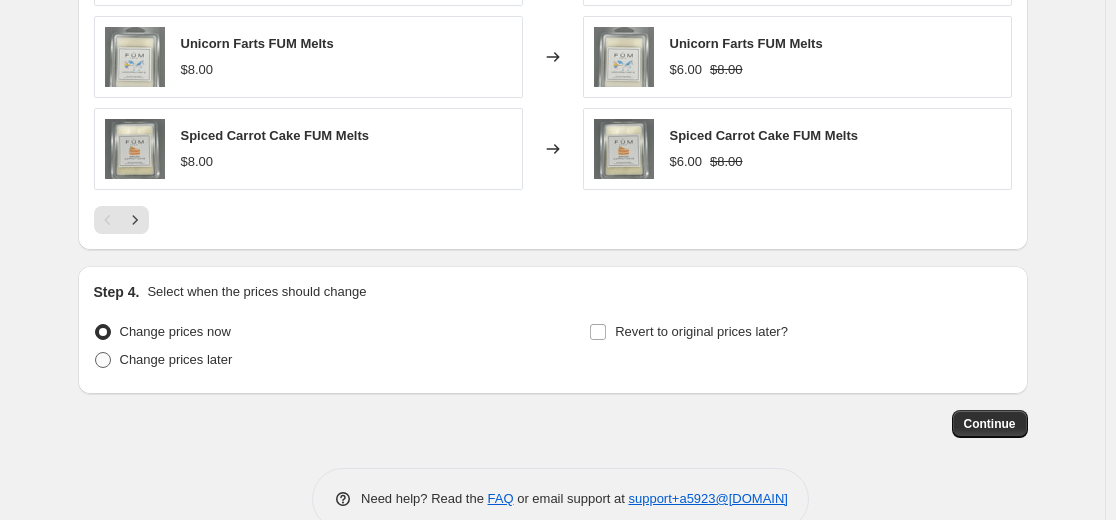 click on "Change prices later" at bounding box center (176, 359) 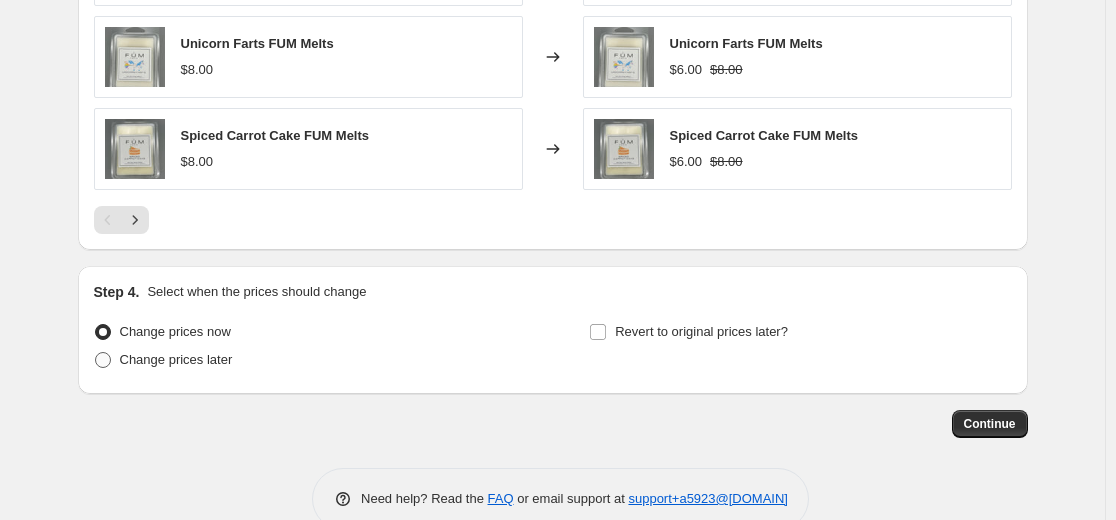 radio on "true" 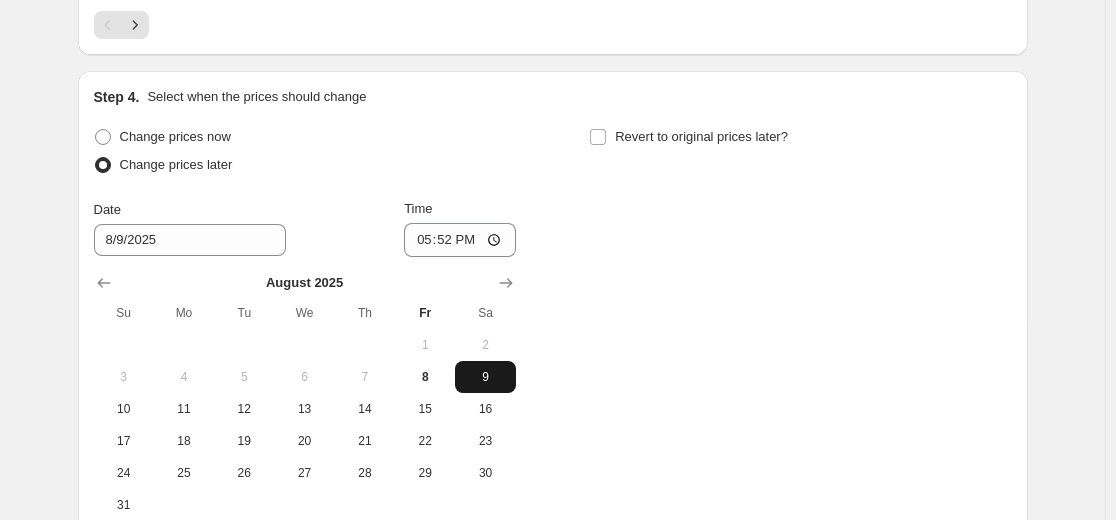 scroll, scrollTop: 1700, scrollLeft: 0, axis: vertical 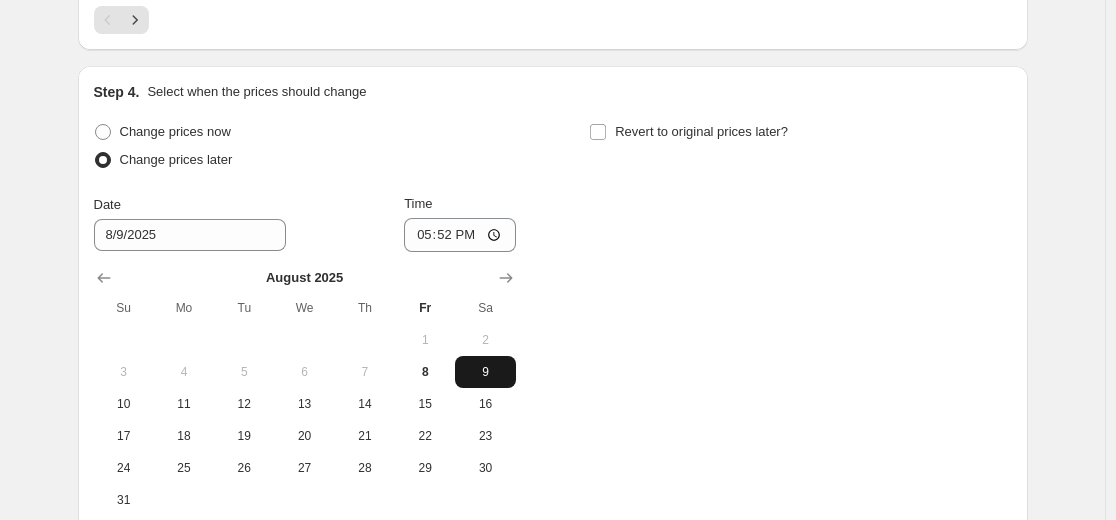 click on "9" at bounding box center (485, 372) 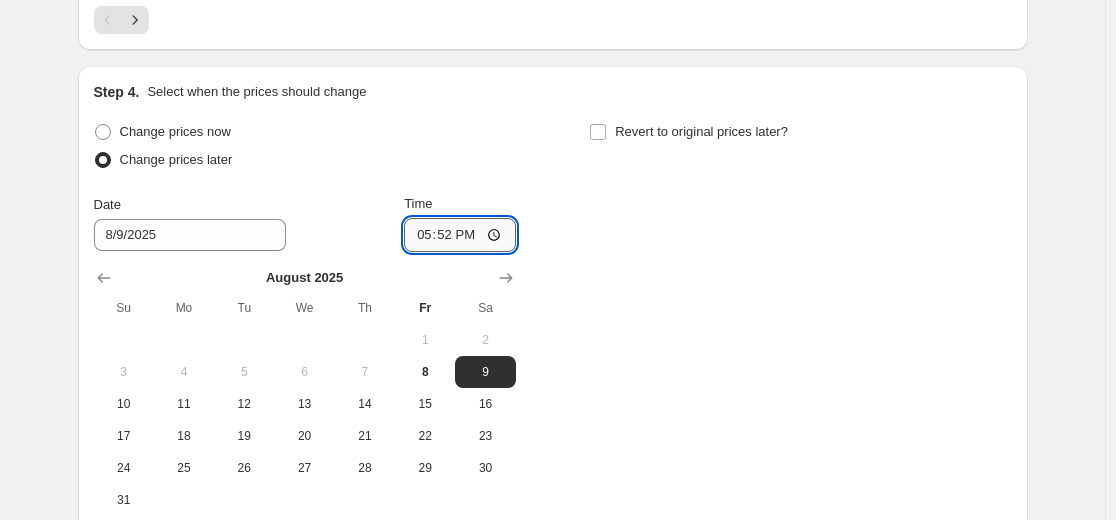 click on "17:52" at bounding box center [460, 235] 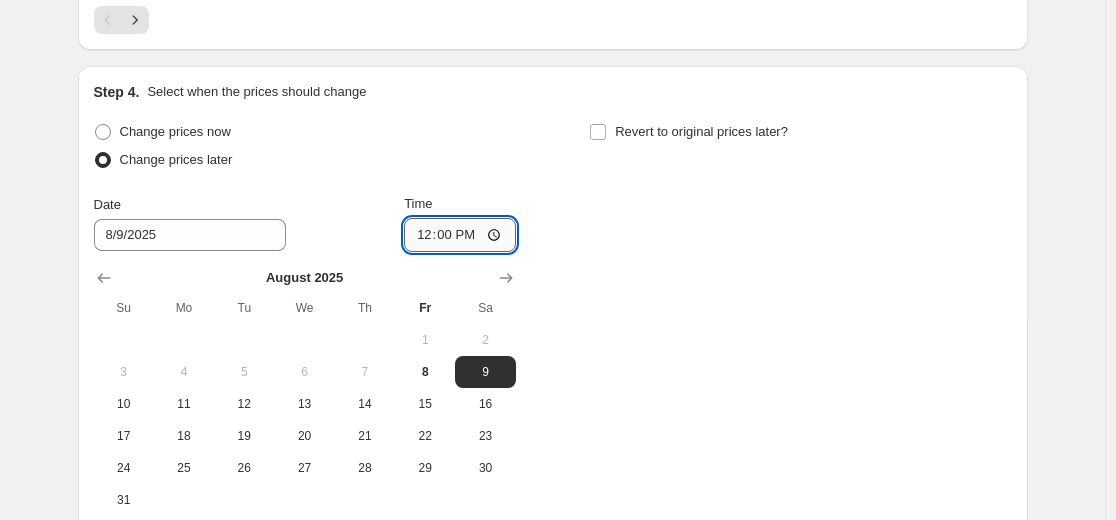 type on "00:00" 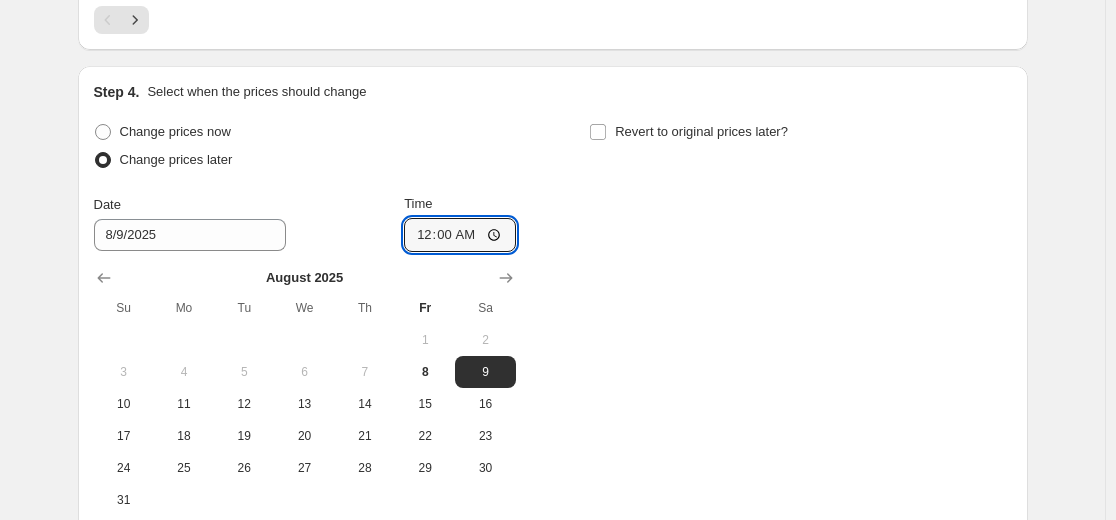 click on "Change prices now Change prices later Date [DATE]/[YEAR] Time 00:00 August   [YEAR] Su Mo Tu We Th Fr Sa 1 2 3 4 5 6 7 8 9 10 11 12 13 14 15 16 17 18 19 20 21 22 23 24 25 26 27 28 29 30 31 Revert to original prices later?" at bounding box center [553, 317] 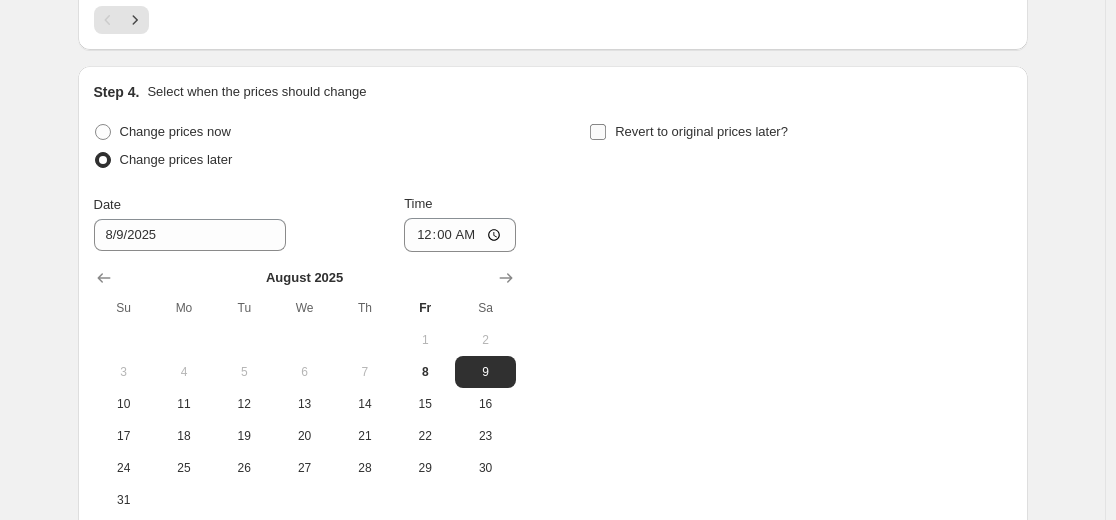 click on "Revert to original prices later?" at bounding box center (688, 132) 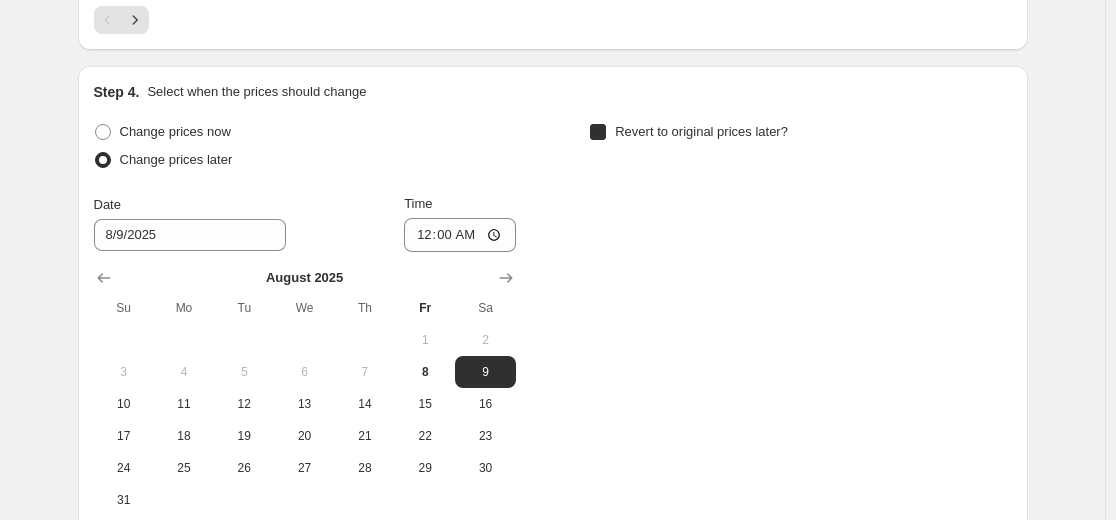checkbox on "true" 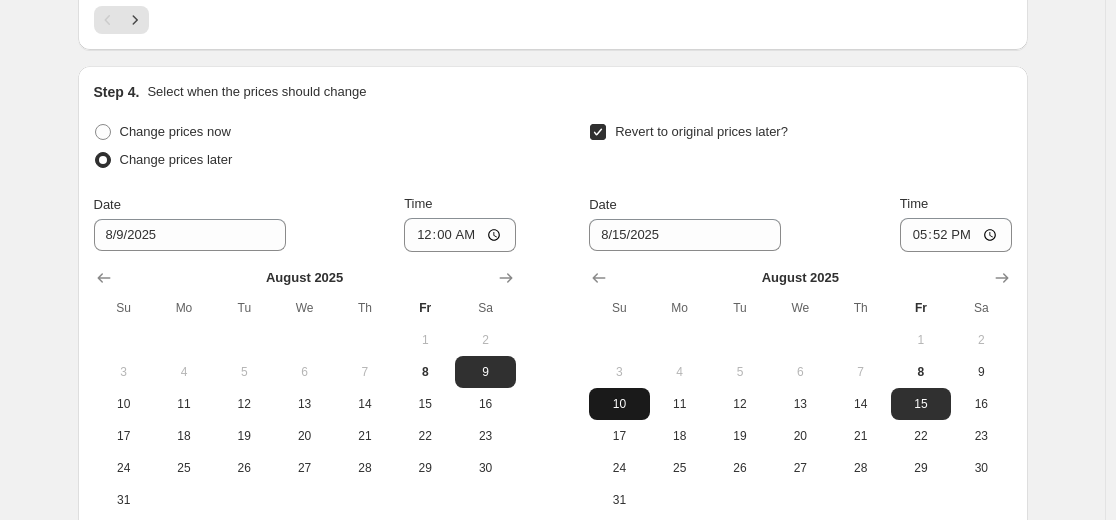 click on "10" at bounding box center (619, 404) 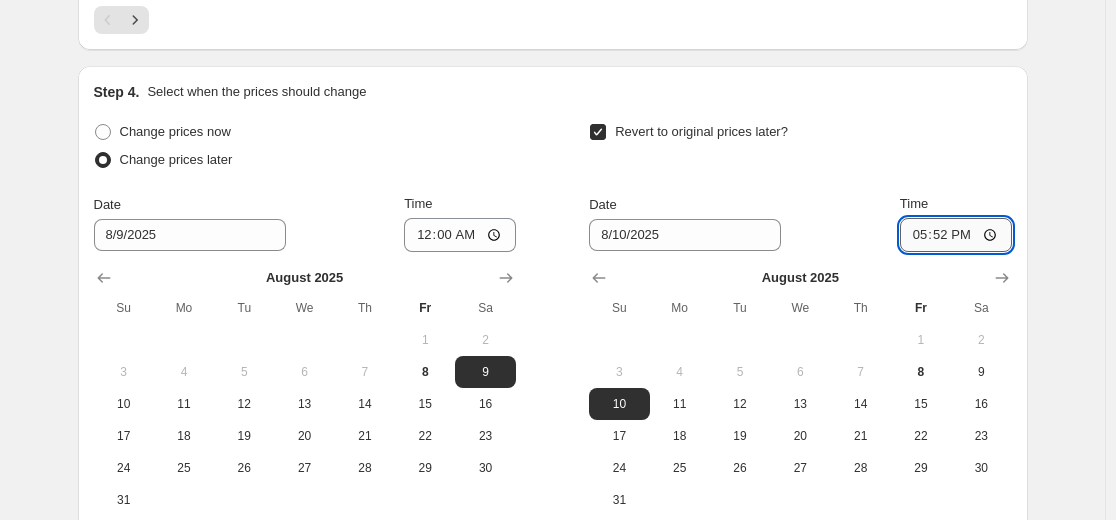 click on "17:52" at bounding box center (956, 235) 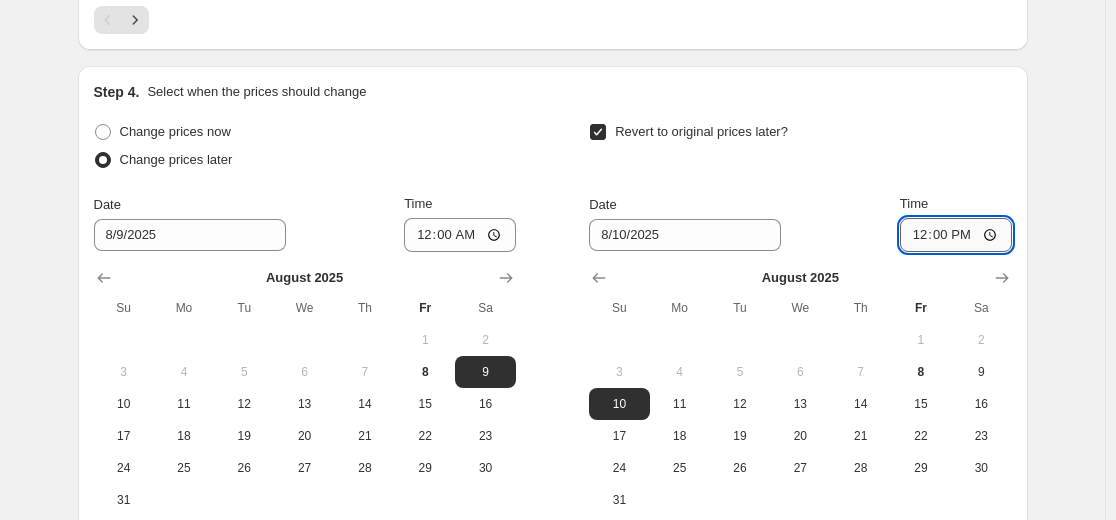 type on "00:00" 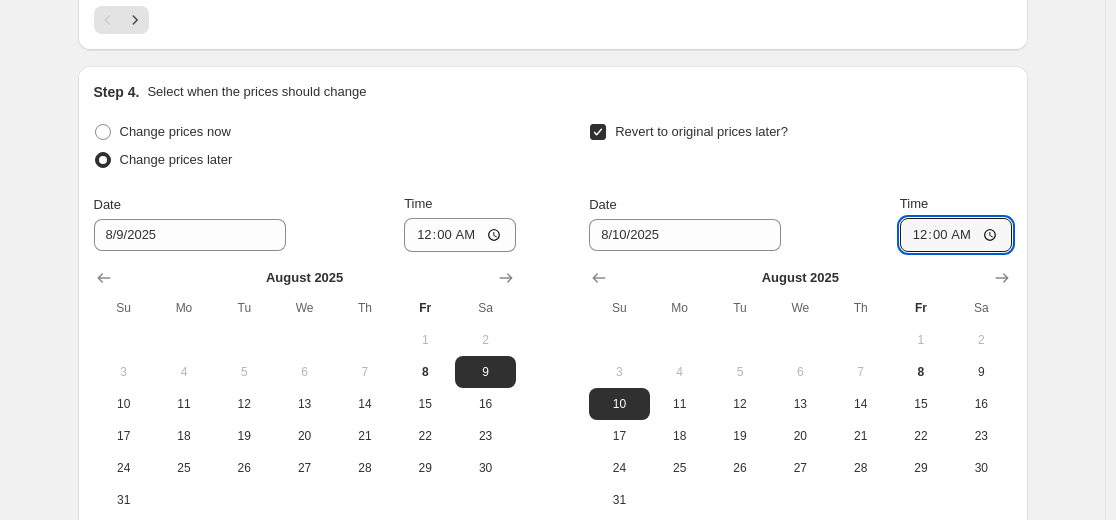 click on "Create new price change job. This page is ready Create new price change job Draft Step 1. Optionally give your price change job a title (eg "March 30% off sale on boots") Copy of Summer Sizzle Sale - FUM Wax Melts This title is just for internal use, customers won't see it Step 2. Select how the prices should change Use bulk price change rules Set product prices individually Use CSV upload Price Change type Change the price to a certain amount Change the price by a certain amount Change the price by a certain percentage Change the price to the current compare at price (price before sale) Change the price by a certain amount relative to the compare at price Change the price by a certain percentage relative to the compare at price Don't change the price Change the price by a certain percentage relative to the cost per item Change price to certain cost margin Change the price by a certain amount Price change amount $ -2.00  (Price drop) Rounding Round to nearest .01 Round to nearest whole number Compare at price" at bounding box center (552, -483) 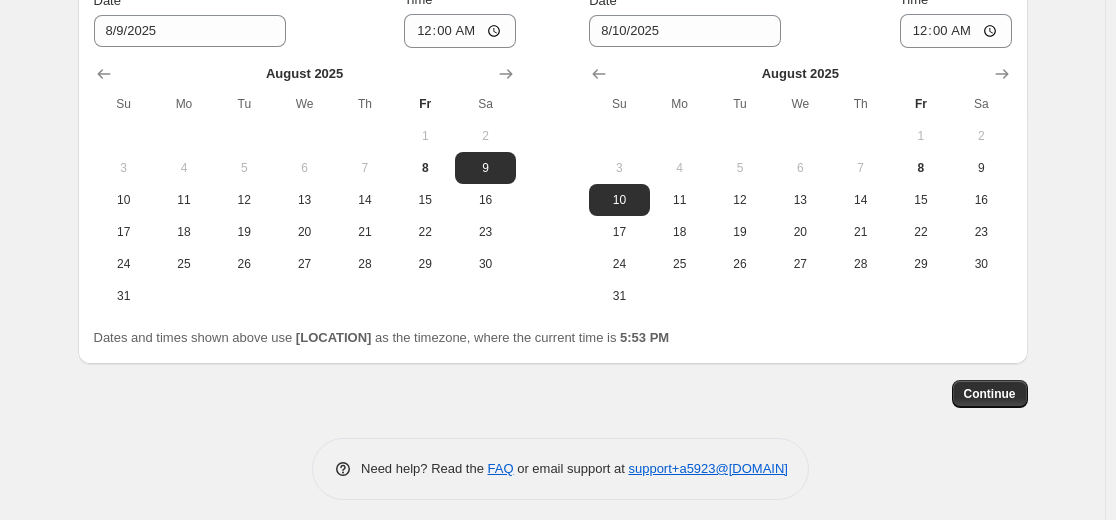 scroll, scrollTop: 1915, scrollLeft: 0, axis: vertical 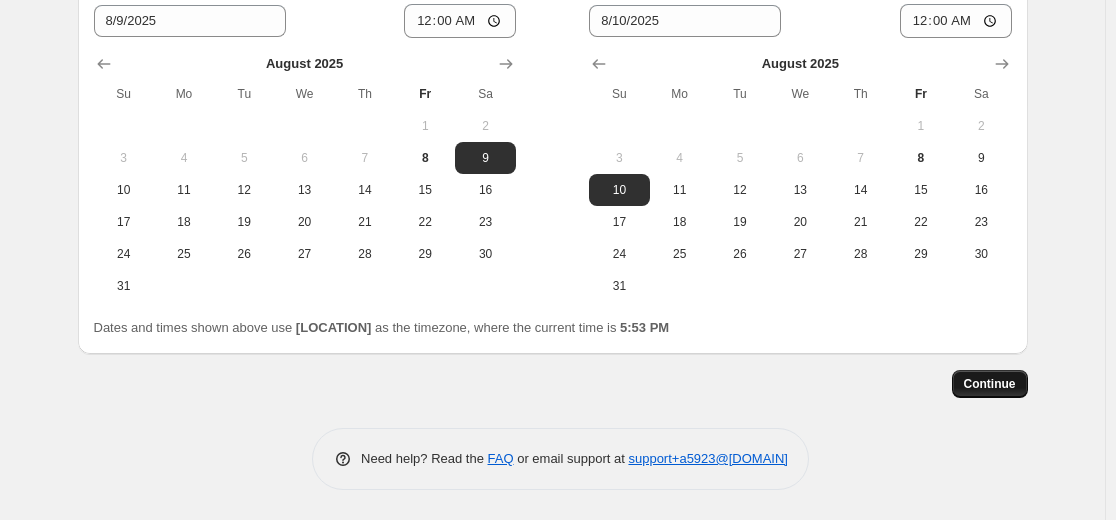 click on "Continue" at bounding box center [990, 384] 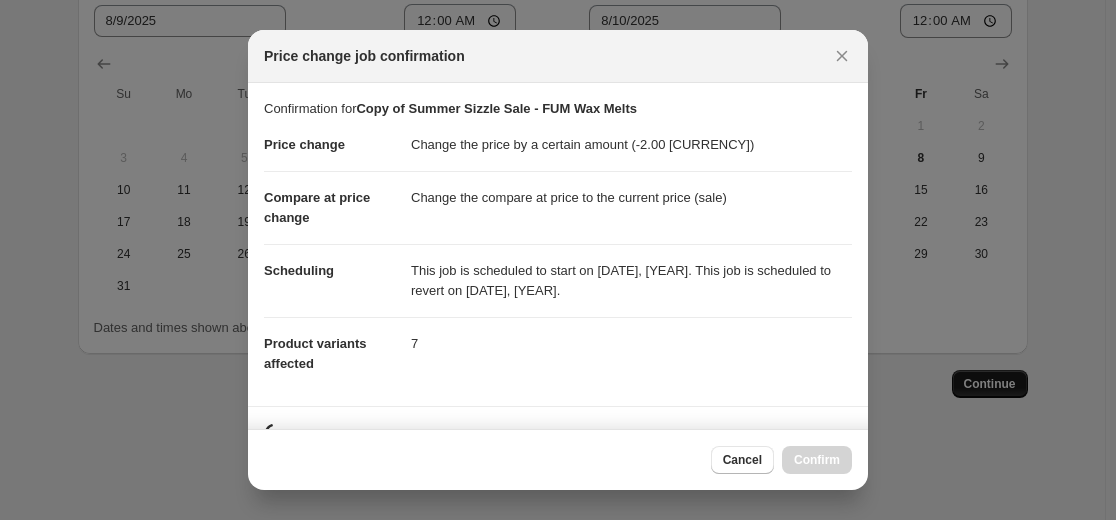 scroll, scrollTop: 0, scrollLeft: 0, axis: both 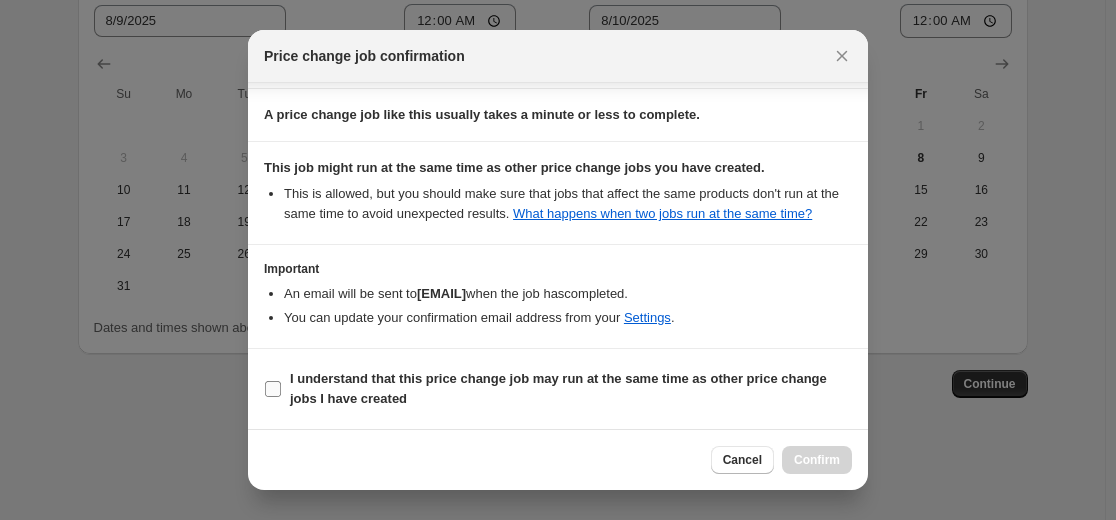 click on "I understand that this price change job may run at the same time as other price change jobs I have created" at bounding box center (558, 388) 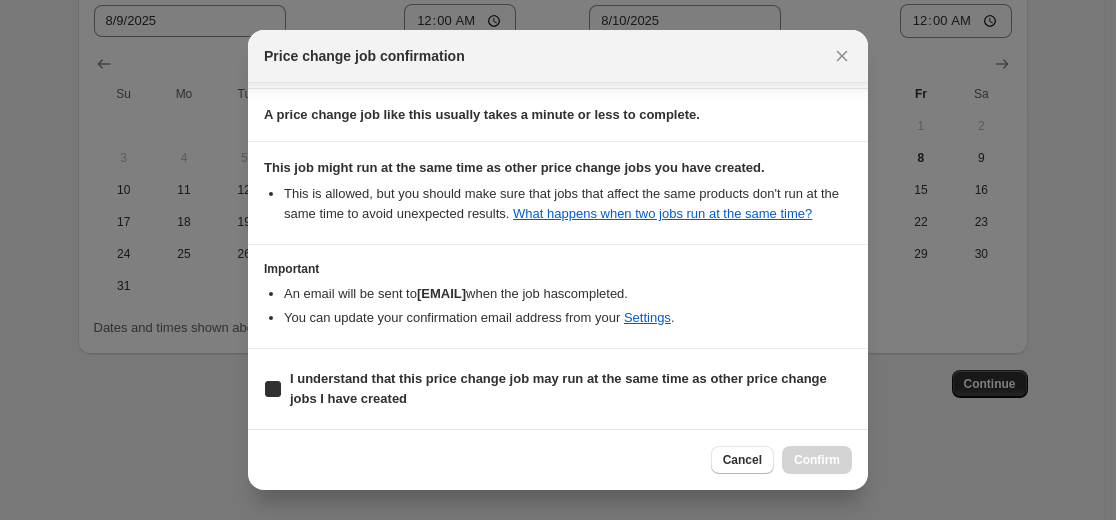 checkbox on "true" 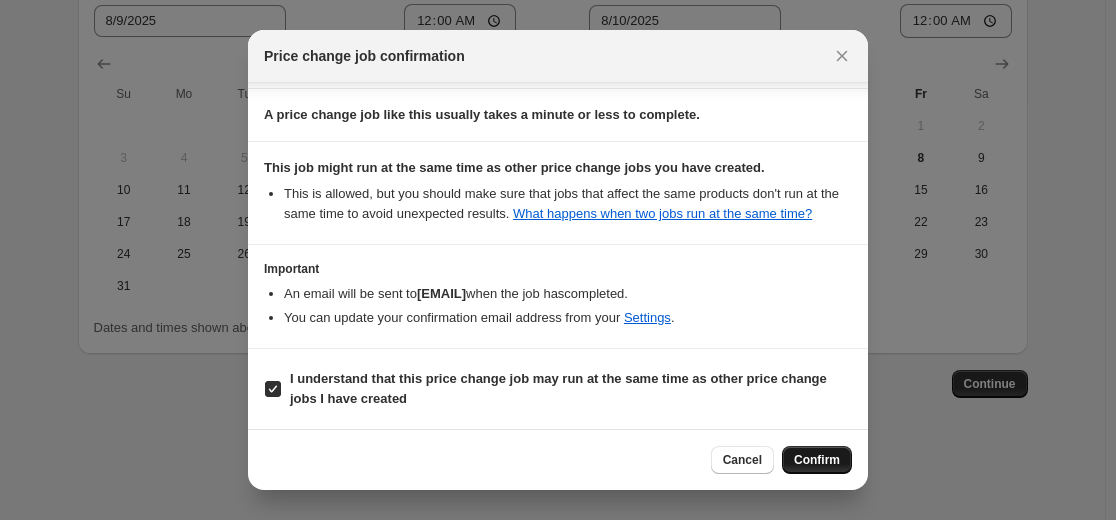 click on "Confirm" at bounding box center [817, 460] 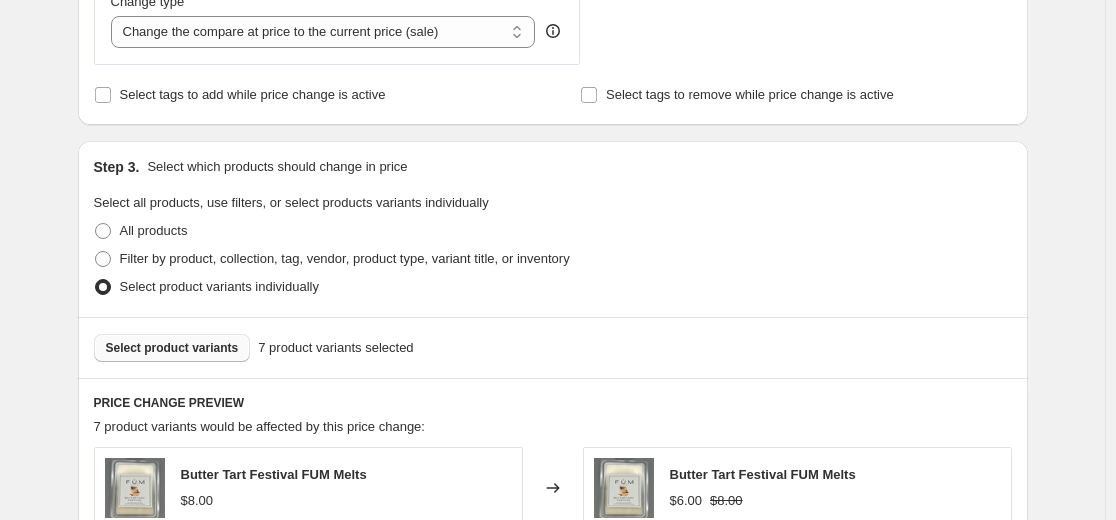 scroll, scrollTop: 0, scrollLeft: 0, axis: both 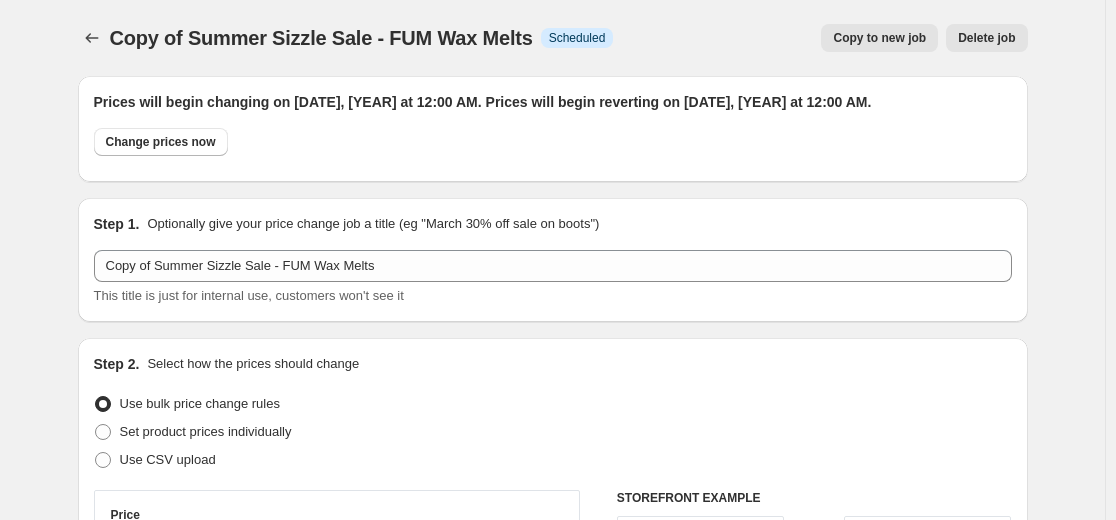 click on "Copy to new job" at bounding box center [879, 38] 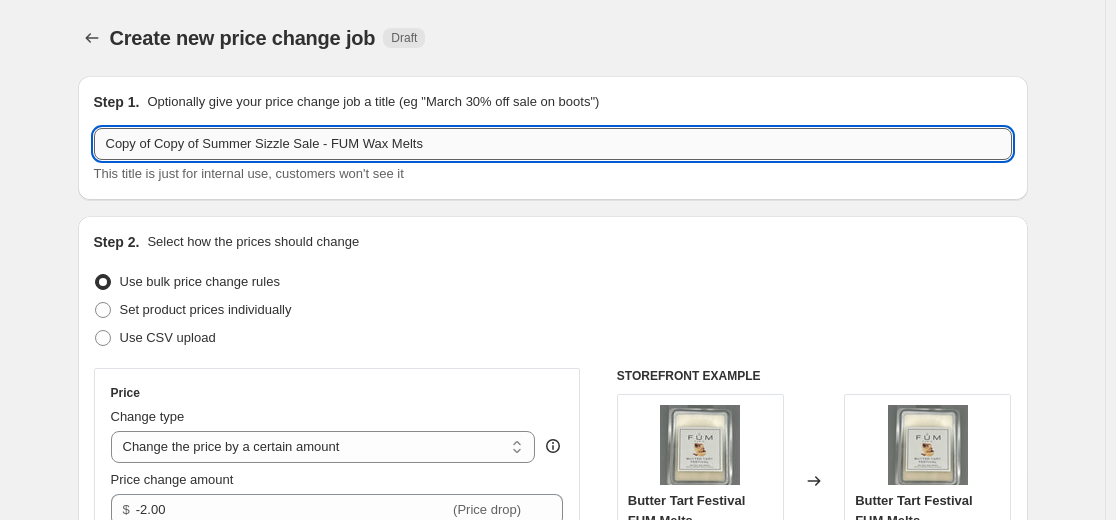 drag, startPoint x: 462, startPoint y: 138, endPoint x: 333, endPoint y: 134, distance: 129.062 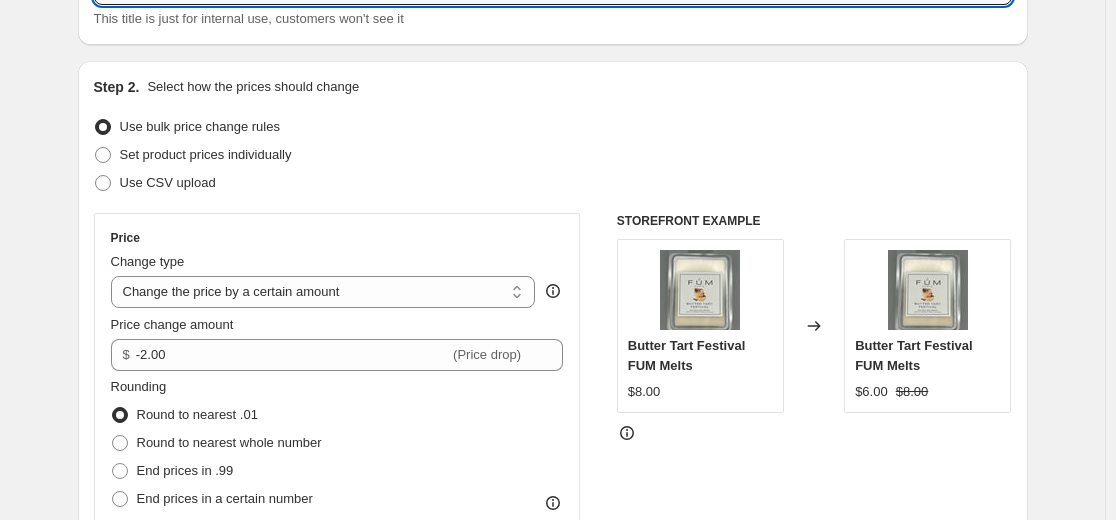scroll, scrollTop: 200, scrollLeft: 0, axis: vertical 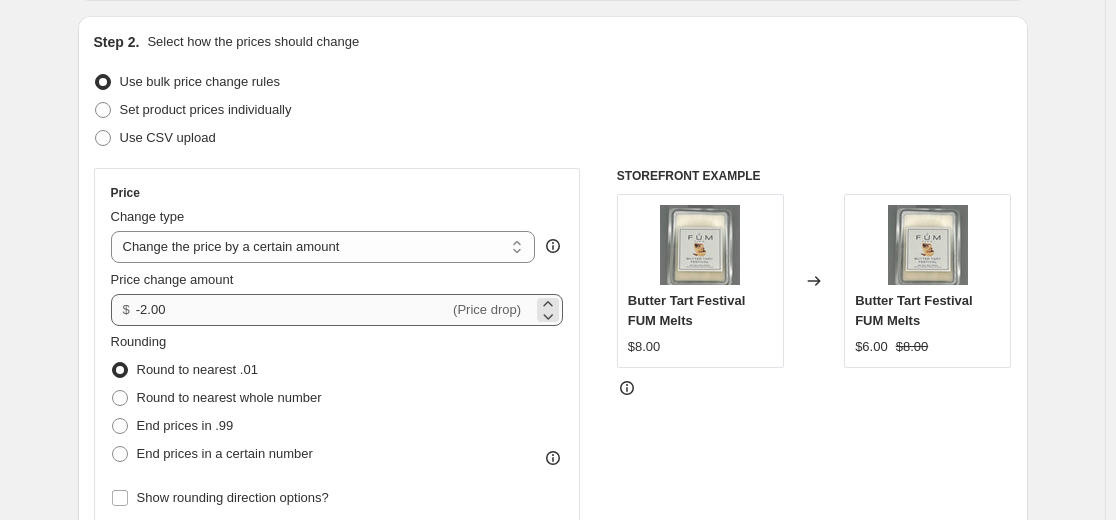 type on "Copy of Copy of Summer Sizzle Sale - Corestone Suncatchers" 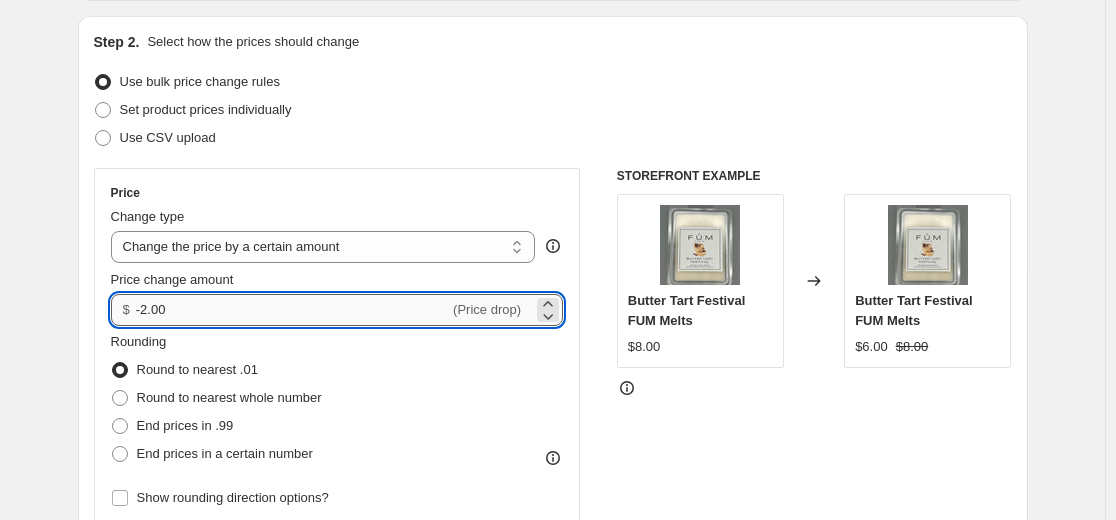 click on "-2.00" at bounding box center [292, 310] 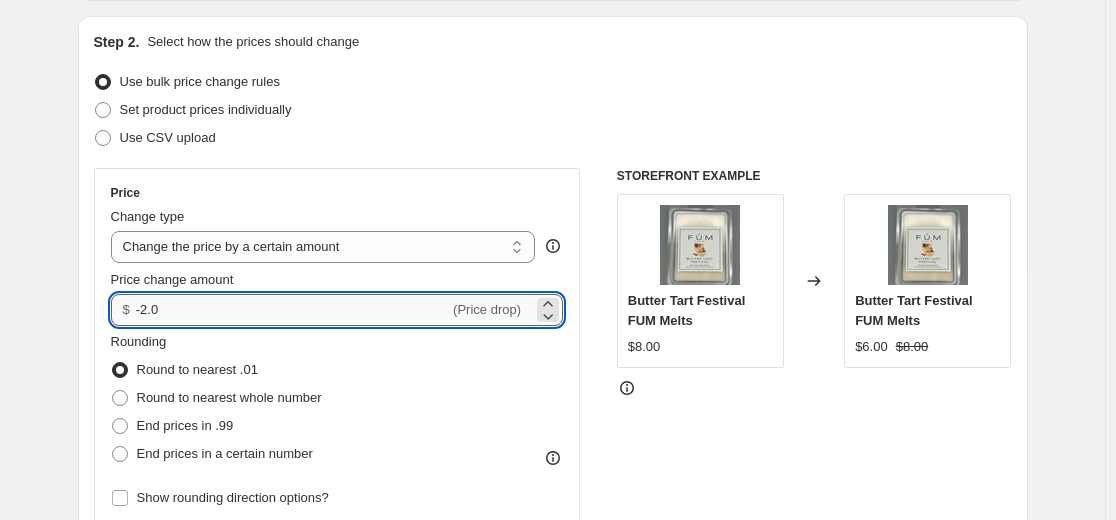 type on "-2" 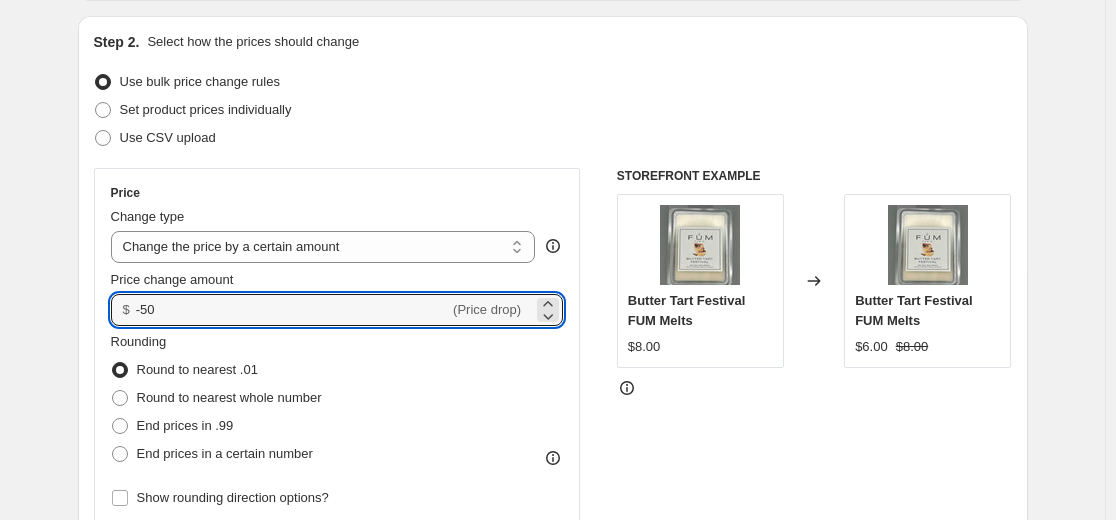 type on "-50.00" 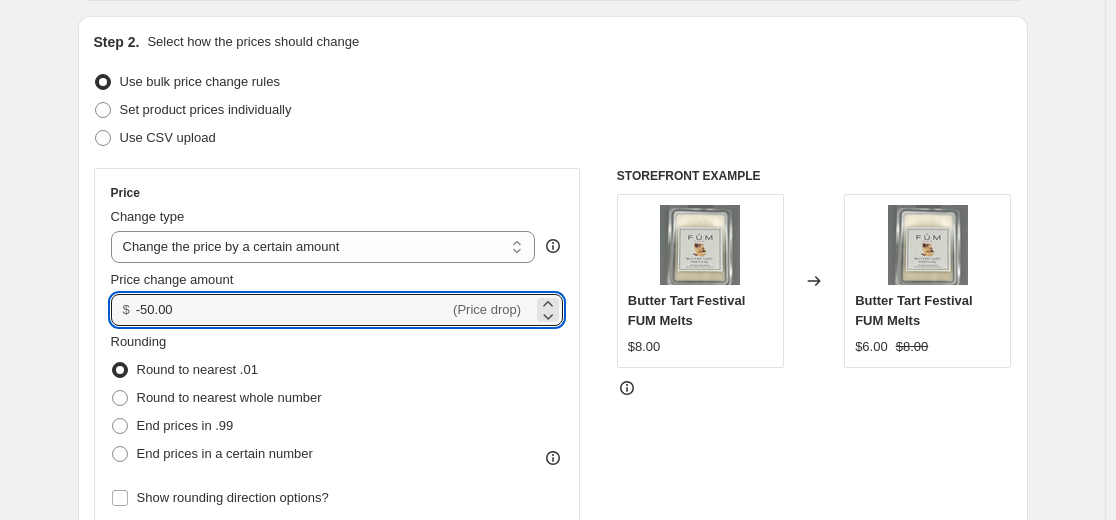 click on "Rounding Round to nearest .01 Round to nearest whole number End prices in .99 End prices in a certain number" at bounding box center (337, 400) 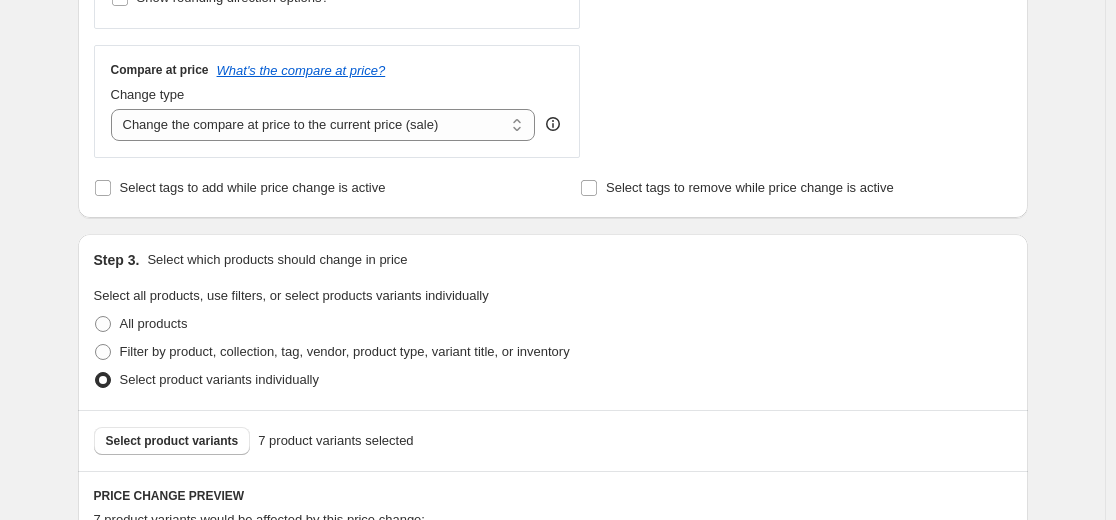 scroll, scrollTop: 800, scrollLeft: 0, axis: vertical 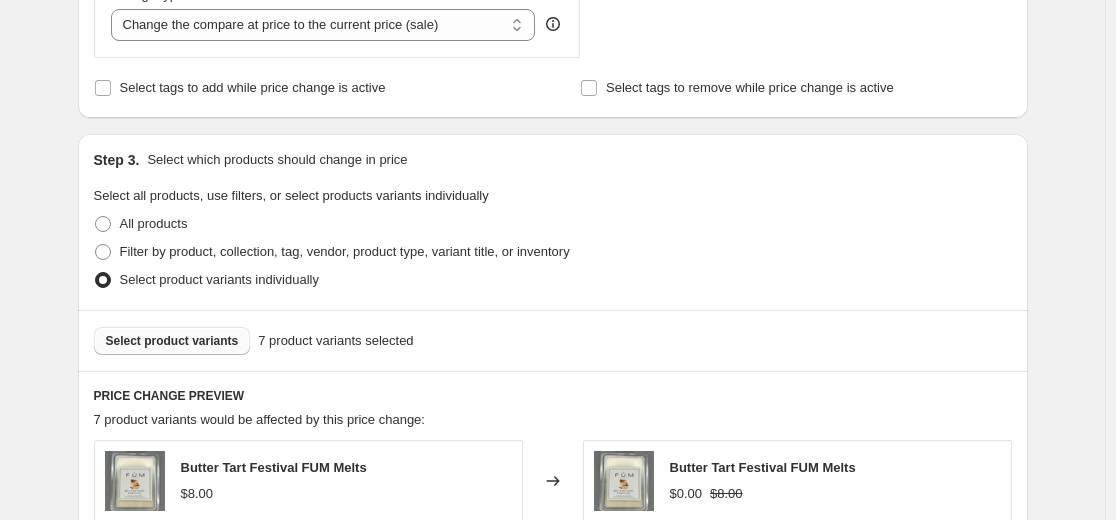 click on "Select product variants" at bounding box center [172, 341] 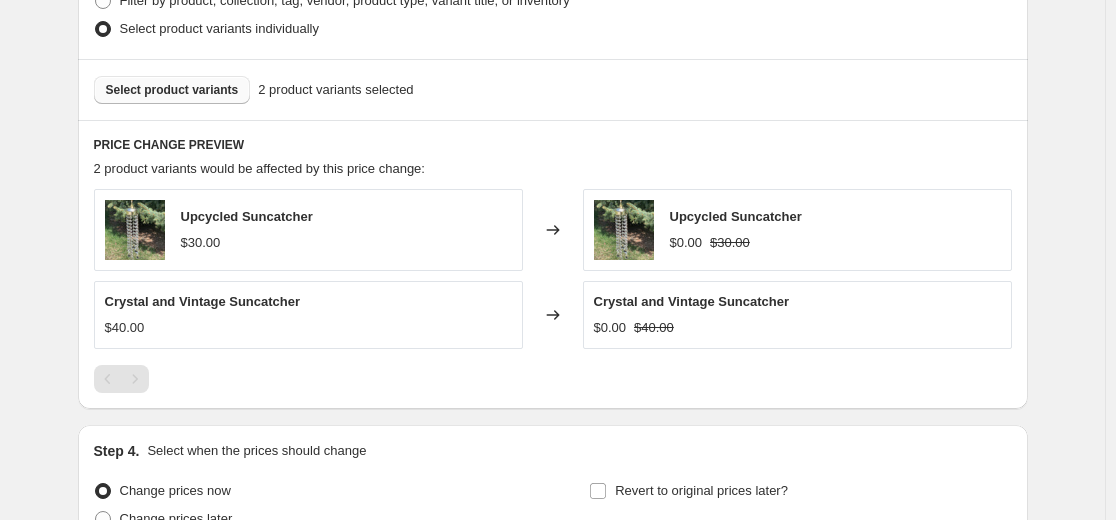 scroll, scrollTop: 1251, scrollLeft: 0, axis: vertical 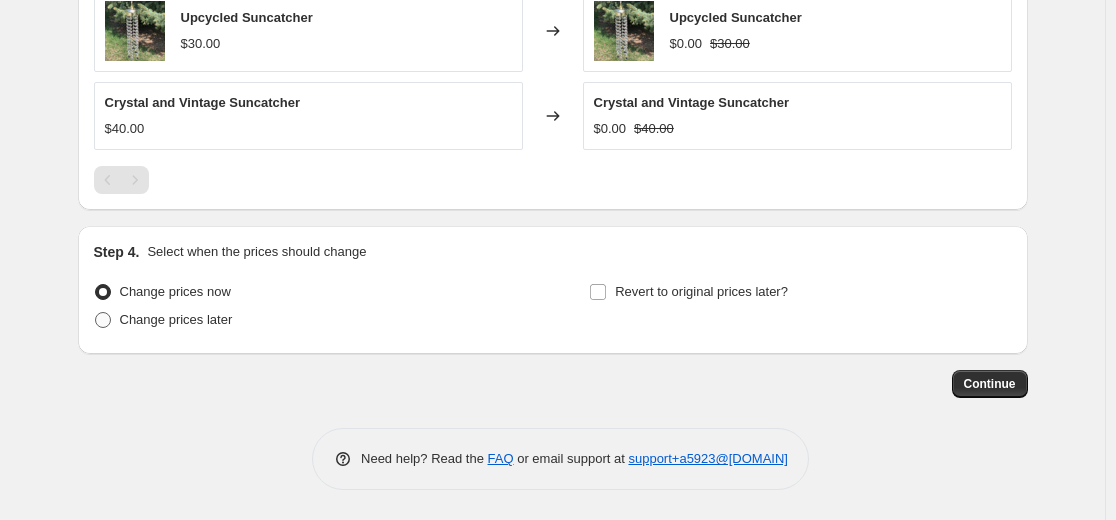 click on "Change prices later" at bounding box center (176, 319) 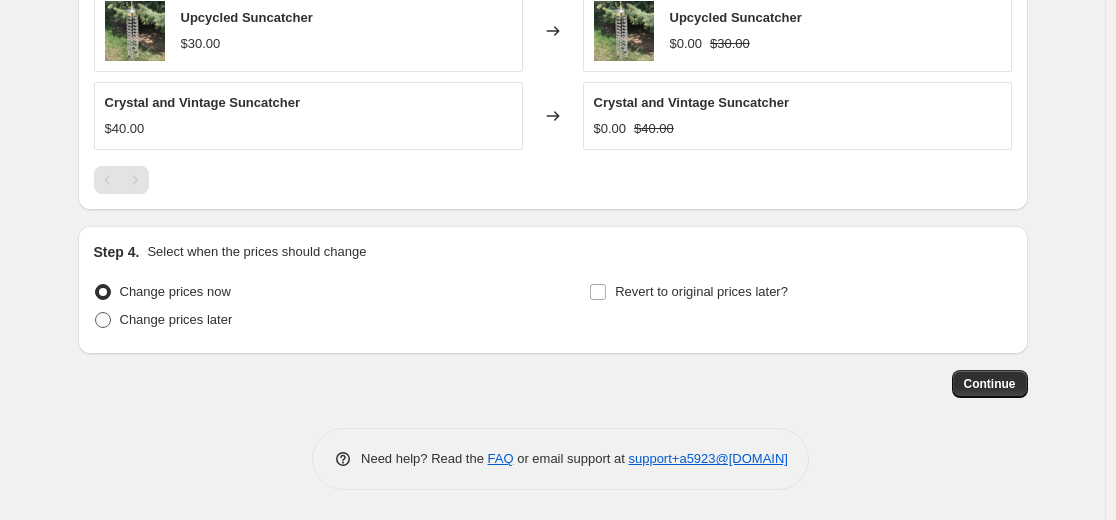 radio on "true" 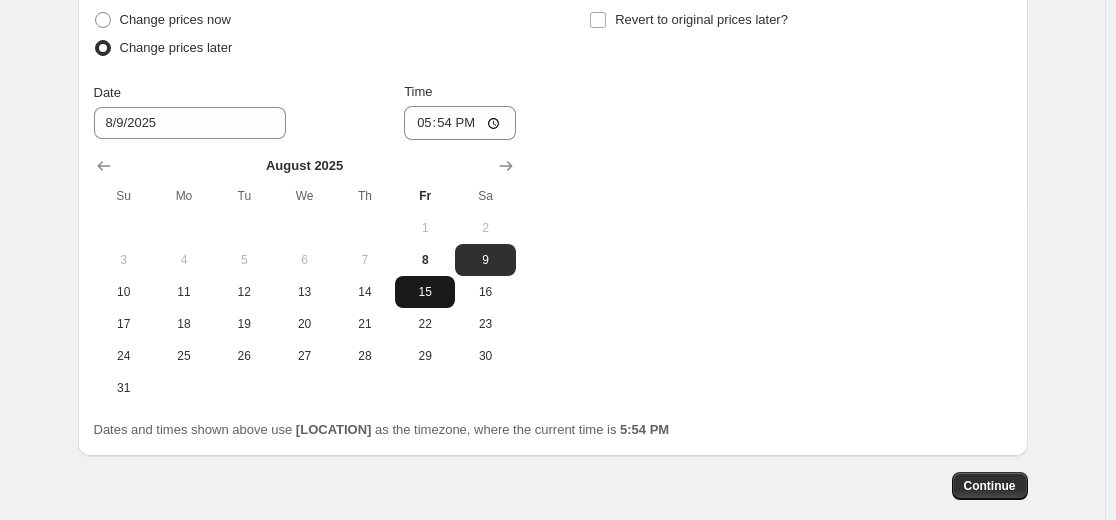 scroll, scrollTop: 1551, scrollLeft: 0, axis: vertical 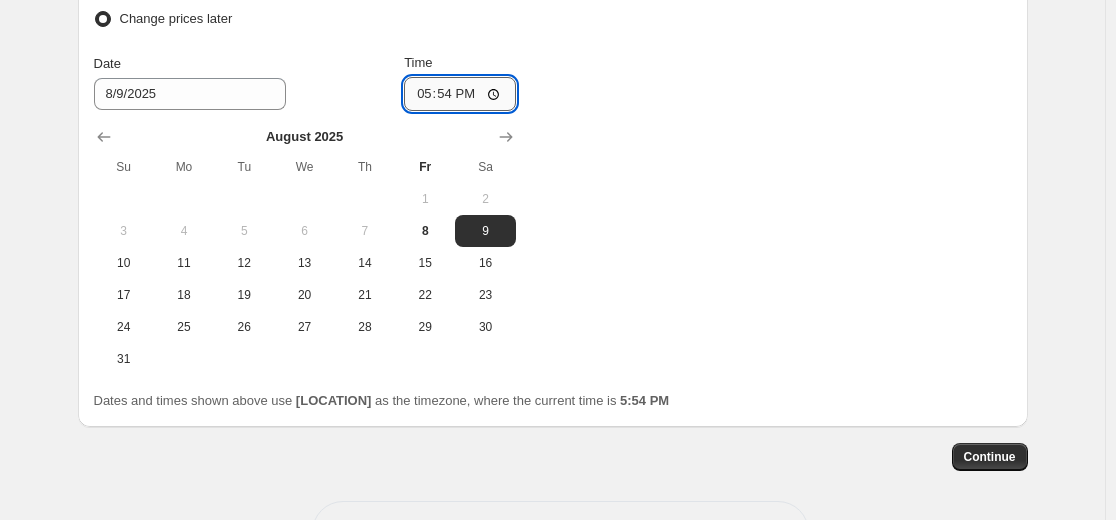 click on "17:54" at bounding box center [460, 94] 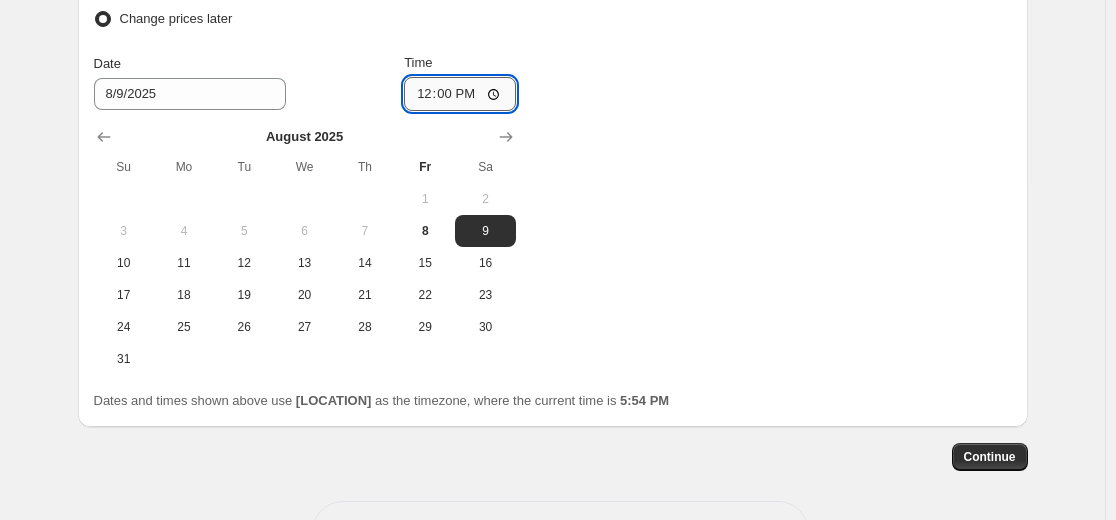 click on "12:00" at bounding box center (460, 94) 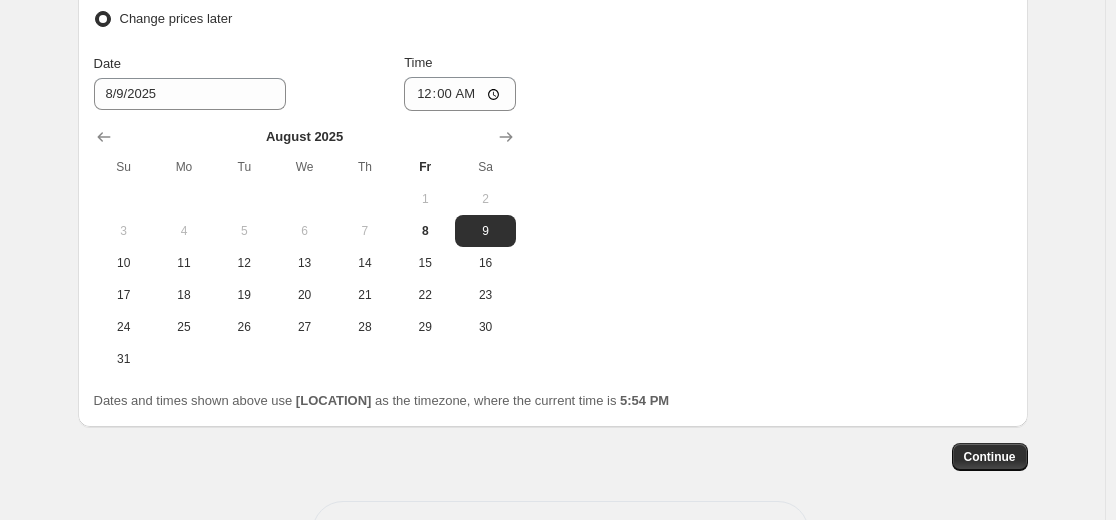 click on "Change prices now Change prices later Date [DATE]/[YEAR] Time 00:00 August   [YEAR] Su Mo Tu We Th Fr Sa 1 2 3 4 5 6 7 8 9 10 11 12 13 14 15 16 17 18 19 20 21 22 23 24 25 26 27 28 29 30 31 Revert to original prices later?" at bounding box center [553, 176] 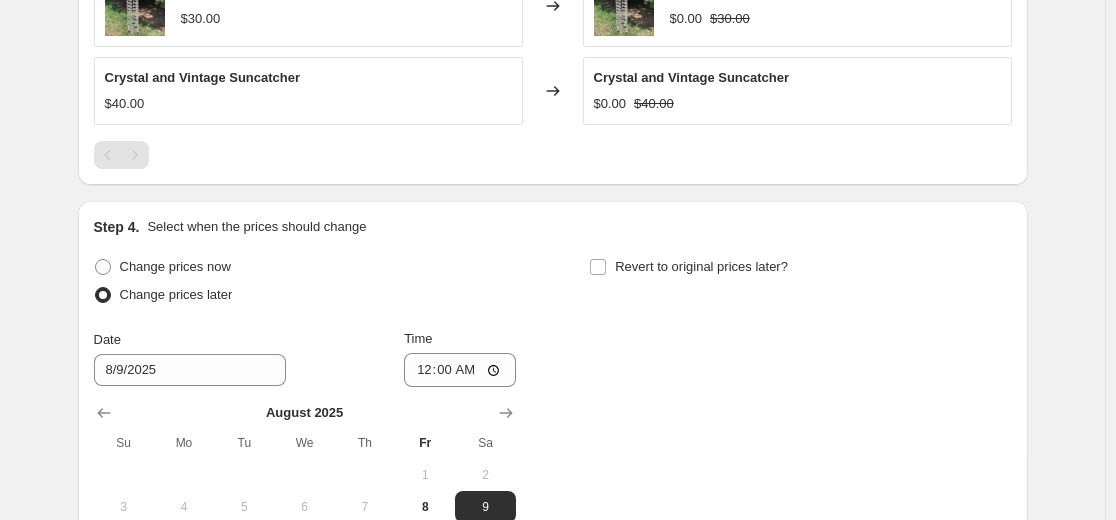 scroll, scrollTop: 1251, scrollLeft: 0, axis: vertical 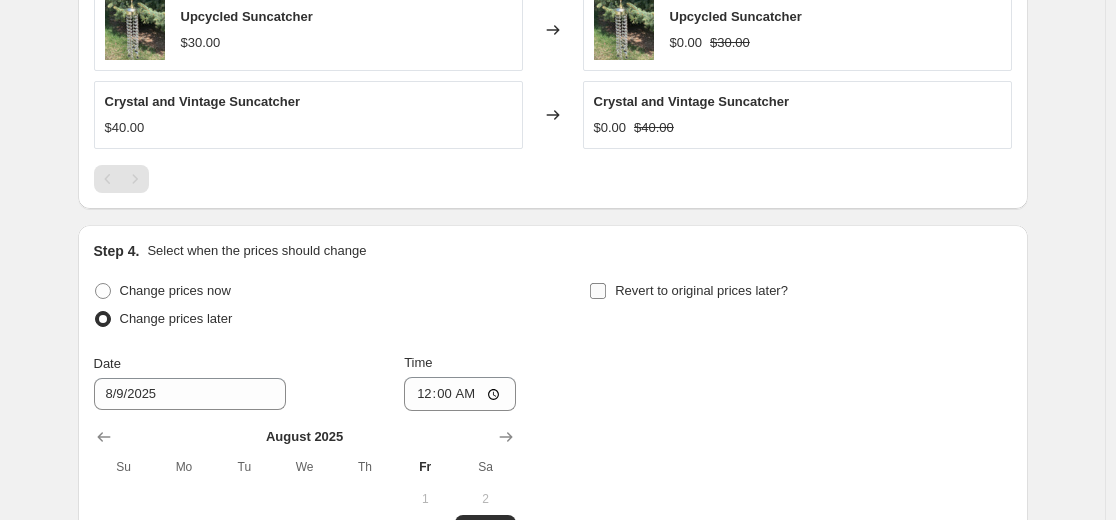 click on "Revert to original prices later?" at bounding box center (688, 291) 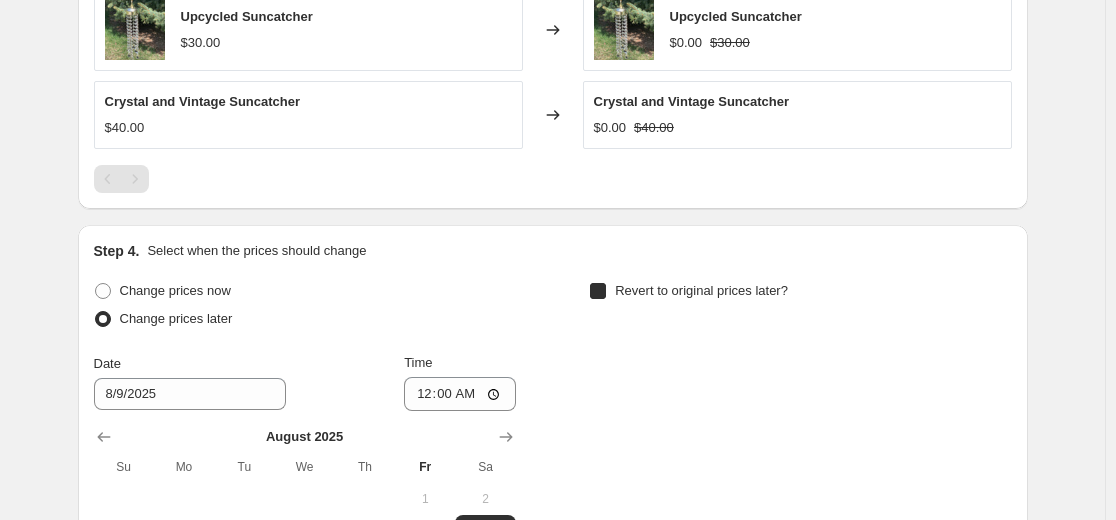 checkbox on "true" 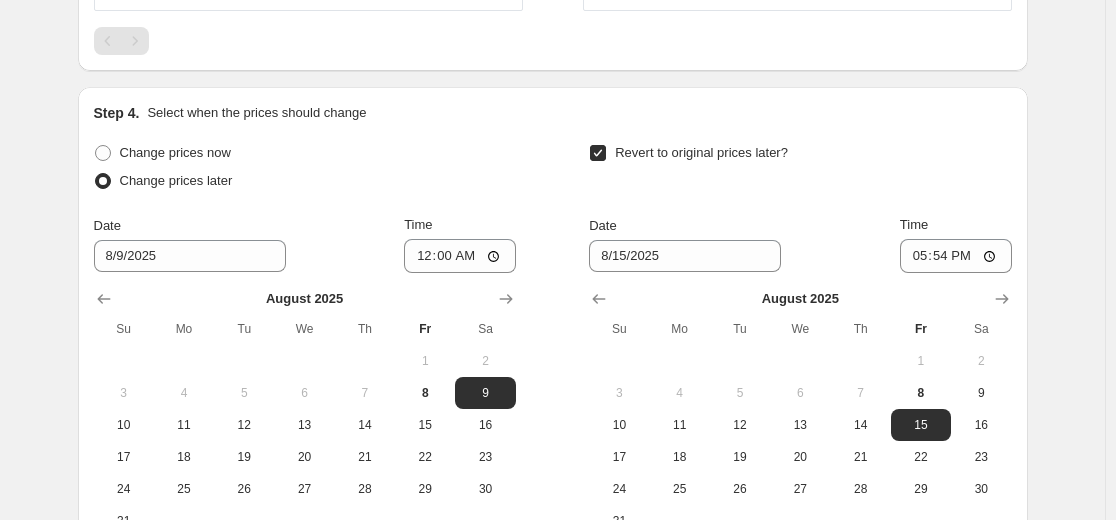 scroll, scrollTop: 1451, scrollLeft: 0, axis: vertical 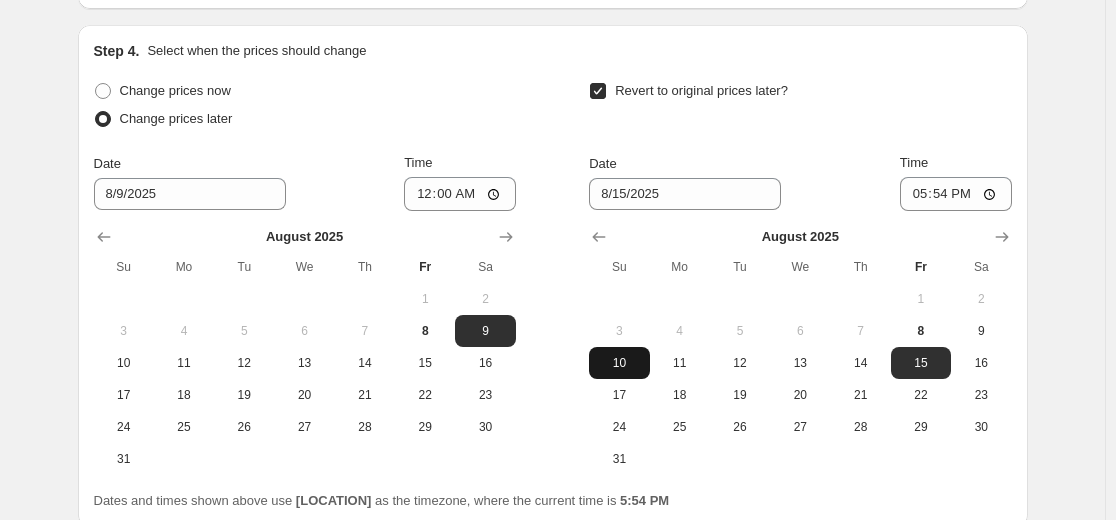 click on "10" at bounding box center (619, 363) 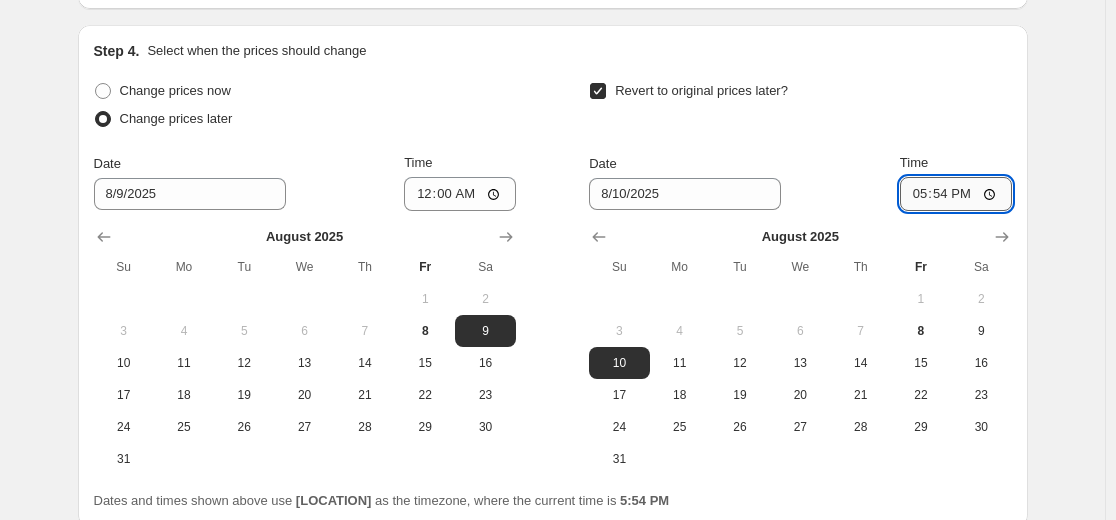 click on "17:54" at bounding box center [956, 194] 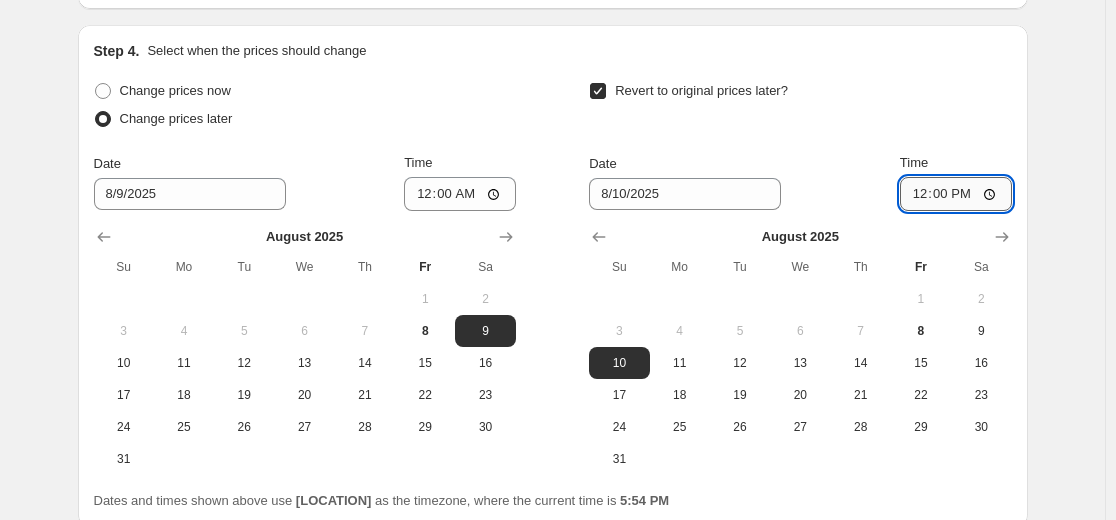 type on "00:00" 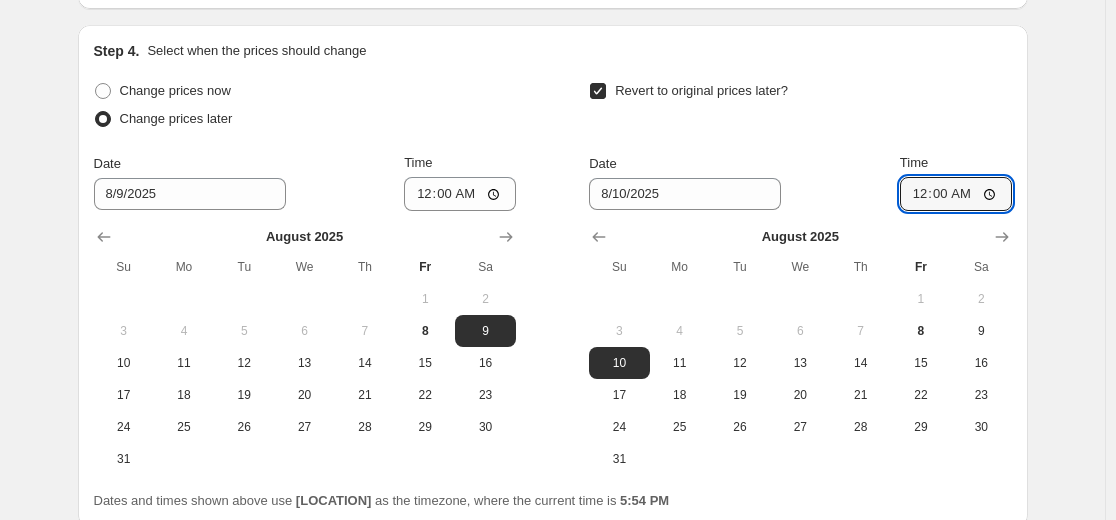 click on "Create new price change job. This page is ready Create new price change job Draft Step 1. Optionally give your price change job a title (eg "March 30% off sale on boots") Copy of Copy of Summer Sizzle Sale - Corestone Suncatchers This title is just for internal use, customers won't see it Step 2. Select how the prices should change Use bulk price change rules Set product prices individually Use CSV upload Price Change type Change the price to a certain amount Change the price by a certain amount Change the price by a certain percentage Change the price to the current compare at price (price before sale) Change the price by a certain amount relative to the compare at price Change the price by a certain percentage relative to the compare at price Don't change the price Change the price by a certain percentage relative to the cost per item Change price to certain cost margin Change the price by a certain amount Price change amount $ -50.00  (Price drop) Rounding Round to nearest .01 Round to nearest whole number" at bounding box center (553, -379) 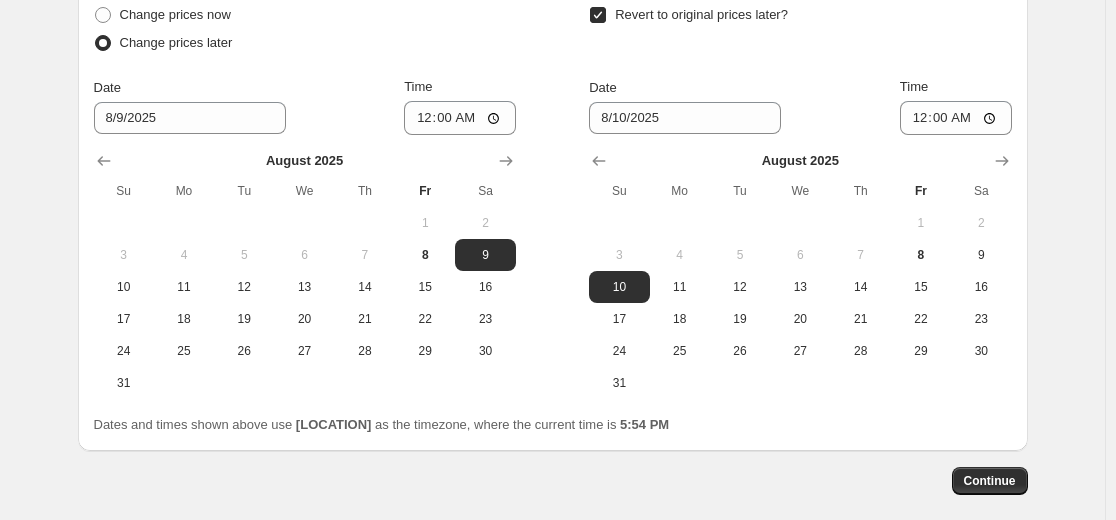 scroll, scrollTop: 1625, scrollLeft: 0, axis: vertical 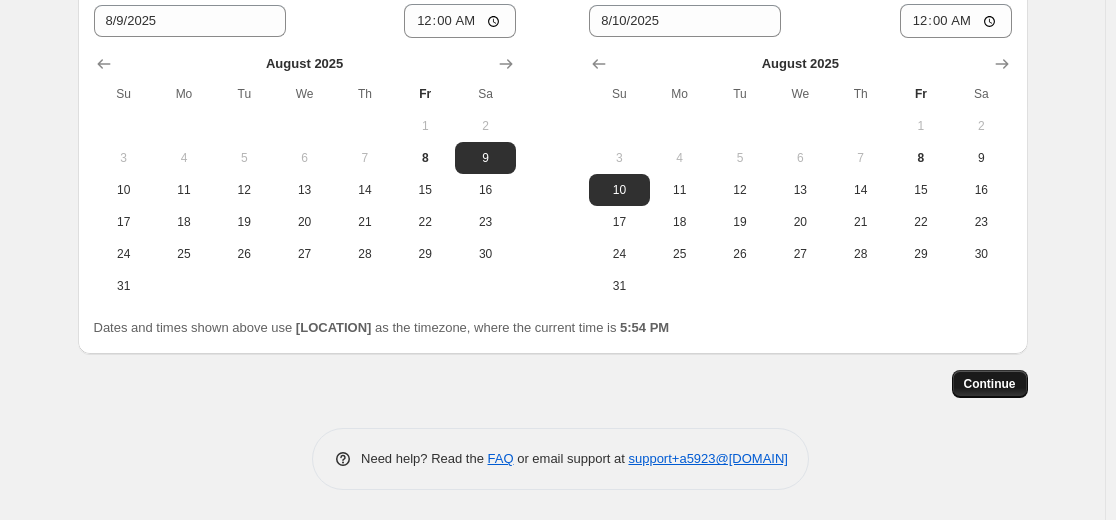 click on "Continue" at bounding box center (990, 384) 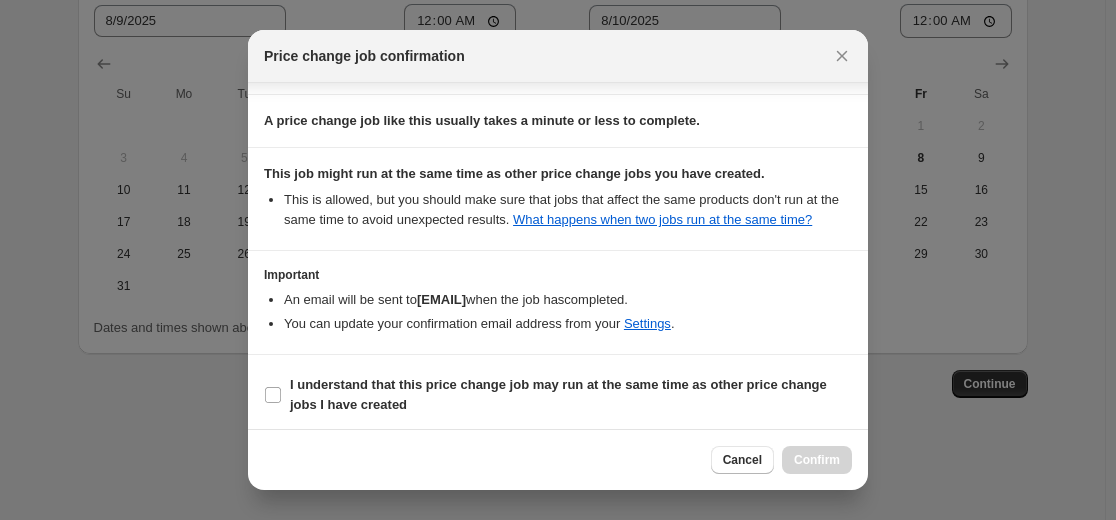 scroll, scrollTop: 318, scrollLeft: 0, axis: vertical 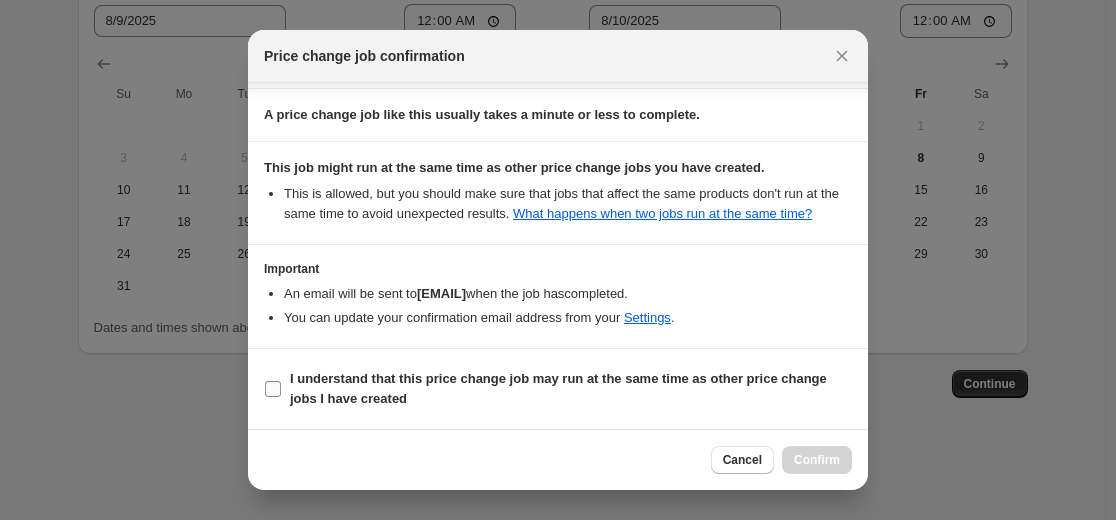 click on "I understand that this price change job may run at the same time as other price change jobs I have created" at bounding box center [558, 388] 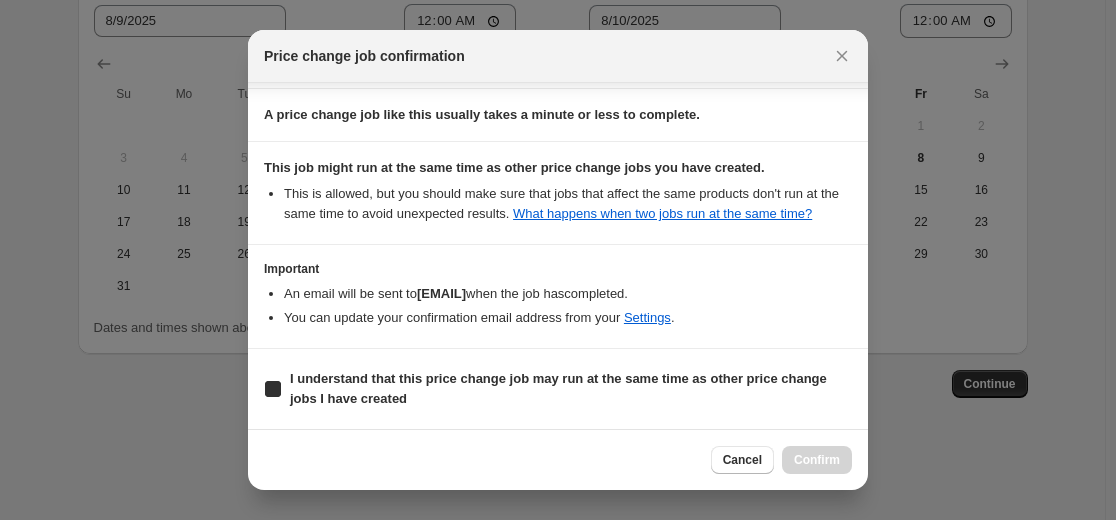 checkbox on "true" 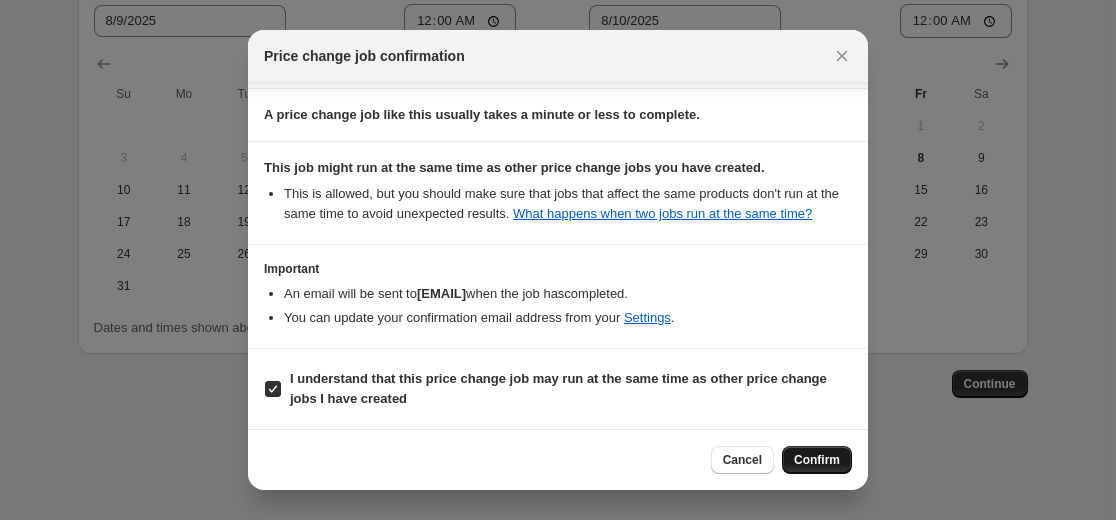 click on "Confirm" at bounding box center [817, 460] 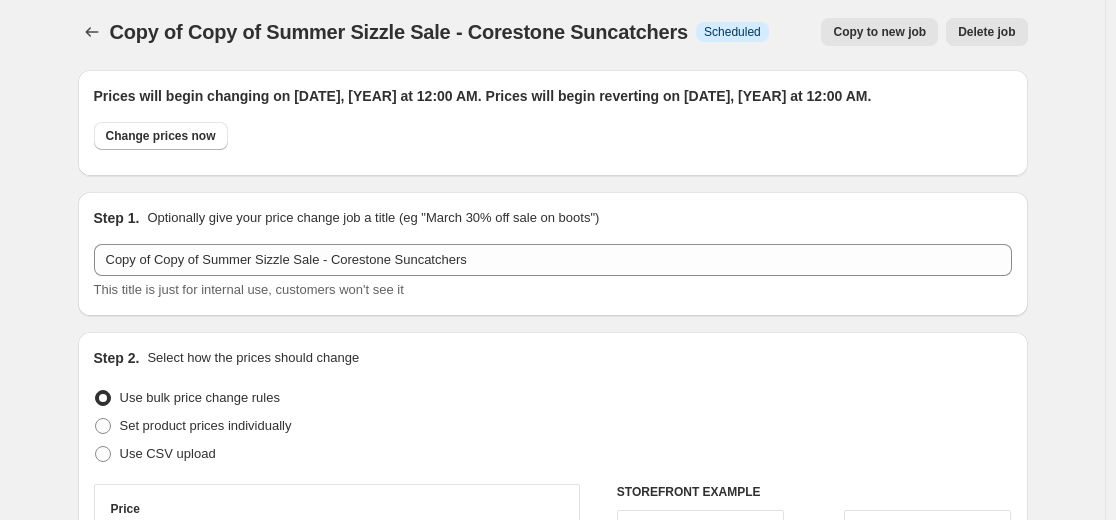 scroll, scrollTop: 0, scrollLeft: 0, axis: both 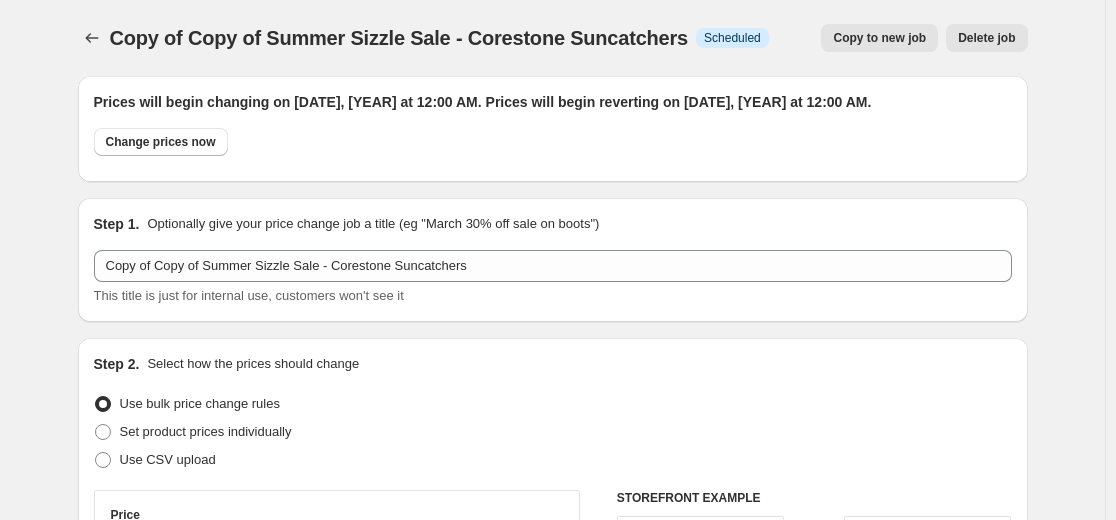 click on "Copy to new job" at bounding box center [879, 38] 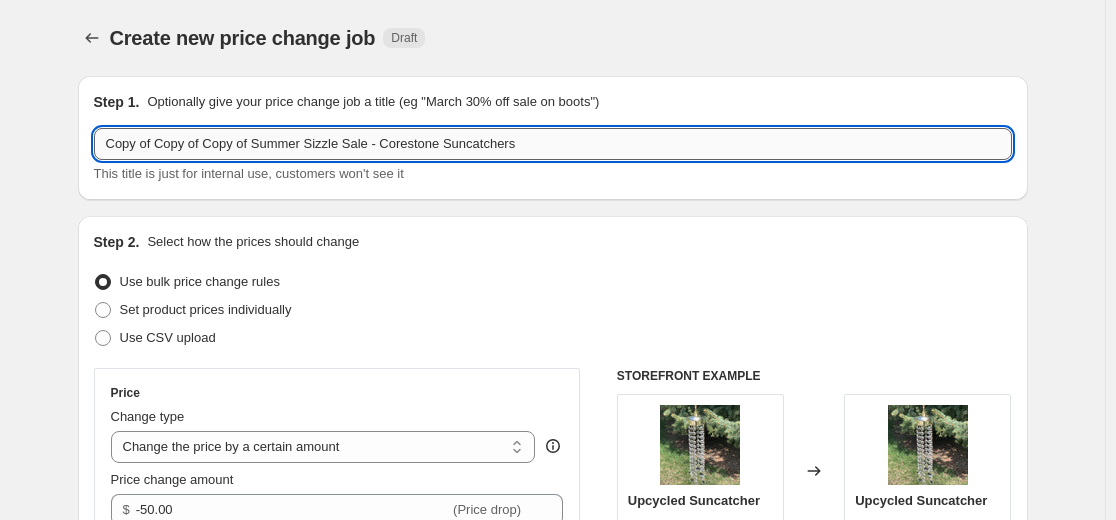 drag, startPoint x: 517, startPoint y: 152, endPoint x: 429, endPoint y: 154, distance: 88.02273 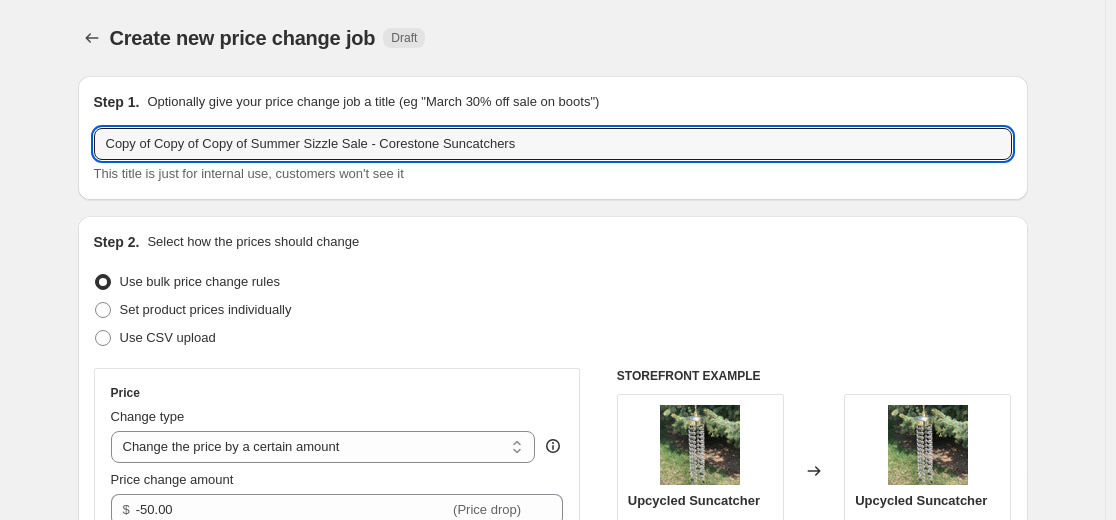 drag, startPoint x: 257, startPoint y: 145, endPoint x: 31, endPoint y: 106, distance: 229.34036 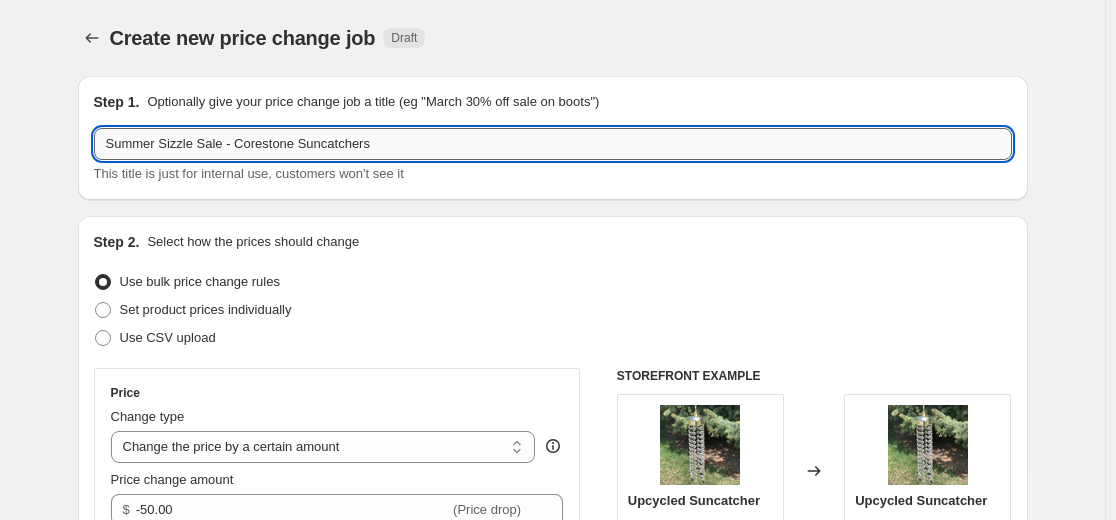 drag, startPoint x: 372, startPoint y: 143, endPoint x: 233, endPoint y: 142, distance: 139.0036 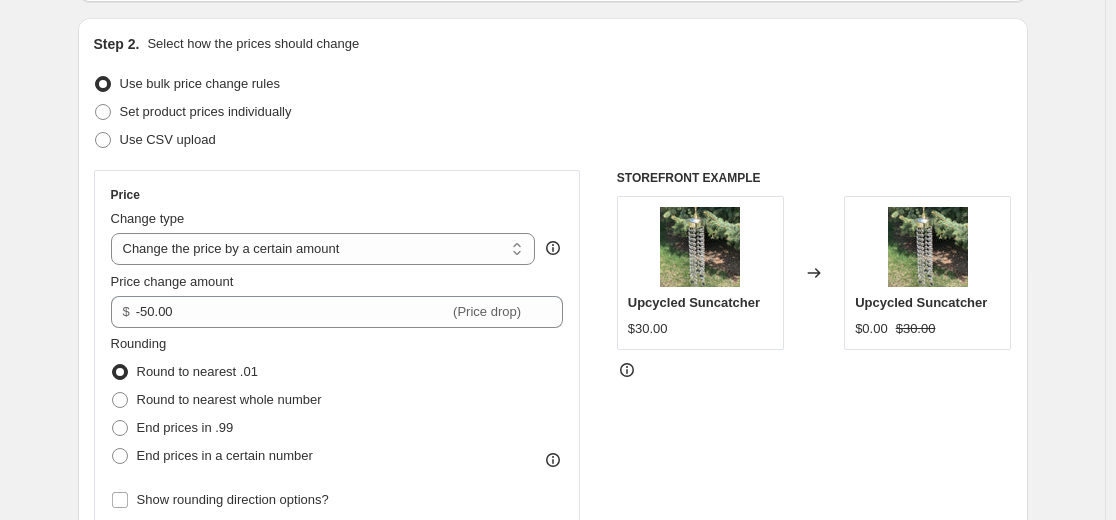 scroll, scrollTop: 200, scrollLeft: 0, axis: vertical 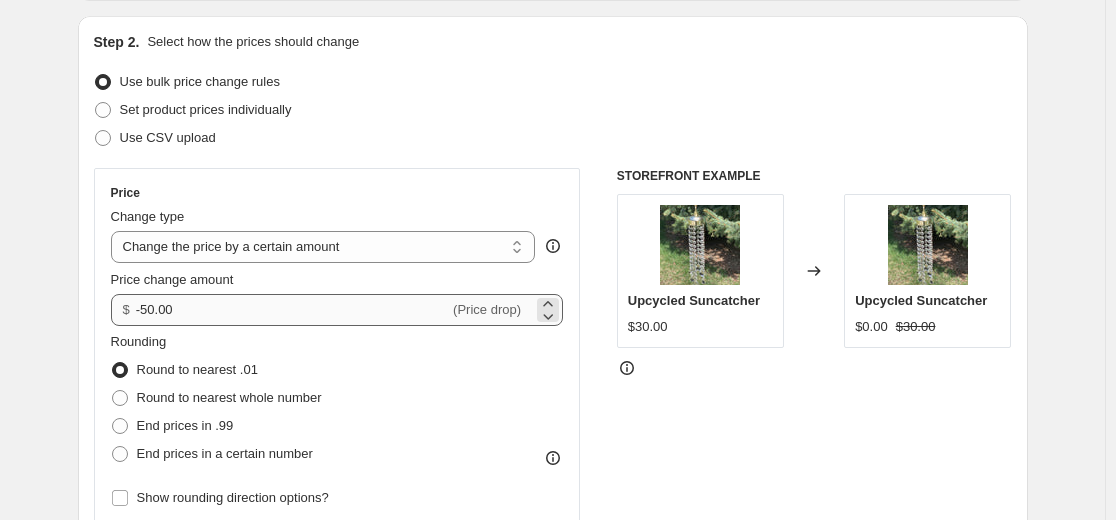 type on "Summer Sizzle Sale - Design Minds Bookmarks" 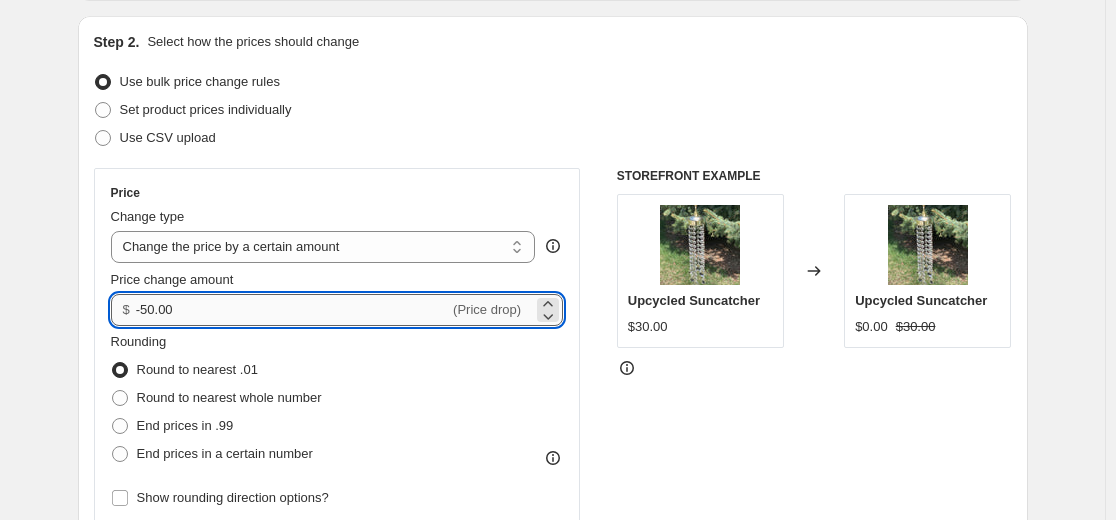 drag, startPoint x: 292, startPoint y: 318, endPoint x: 238, endPoint y: 313, distance: 54.230988 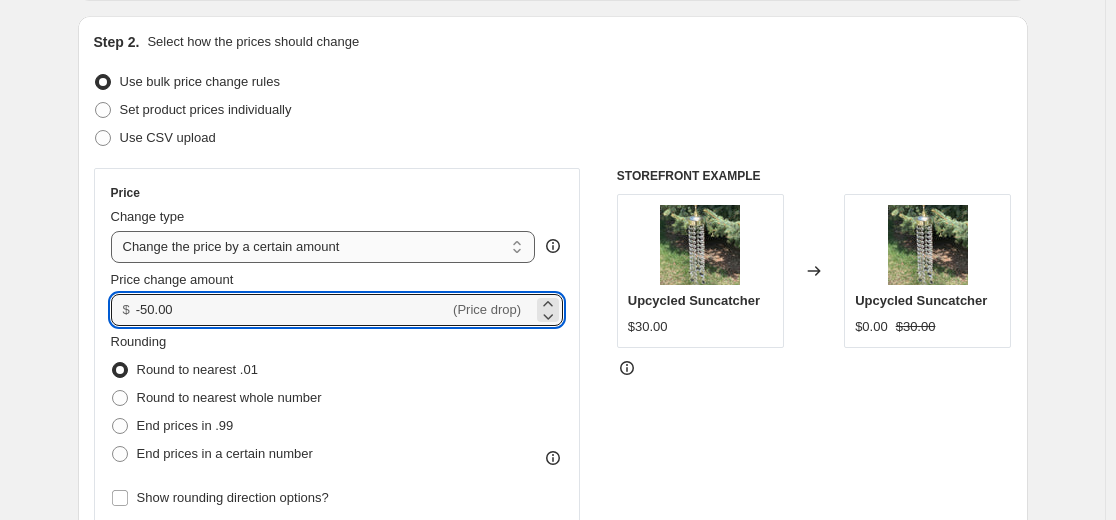 click on "Change the price to a certain amount Change the price by a certain amount Change the price by a certain percentage Change the price to the current compare at price (price before sale) Change the price by a certain amount relative to the compare at price Change the price by a certain percentage relative to the compare at price Don't change the price Change the price by a certain percentage relative to the cost per item Change price to certain cost margin" at bounding box center [323, 247] 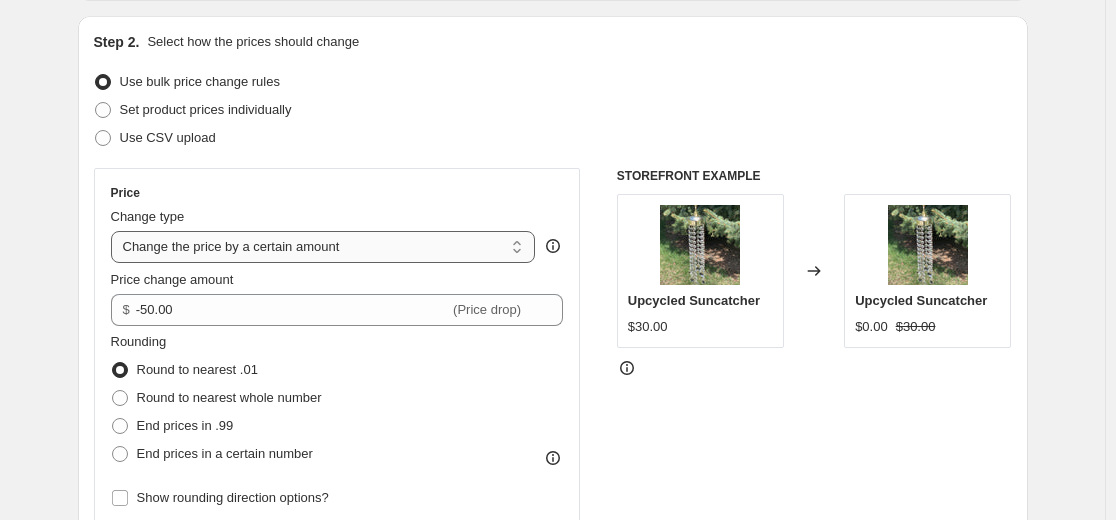 select on "percentage" 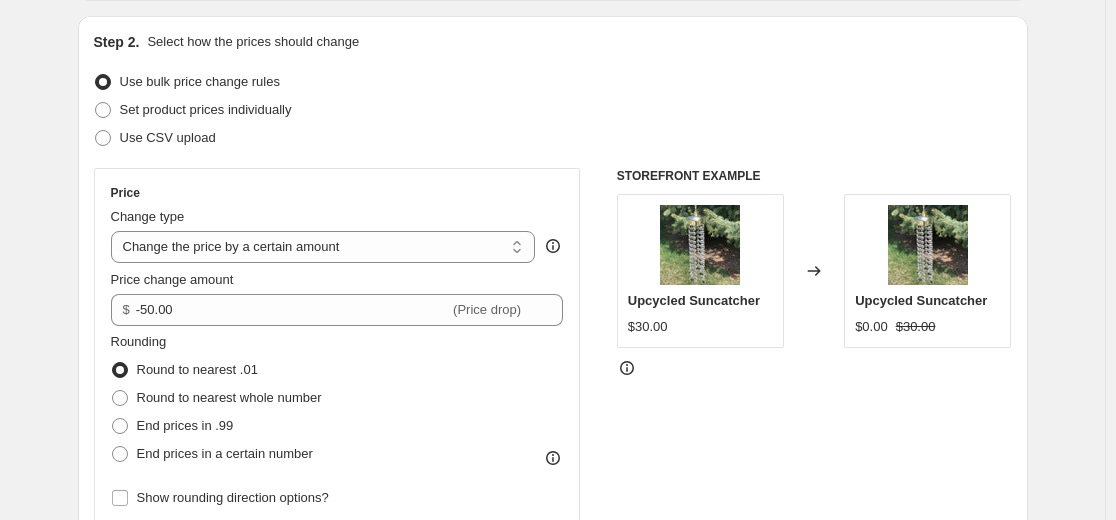 type on "-15" 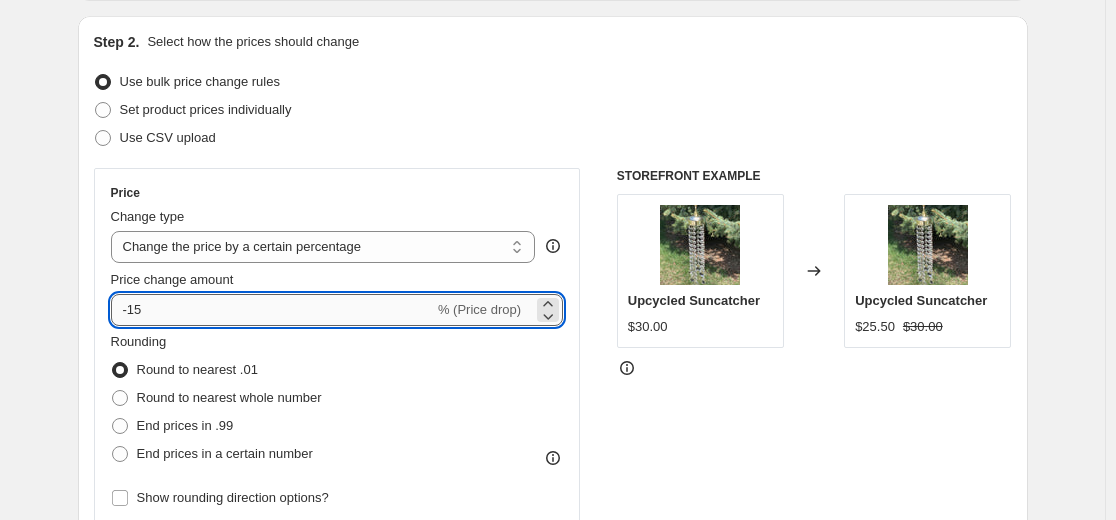 click on "-15" at bounding box center [272, 310] 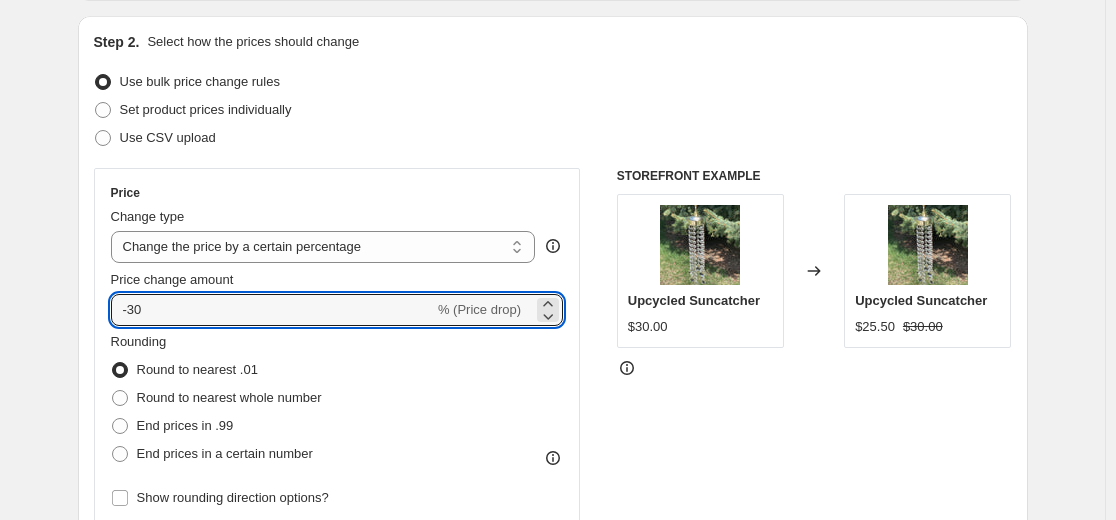 type on "-30" 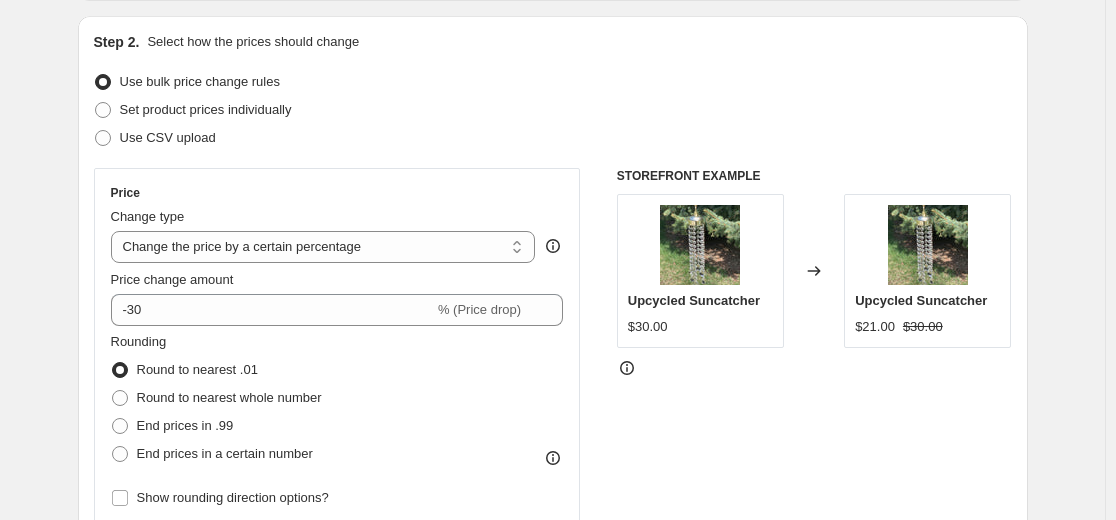 click on "Rounding Round to nearest .01 Round to nearest whole number End prices in .99 End prices in a certain number" at bounding box center (337, 400) 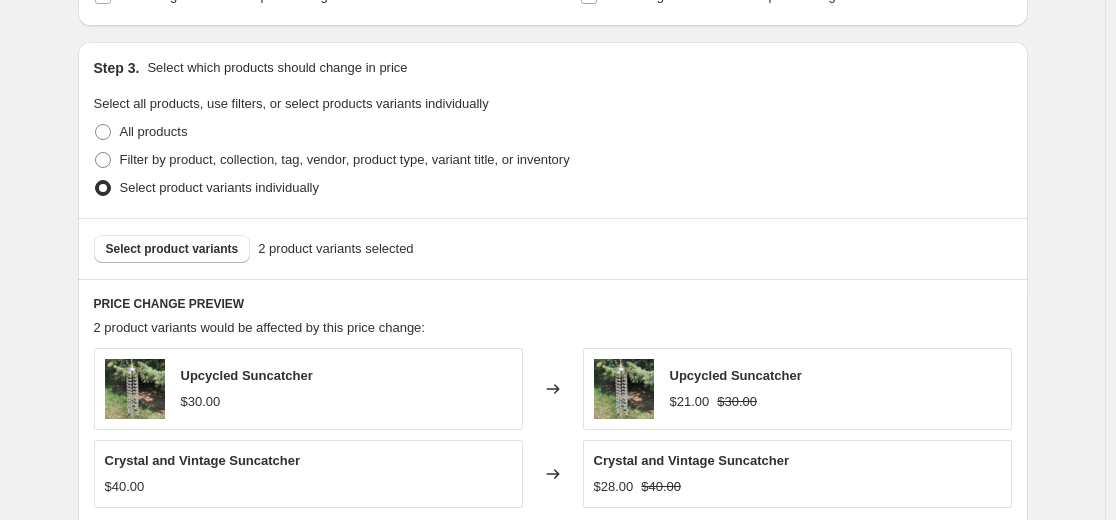 scroll, scrollTop: 900, scrollLeft: 0, axis: vertical 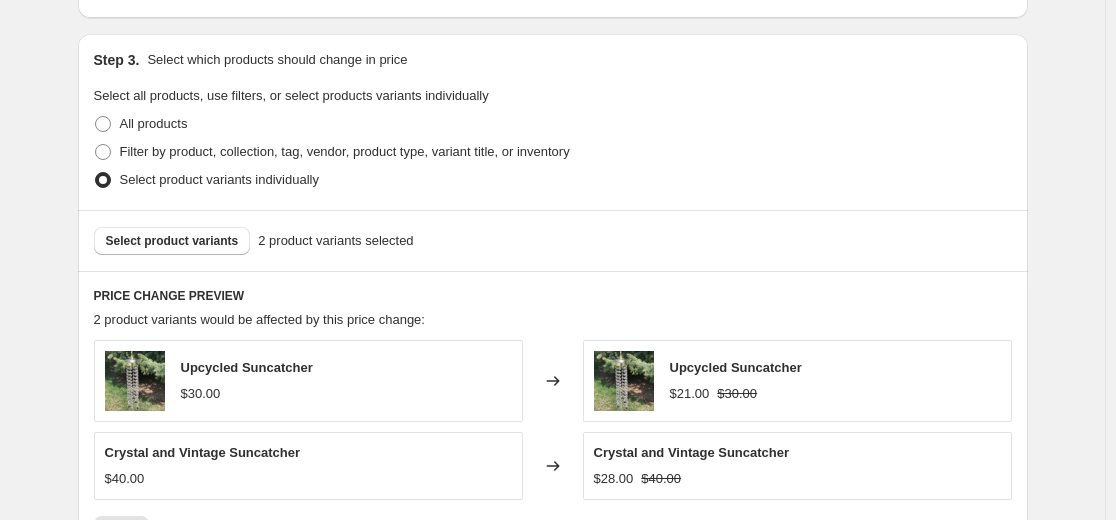 click on "Select product variants individually" at bounding box center [219, 179] 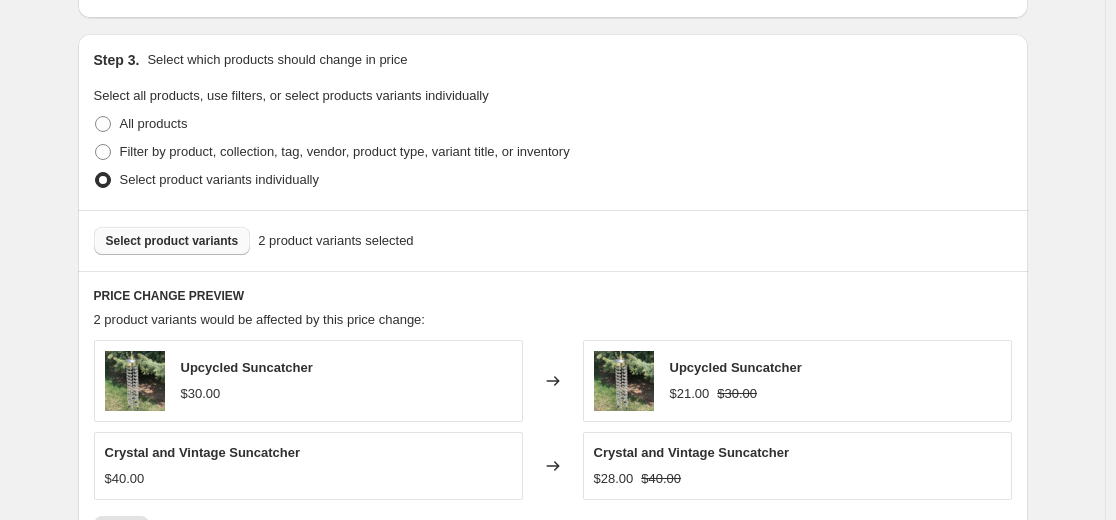 click on "Select product variants" at bounding box center [172, 241] 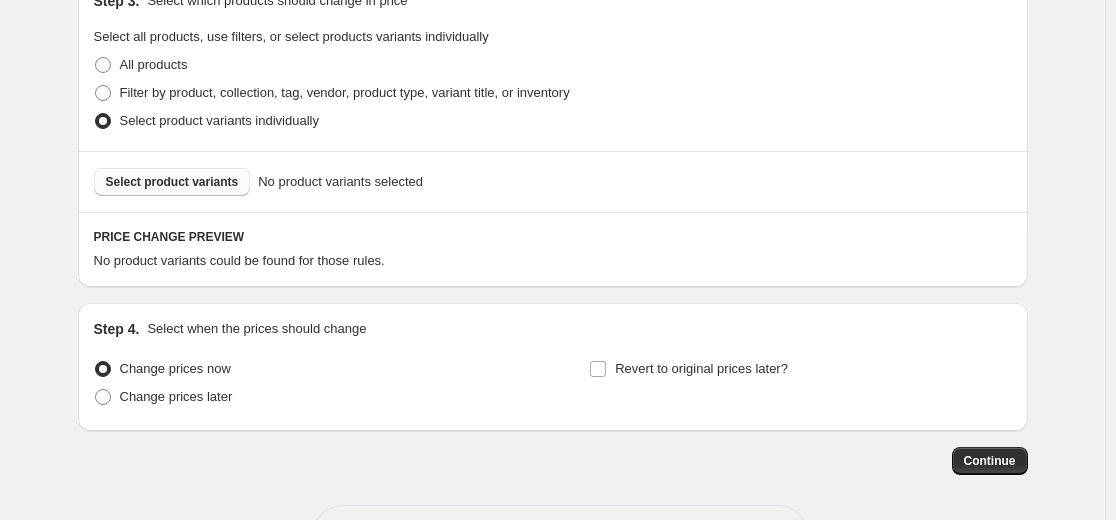 scroll, scrollTop: 937, scrollLeft: 0, axis: vertical 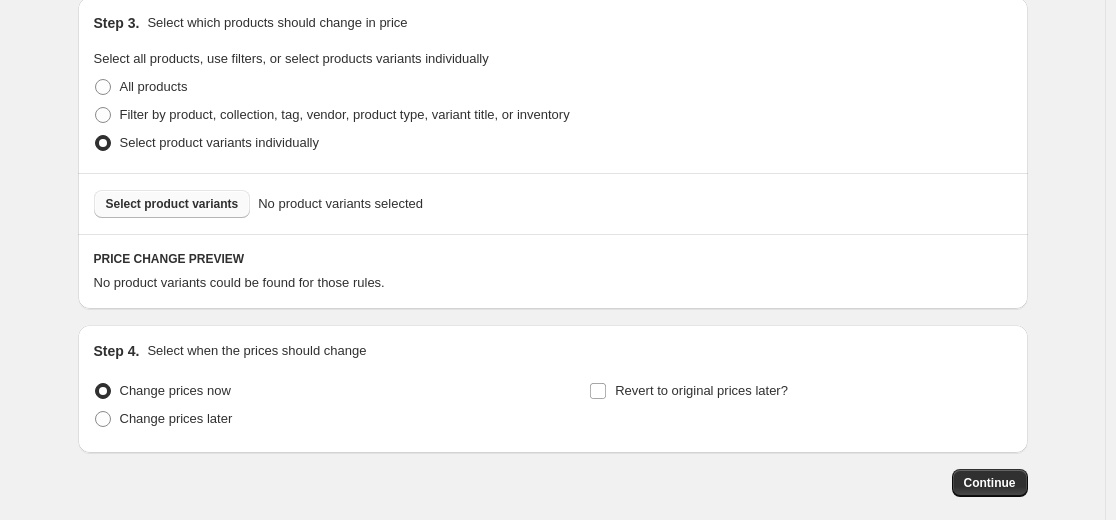 click on "Select product variants" at bounding box center [172, 204] 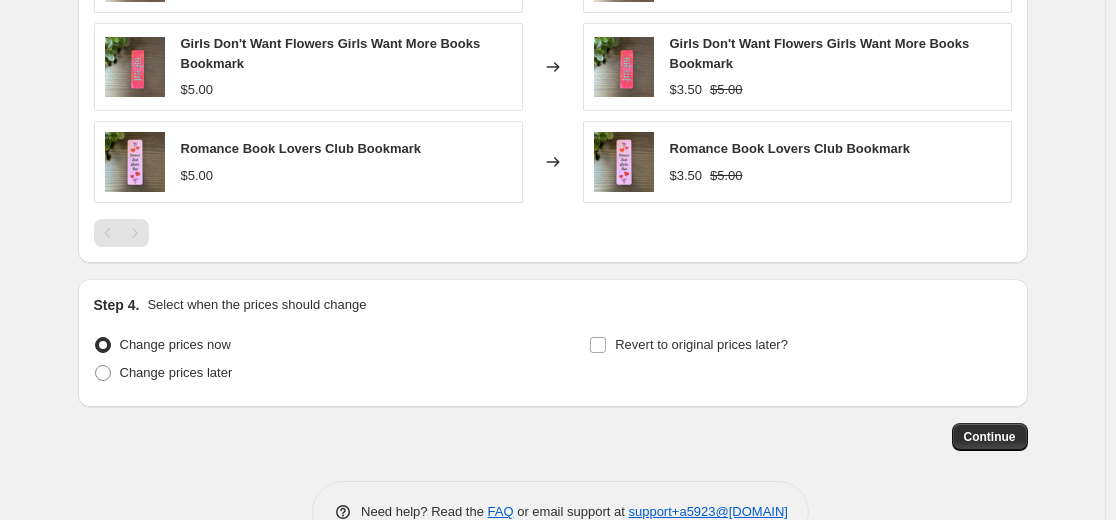 scroll, scrollTop: 1437, scrollLeft: 0, axis: vertical 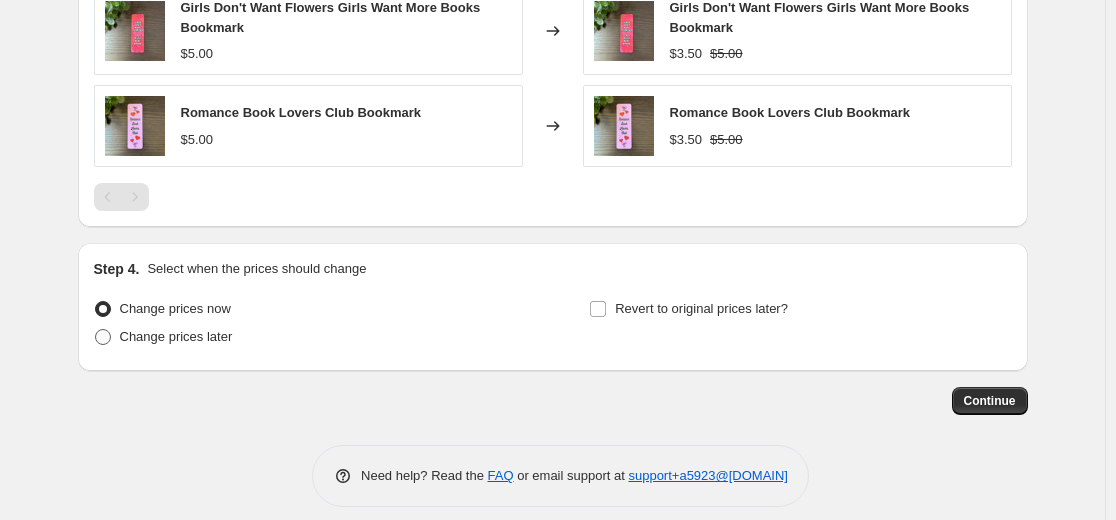 click on "Change prices later" at bounding box center (176, 336) 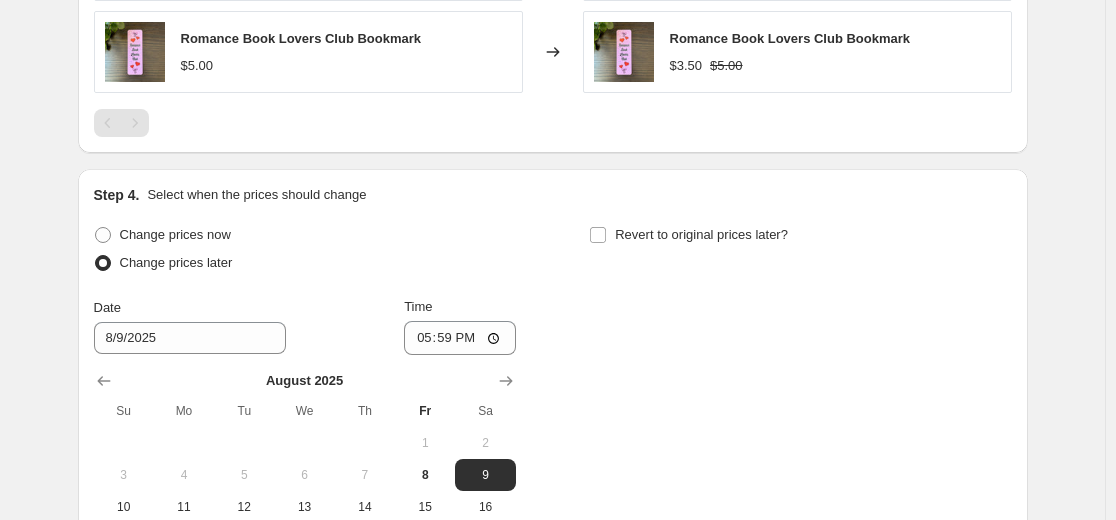 scroll, scrollTop: 1637, scrollLeft: 0, axis: vertical 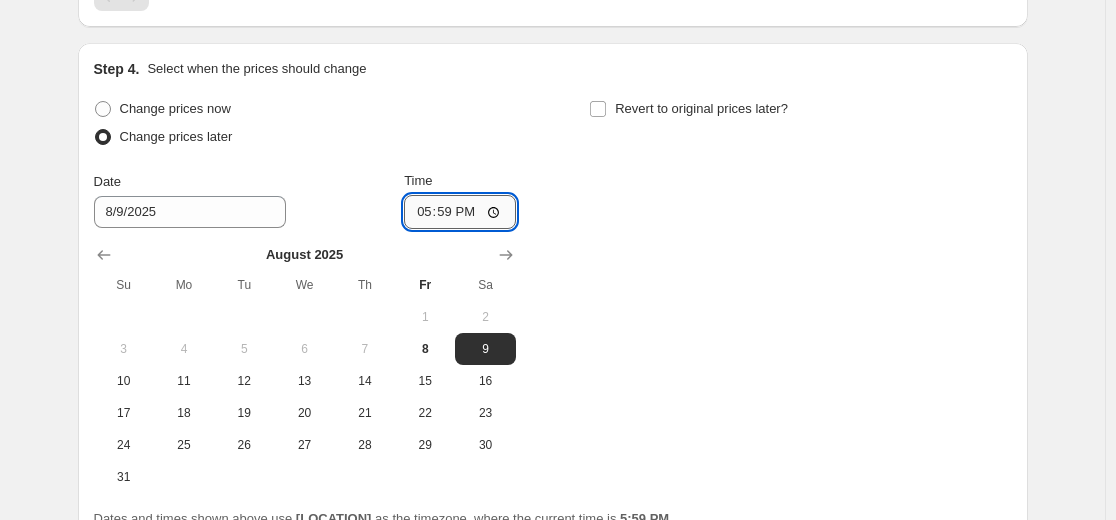 click on "17:59" at bounding box center [460, 212] 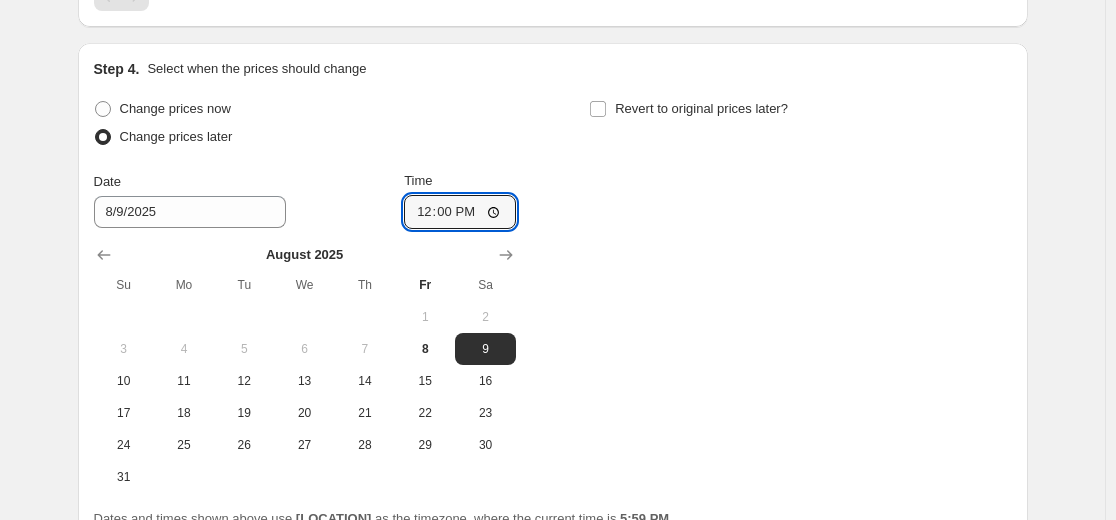 type on "00:00" 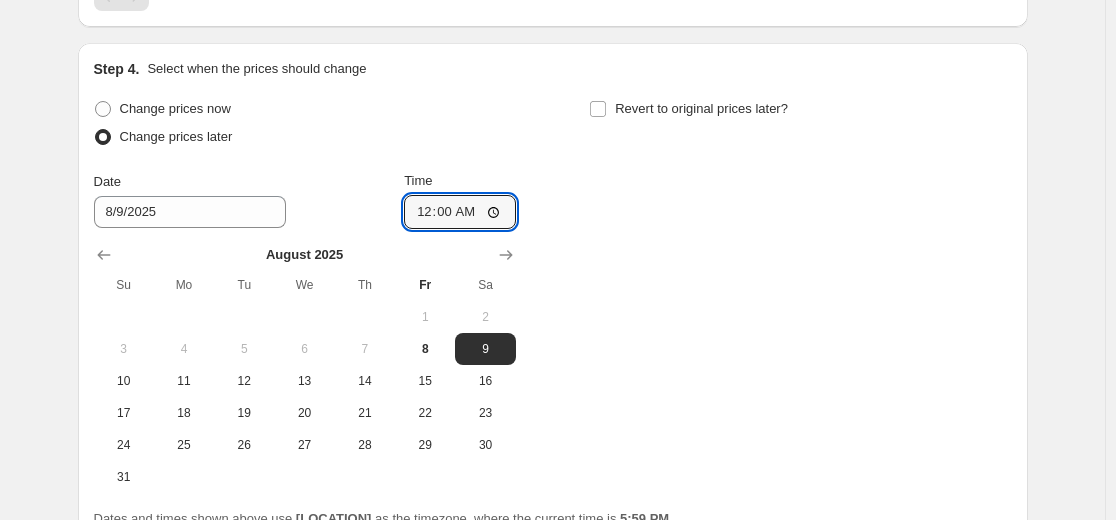 click on "Change prices now Change prices later Date [DATE]/[YEAR] Time 00:00 August   [YEAR] Su Mo Tu We Th Fr Sa 1 2 3 4 5 6 7 8 9 10 11 12 13 14 15 16 17 18 19 20 21 22 23 24 25 26 27 28 29 30 31 Revert to original prices later?" at bounding box center (553, 294) 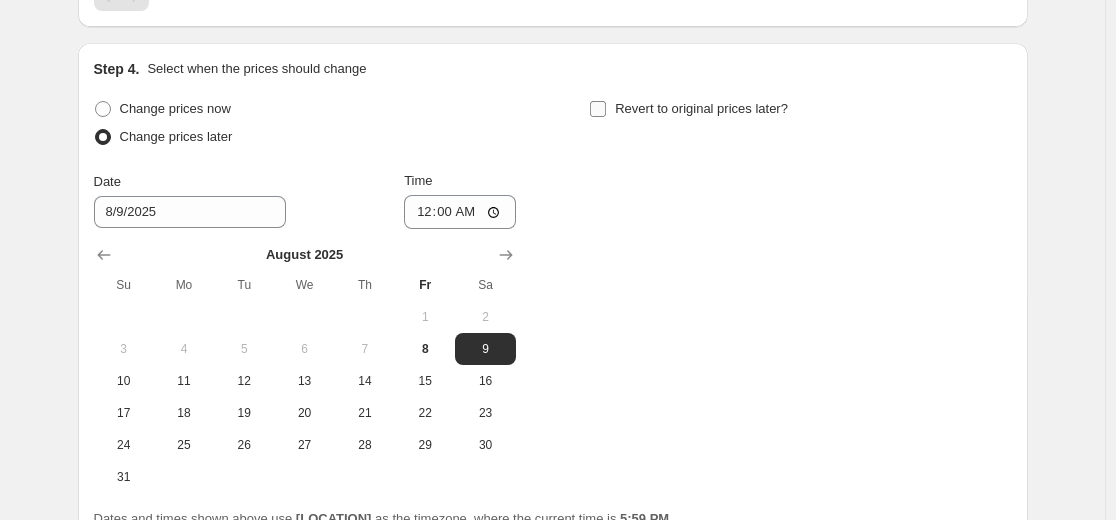 click at bounding box center [598, 109] 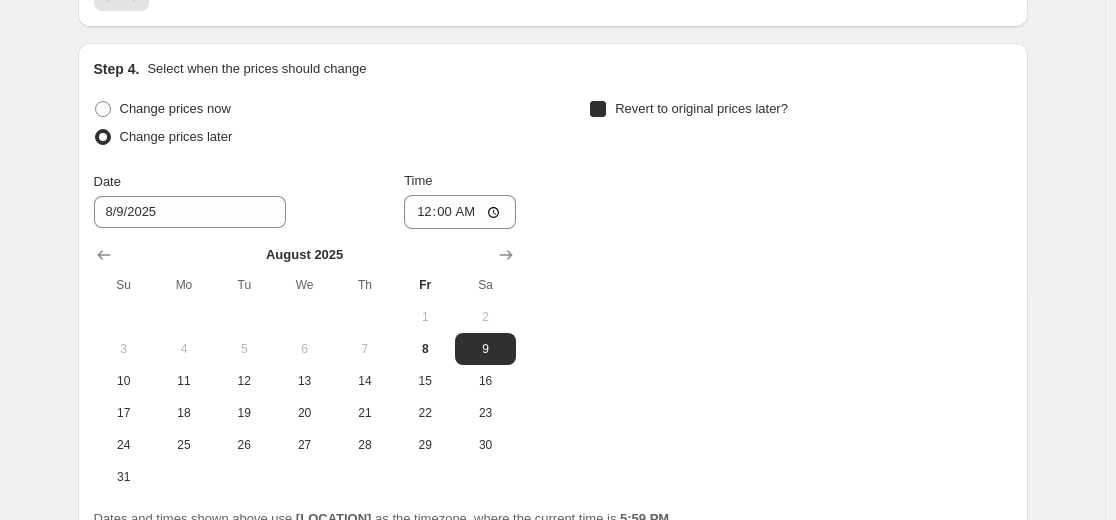 checkbox on "true" 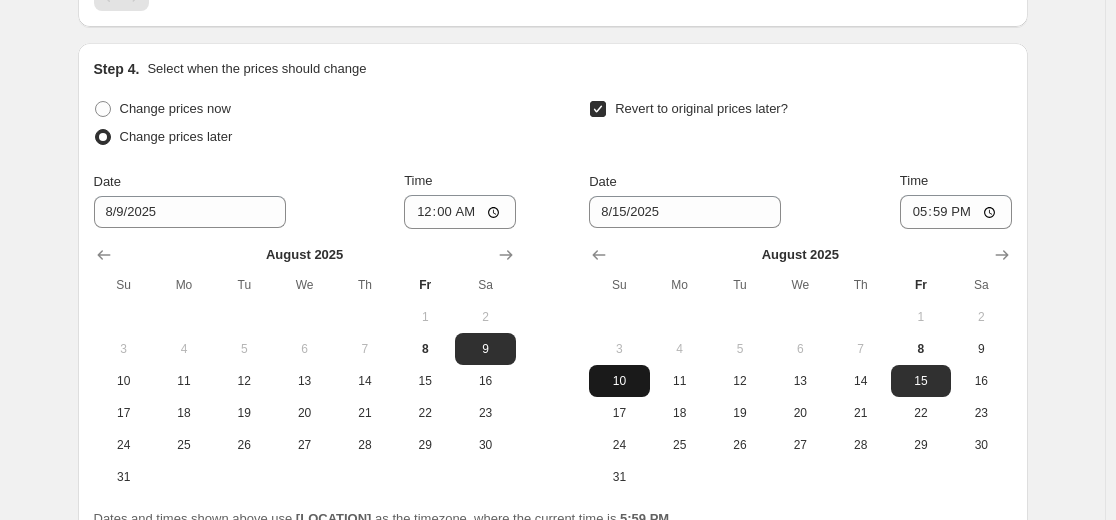 click on "10" at bounding box center (619, 381) 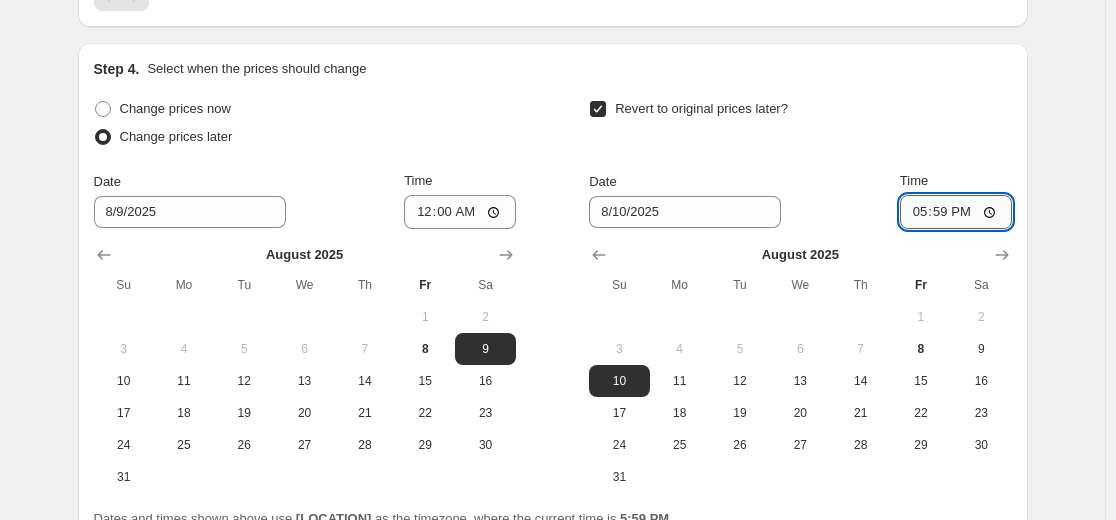 click on "17:59" at bounding box center [956, 212] 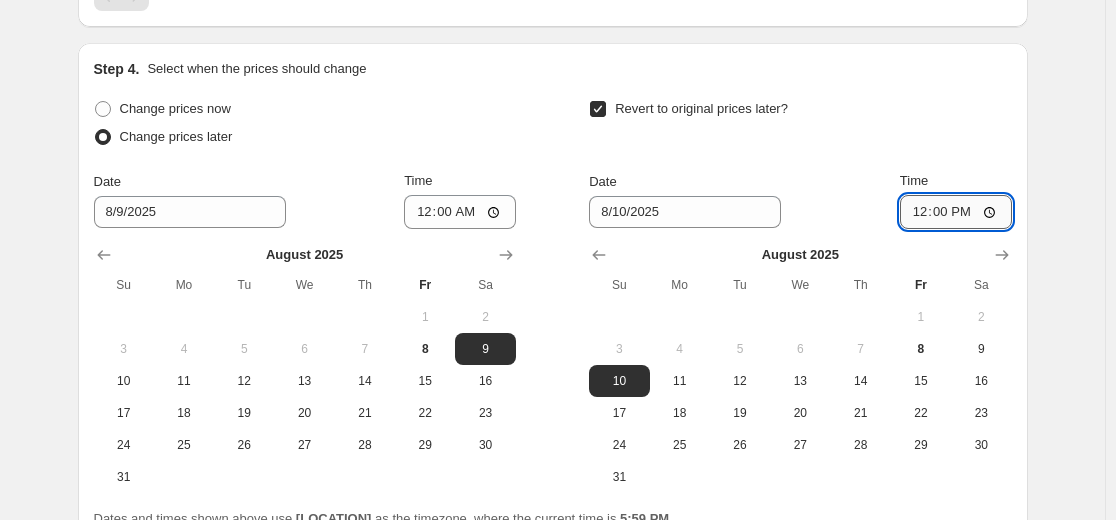 type on "00:00" 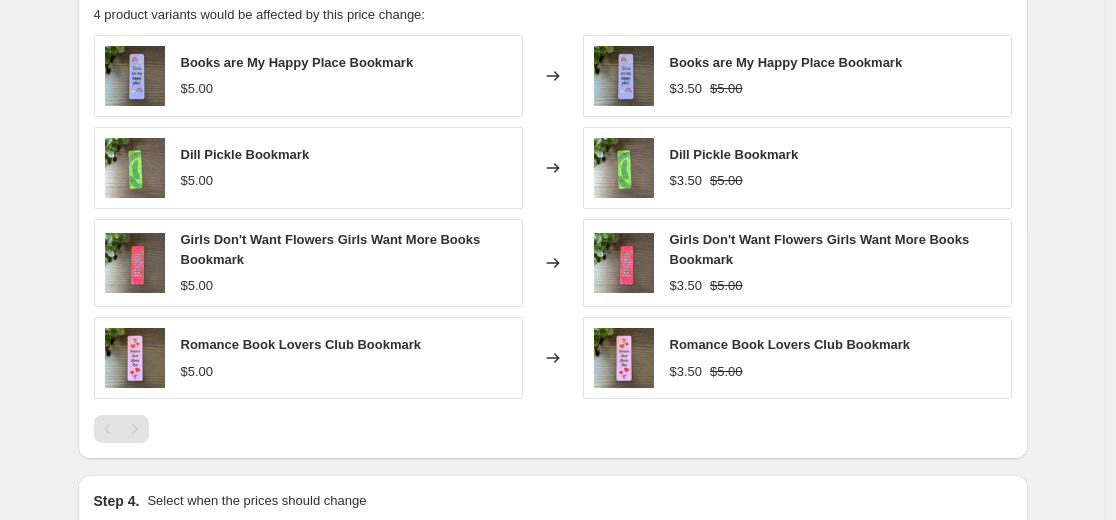 scroll, scrollTop: 1829, scrollLeft: 0, axis: vertical 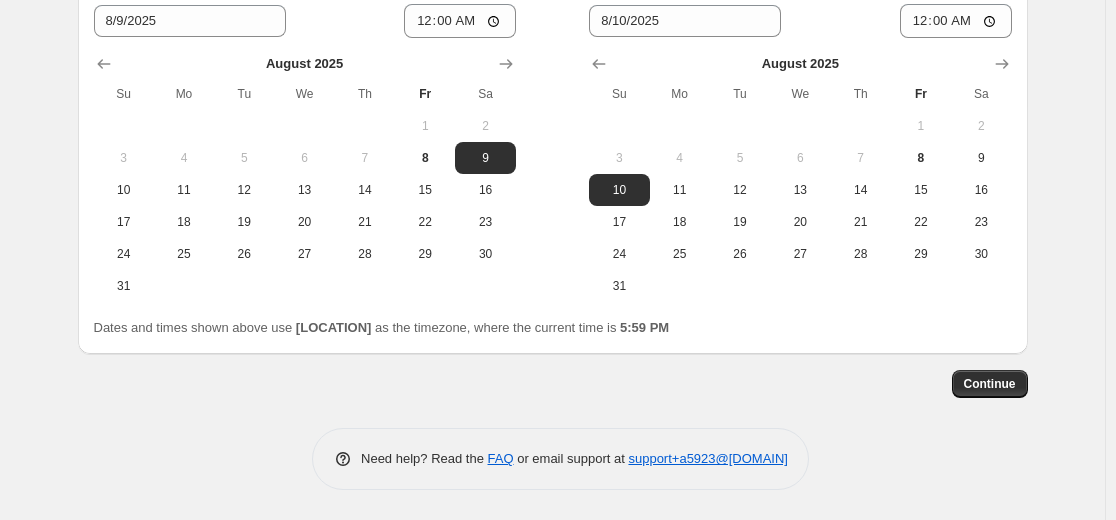 click on "Create new price change job. This page is ready Create new price change job Draft Step 1. Optionally give your price change job a title (eg "March 30% off sale on boots") This title is just for internal use, customers won't see it Step 2. Select how the prices should change Use bulk price change rules Set product prices individually Use CSV upload Price Change type Change the price to a certain amount Change the price by a certain amount Change the price by a certain percentage Change the price to the current compare at price (price before sale) Change the price by a certain amount relative to the compare at price Change the price by a certain percentage relative to the compare at price Don't change the price Change the price by a certain percentage relative to the cost per item Change price to certain cost margin Change the price by a certain percentage Price change amount -30 % (Price drop) Rounding Round to nearest .01 Round to nearest whole number Change type 4" at bounding box center [553, -654] 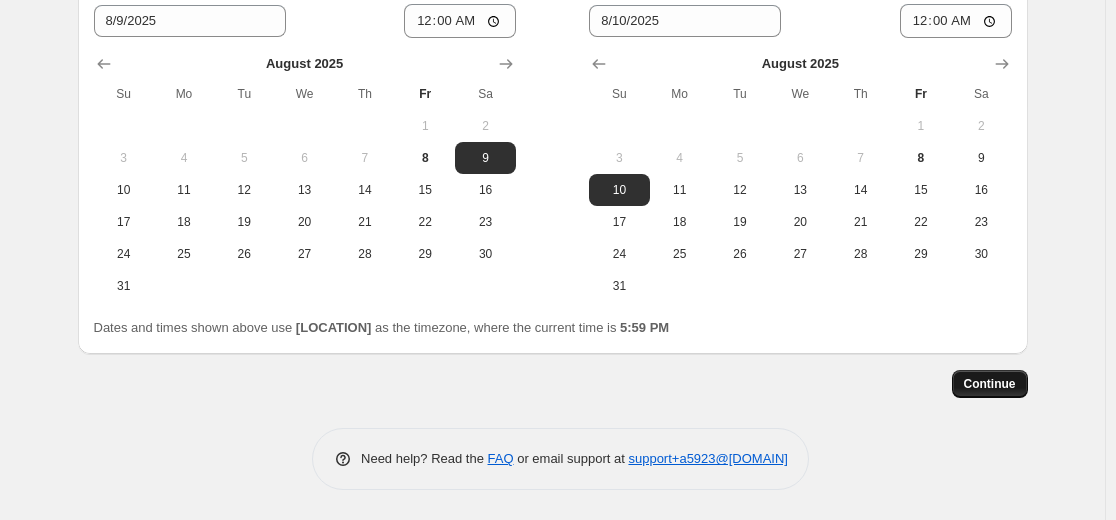 click on "Continue" at bounding box center [990, 384] 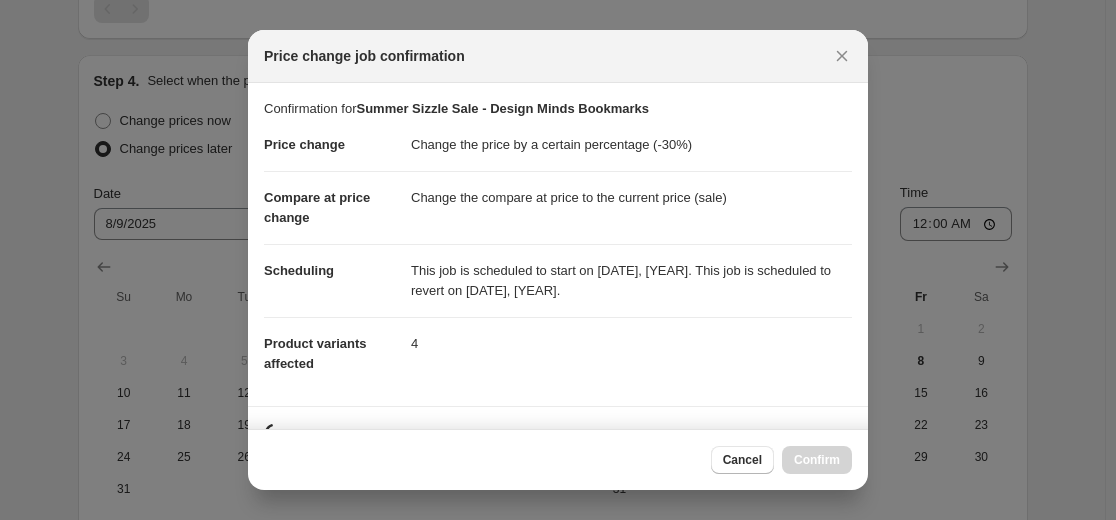 scroll, scrollTop: 1829, scrollLeft: 0, axis: vertical 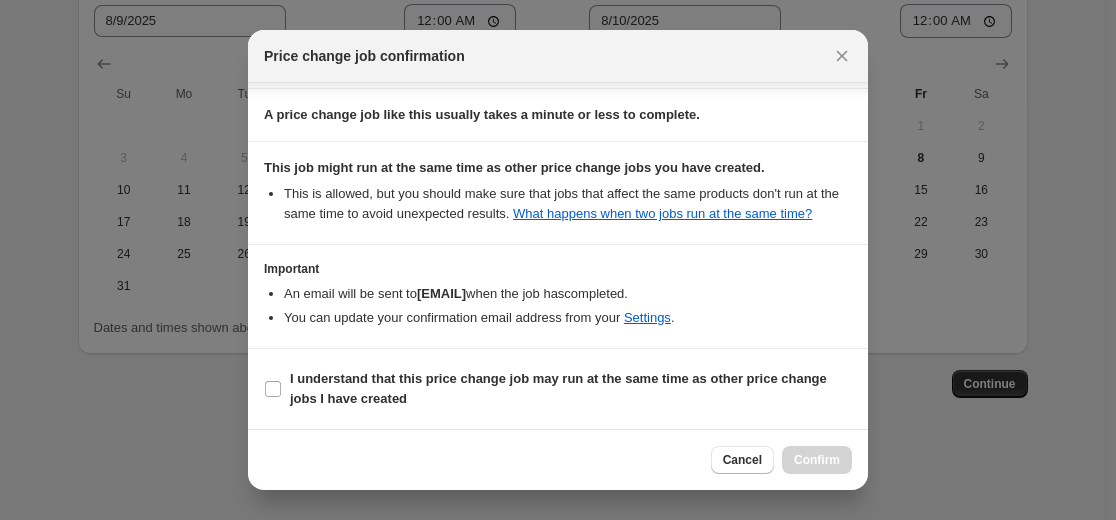 click on "I understand that this price change job may run at the same time as other price change jobs I have created" at bounding box center [558, 389] 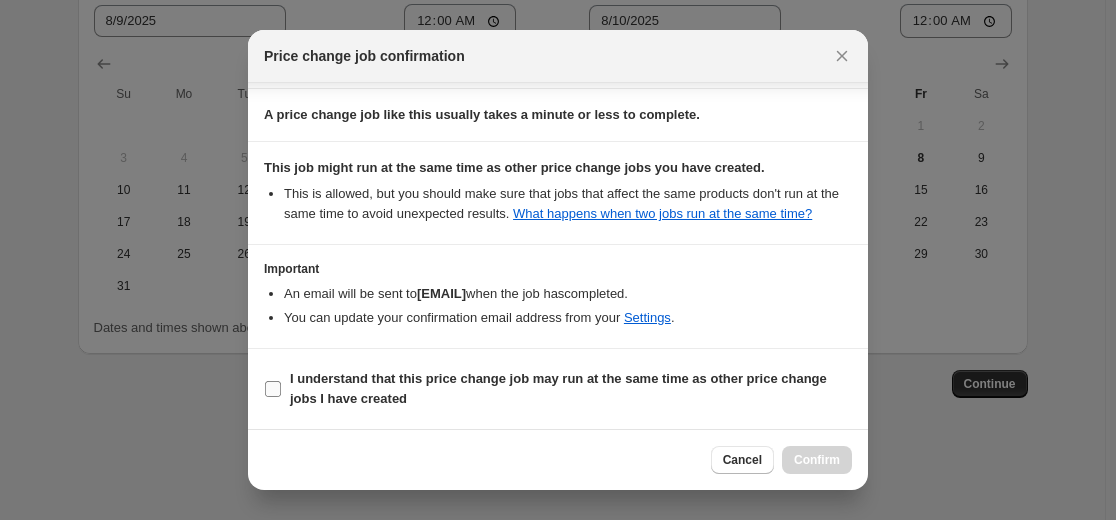 click on "I understand that this price change job may run at the same time as other price change jobs I have created" at bounding box center [558, 389] 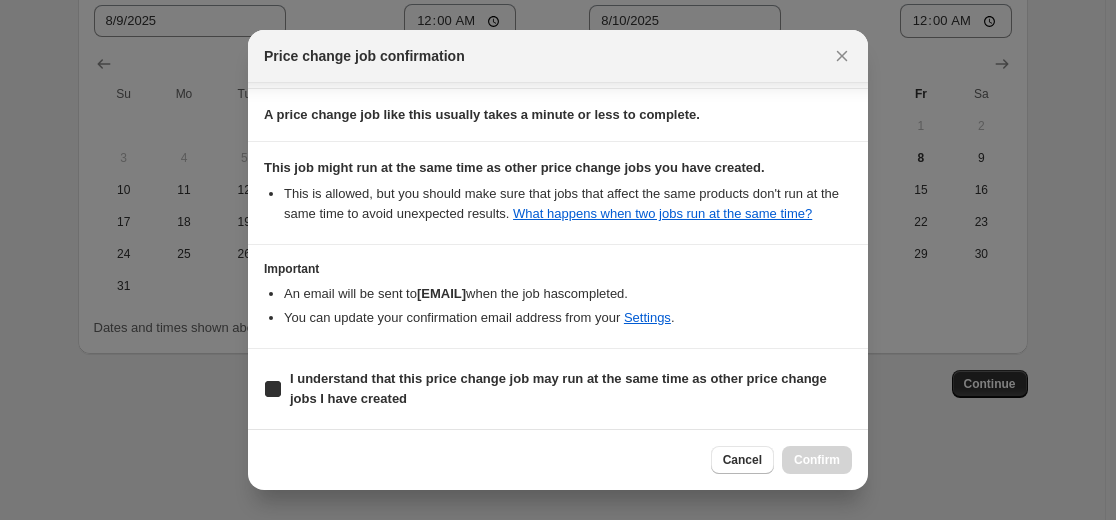 checkbox on "true" 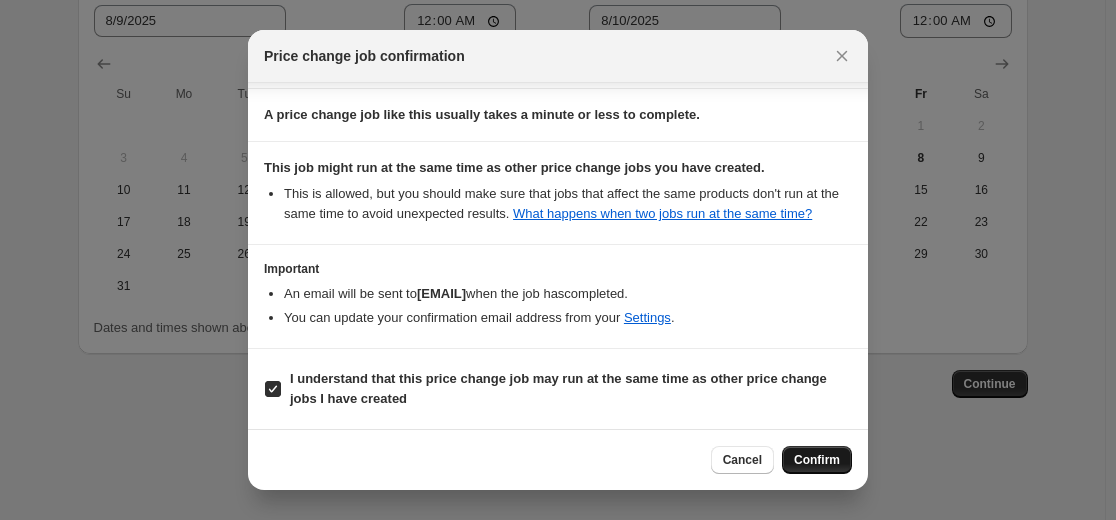click on "Confirm" at bounding box center [817, 460] 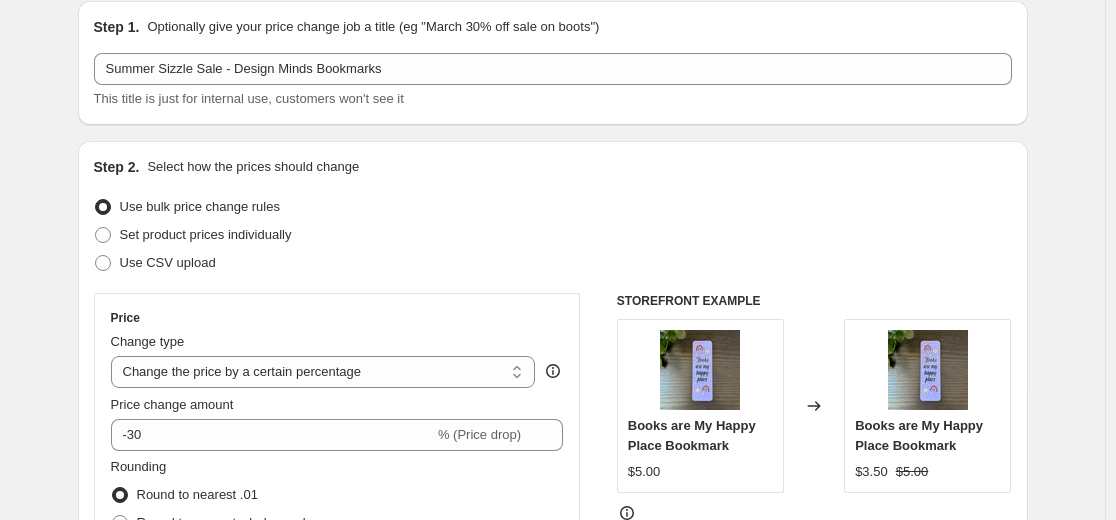 scroll, scrollTop: 0, scrollLeft: 0, axis: both 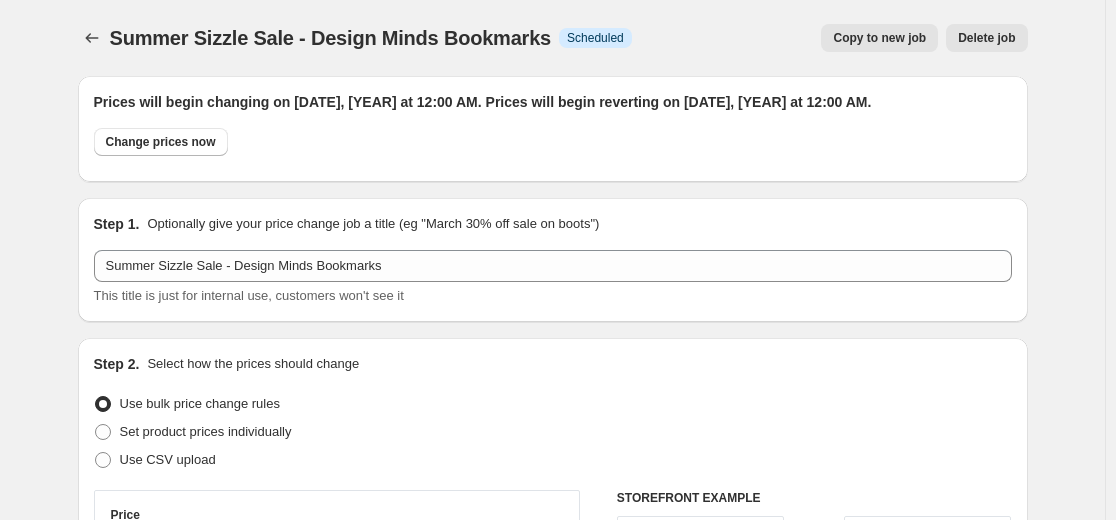 click on "Summer Sizzle Sale - Design Minds Bookmarks. This page is ready Summer Sizzle Sale - Design Minds Bookmarks Info Scheduled Copy to new job Delete job More actions Copy to new job Delete job Prices will begin changing on August [DATE], [YEAR] at 12:00 AM. Prices will begin reverting on August [DATE], [YEAR] at 12:00 AM. Change prices now Step 1. Optionally give your price change job a title (eg "March 30% off sale on boots") Summer Sizzle Sale - Design Minds Bookmarks This title is just for internal use, customers won't see it Step 2. Select how the prices should change Use bulk price change rules Set product prices individually Use CSV upload Price Change type Change the price to a certain amount Change the price by a certain amount Change the price by a certain percentage Change the price to the current compare at price (price before sale) Change the price by a certain amount relative to the compare at price Change the price by a certain percentage relative to the compare at price Don't change the price -30 Rounding 4" at bounding box center [553, 1235] 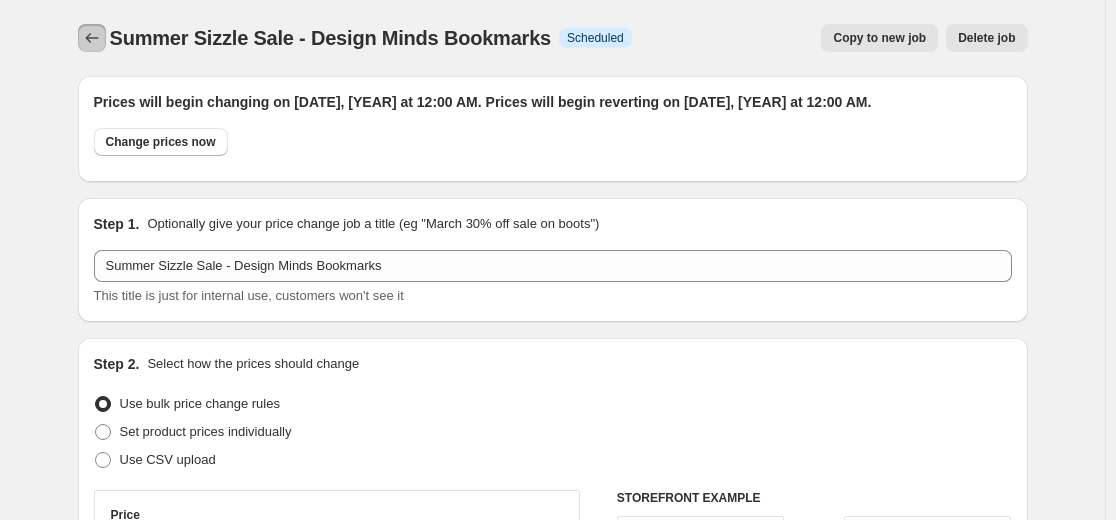 click 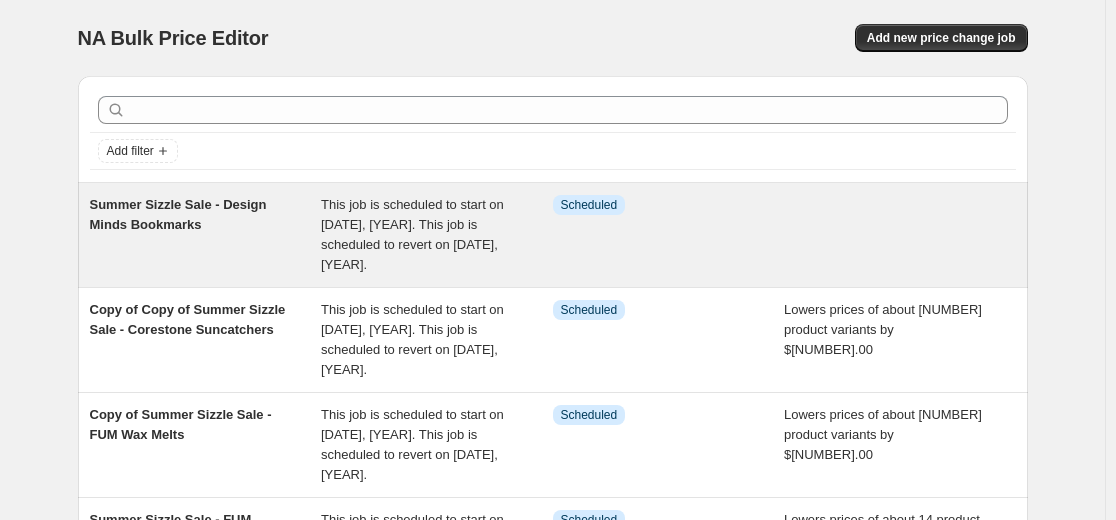 scroll, scrollTop: 100, scrollLeft: 0, axis: vertical 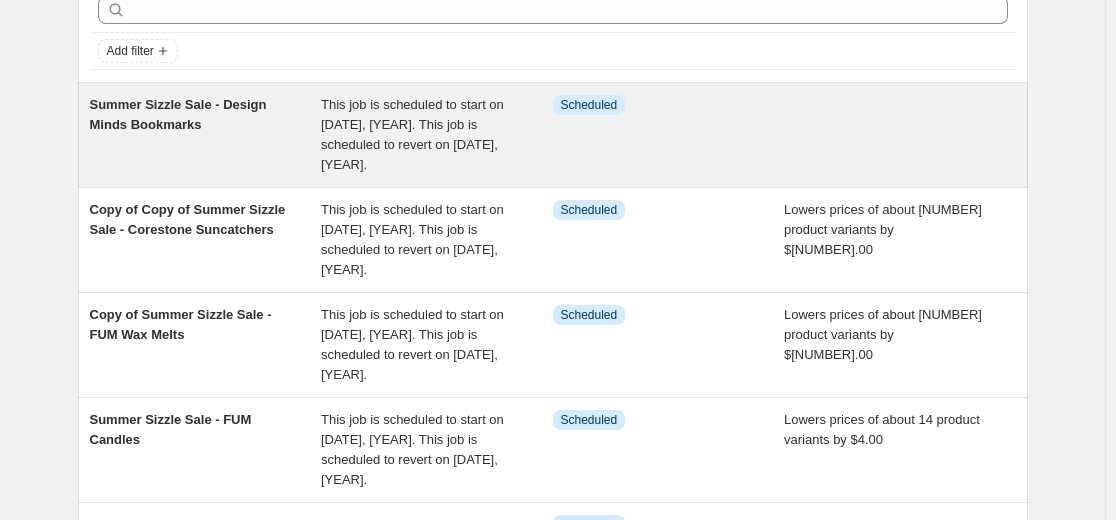 click on "Copy of Copy of Summer Sizzle Sale - Corestone Suncatchers" at bounding box center (188, 219) 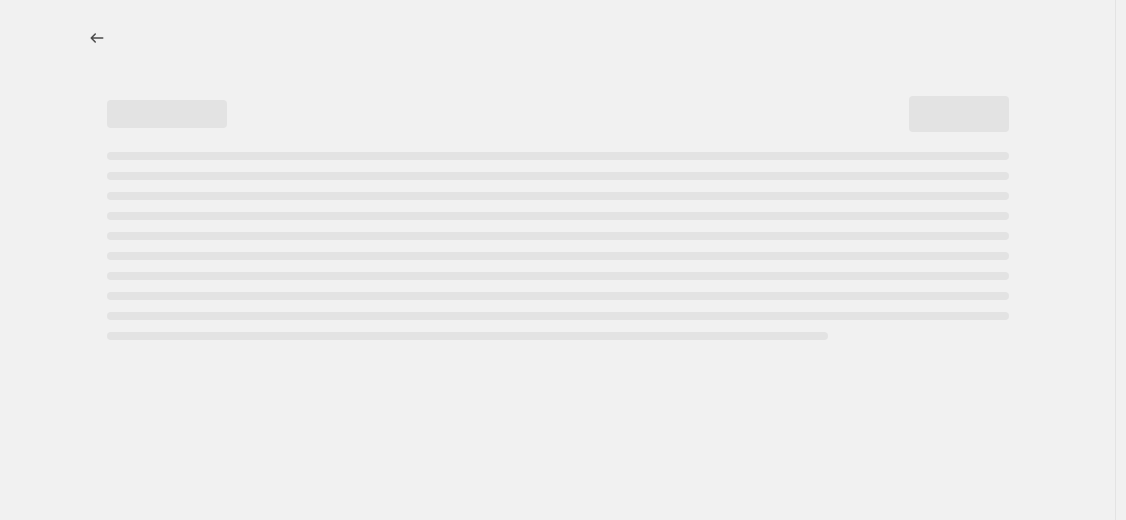 select on "by" 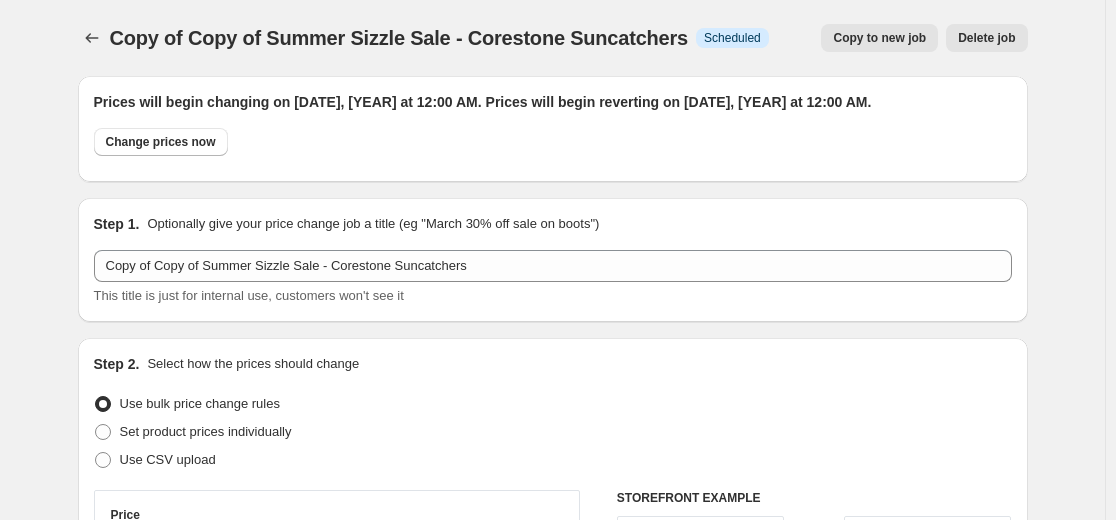 click on "Copy to new job" at bounding box center (879, 38) 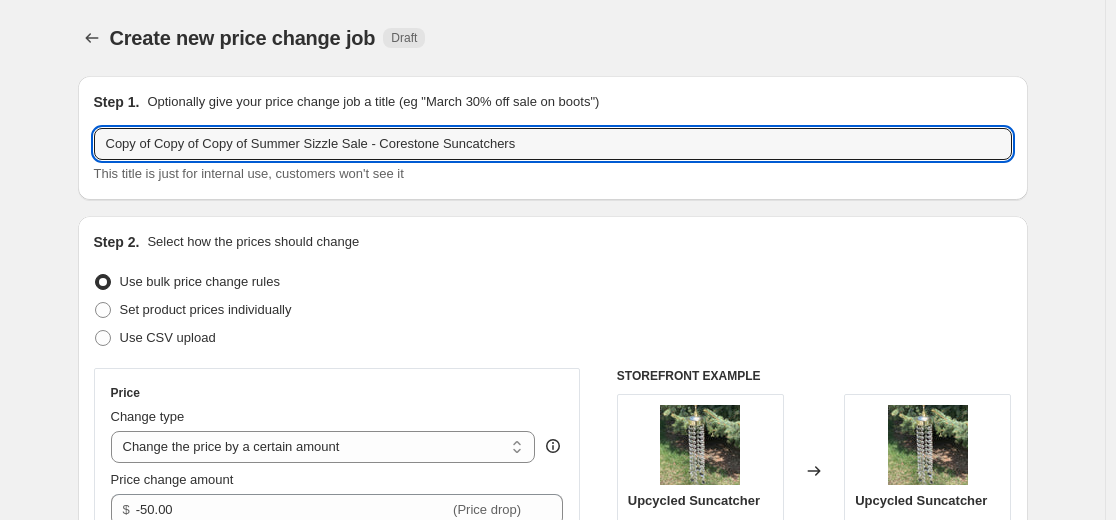 drag, startPoint x: 254, startPoint y: 149, endPoint x: 43, endPoint y: 130, distance: 211.85373 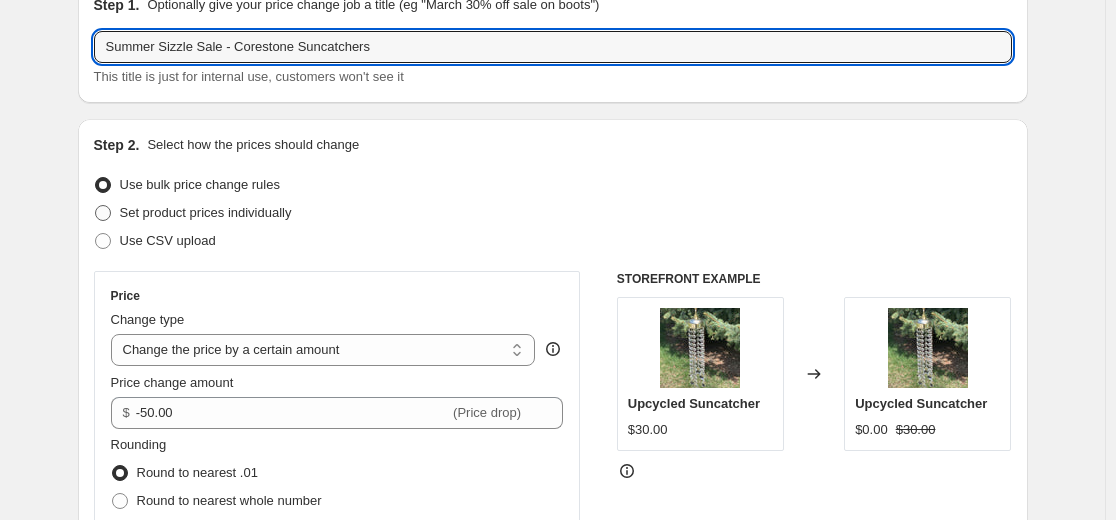 scroll, scrollTop: 100, scrollLeft: 0, axis: vertical 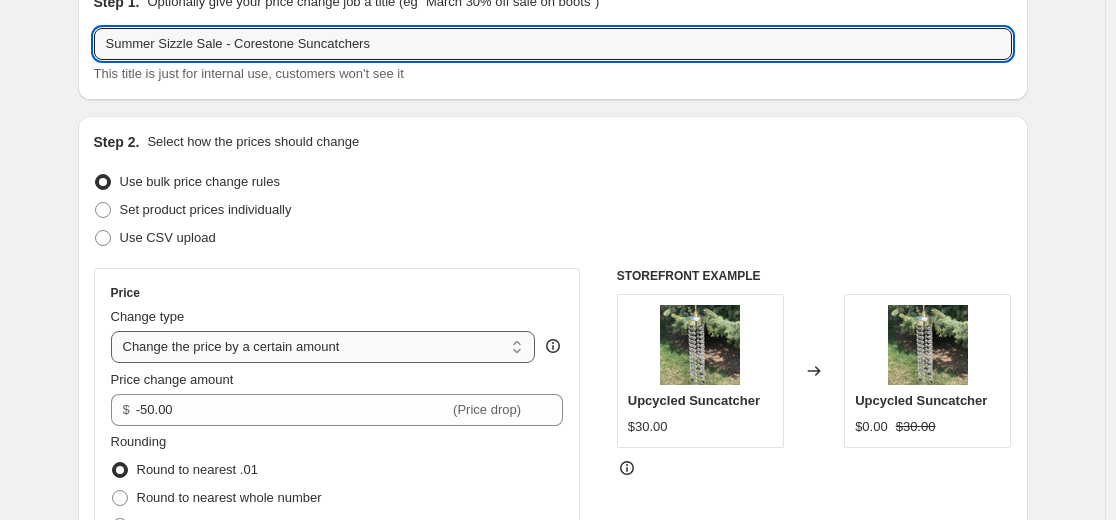 type on "Summer Sizzle Sale - Corestone Suncatchers" 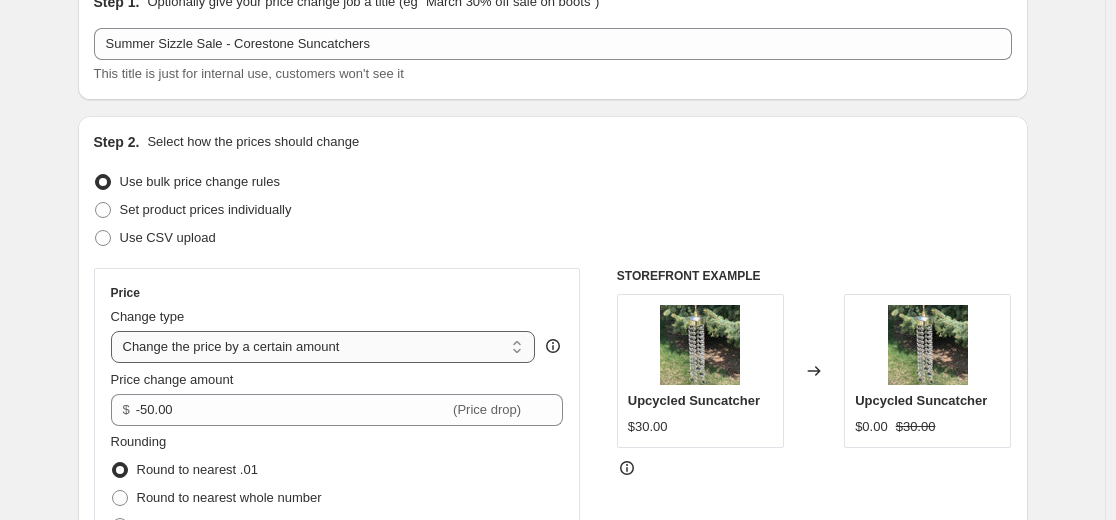 click on "Change the price to a certain amount Change the price by a certain amount Change the price by a certain percentage Change the price to the current compare at price (price before sale) Change the price by a certain amount relative to the compare at price Change the price by a certain percentage relative to the compare at price Don't change the price Change the price by a certain percentage relative to the cost per item Change price to certain cost margin" at bounding box center (323, 347) 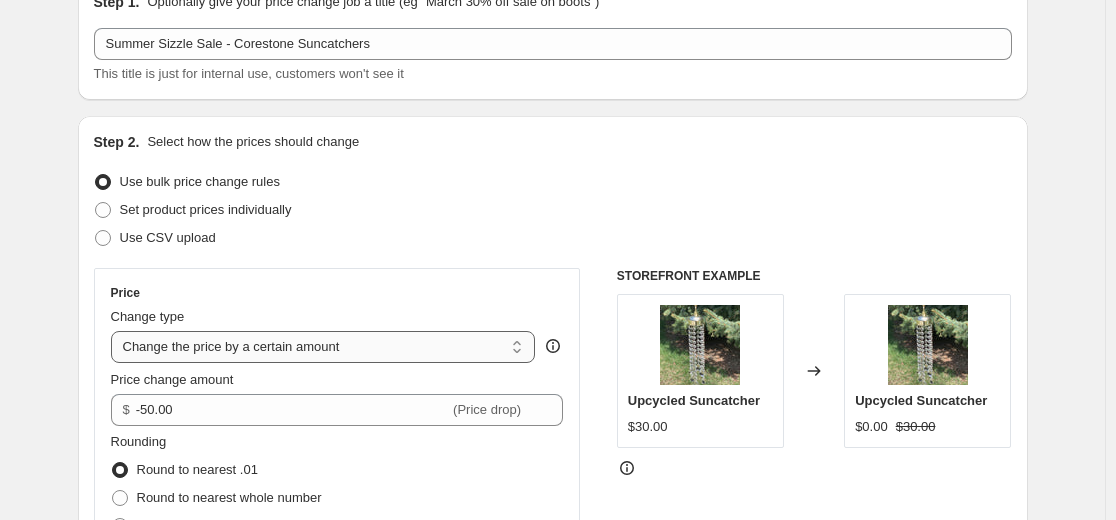select on "percentage" 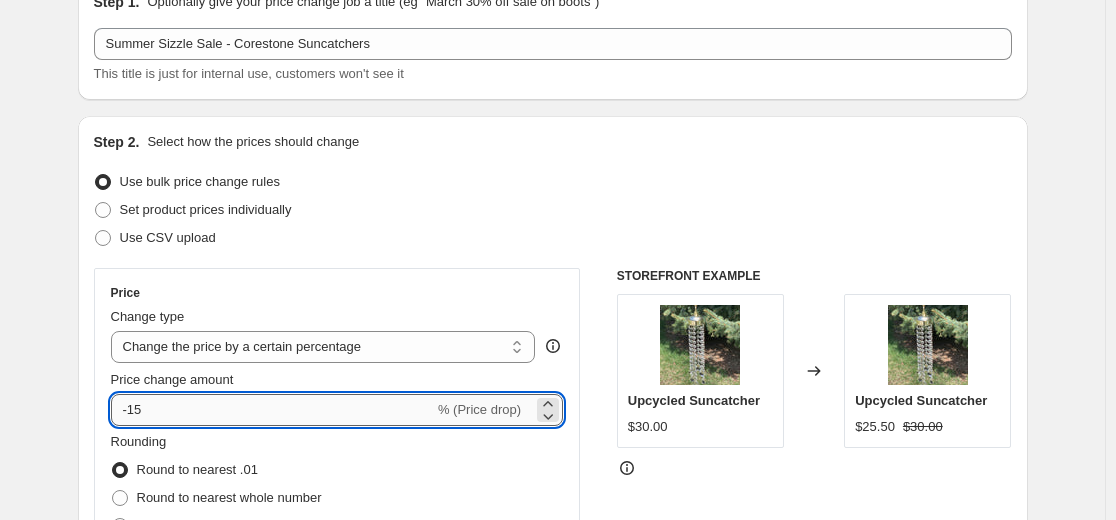 click on "-15" at bounding box center (272, 410) 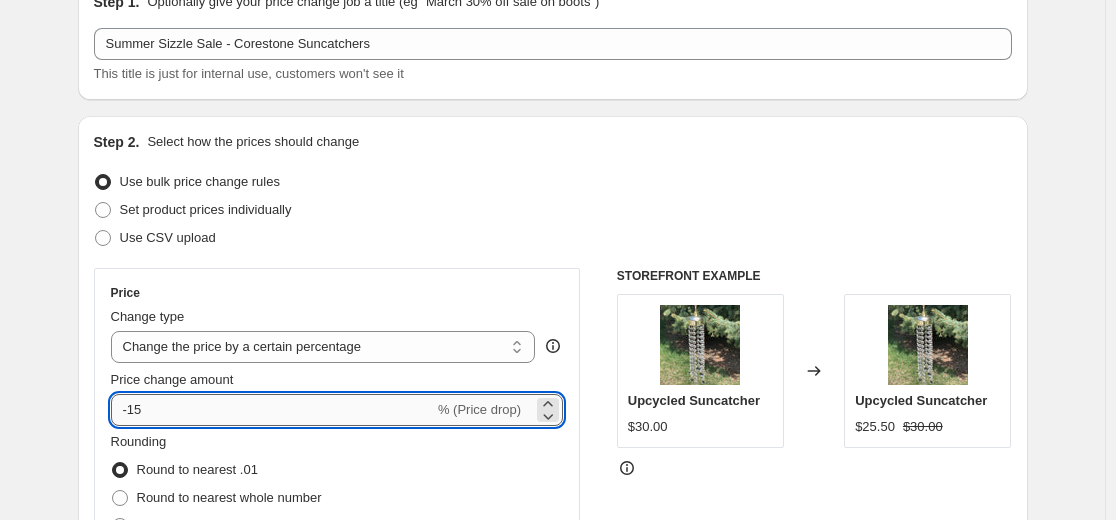 type on "-1" 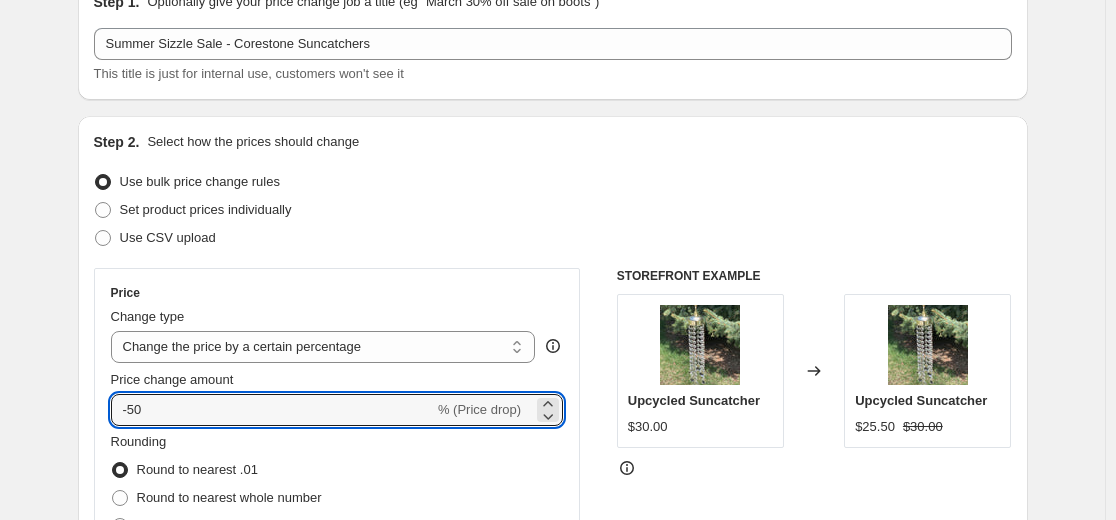 type on "-50" 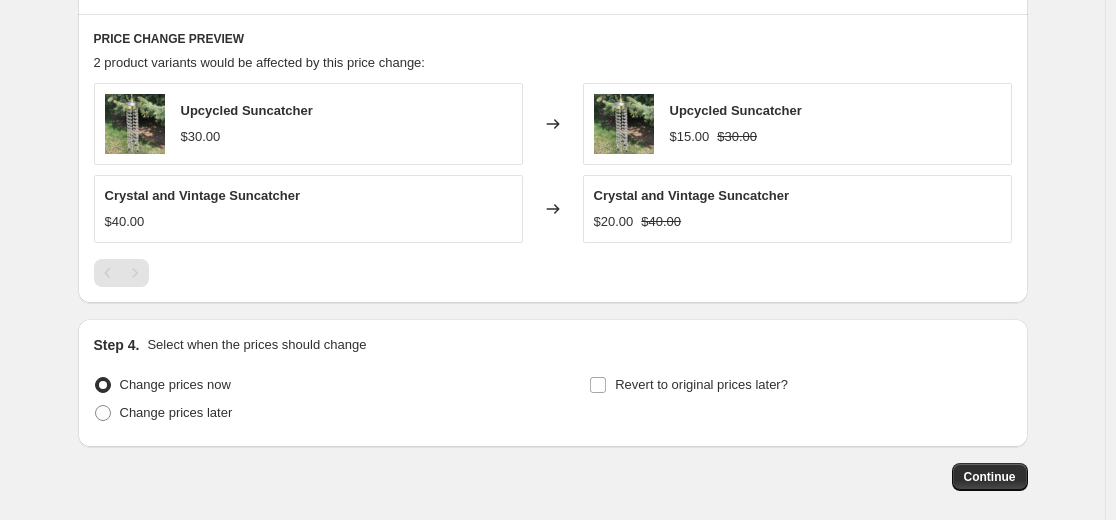scroll, scrollTop: 1200, scrollLeft: 0, axis: vertical 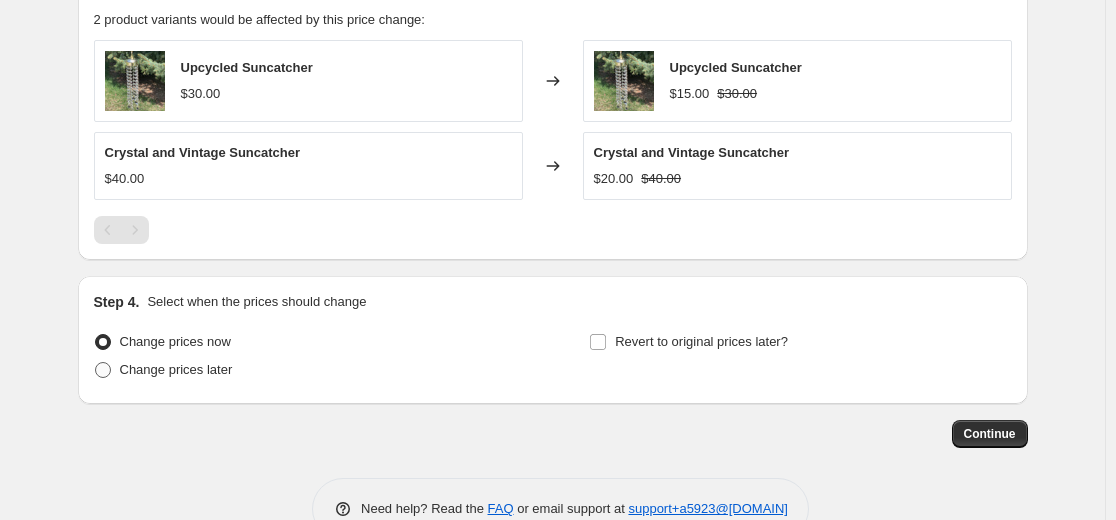 click on "Change prices later" at bounding box center [176, 369] 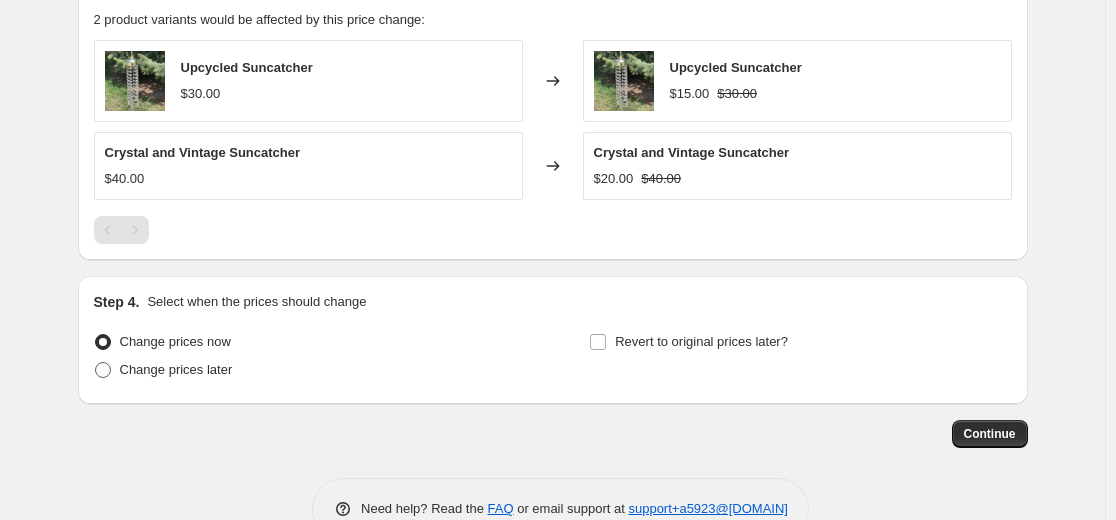 radio on "true" 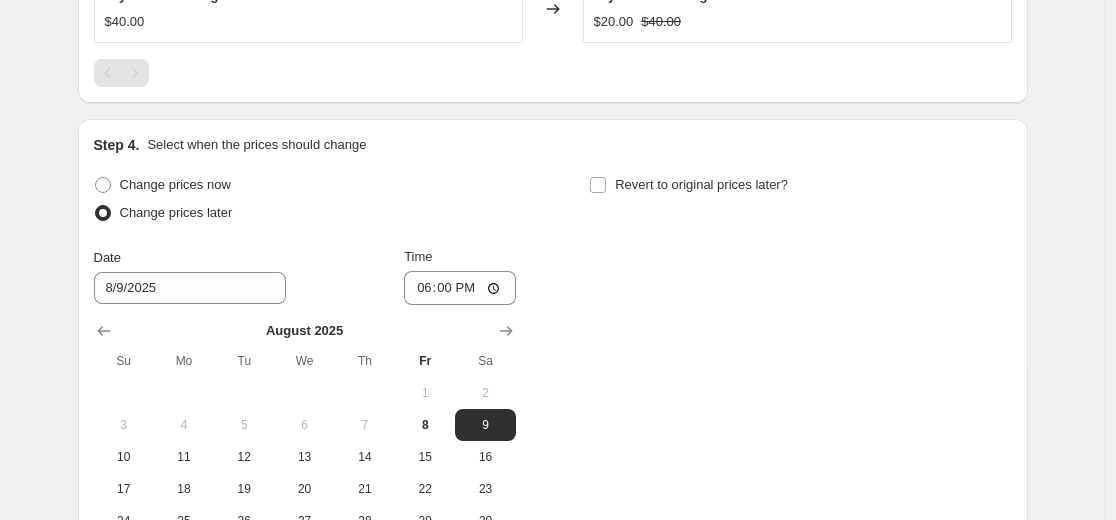 scroll, scrollTop: 1400, scrollLeft: 0, axis: vertical 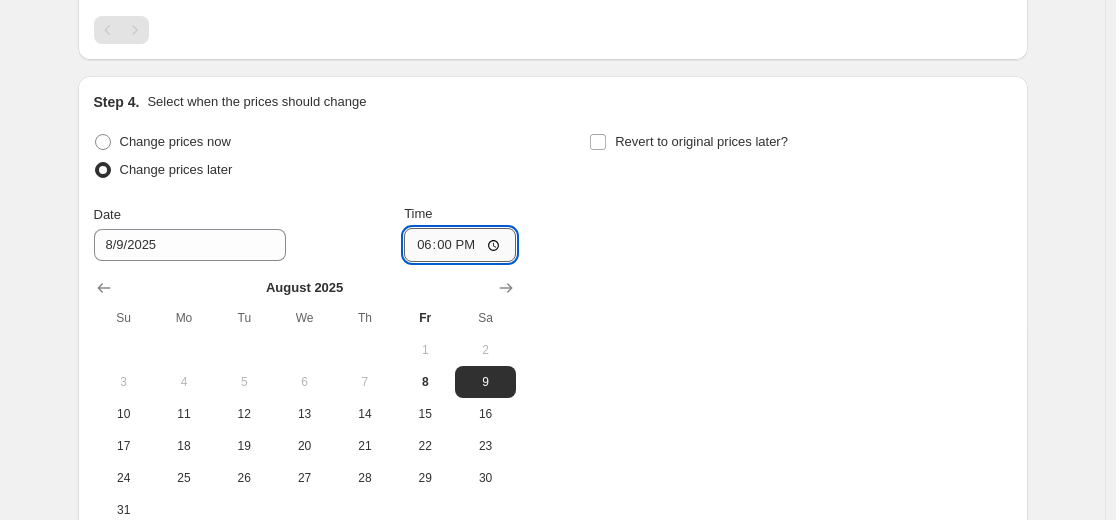 click on "18:00" at bounding box center [460, 245] 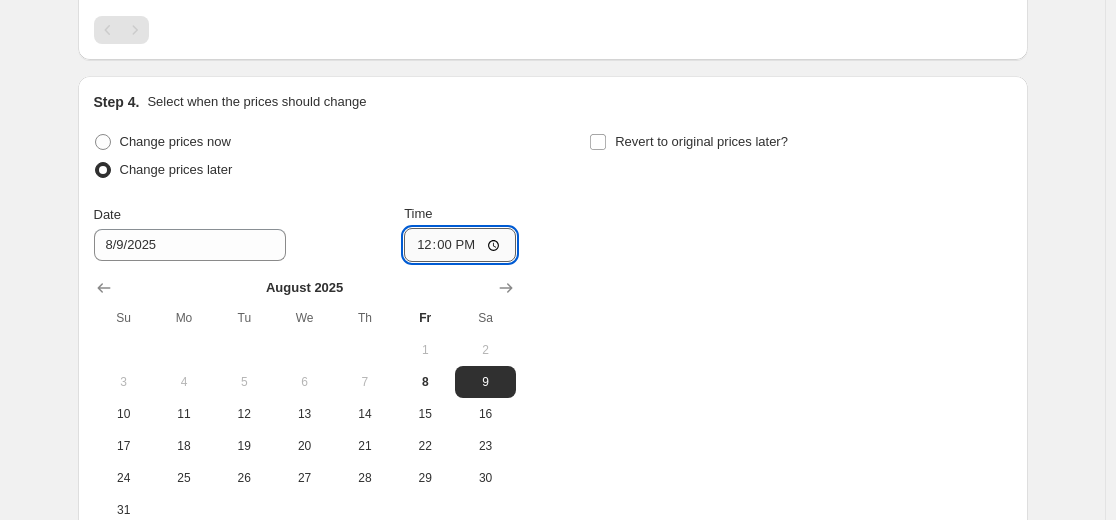 click on "12:00" at bounding box center (460, 245) 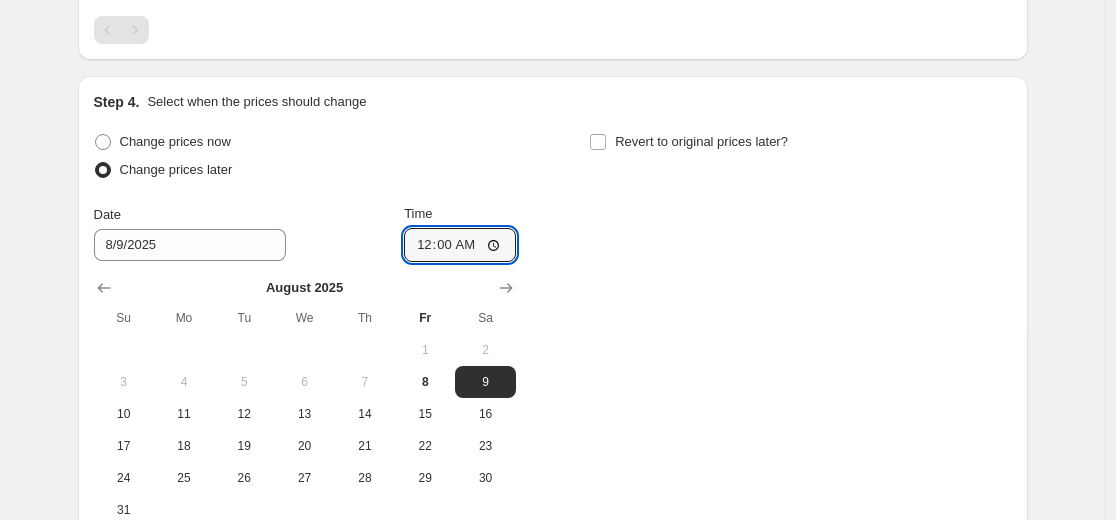 click on "Change prices now Change prices later Date [DATE]/[YEAR] Time 00:00 August   [YEAR] Su Mo Tu We Th Fr Sa 1 2 3 4 5 6 7 8 9 10 11 12 13 14 15 16 17 18 19 20 21 22 23 24 25 26 27 28 29 30 31 Revert to original prices later?" at bounding box center (553, 327) 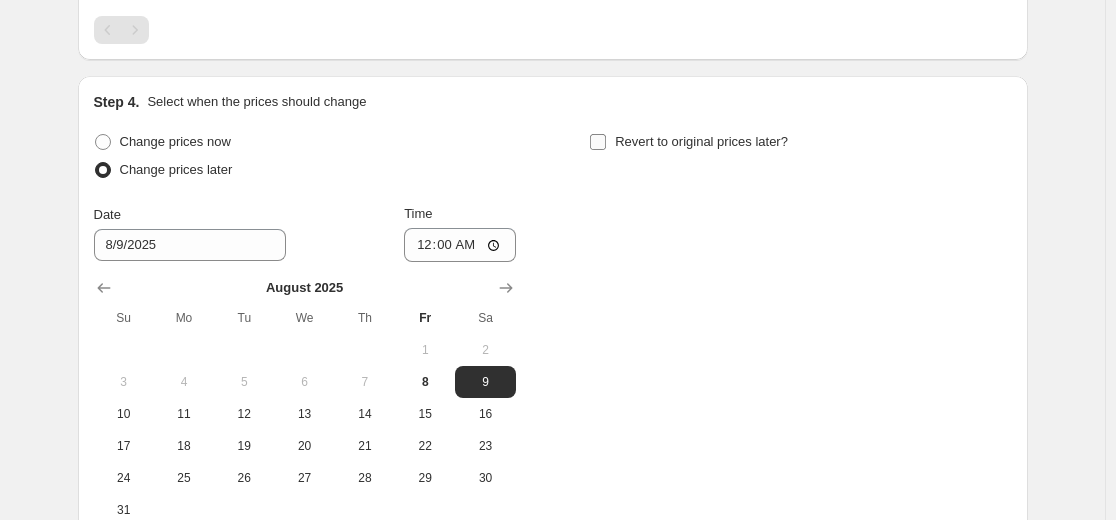 click on "Revert to original prices later?" at bounding box center (701, 141) 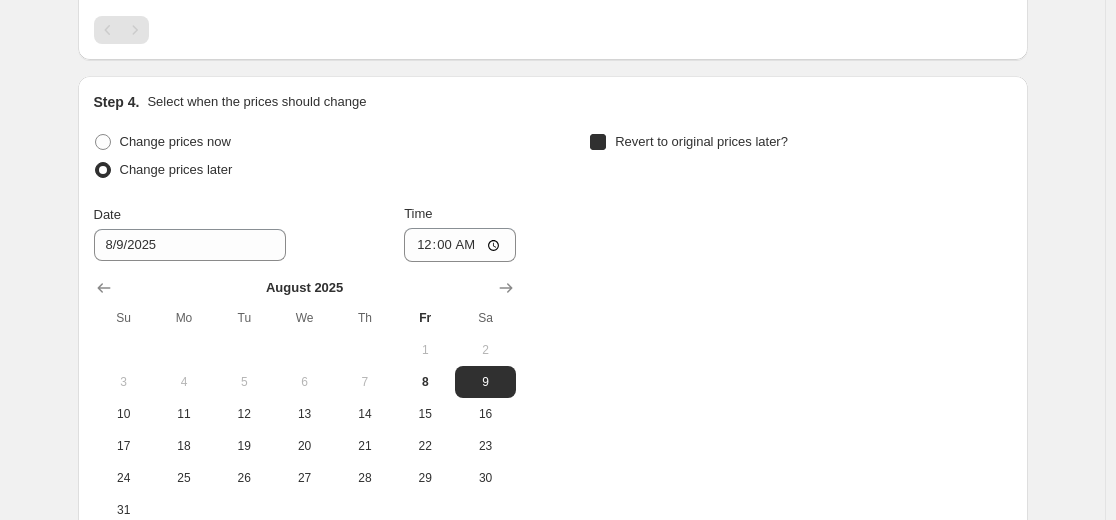 checkbox on "true" 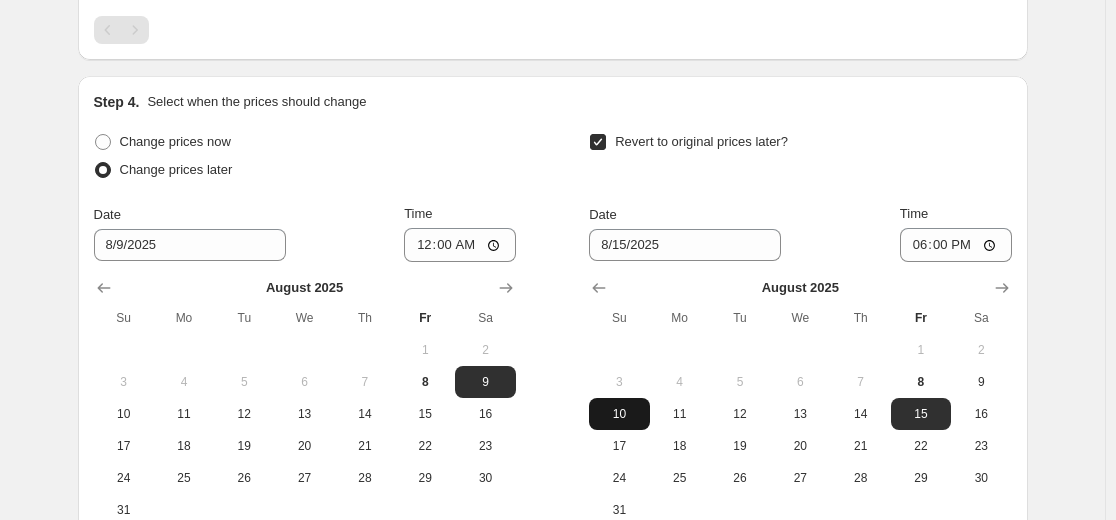 click on "10" at bounding box center [619, 414] 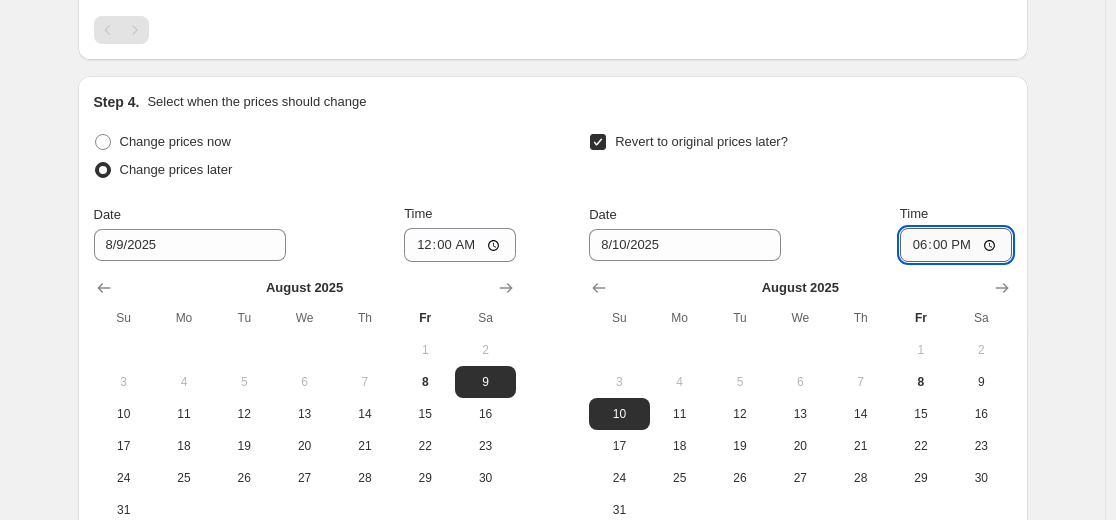 click on "18:00" at bounding box center (956, 245) 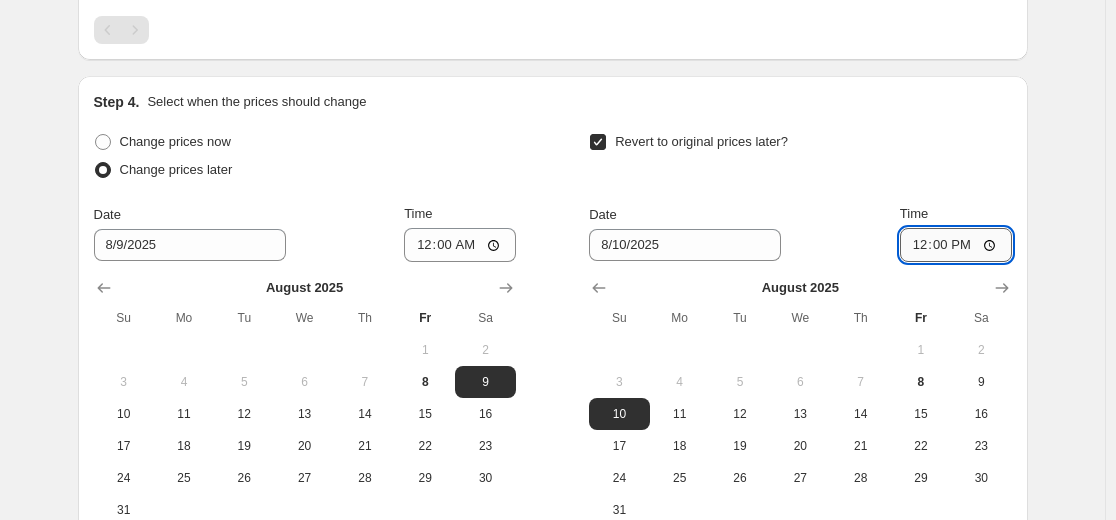 click on "12:00" at bounding box center (956, 245) 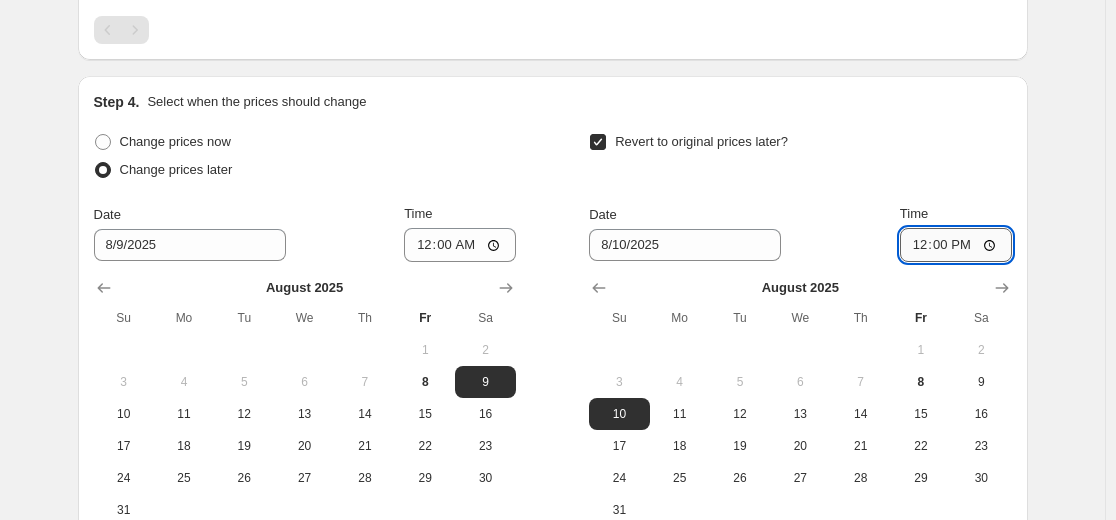 type on "00:00" 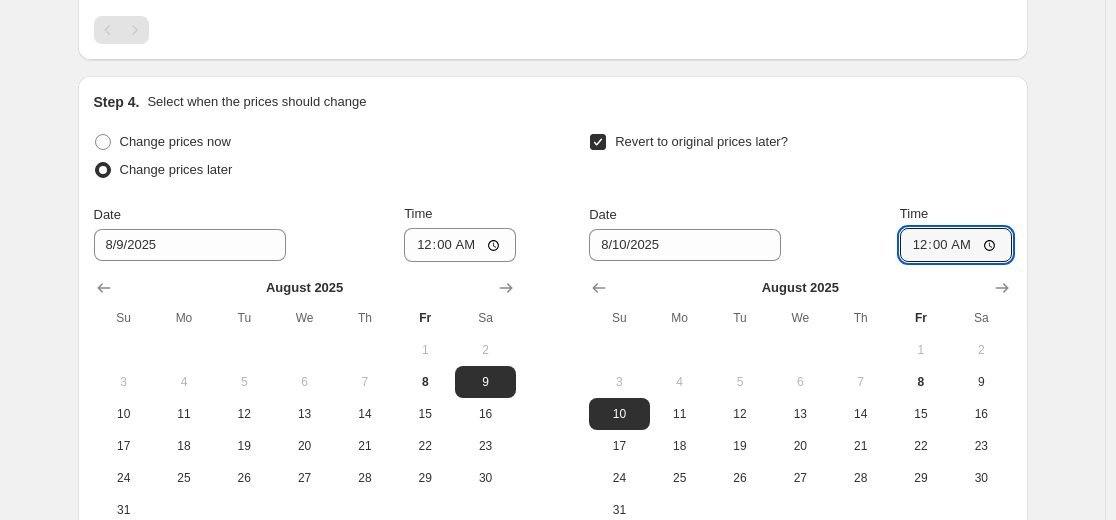 click on "Time" at bounding box center (956, 214) 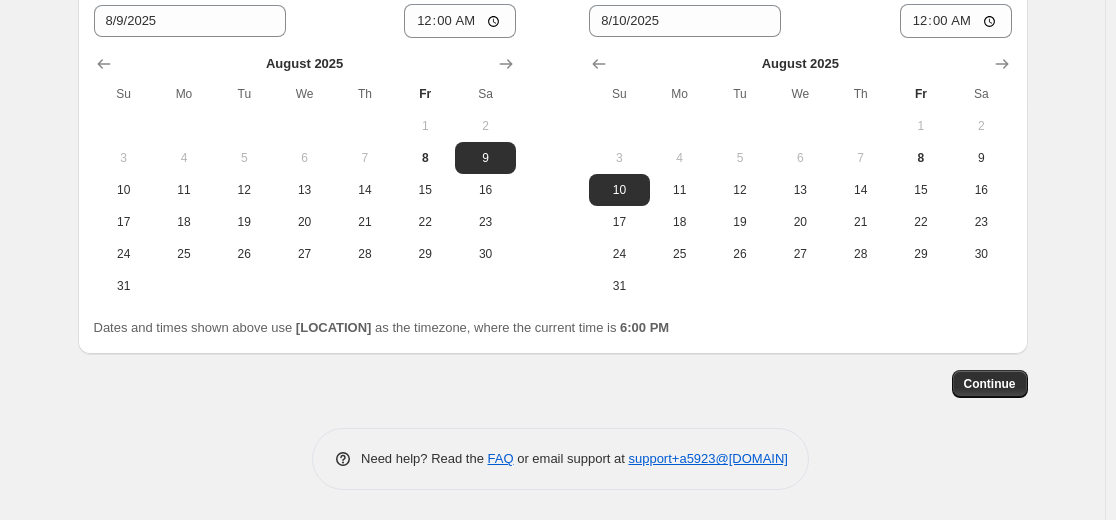 scroll, scrollTop: 1625, scrollLeft: 0, axis: vertical 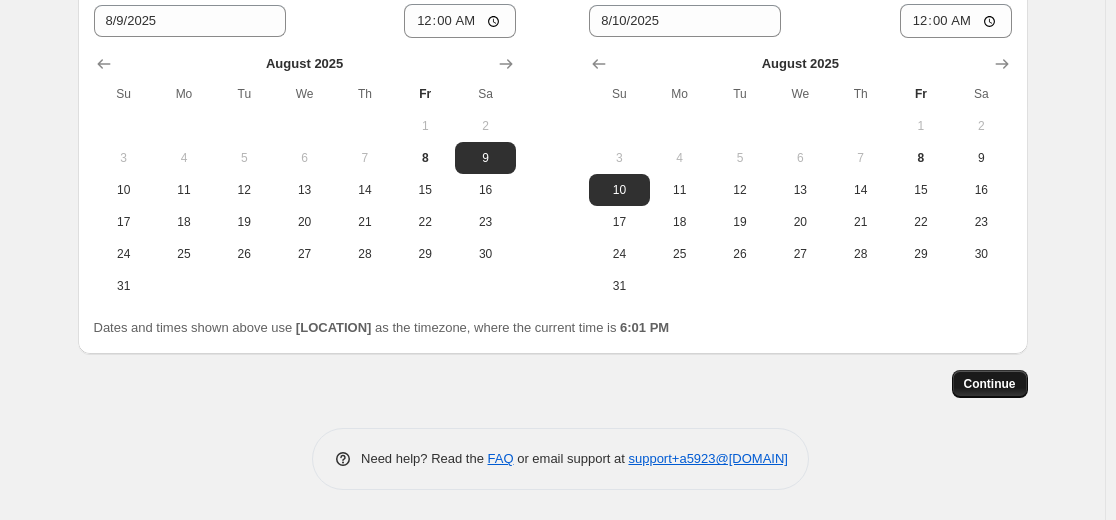 click on "Continue" at bounding box center (990, 384) 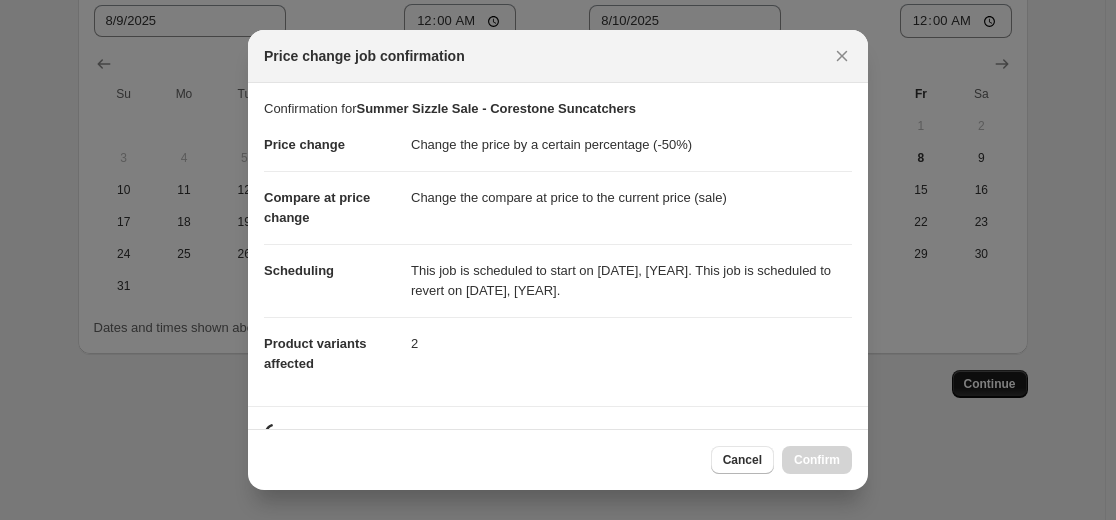scroll, scrollTop: 0, scrollLeft: 0, axis: both 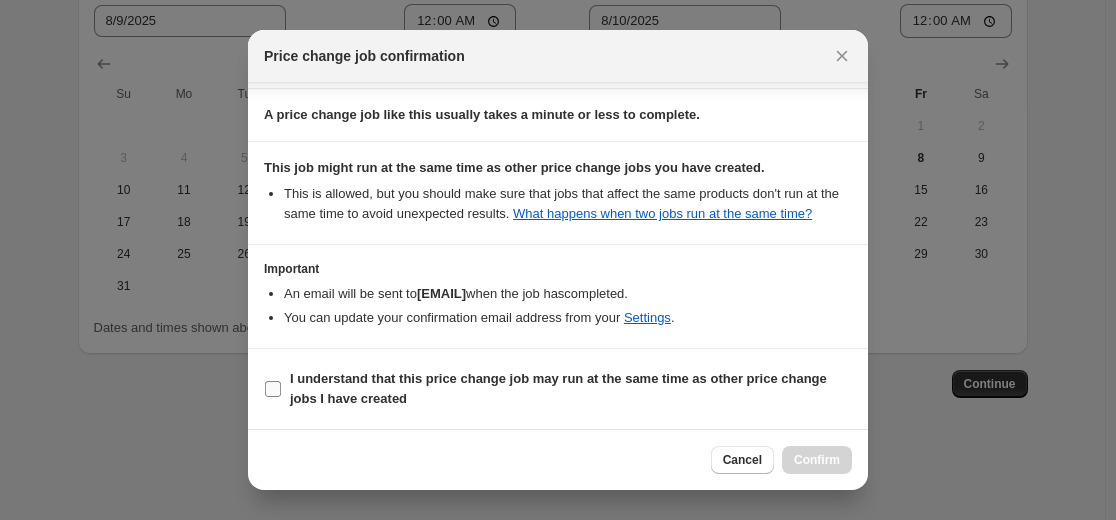 click on "I understand that this price change job may run at the same time as other price change jobs I have created" at bounding box center (273, 389) 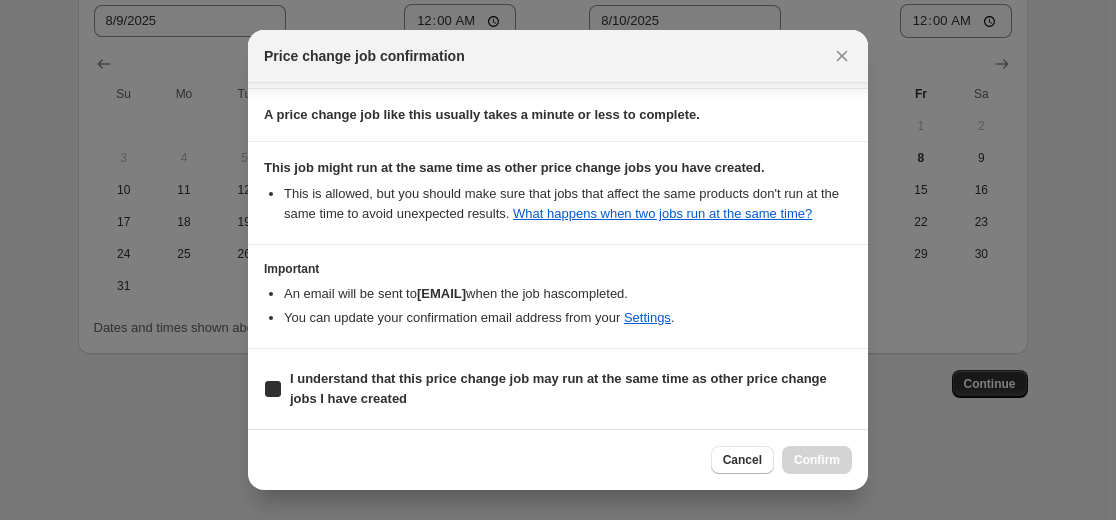 checkbox on "true" 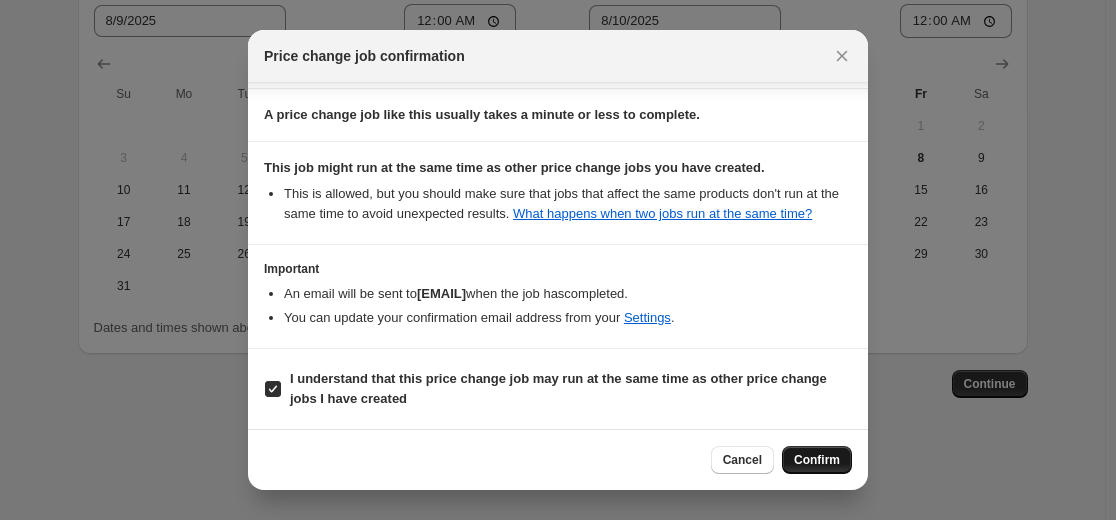 click on "Confirm" at bounding box center (817, 460) 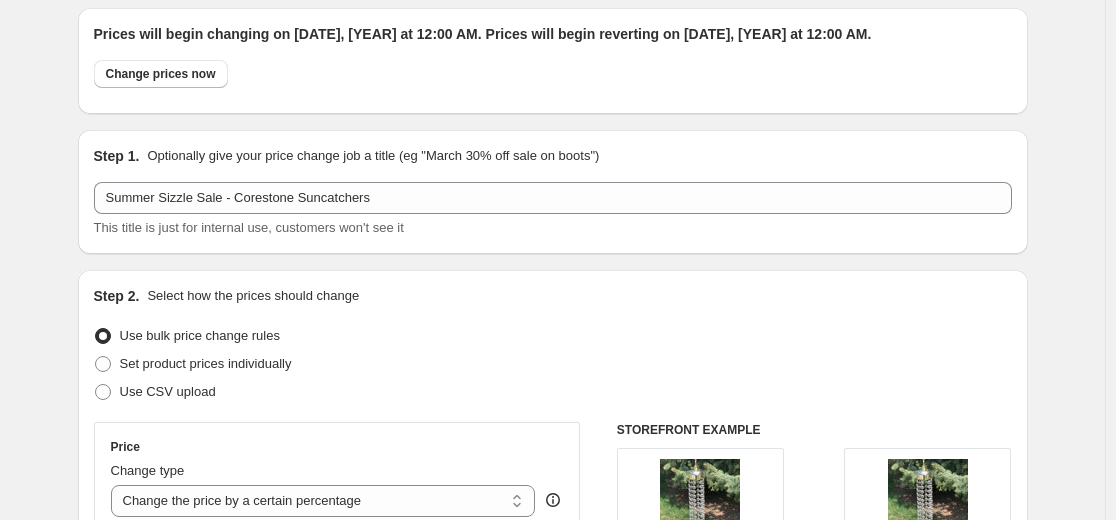 scroll, scrollTop: 0, scrollLeft: 0, axis: both 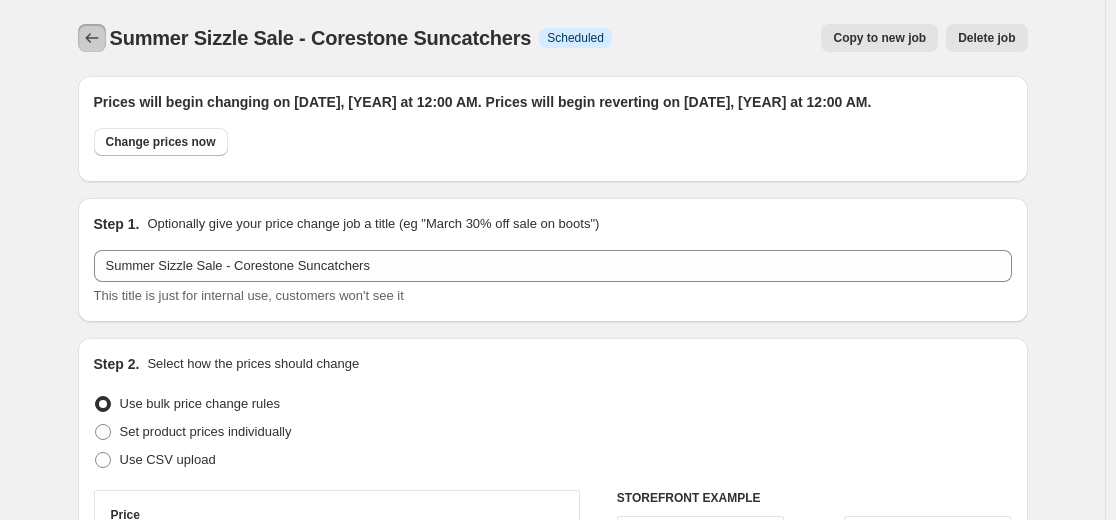 click 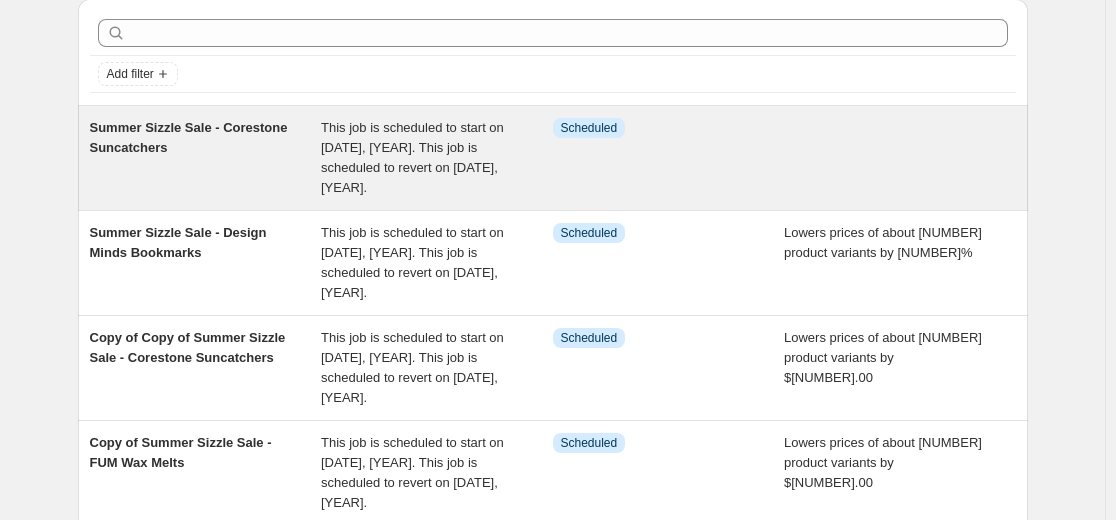 scroll, scrollTop: 100, scrollLeft: 0, axis: vertical 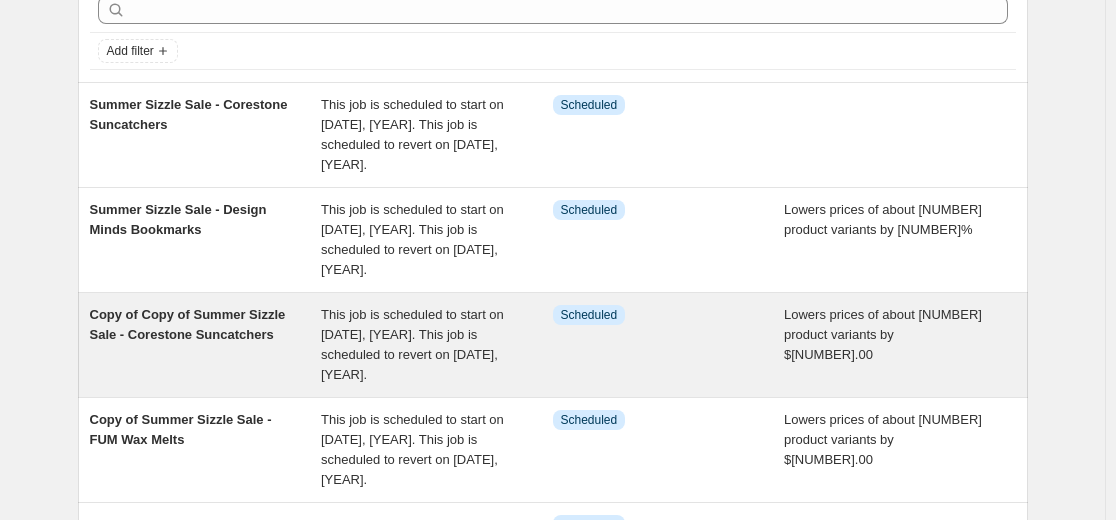 click on "Copy of Copy of Summer Sizzle Sale - Corestone Suncatchers" at bounding box center [188, 324] 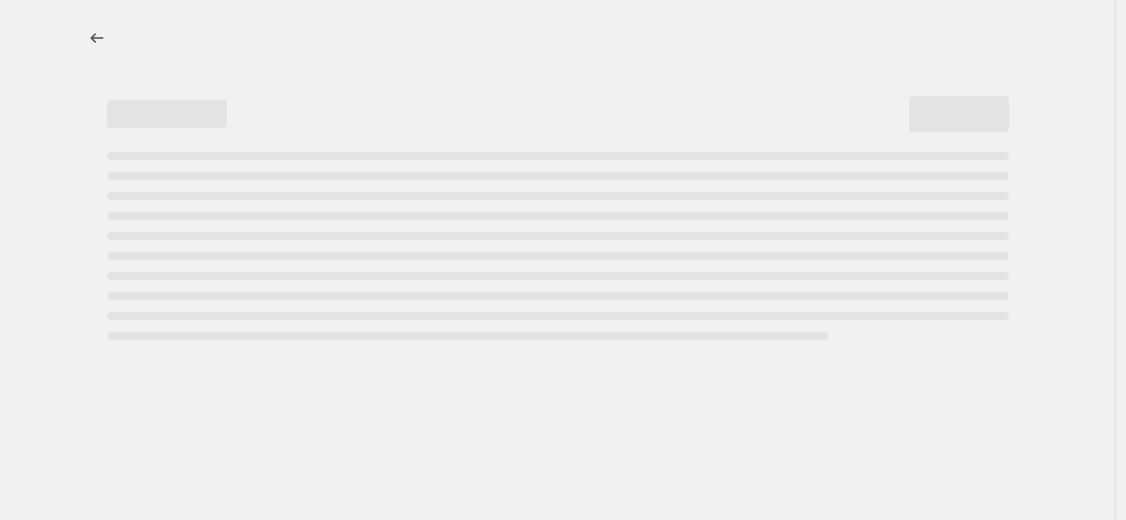 select on "by" 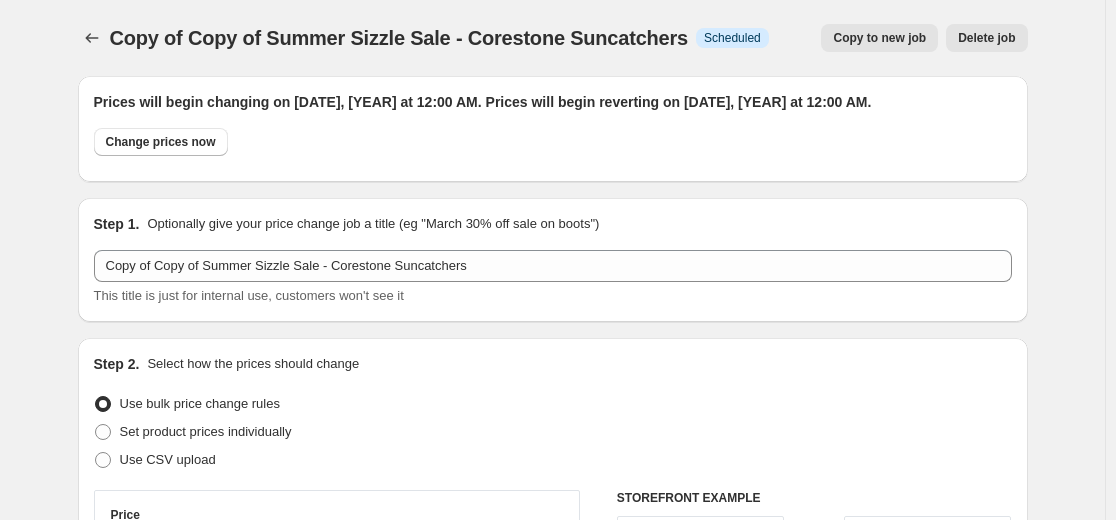 click on "Delete job" at bounding box center [986, 38] 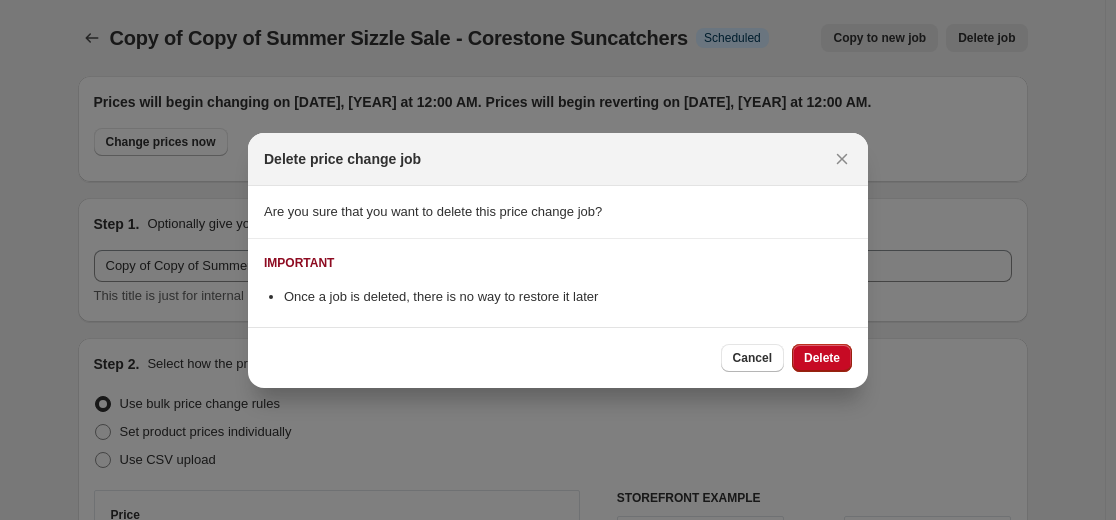 click on "Cancel Delete" at bounding box center [558, 357] 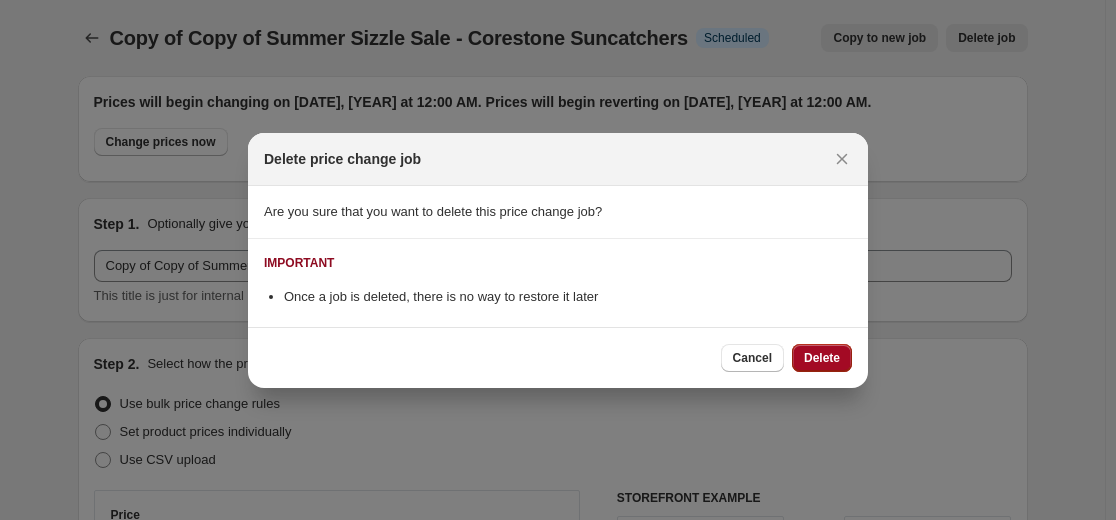 click on "Delete" at bounding box center [822, 358] 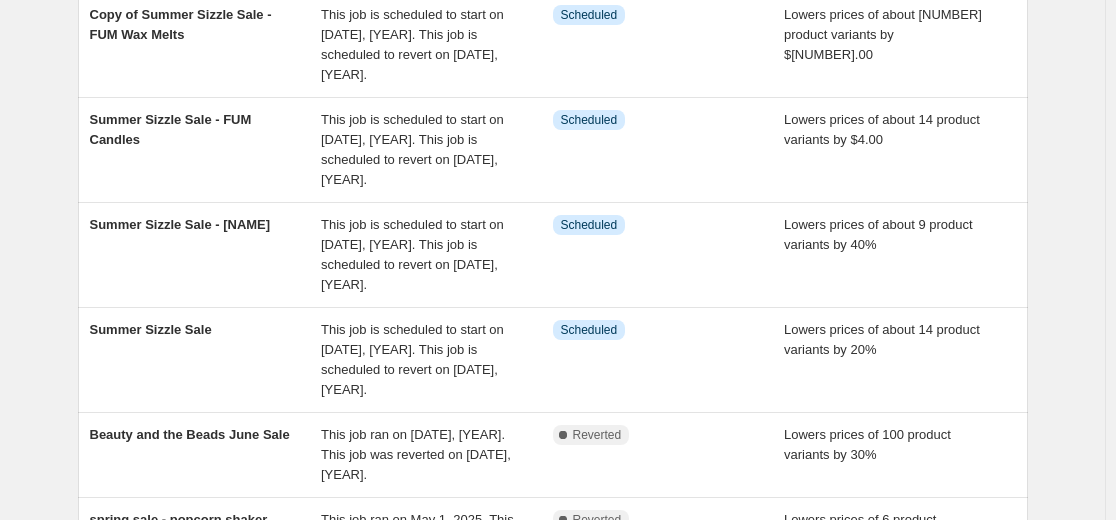 scroll, scrollTop: 0, scrollLeft: 0, axis: both 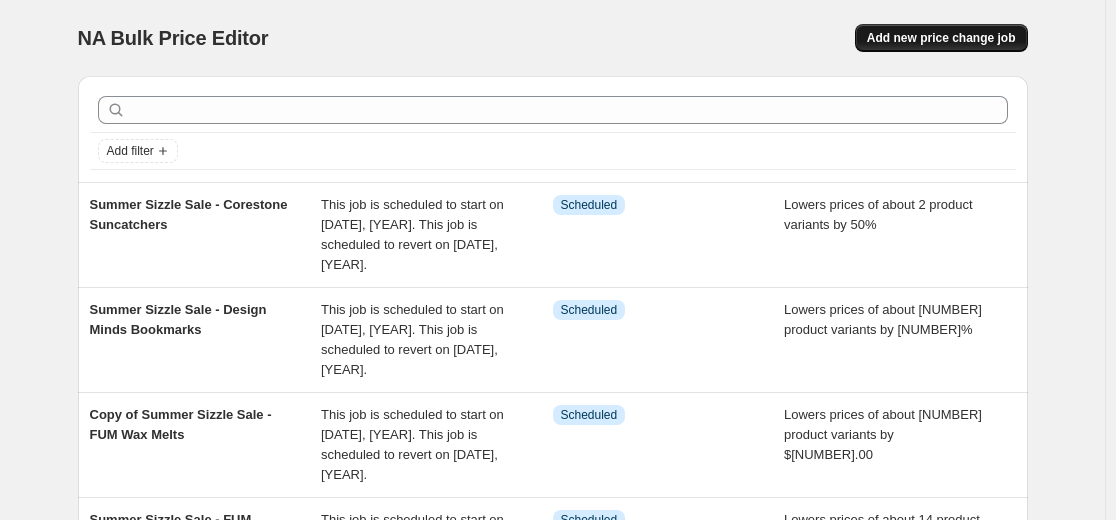 click on "Add new price change job" at bounding box center [941, 38] 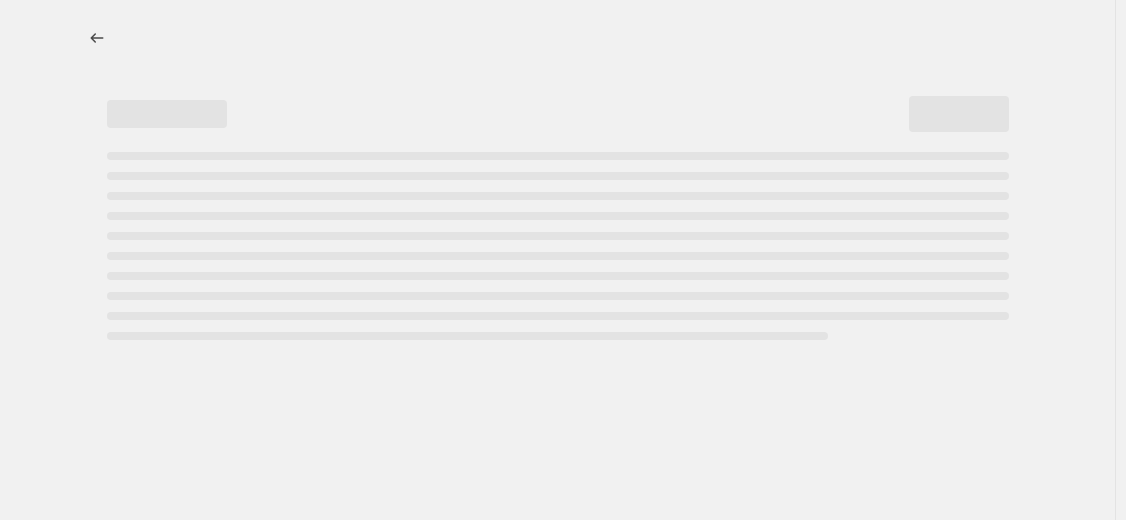 select on "percentage" 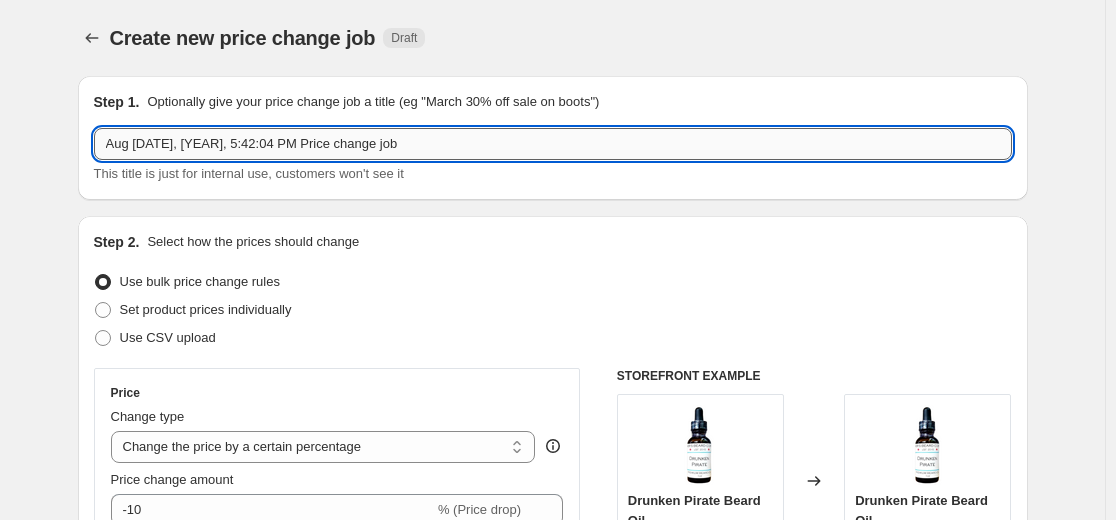 click on "Aug [DATE], [YEAR], 5:42:04 PM Price change job" at bounding box center (553, 144) 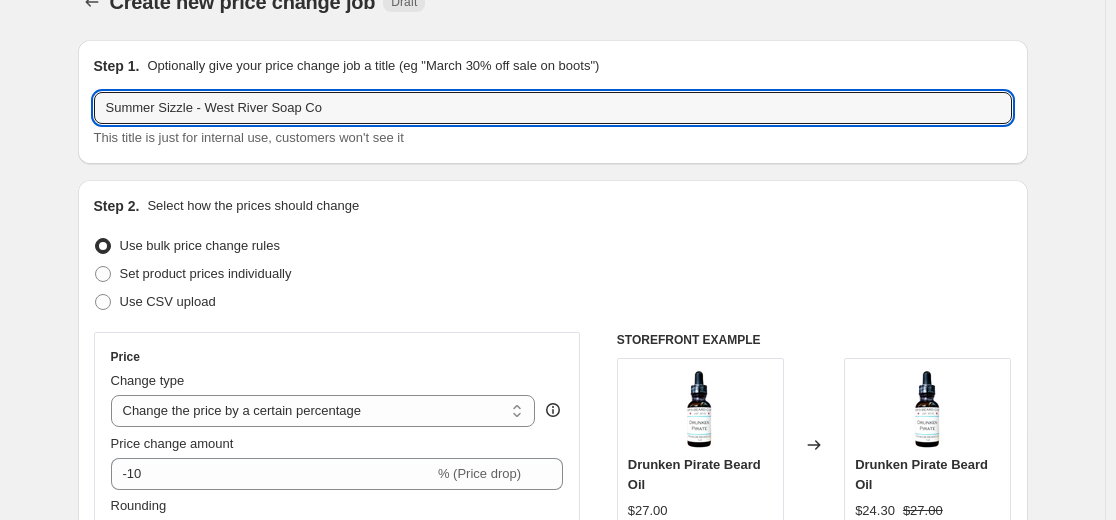 scroll, scrollTop: 100, scrollLeft: 0, axis: vertical 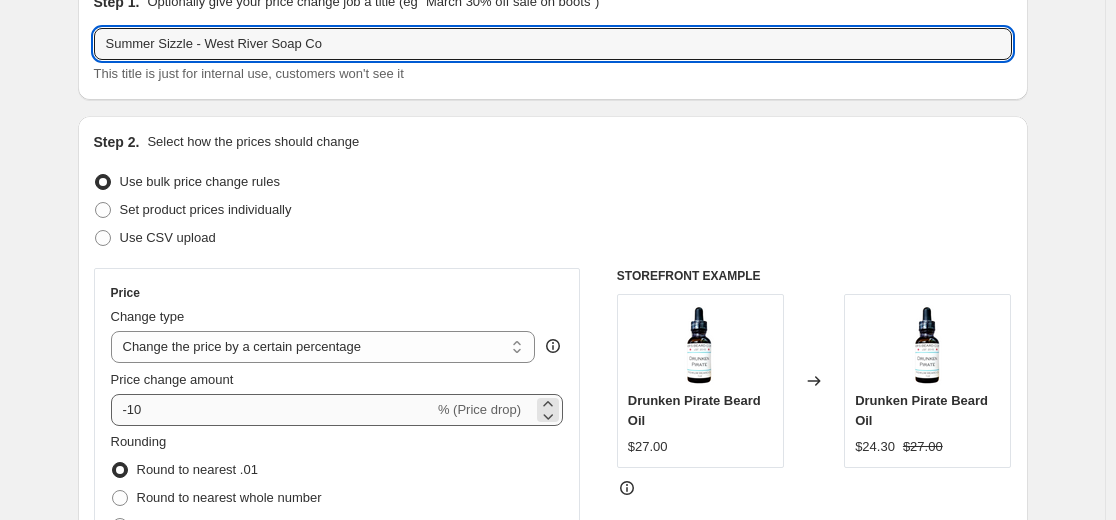 type on "Summer Sizzle - West River Soap Co" 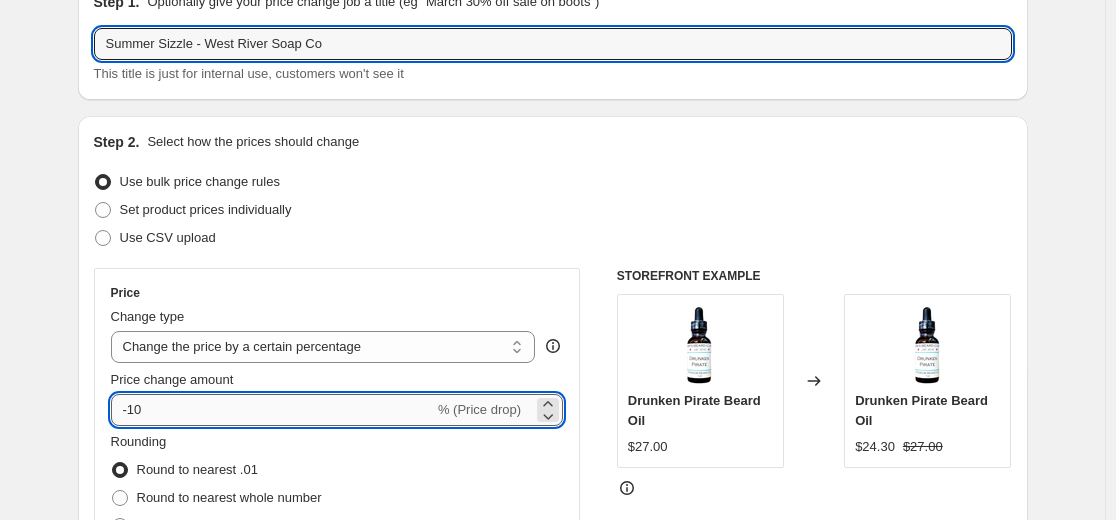 click on "-10" at bounding box center [272, 410] 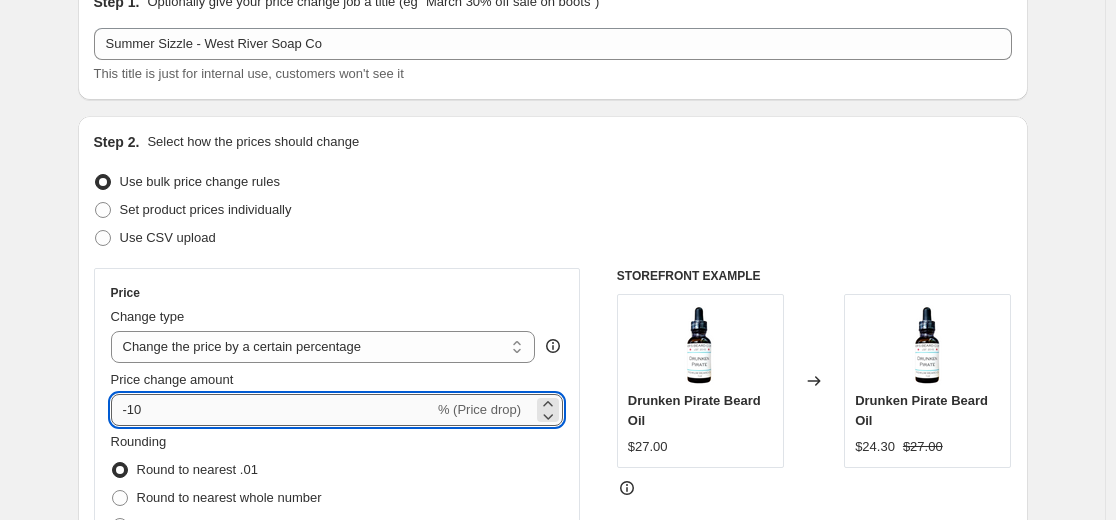 type on "-1" 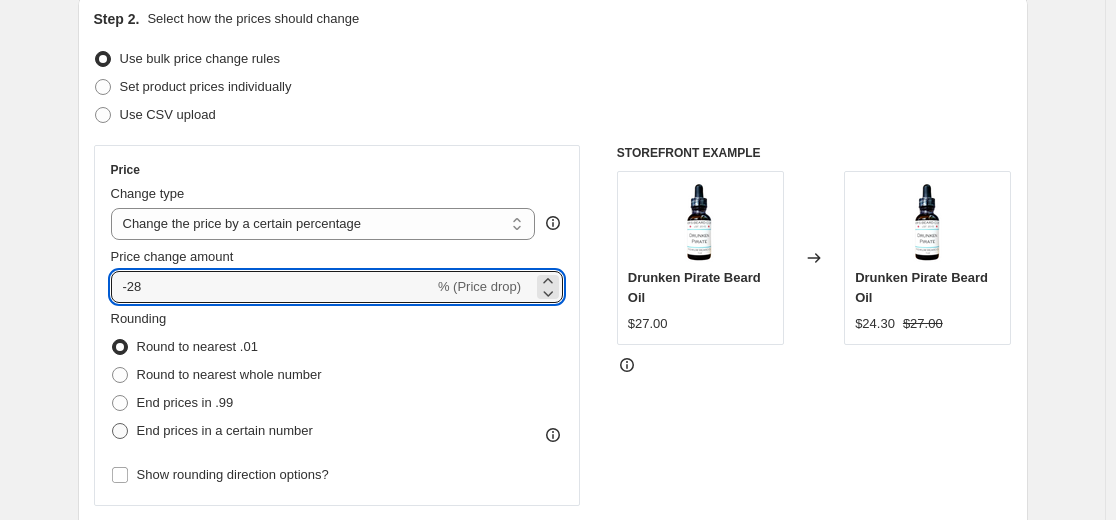 scroll, scrollTop: 200, scrollLeft: 0, axis: vertical 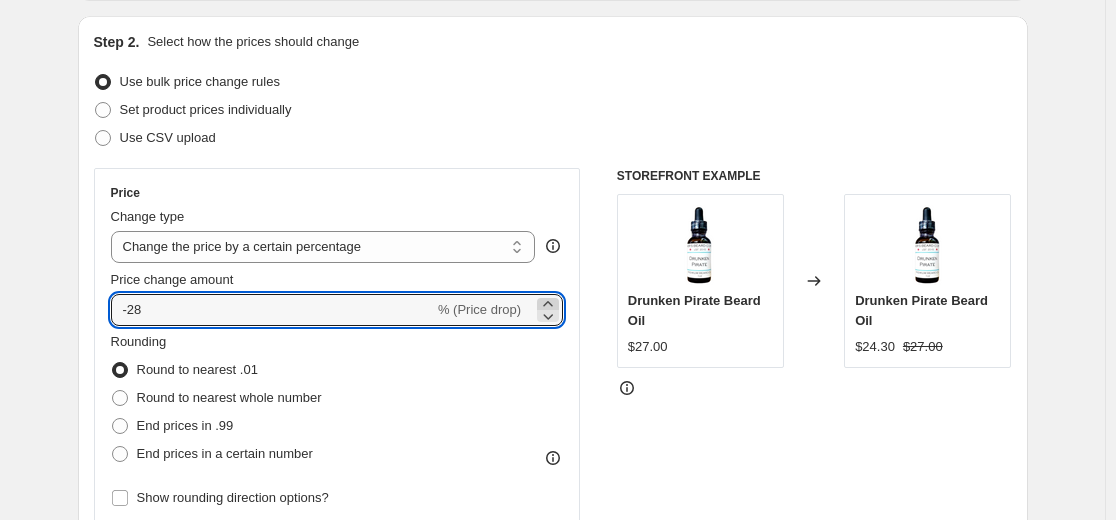 click 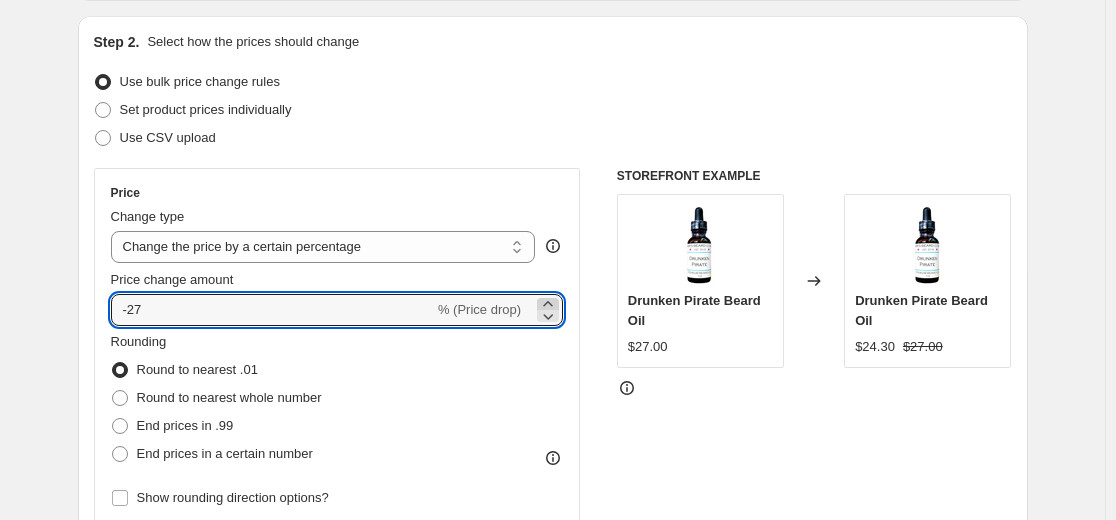 click 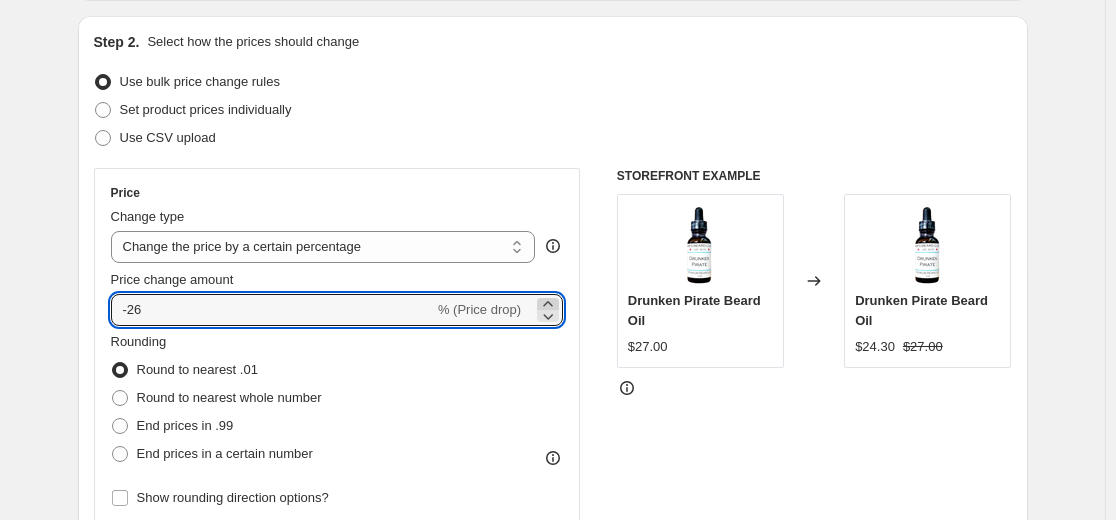 click 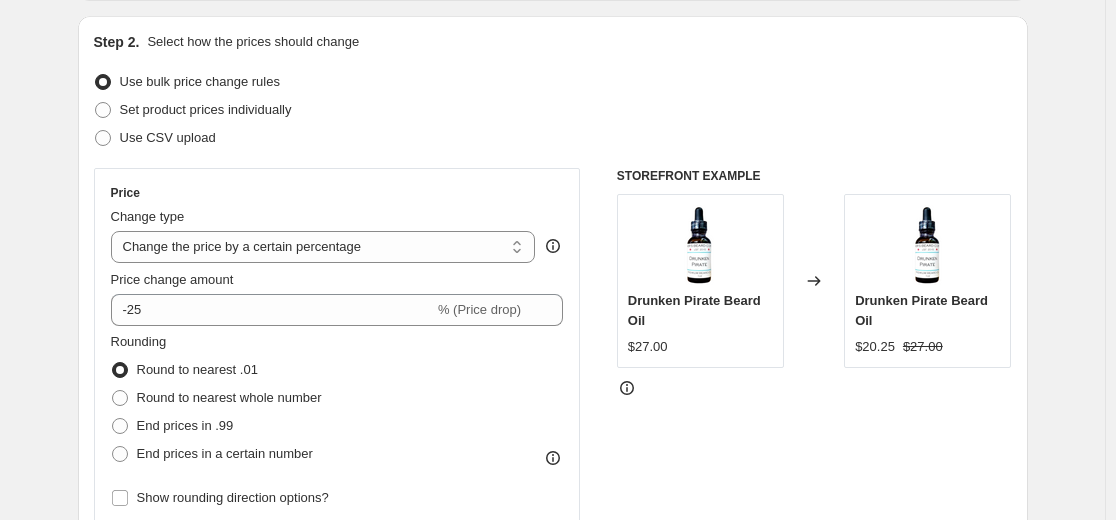 click on "Rounding Round to nearest .01 Round to nearest whole number End prices in .99 End prices in a certain number" at bounding box center (337, 400) 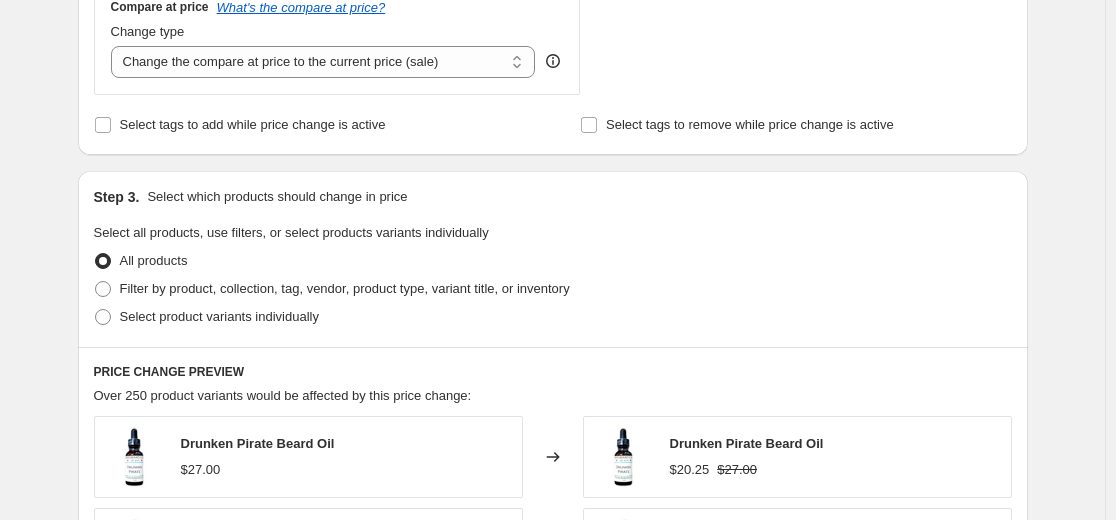 scroll, scrollTop: 800, scrollLeft: 0, axis: vertical 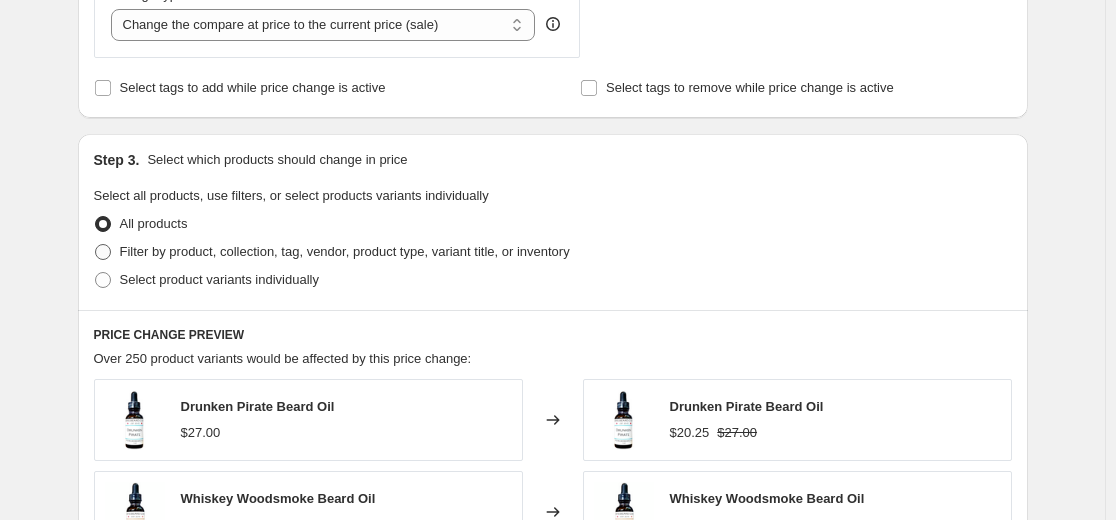 click on "Filter by product, collection, tag, vendor, product type, variant title, or inventory" at bounding box center [345, 251] 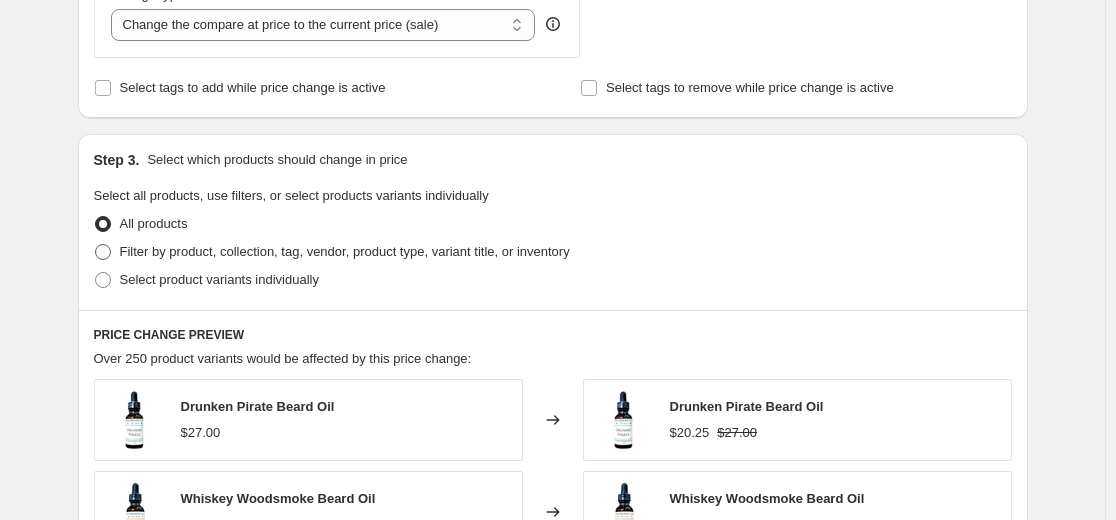 radio on "true" 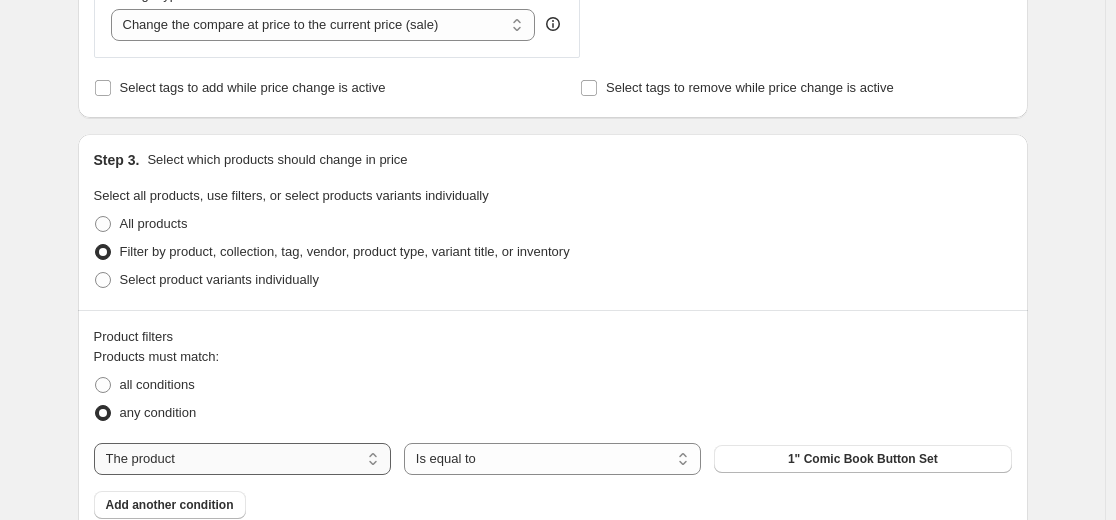 click on "The product The product's collection The product's tag The product's vendor The product's type The product's status The variant's title Inventory quantity" at bounding box center (242, 459) 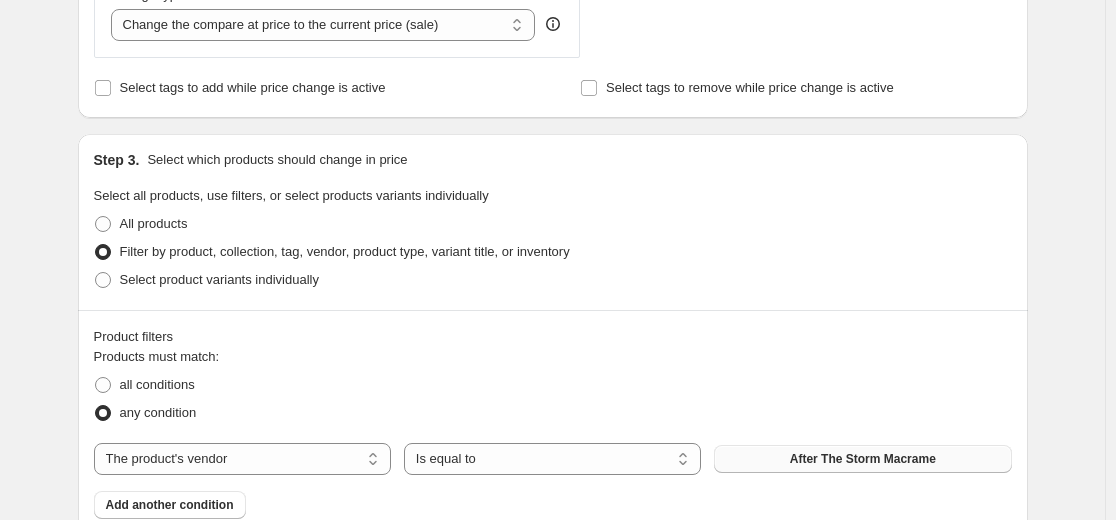click on "After The Storm Macrame" at bounding box center [863, 459] 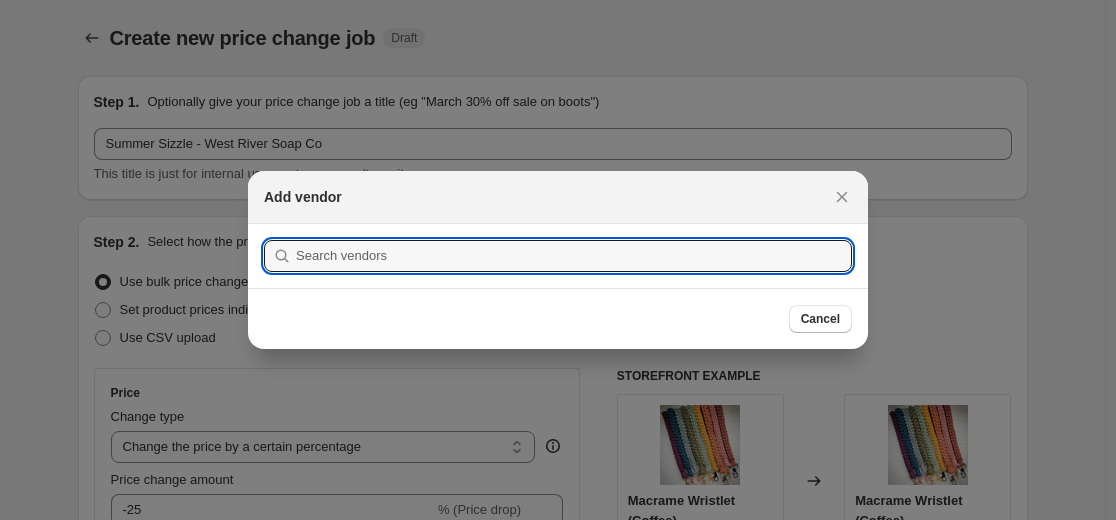 scroll, scrollTop: 0, scrollLeft: 0, axis: both 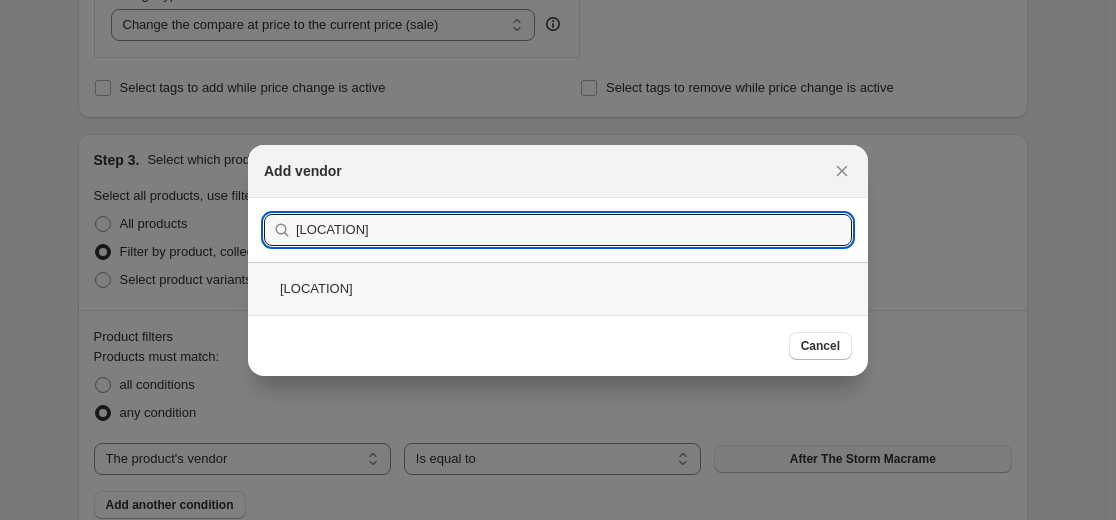 type on "[LOCATION]" 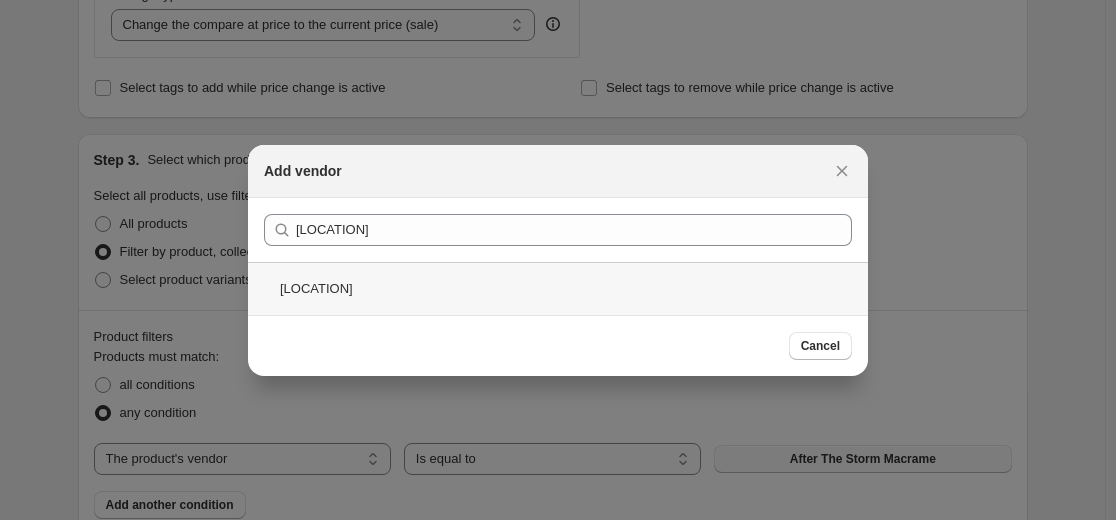 click on "[LOCATION]" at bounding box center [558, 288] 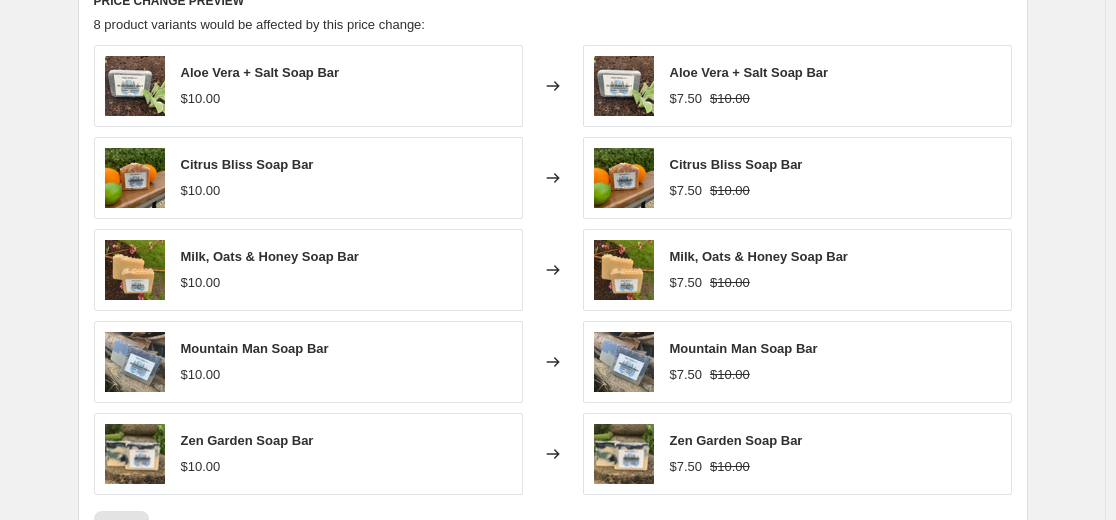 scroll, scrollTop: 1700, scrollLeft: 0, axis: vertical 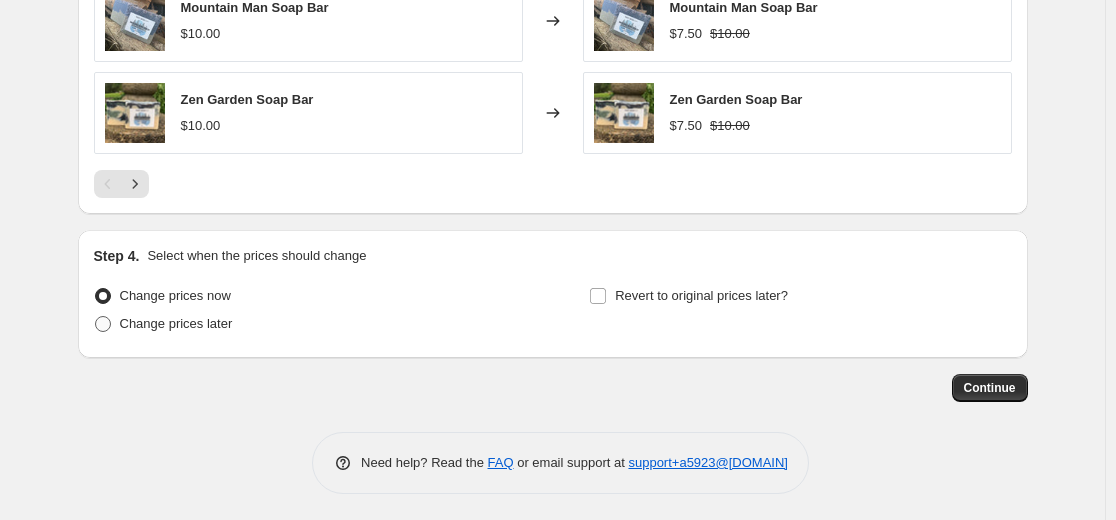 click on "Change prices later" at bounding box center [176, 323] 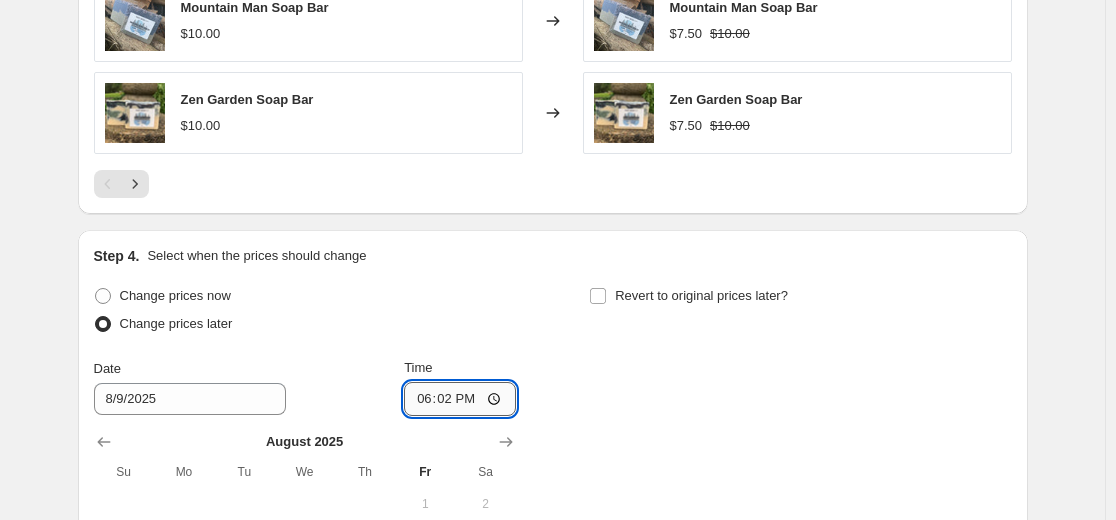 click on "18:02" at bounding box center [460, 399] 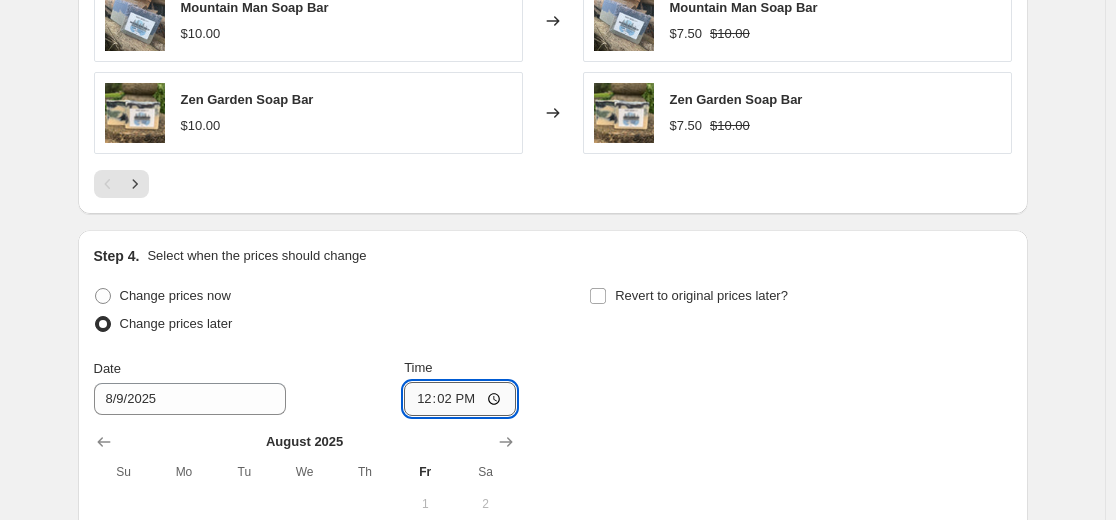 scroll, scrollTop: 1800, scrollLeft: 0, axis: vertical 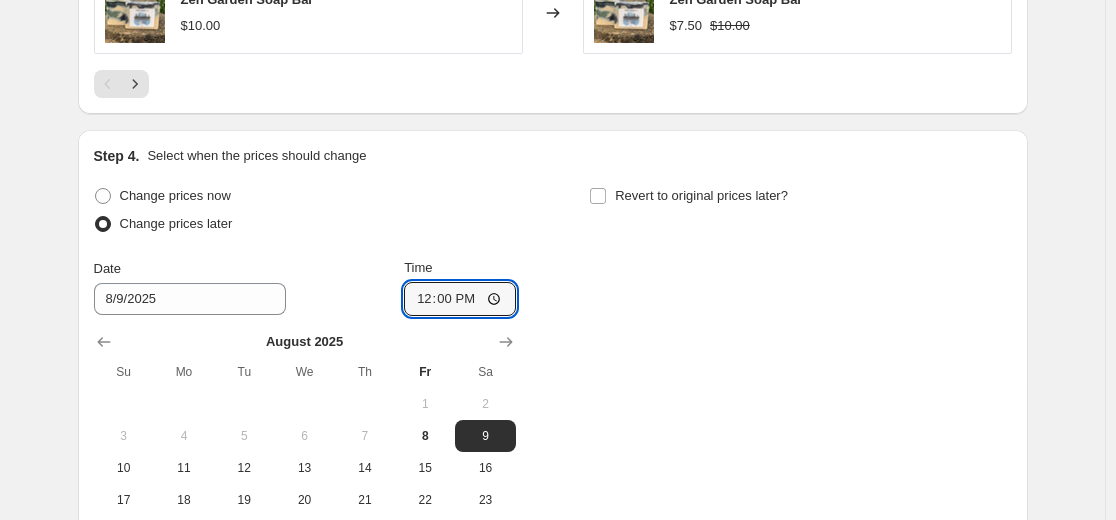type on "00:00" 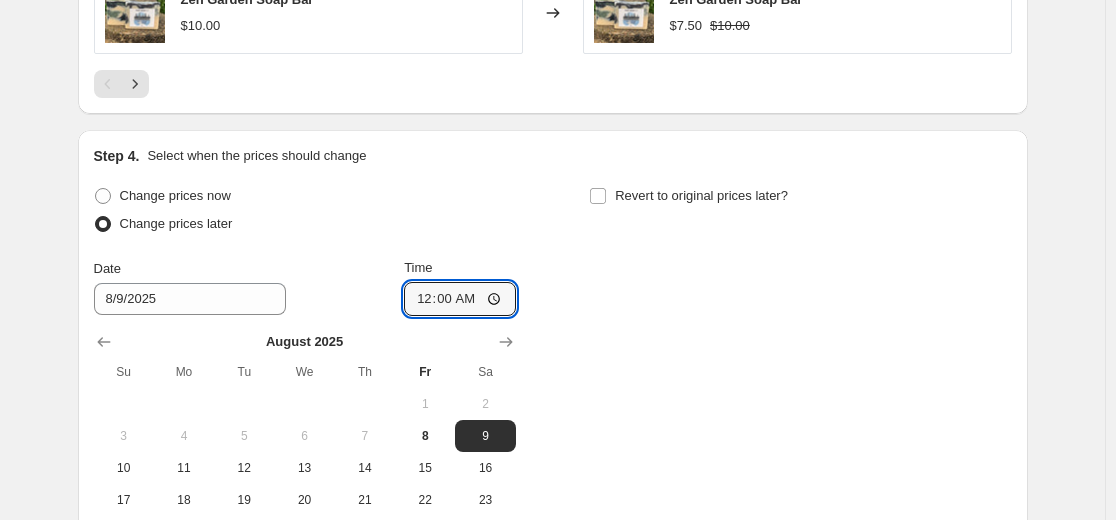 click on "Change prices now Change prices later Date [DATE]/[YEAR] Time 00:00 August   [YEAR] Su Mo Tu We Th Fr Sa 1 2 3 4 5 6 7 8 9 10 11 12 13 14 15 16 17 18 19 20 21 22 23 24 25 26 27 28 29 30 31 Revert to original prices later?" at bounding box center [553, 381] 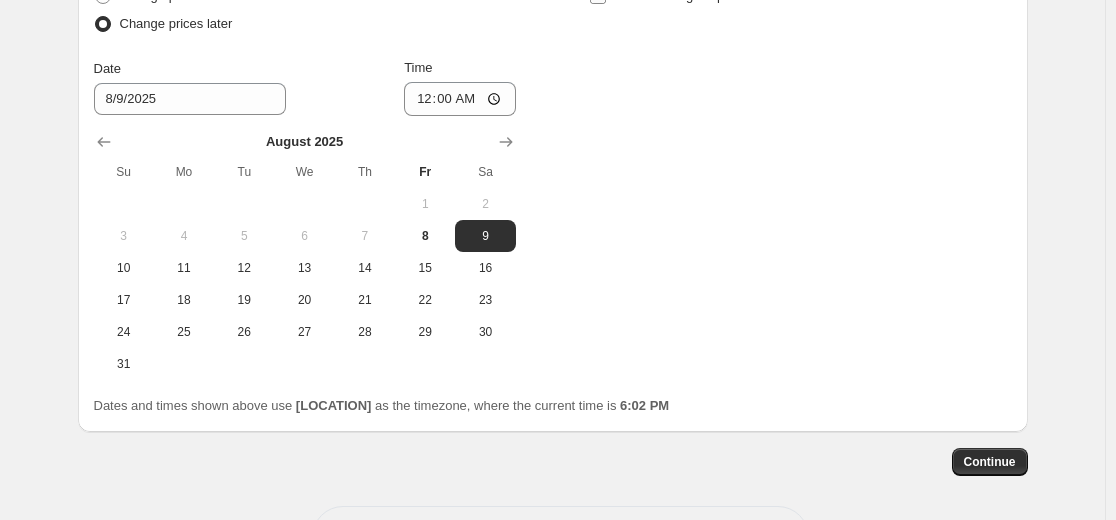 click on "Revert to original prices later?" at bounding box center [688, -4] 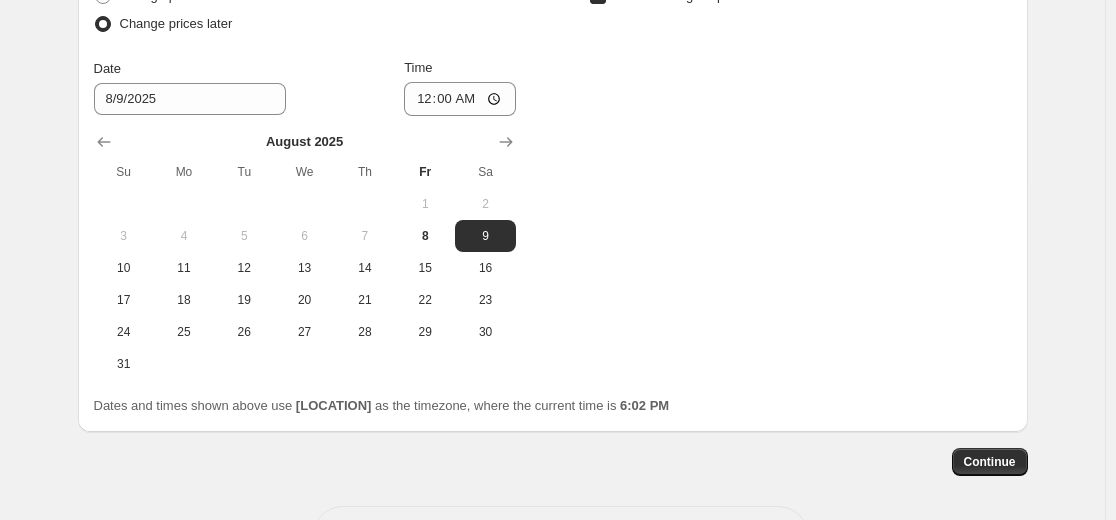 checkbox on "true" 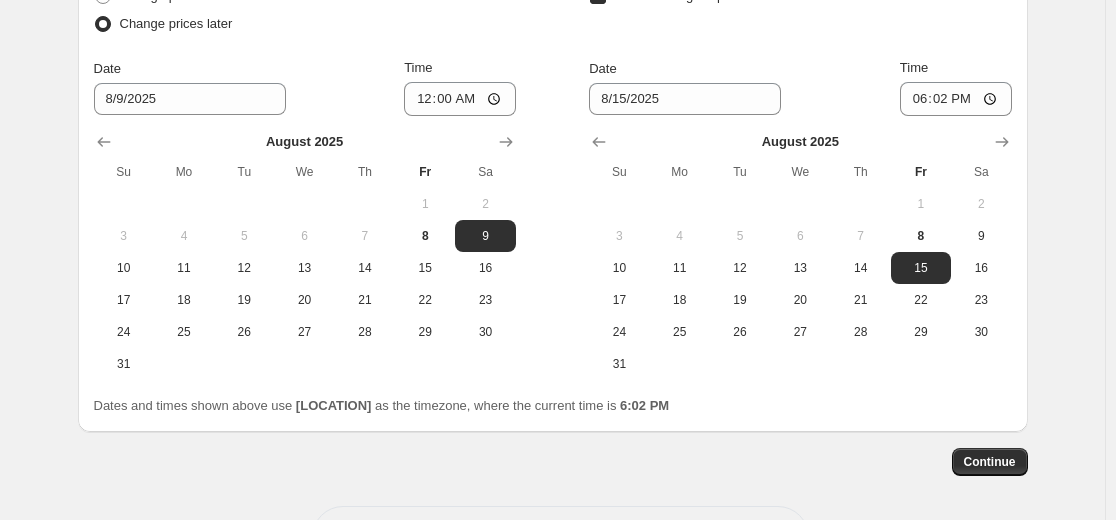 scroll, scrollTop: 1989, scrollLeft: 0, axis: vertical 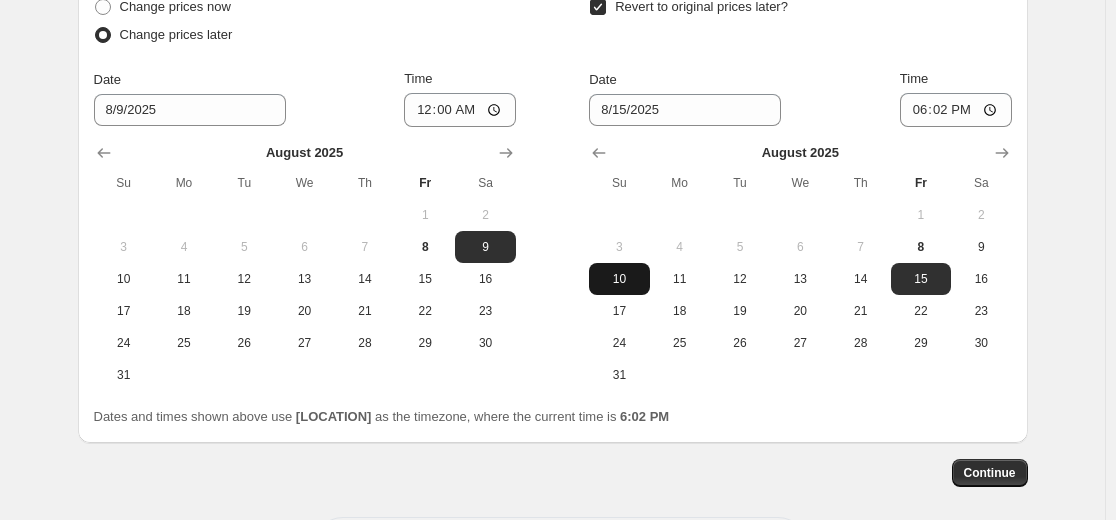 click on "10" at bounding box center (619, 279) 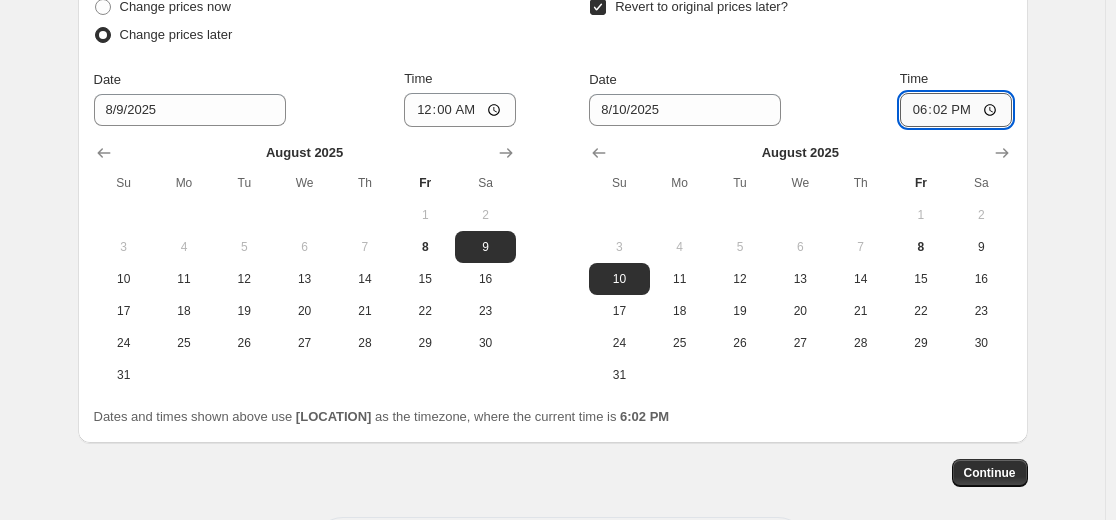 click on "18:02" at bounding box center (956, 110) 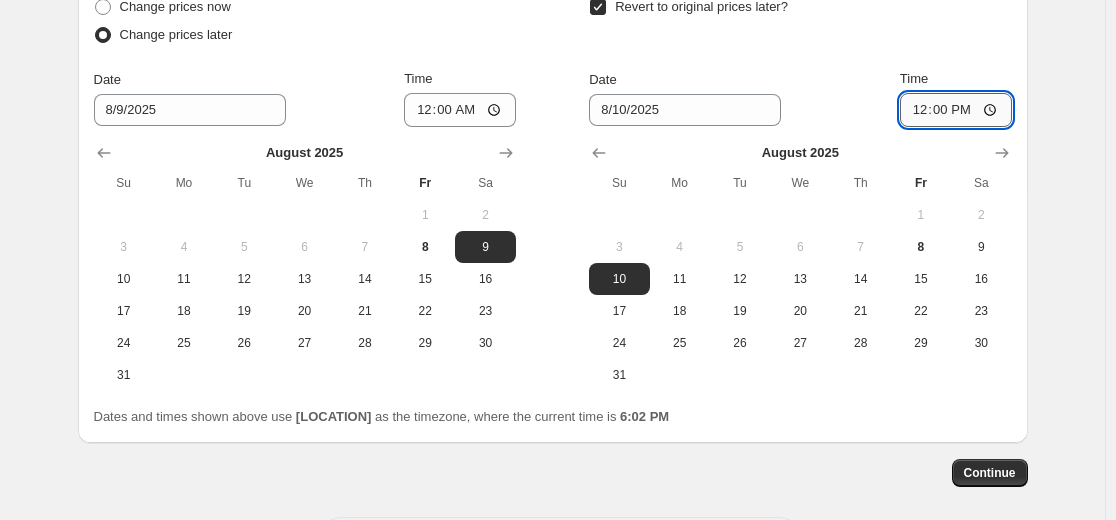 click on "12:00" at bounding box center (956, 110) 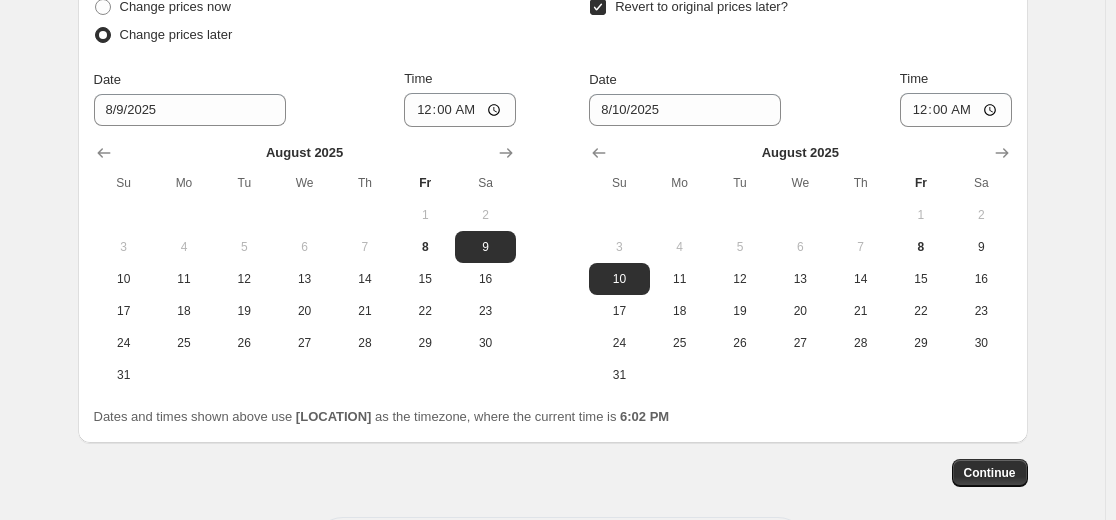 click on "Create new price change job. This page is ready Create new price change job Draft Step 1. Optionally give your price change job a title (eg "March 30% off sale on boots") Summer Sizzle - [LOCATION] This title is just for internal use, customers won't see it Step 2. Select how the prices should change Use bulk price change rules Set product prices individually Use CSV upload Price Change type Change the price to a certain amount Change the price by a certain amount Change the price by a certain percentage Change the price to the current compare at price (price before sale) Change the price by a certain amount relative to the compare at price Change the price by a certain percentage relative to the compare at price Don't change the price Change the price by a certain percentage relative to the cost per item Change price to certain cost margin Change the price by a certain percentage Price change amount -25 % (Price drop) Rounding Round to nearest .01 Round to nearest whole number End prices in .99 $7.50" at bounding box center (552, -690) 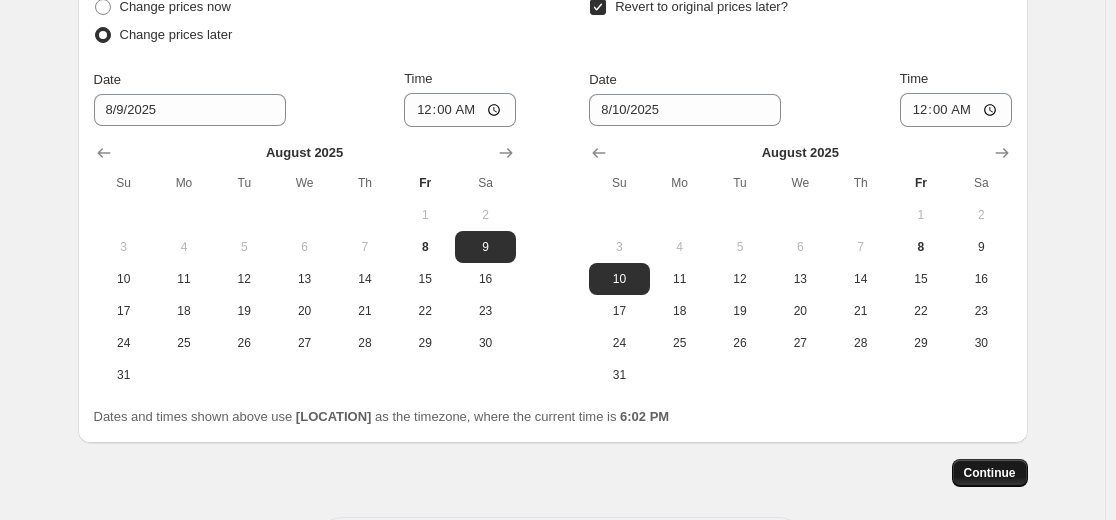 click on "Continue" at bounding box center [990, 473] 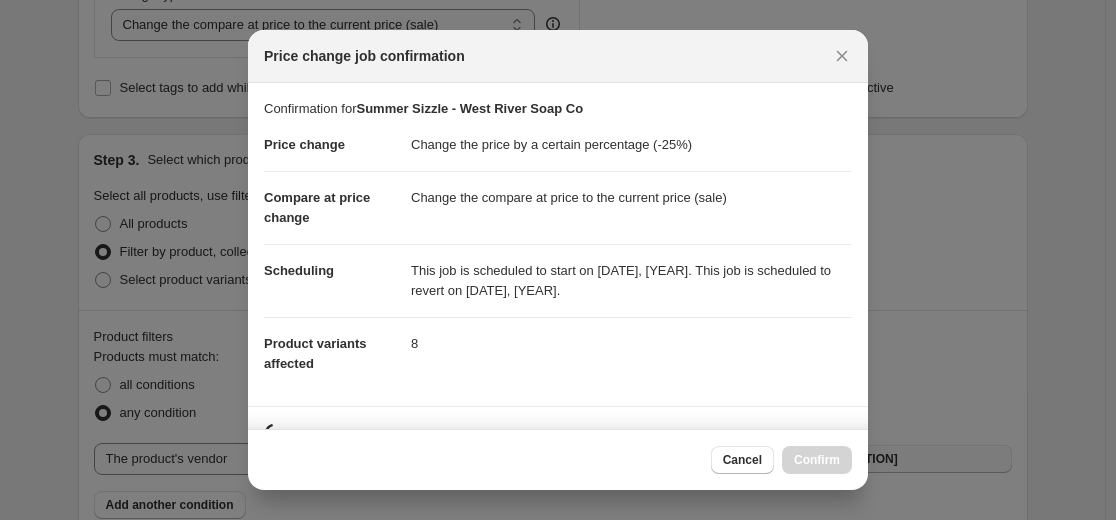scroll, scrollTop: 1989, scrollLeft: 0, axis: vertical 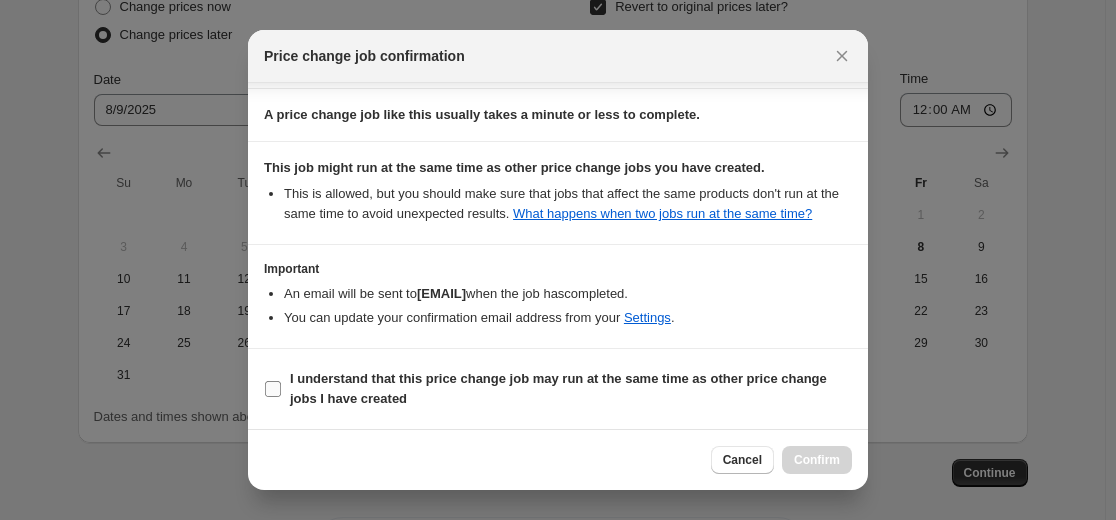 click on "I understand that this price change job may run at the same time as other price change jobs I have created" at bounding box center [558, 388] 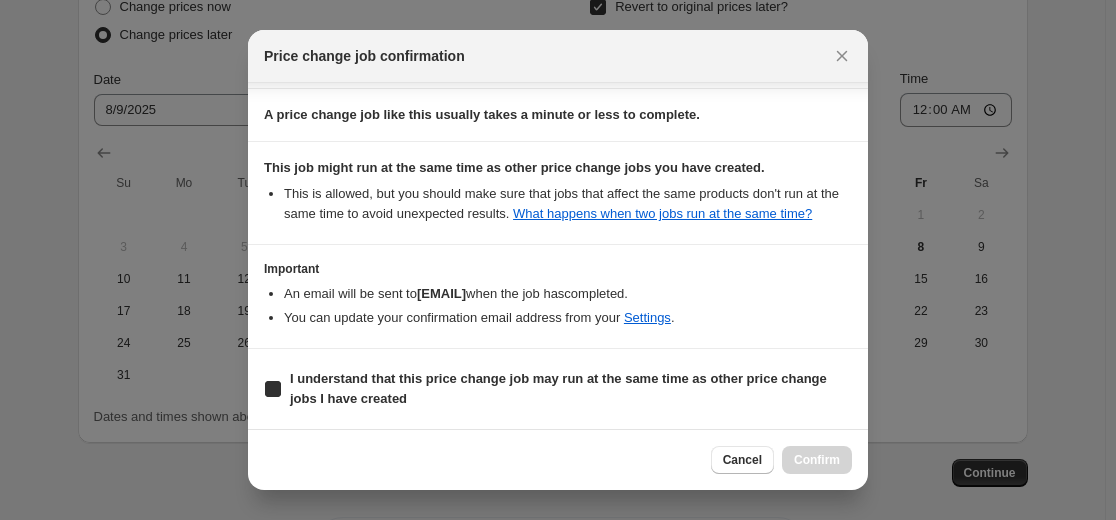 checkbox on "true" 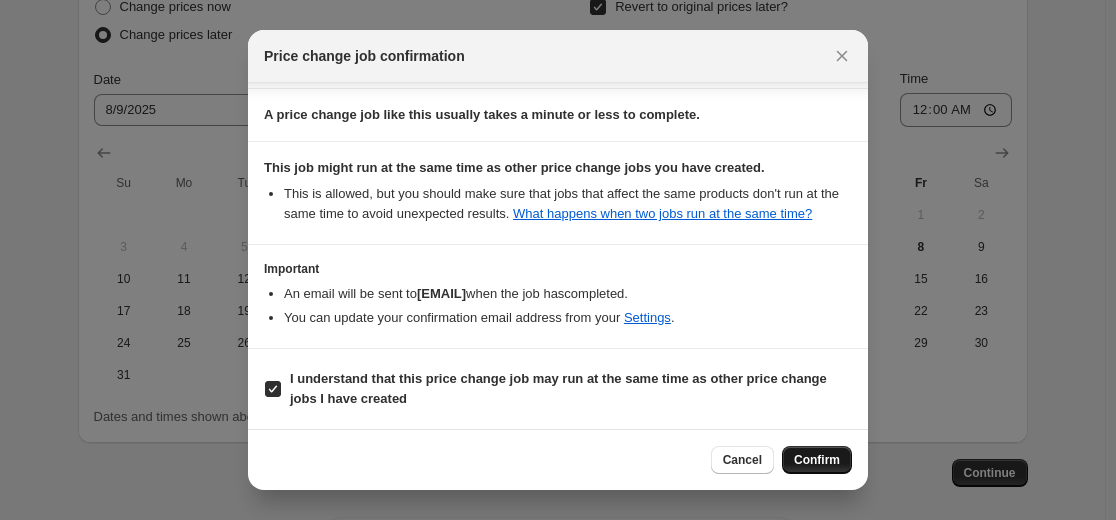 click on "Confirm" at bounding box center [817, 460] 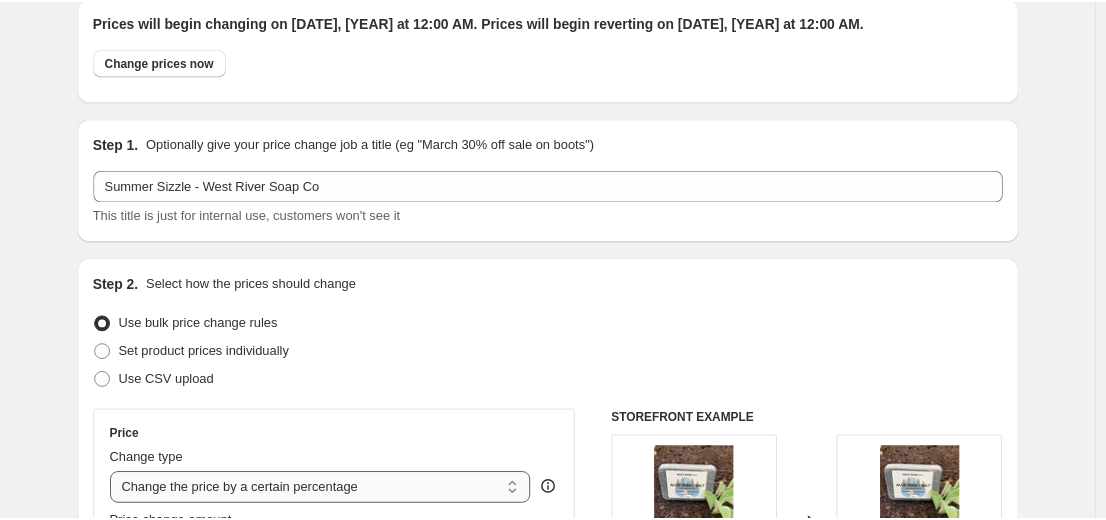 scroll, scrollTop: 0, scrollLeft: 0, axis: both 